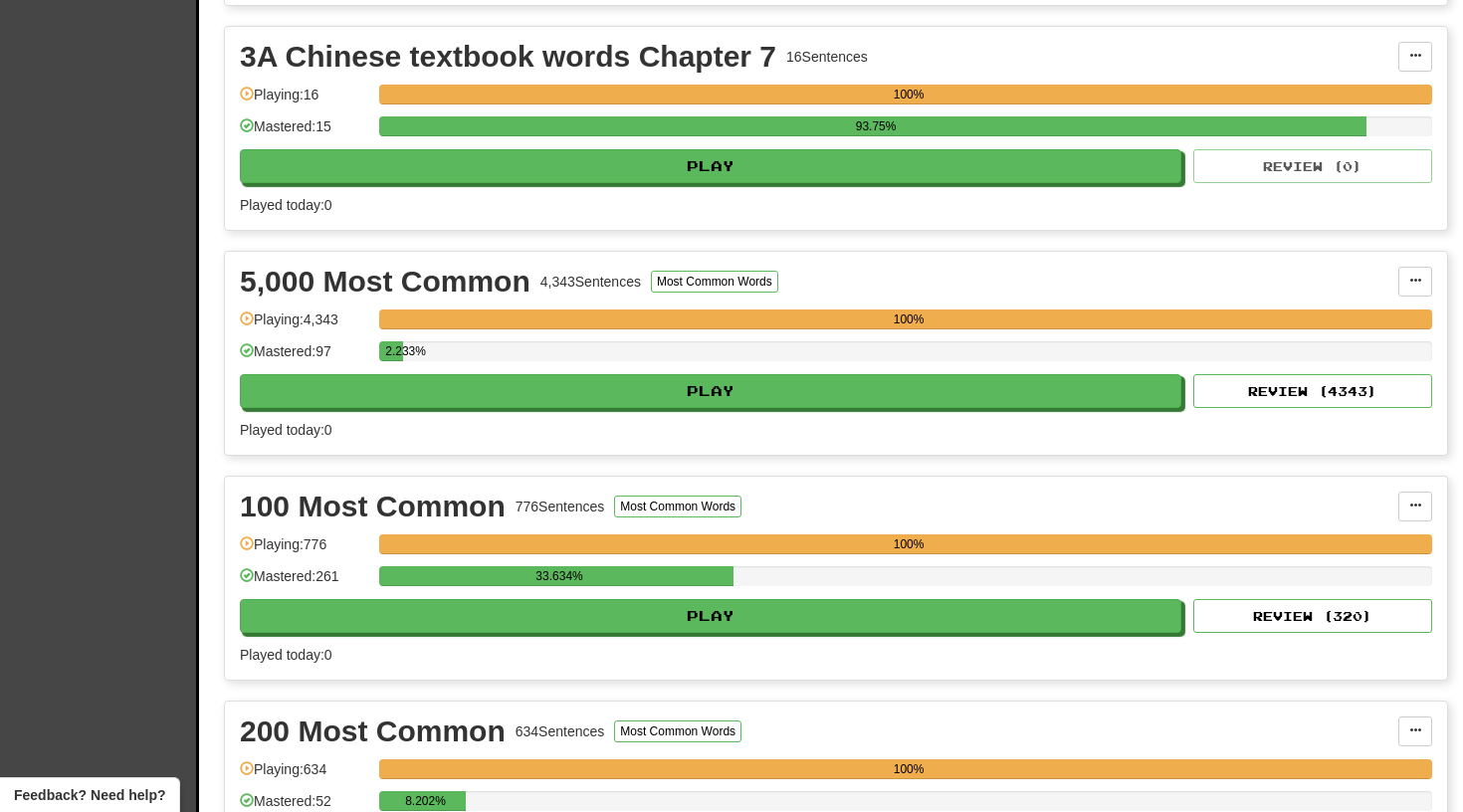 scroll, scrollTop: 889, scrollLeft: 0, axis: vertical 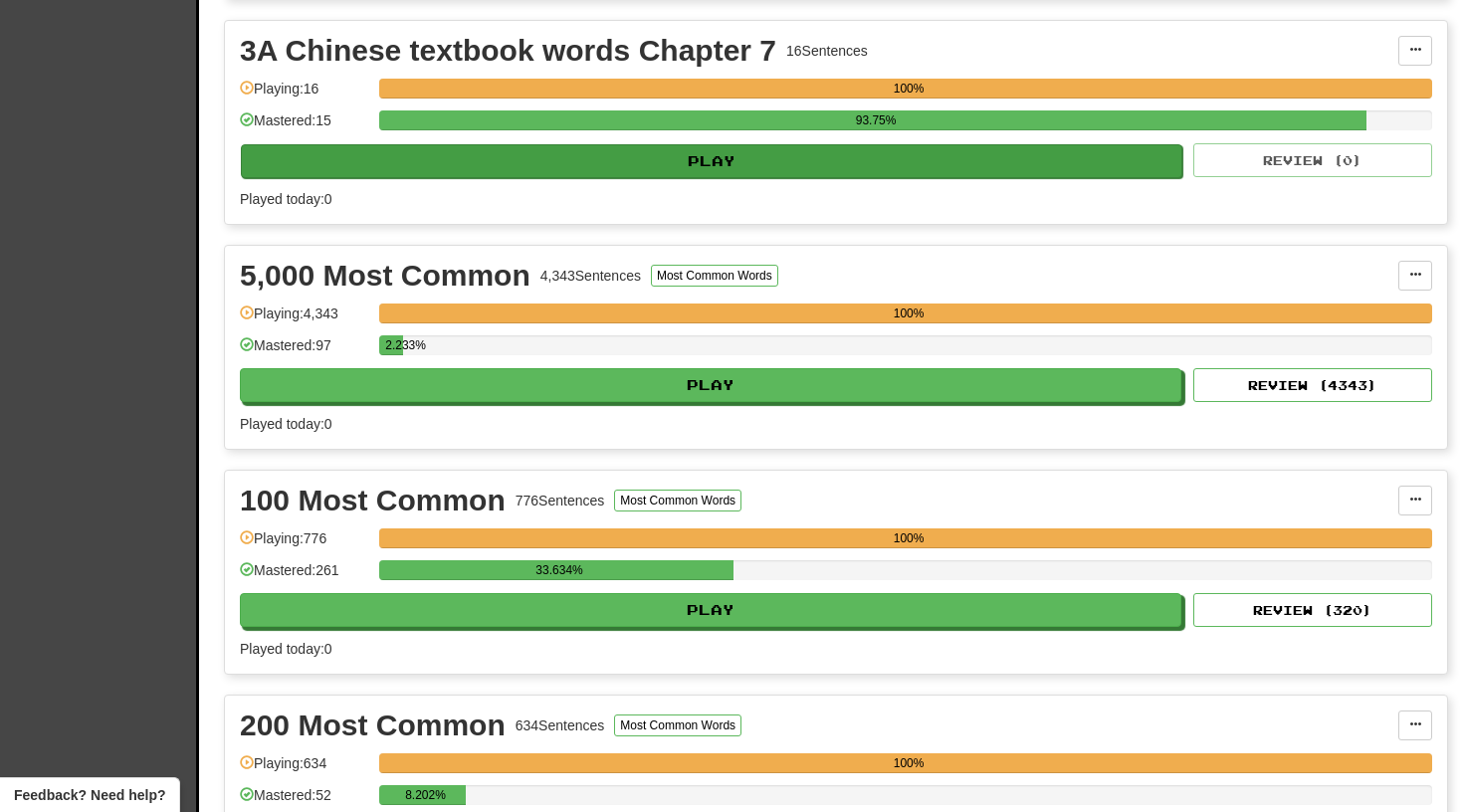 click on "Play" at bounding box center (712, 161) 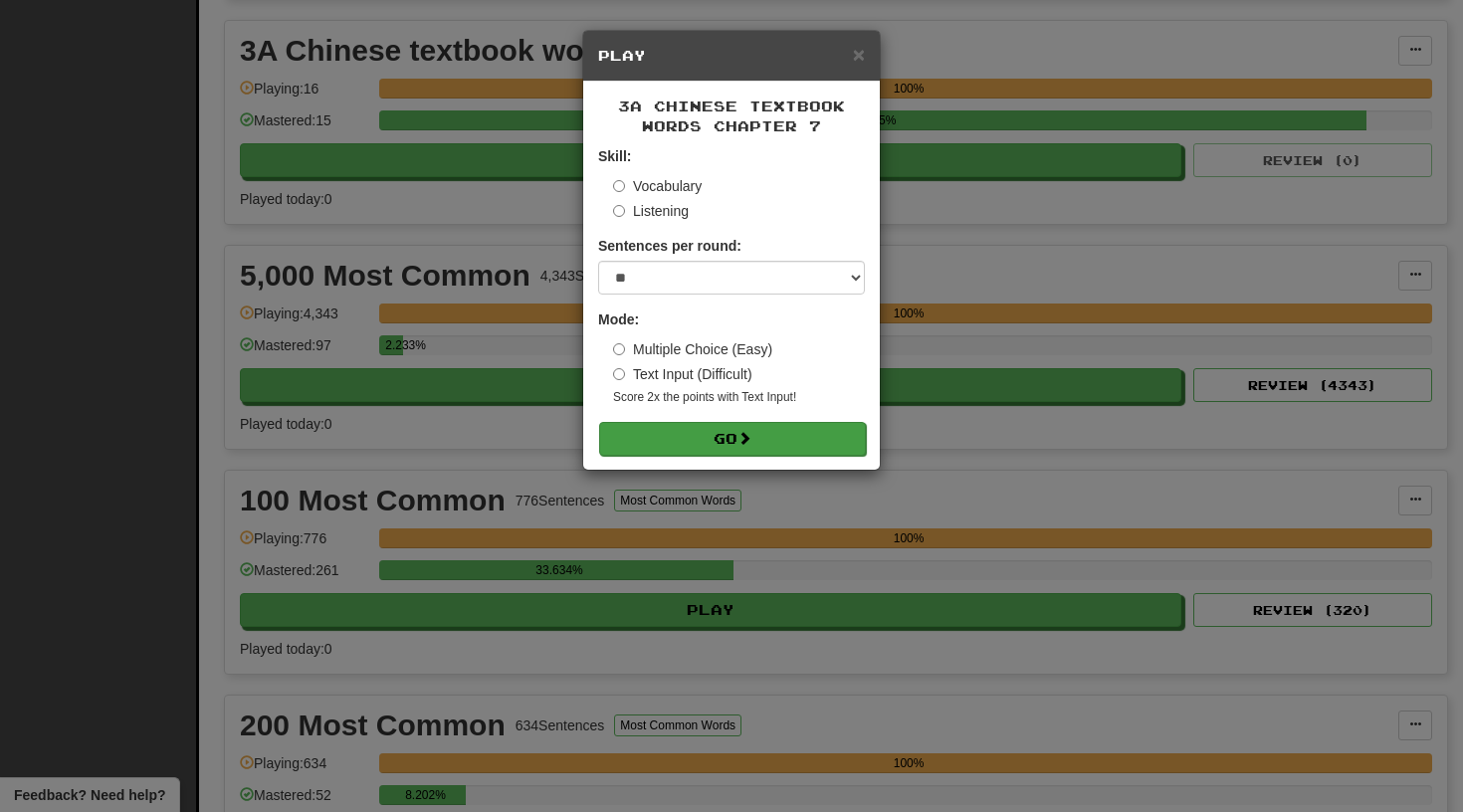 click on "Go" at bounding box center [732, 439] 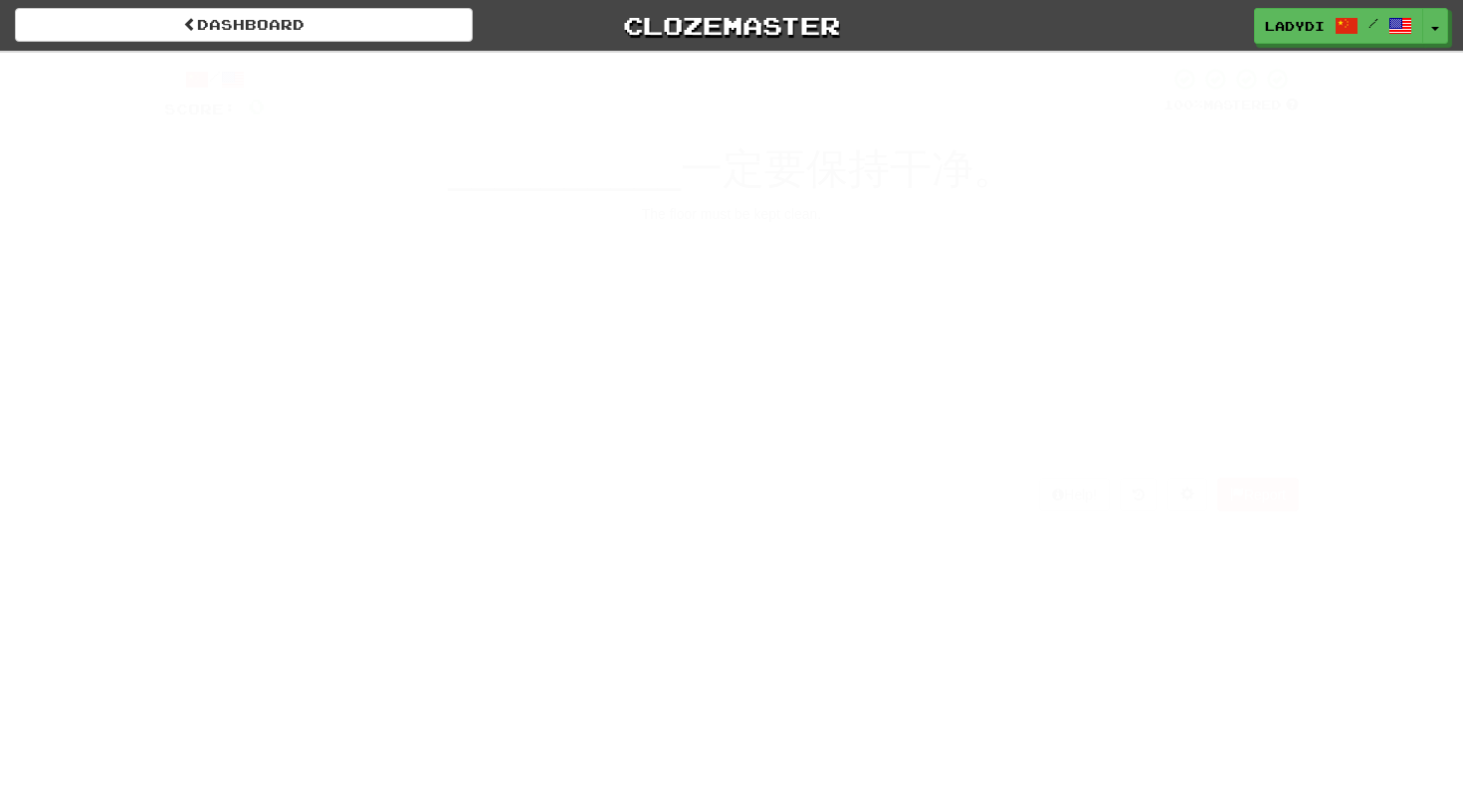 scroll, scrollTop: 0, scrollLeft: 0, axis: both 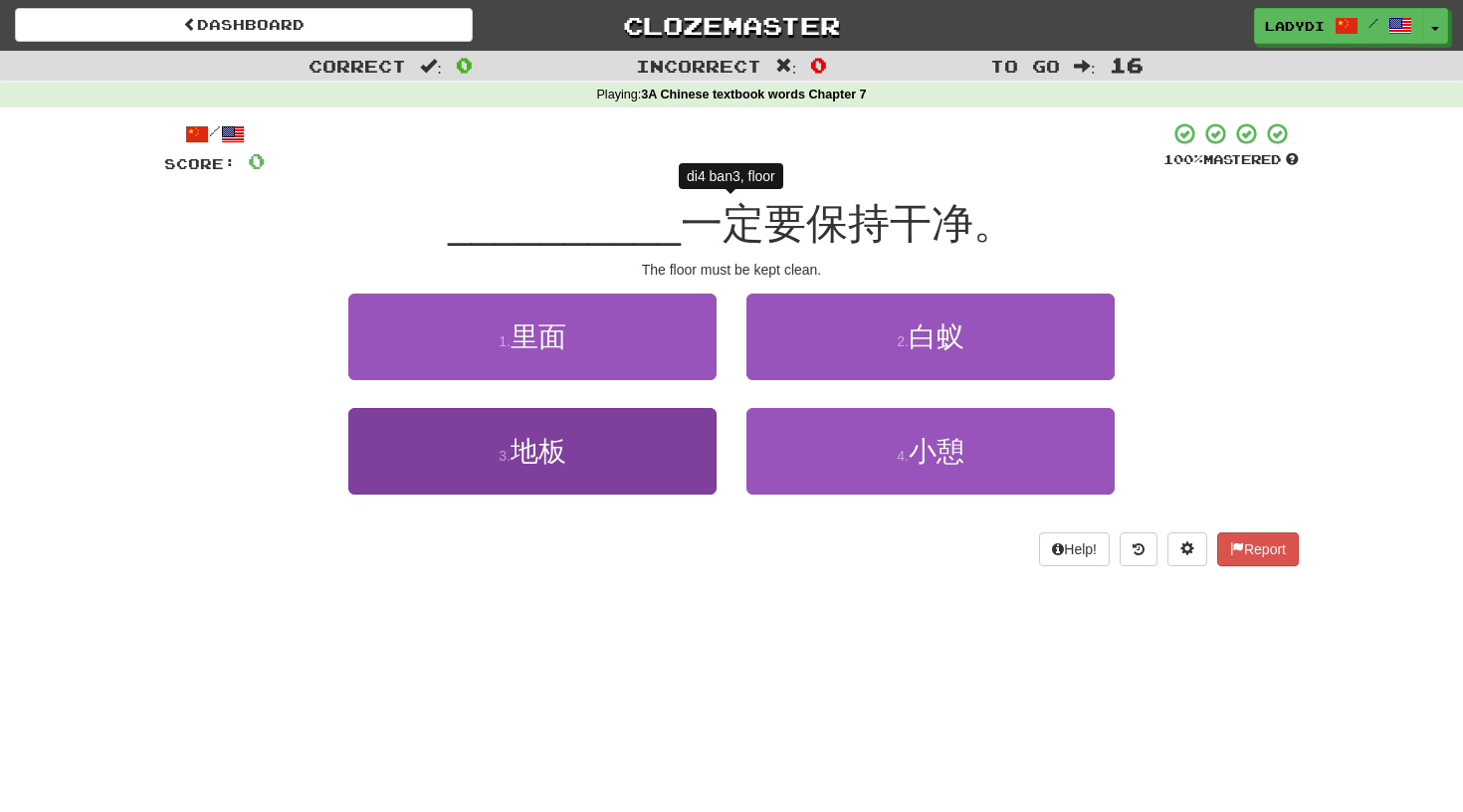 click on "3 .  地板" at bounding box center [532, 451] 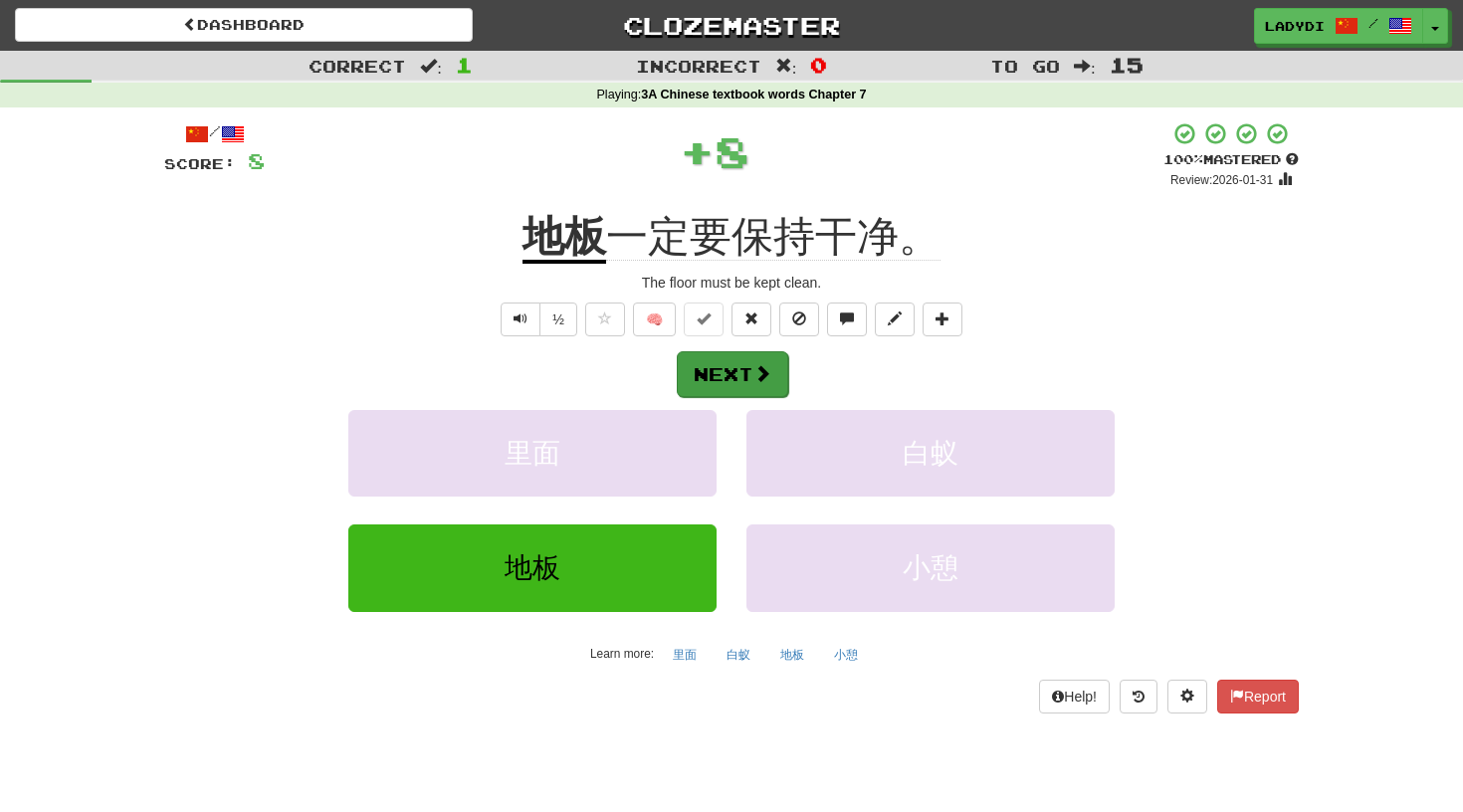 click at bounding box center (762, 373) 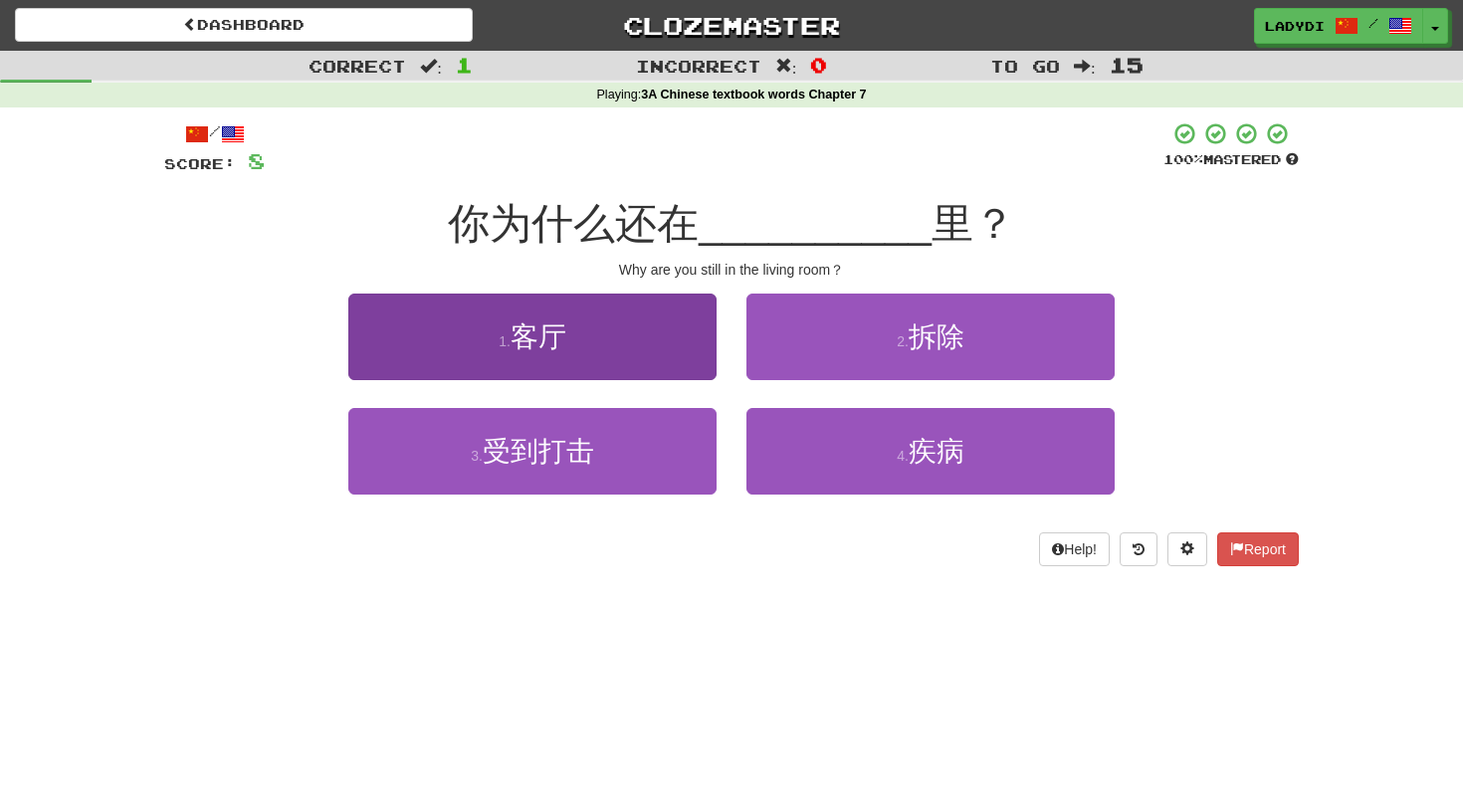 click on "1 .  客厅" at bounding box center [532, 336] 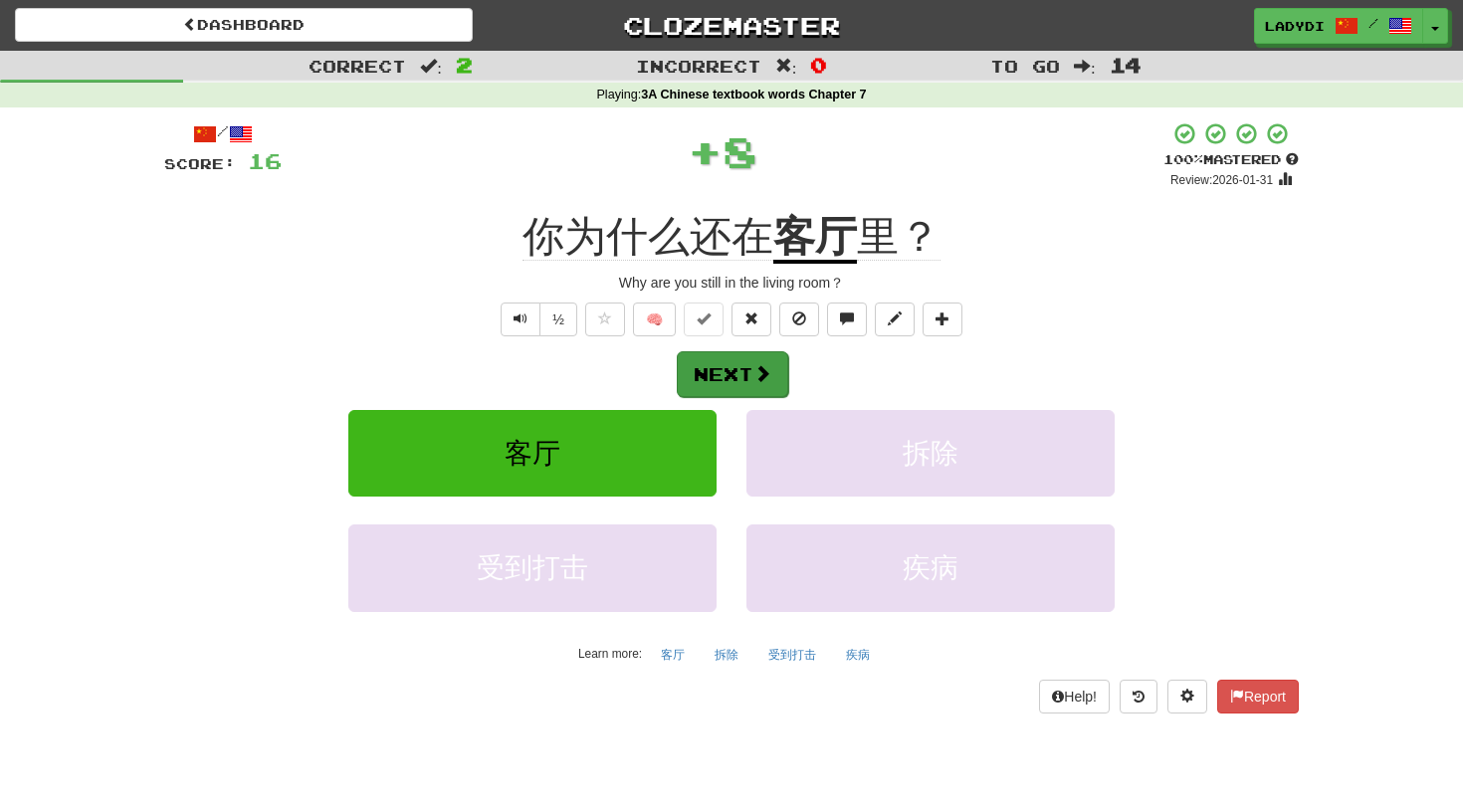 click on "Next" at bounding box center (732, 374) 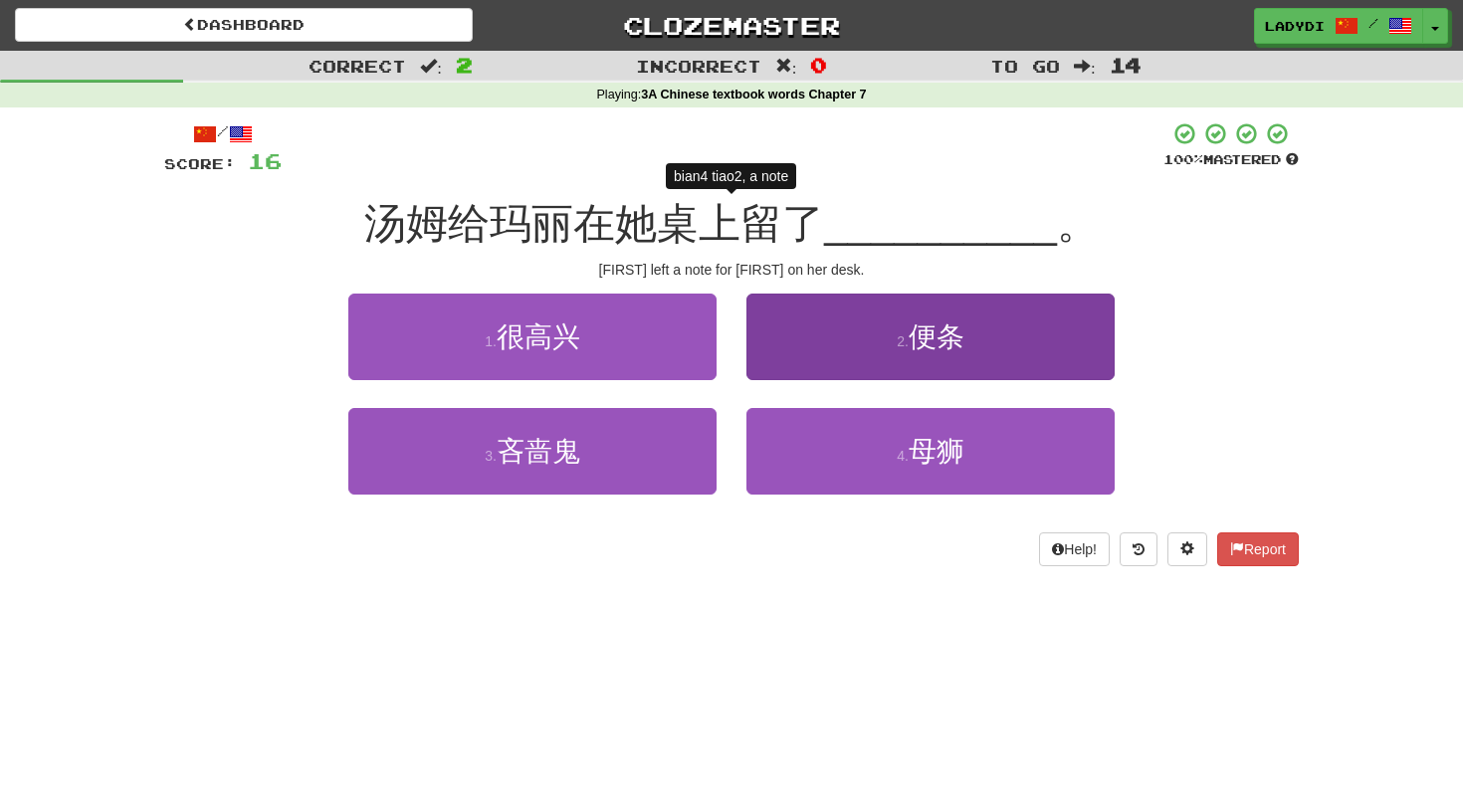 click on "2 .  便条" at bounding box center [931, 336] 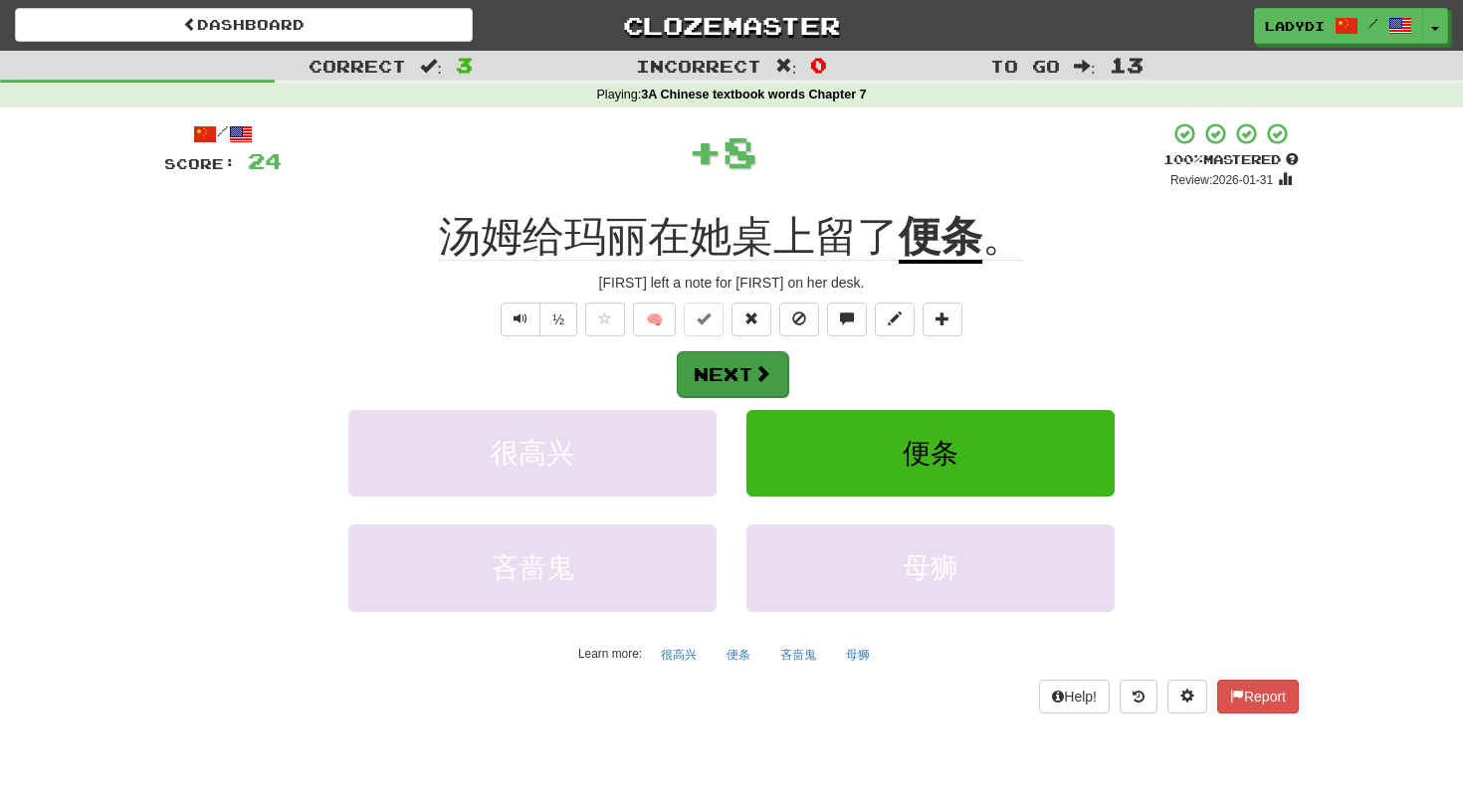click on "Next" at bounding box center (732, 374) 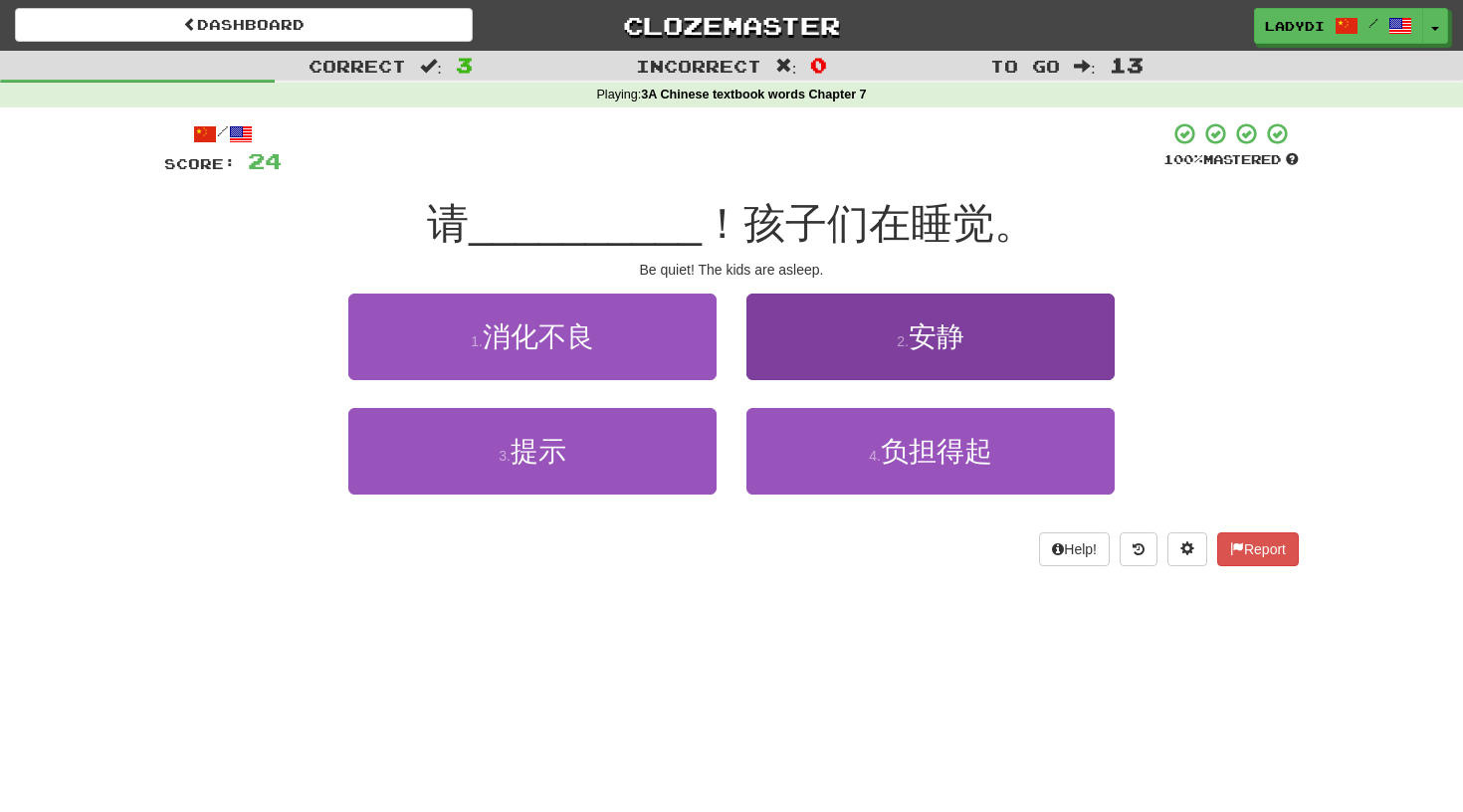 click on "2 .  安静" at bounding box center [931, 336] 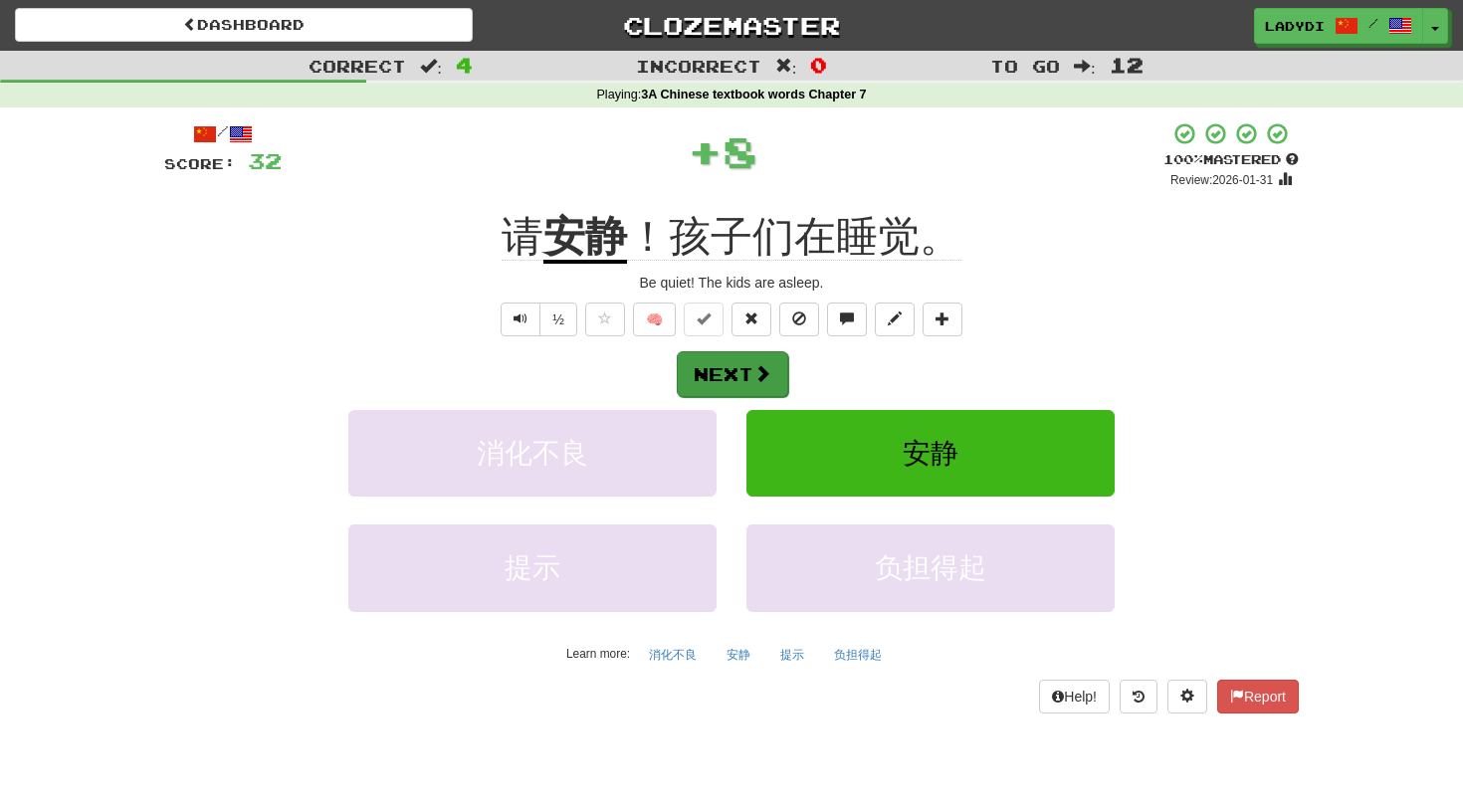 click on "Next" at bounding box center (732, 374) 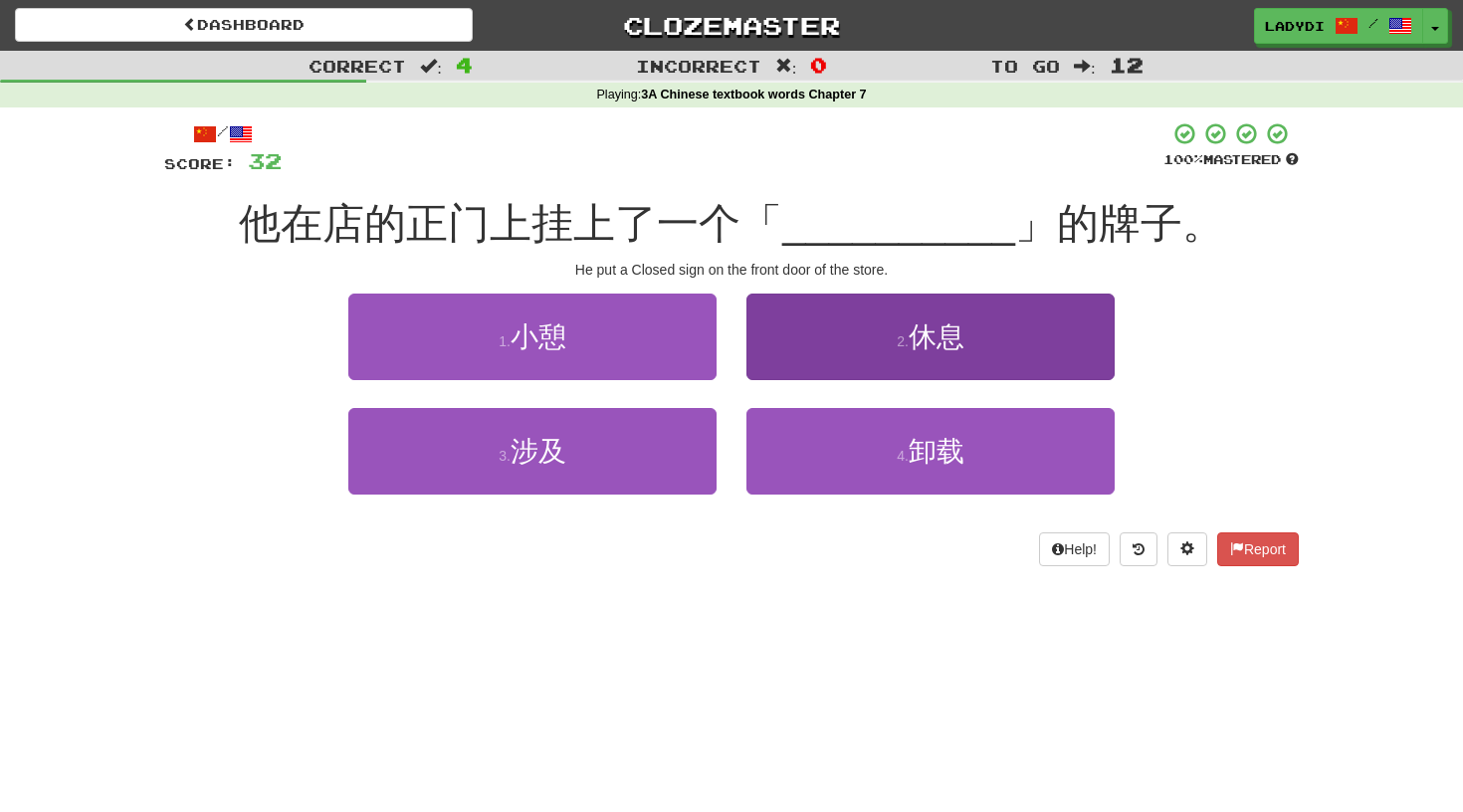 click on "2 .  休息" at bounding box center (931, 336) 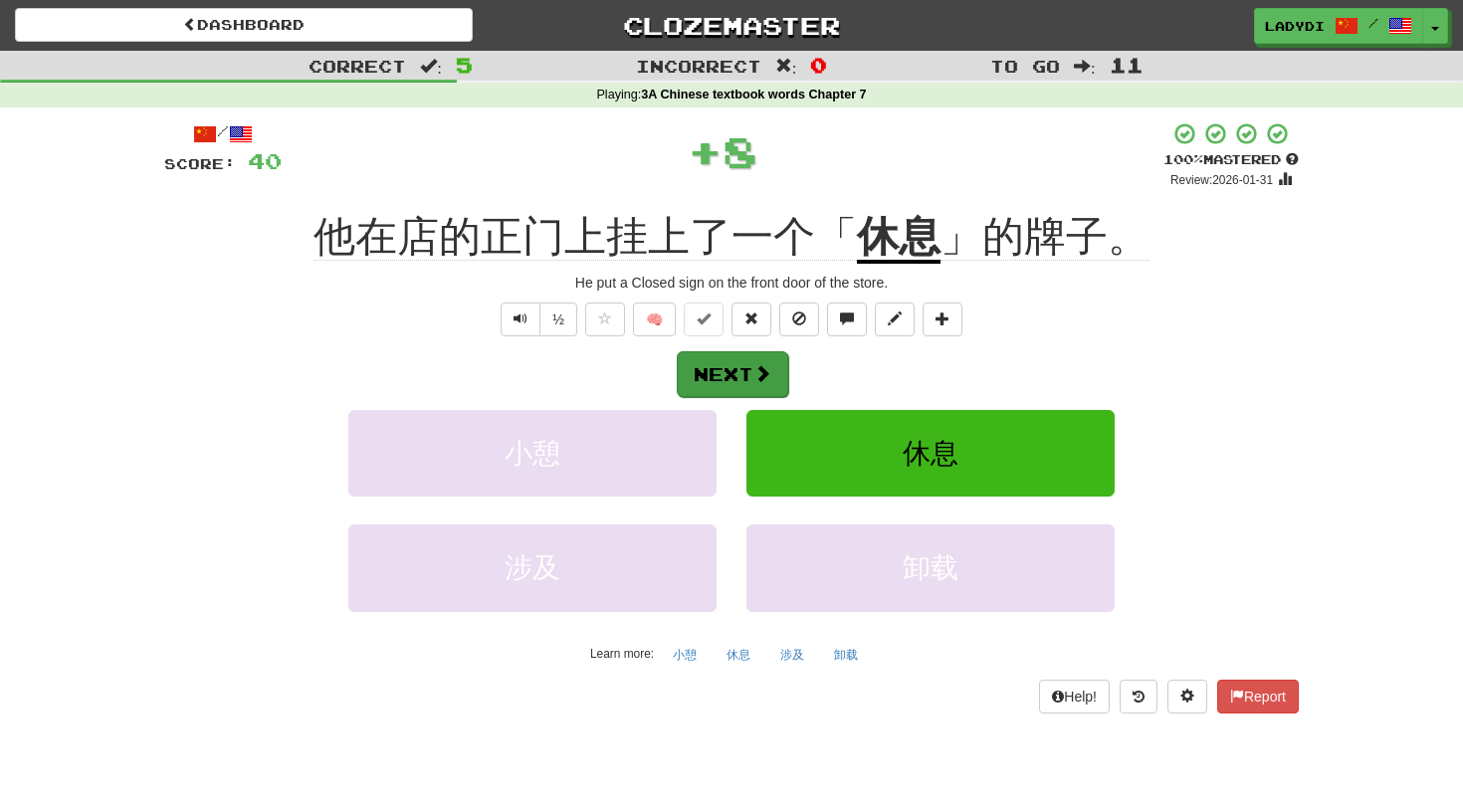 click on "Next" at bounding box center (732, 374) 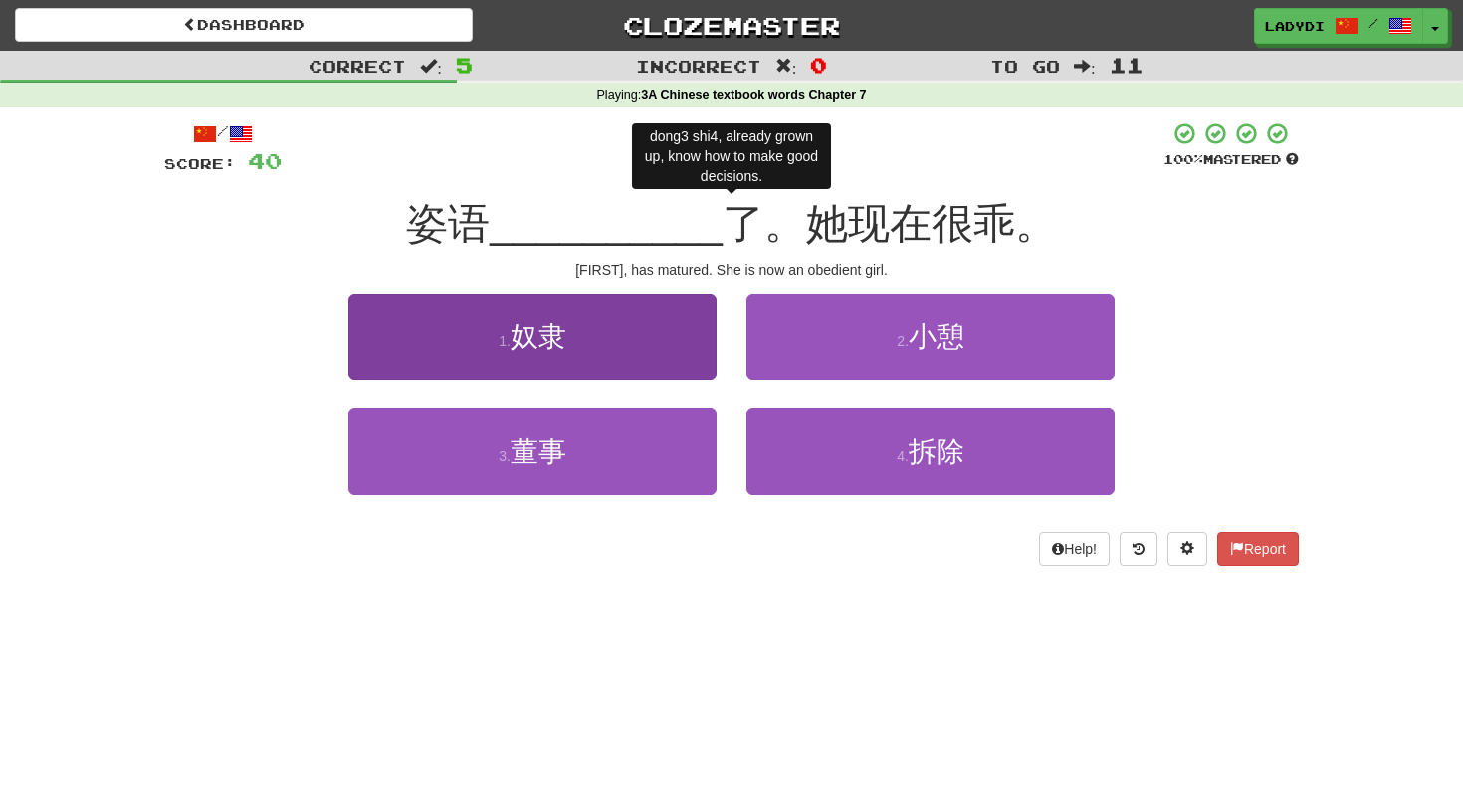 click on "1 .  奴隶" at bounding box center (532, 336) 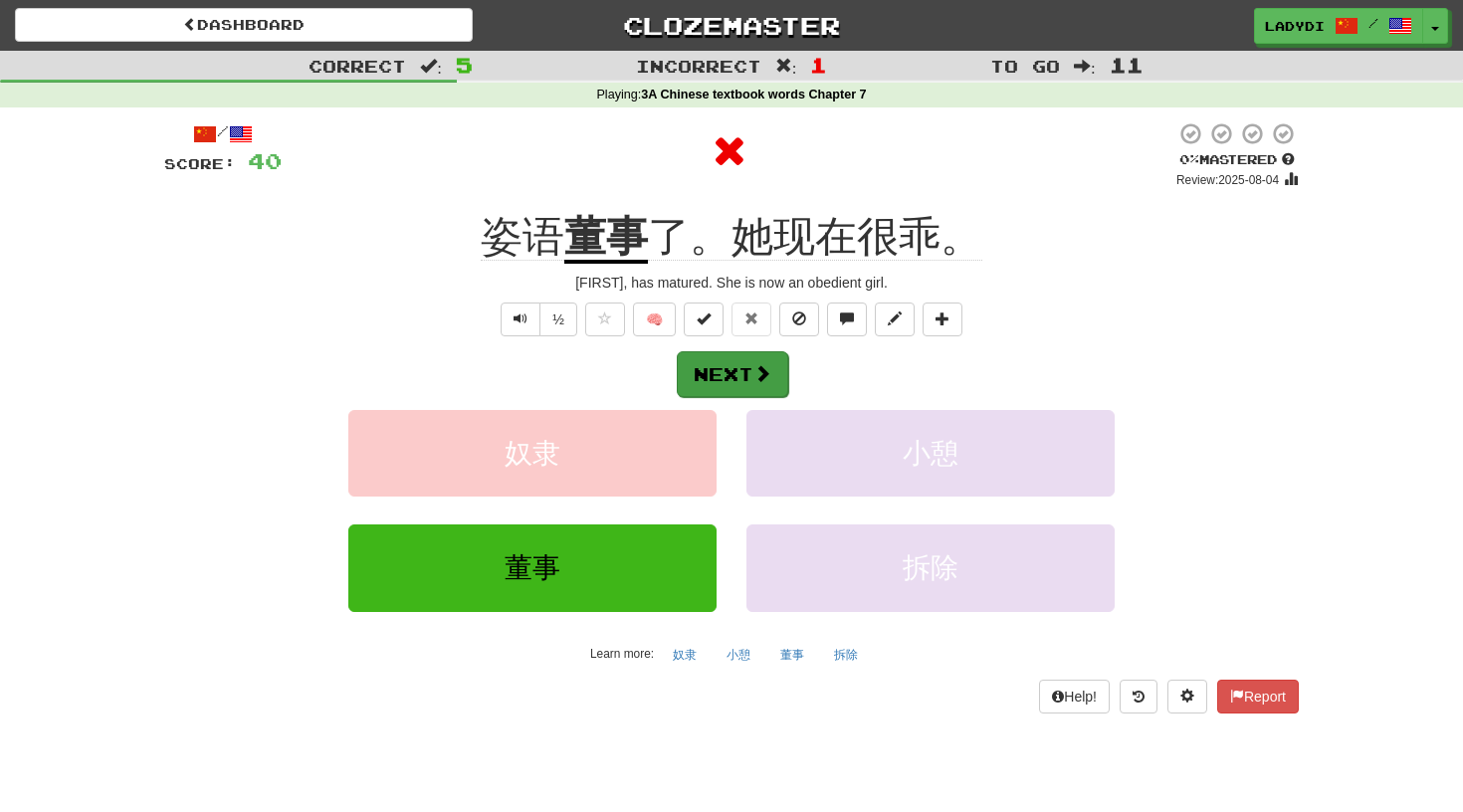 click on "Next" at bounding box center (732, 374) 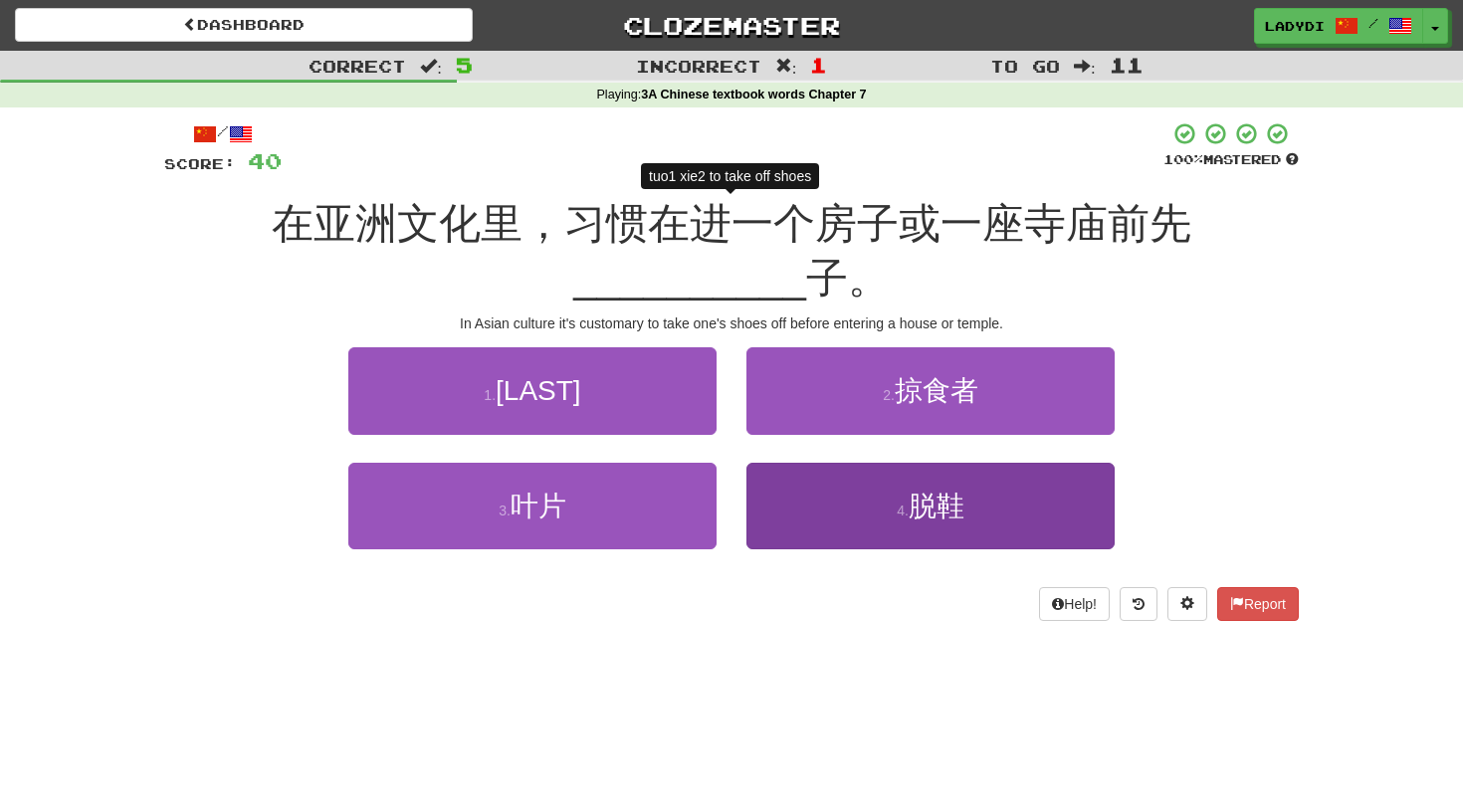 click on "4 .  脱鞋" at bounding box center [931, 506] 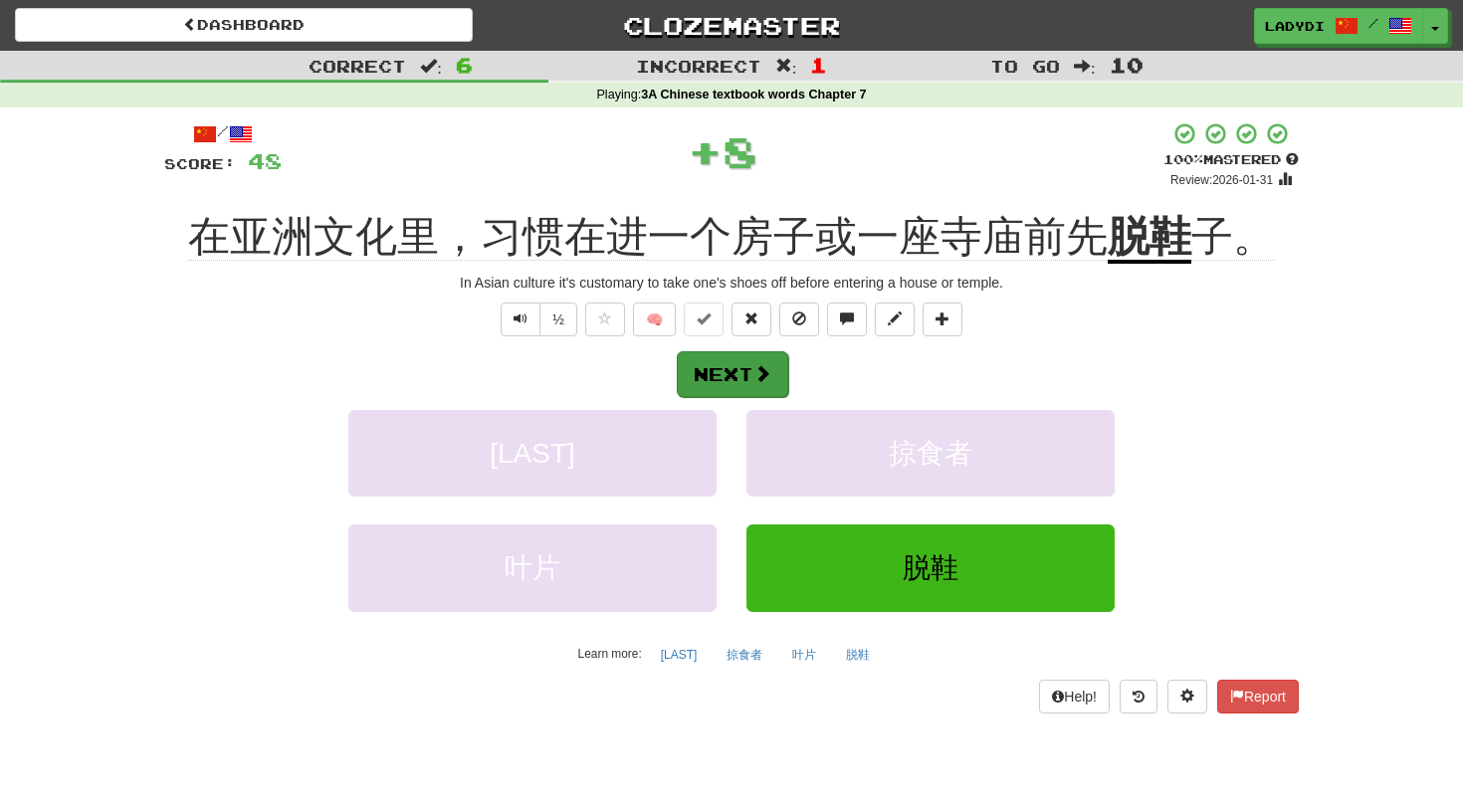 click on "Next" at bounding box center [732, 374] 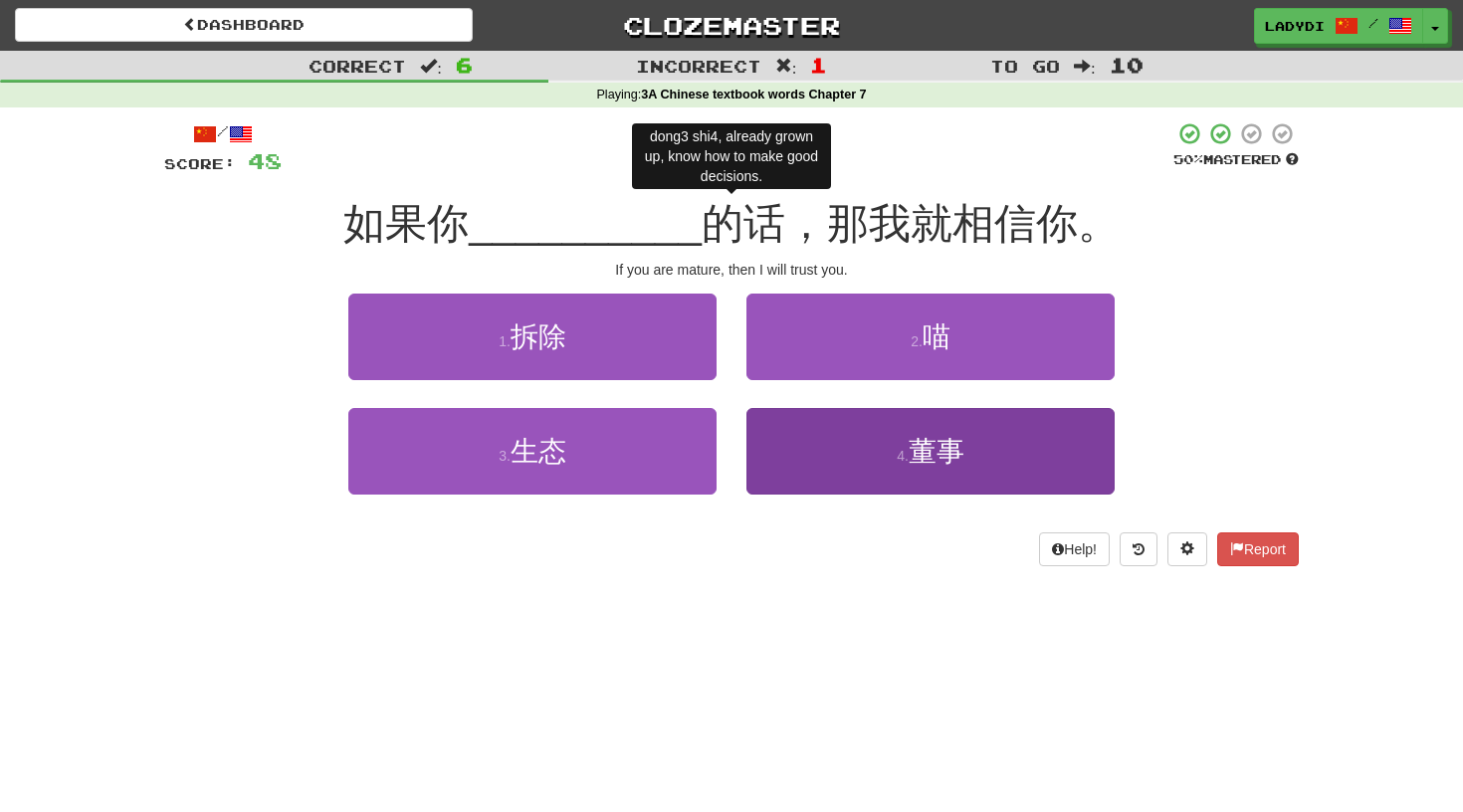 click on "4 .  董事" at bounding box center (931, 451) 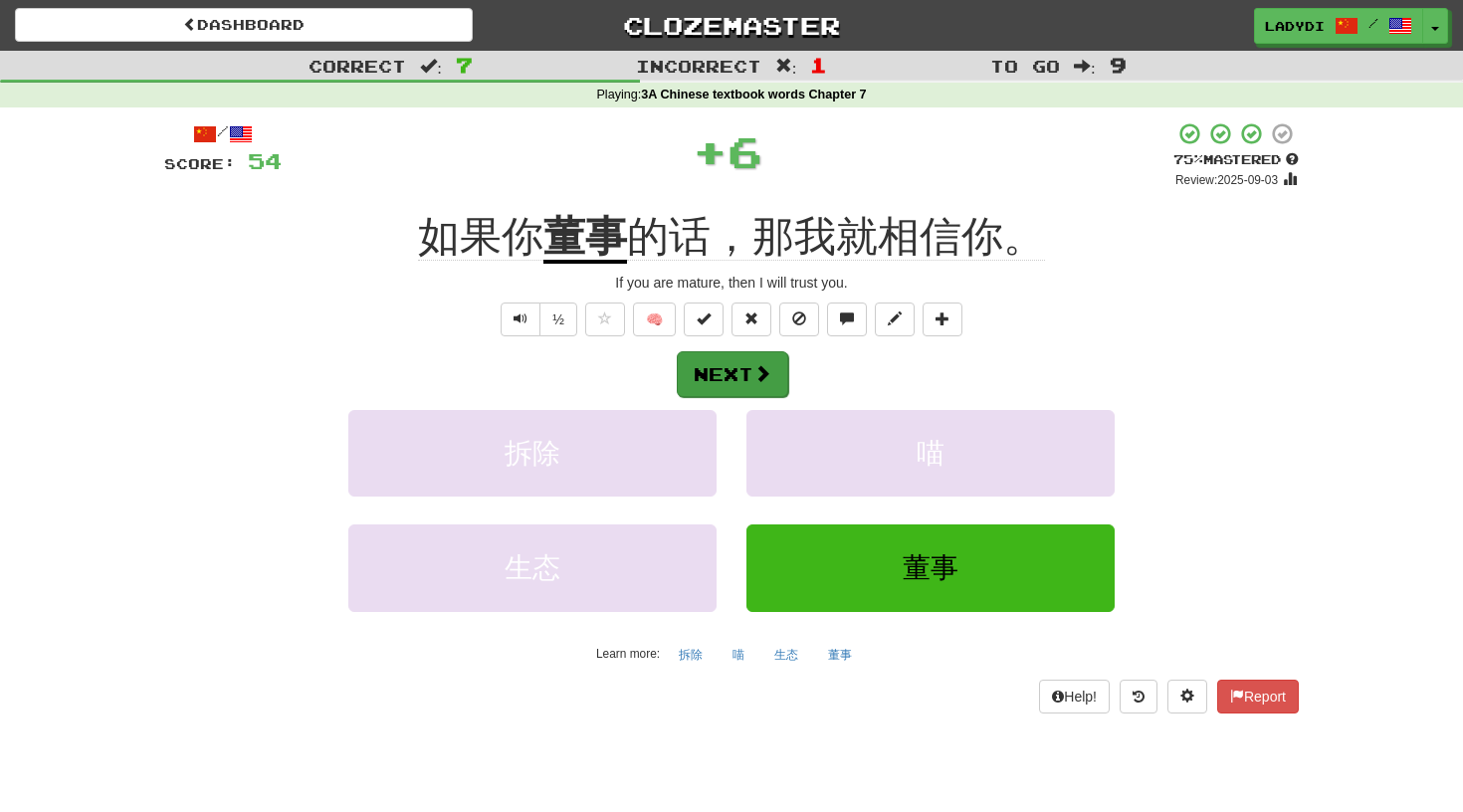 click on "Next" at bounding box center (732, 374) 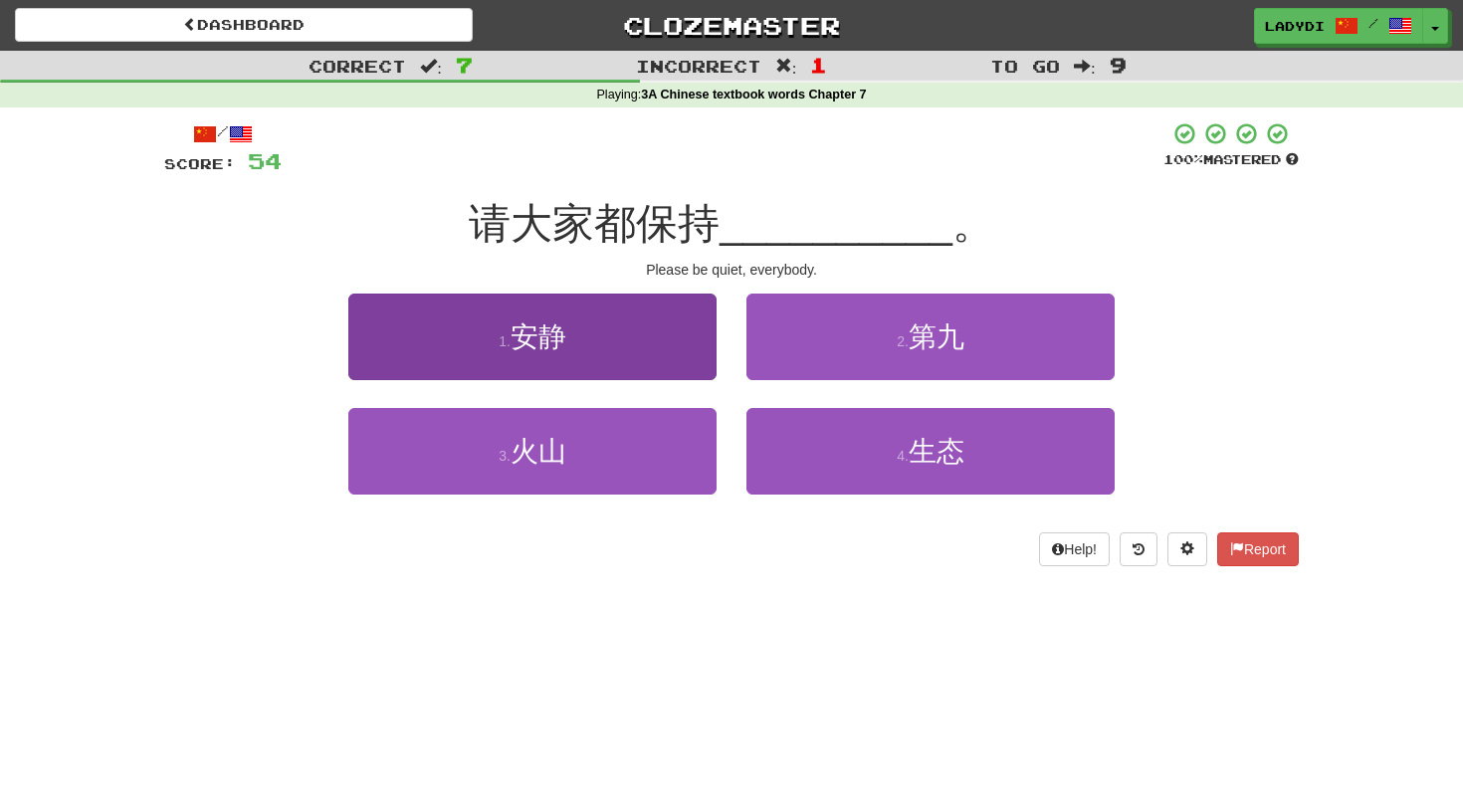 click on "1 .  安静" at bounding box center [532, 336] 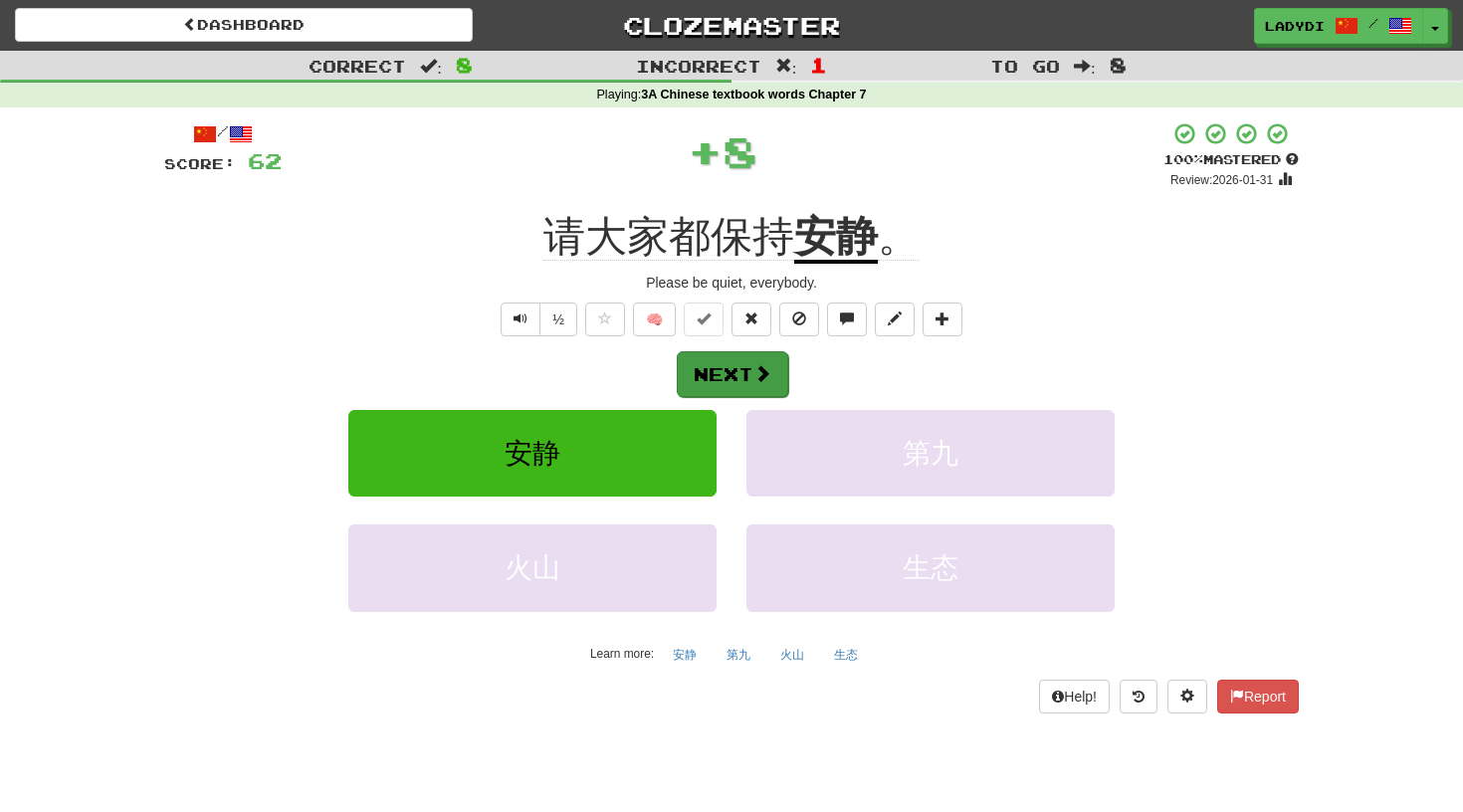 click on "Next" at bounding box center [732, 374] 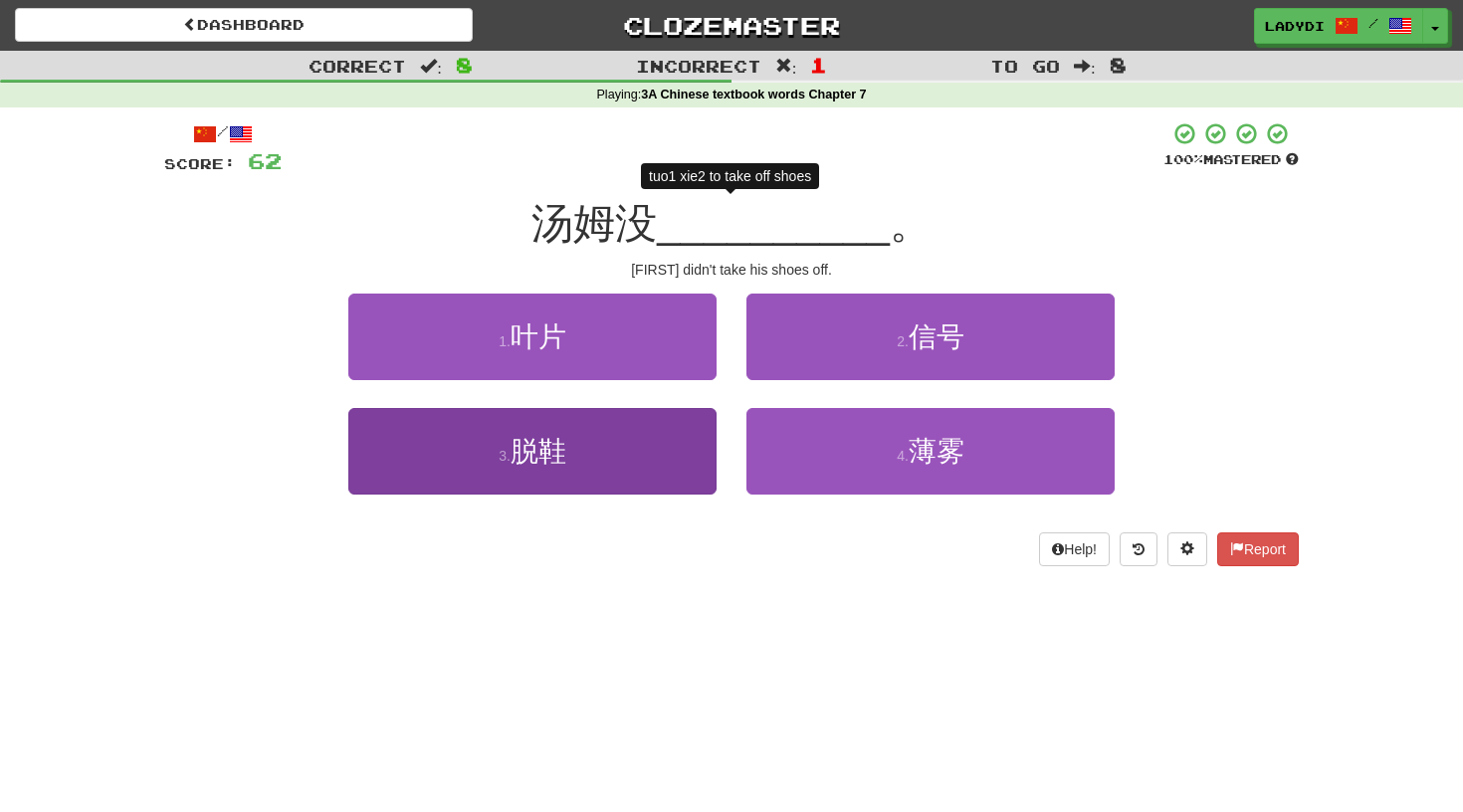 click on "3 .  脱鞋" at bounding box center [532, 451] 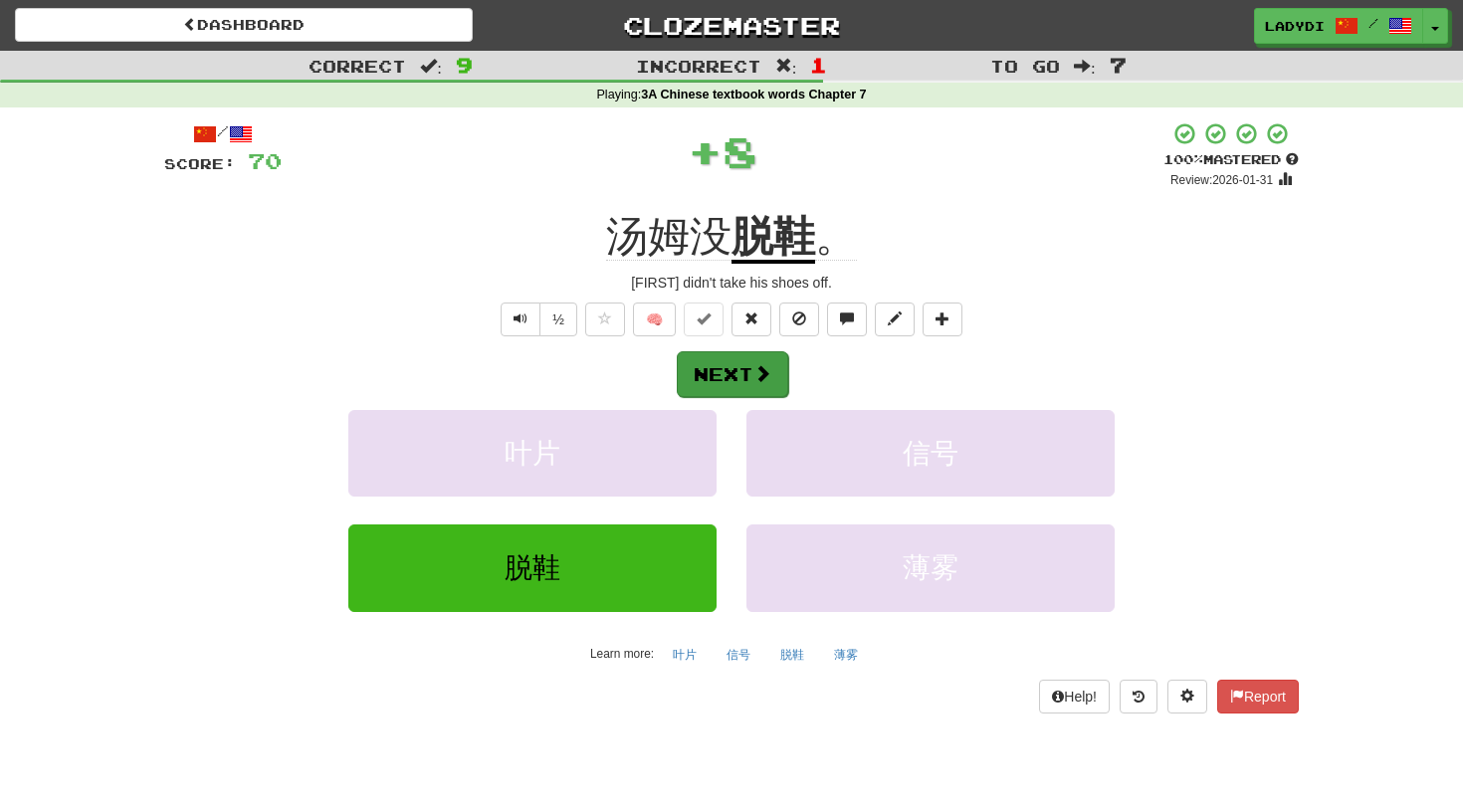 click on "Next" at bounding box center (732, 374) 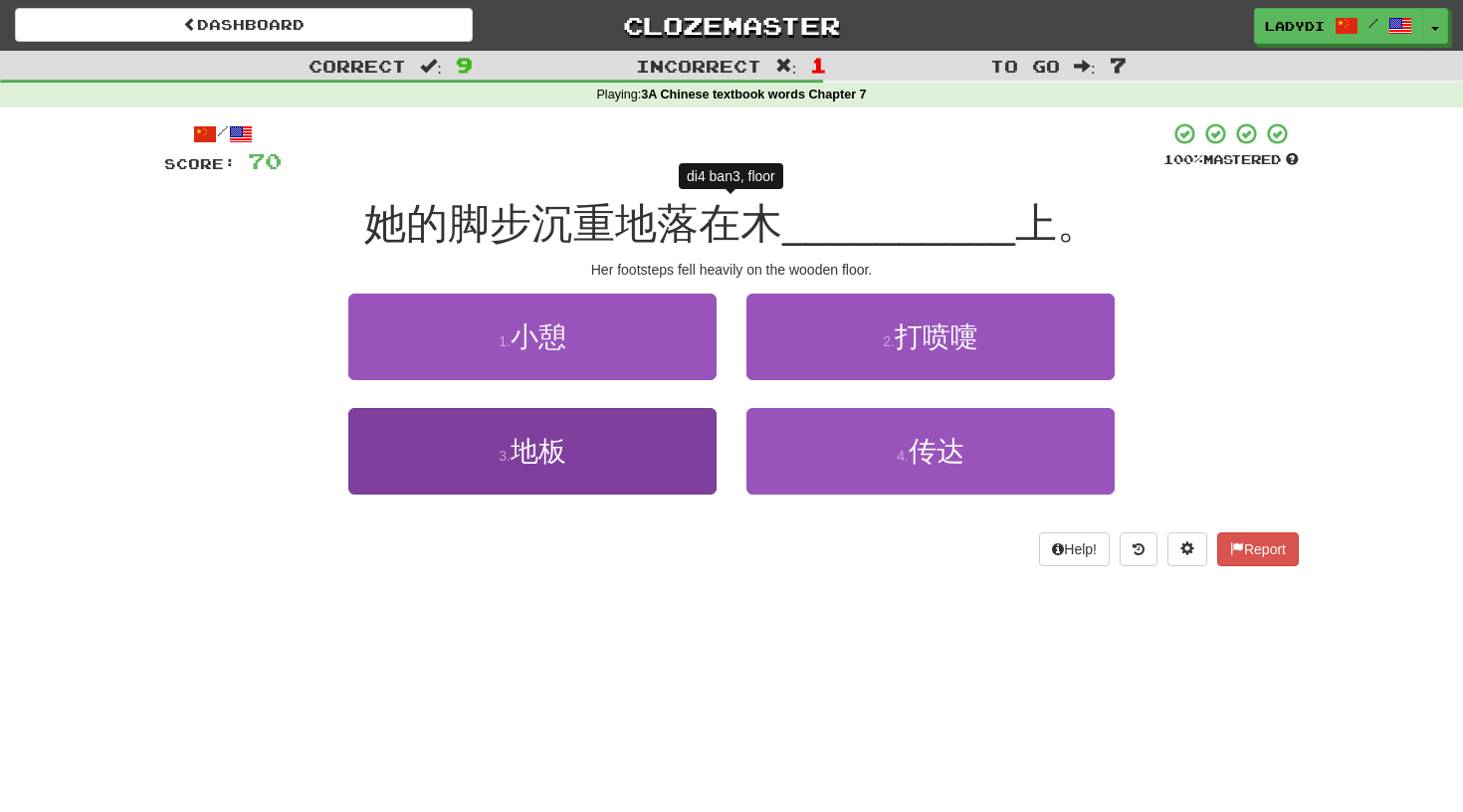 click on "3 .  地板" at bounding box center [532, 451] 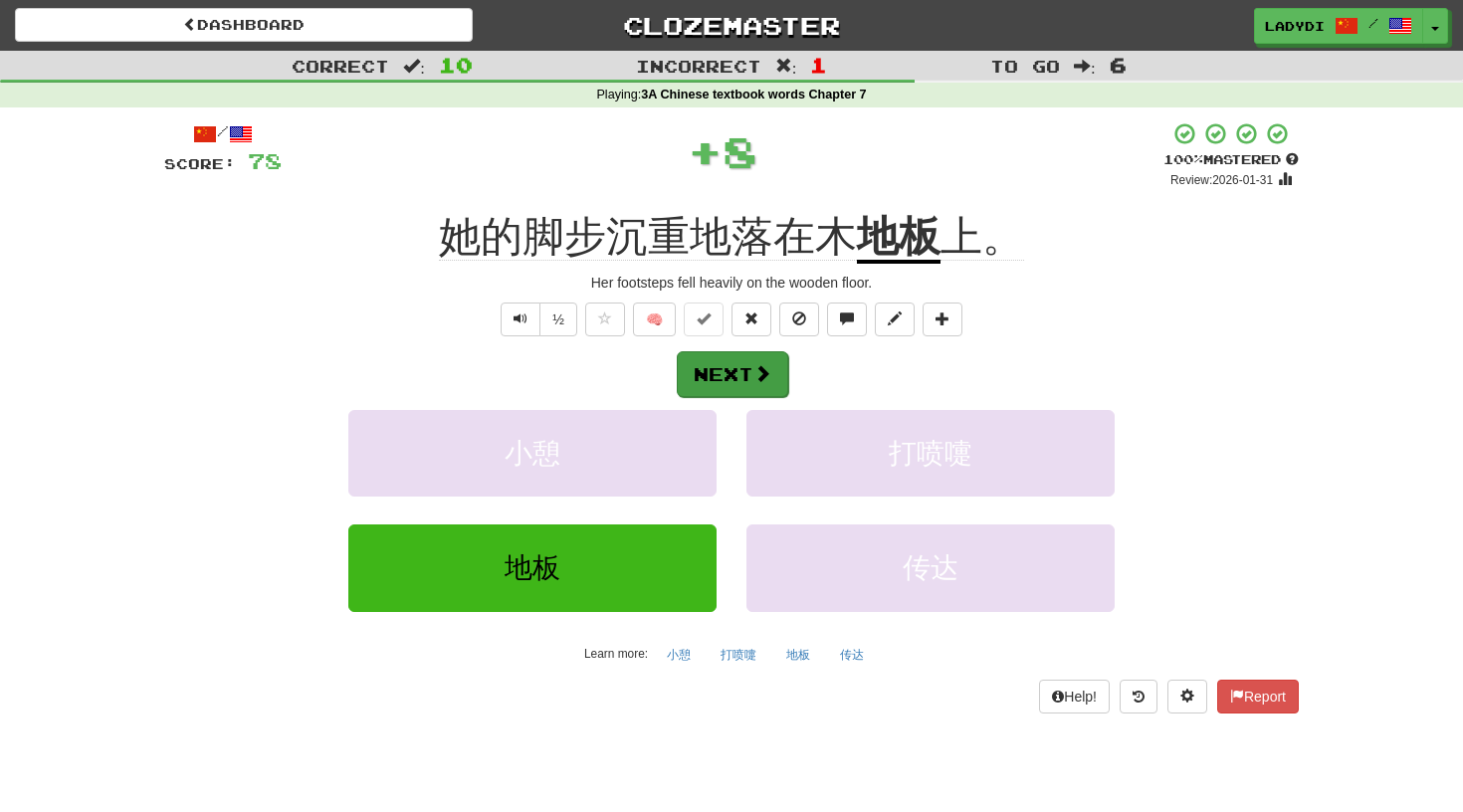 click at bounding box center (762, 373) 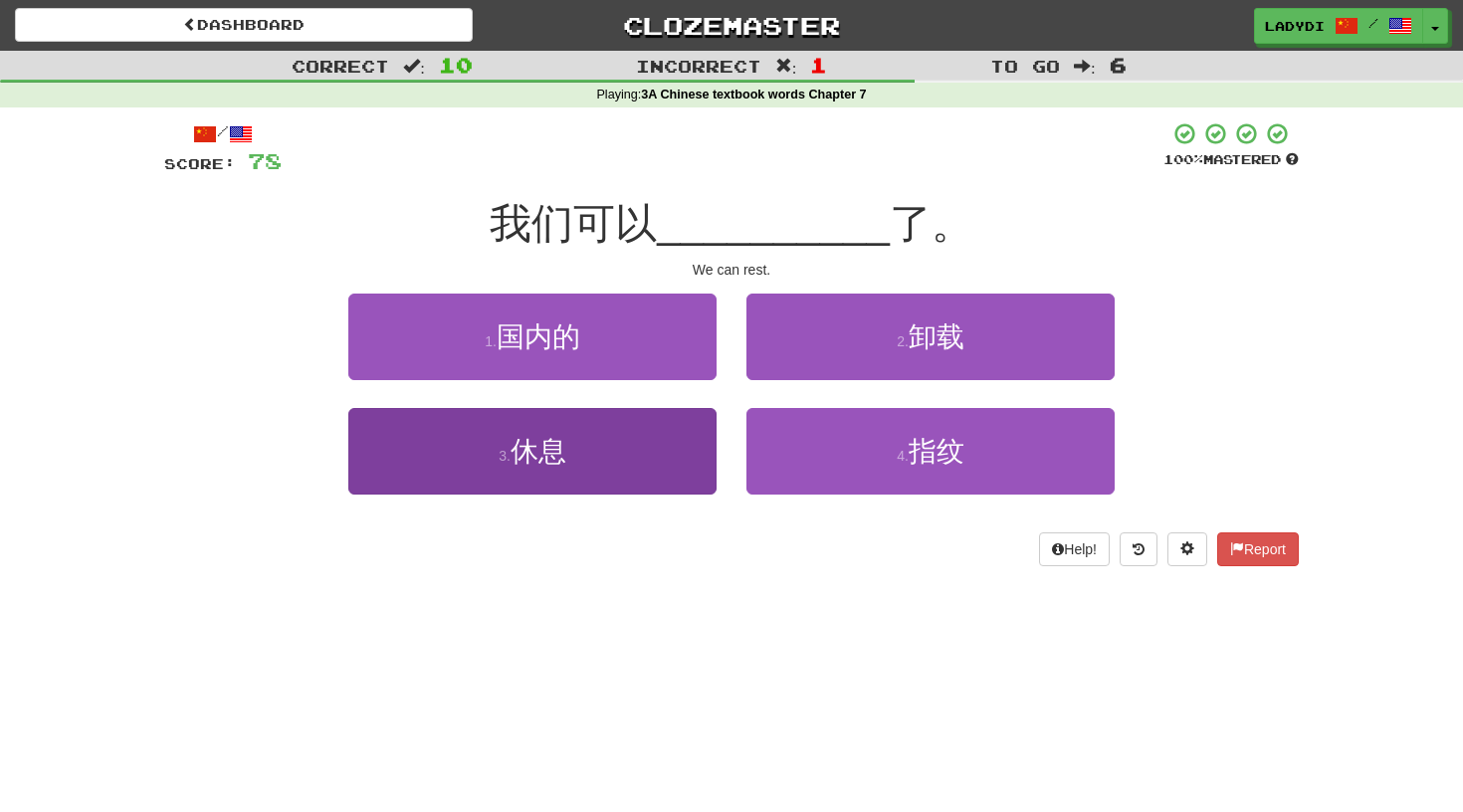 click on "3 .  休息" at bounding box center (532, 451) 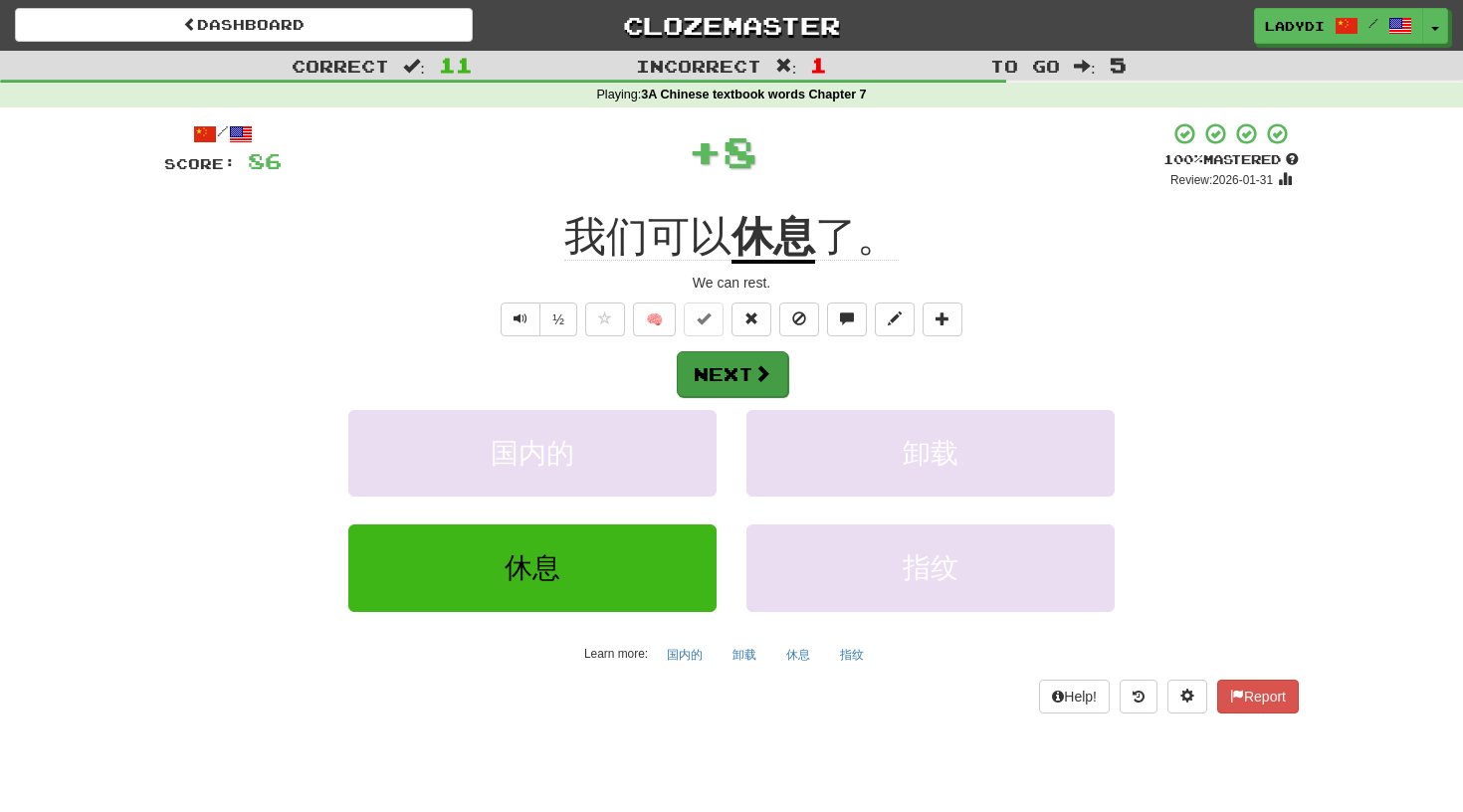 click on "Next" at bounding box center (732, 374) 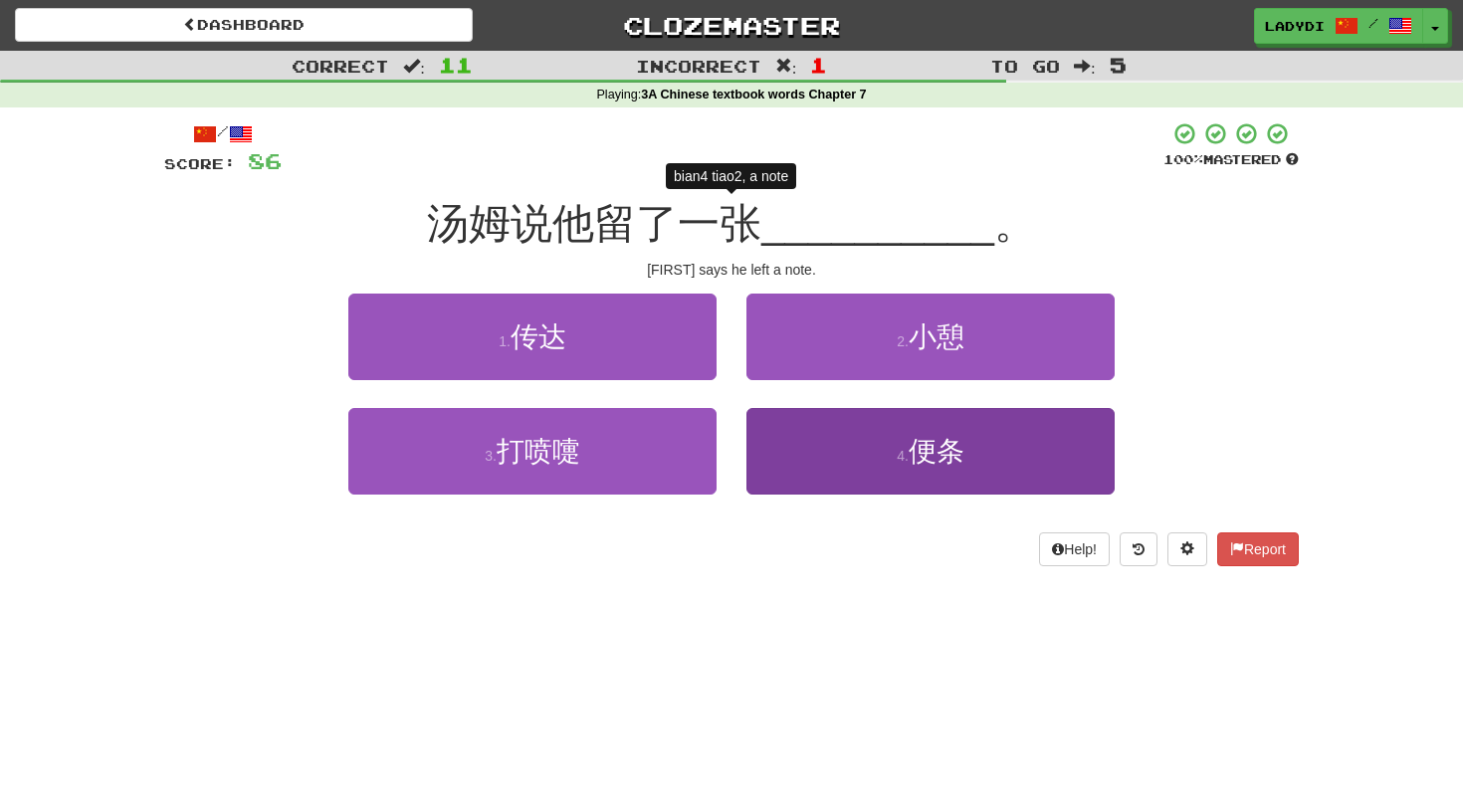 click on "4 .  便条" at bounding box center (931, 451) 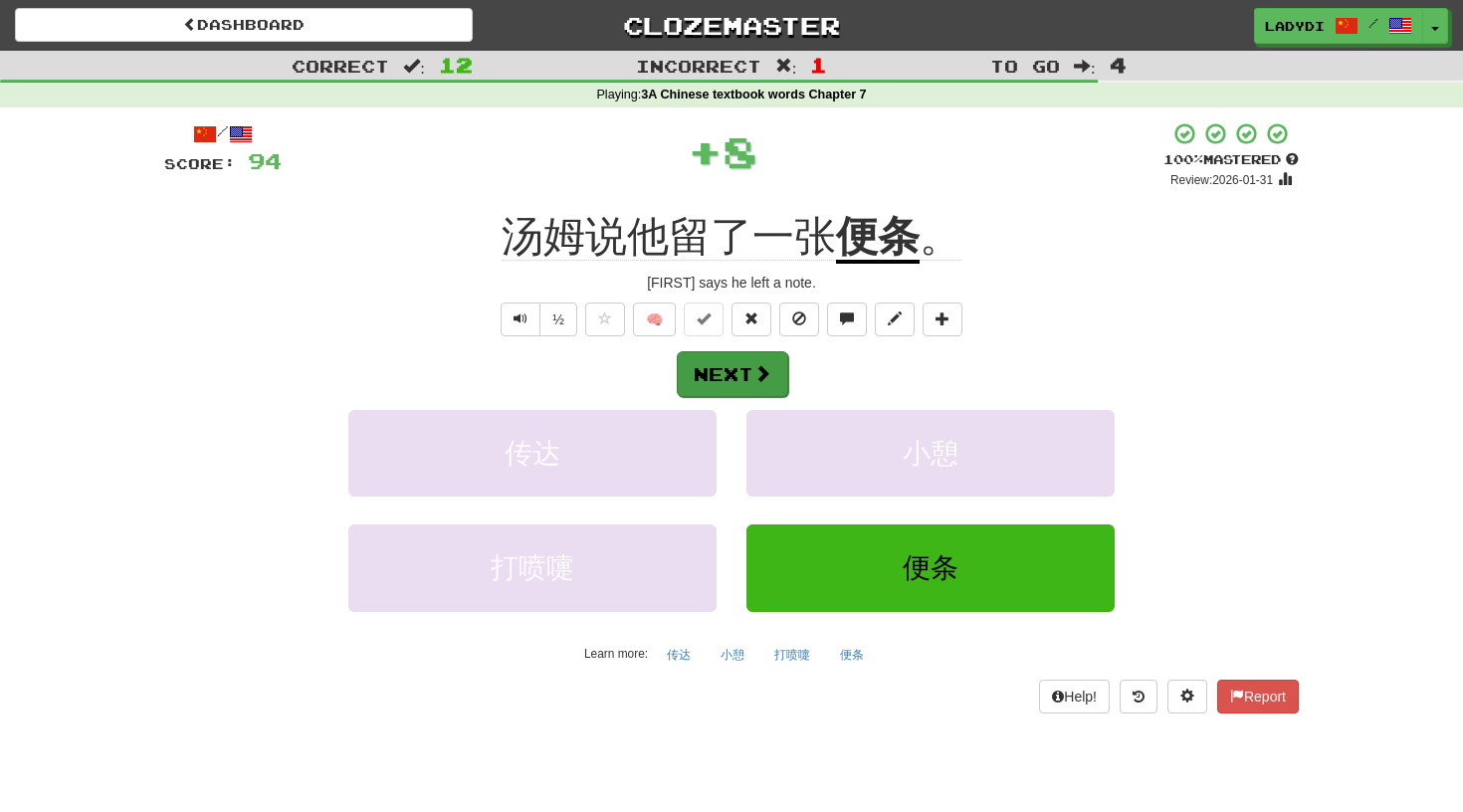 click on "Next" at bounding box center (732, 374) 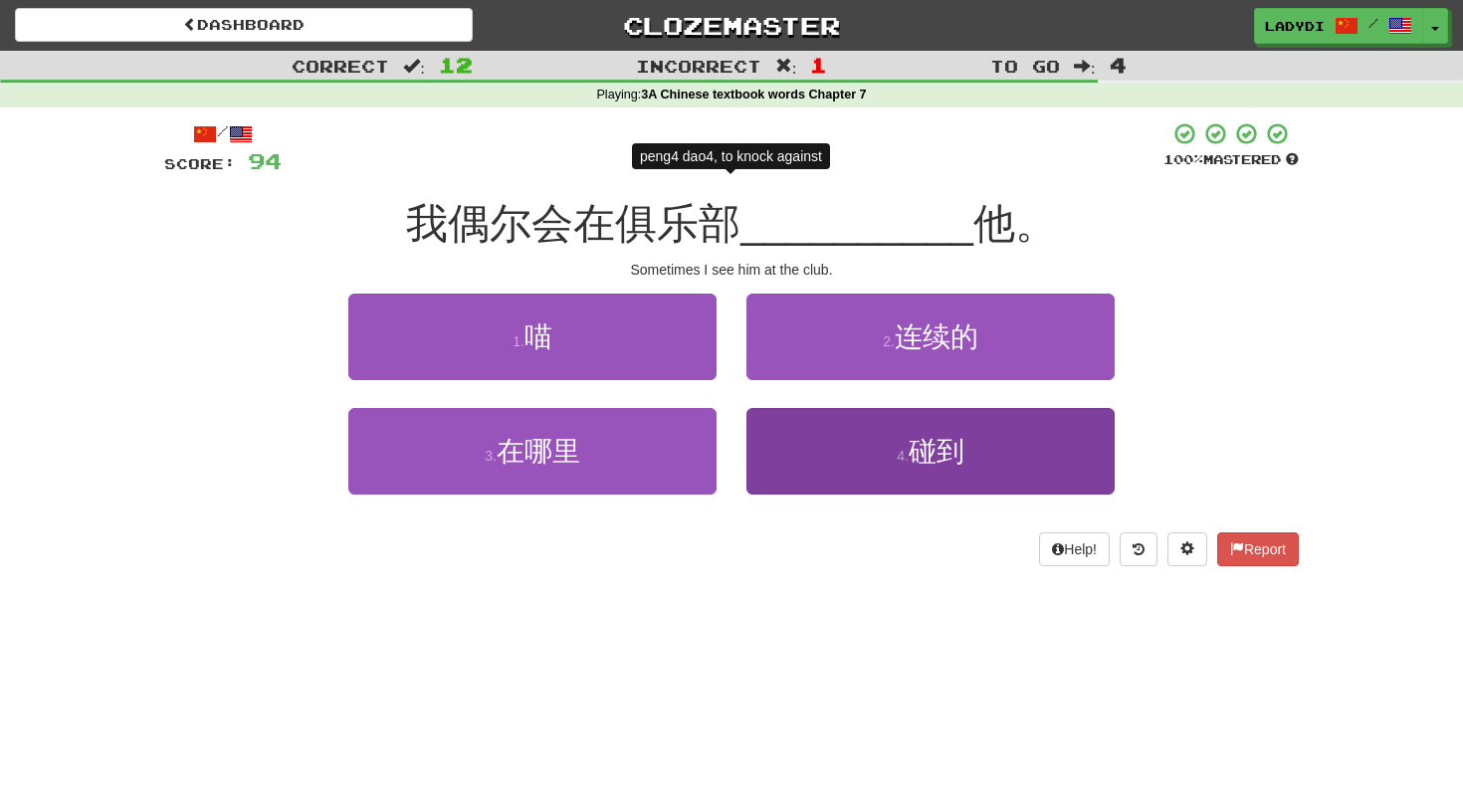 click on "4 .  碰到" at bounding box center [931, 451] 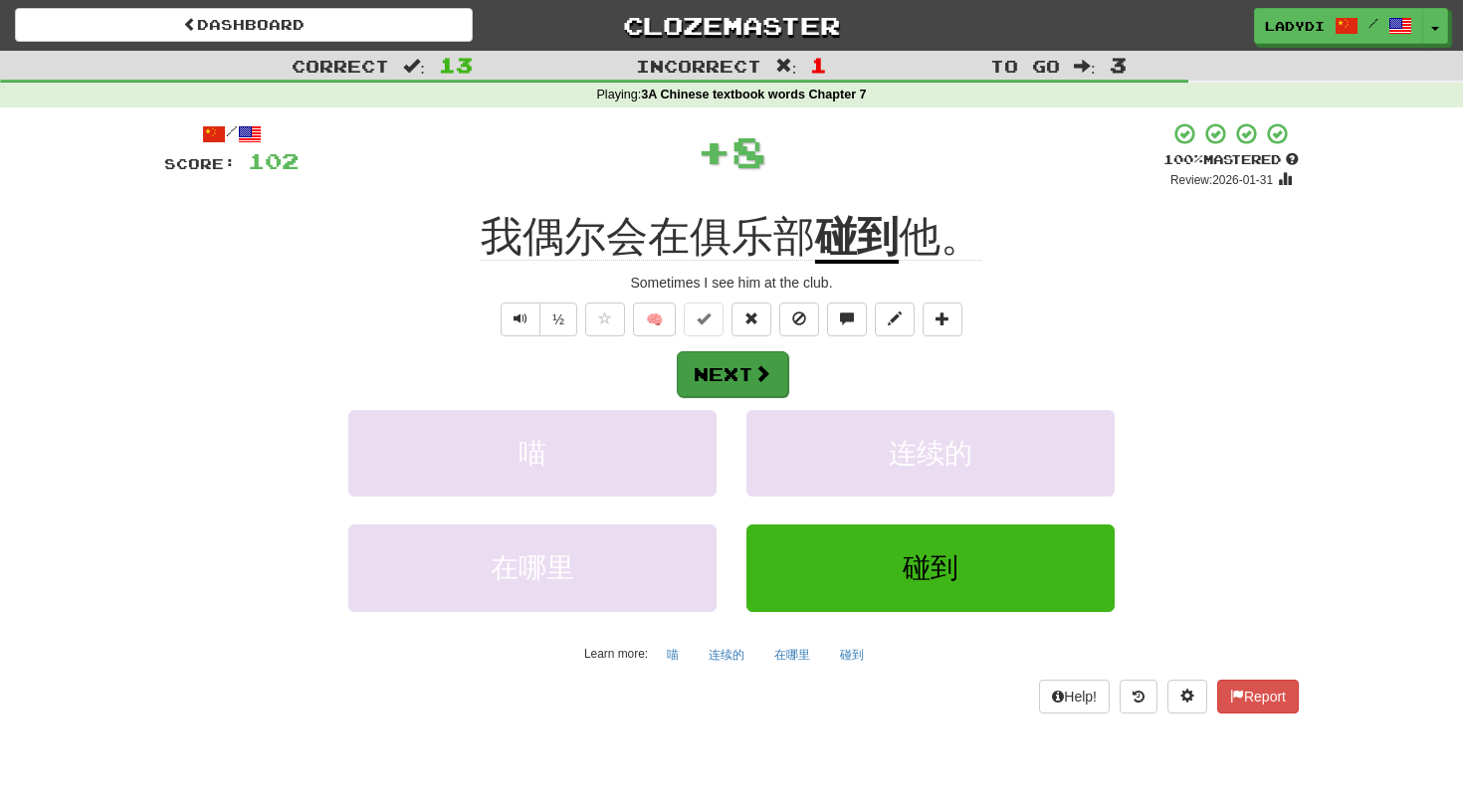 click on "Next" at bounding box center (732, 374) 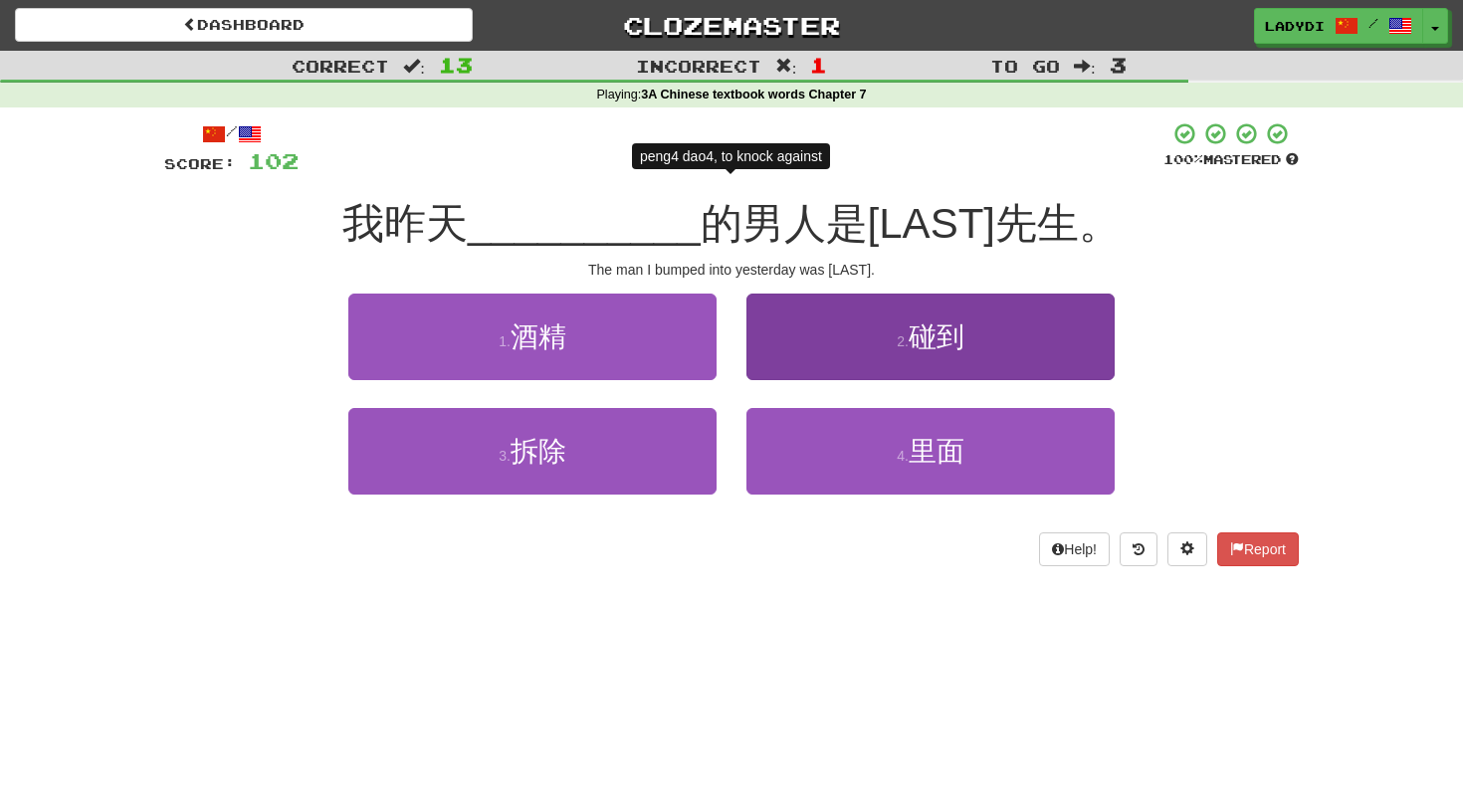 click on "2 .  碰到" at bounding box center [931, 336] 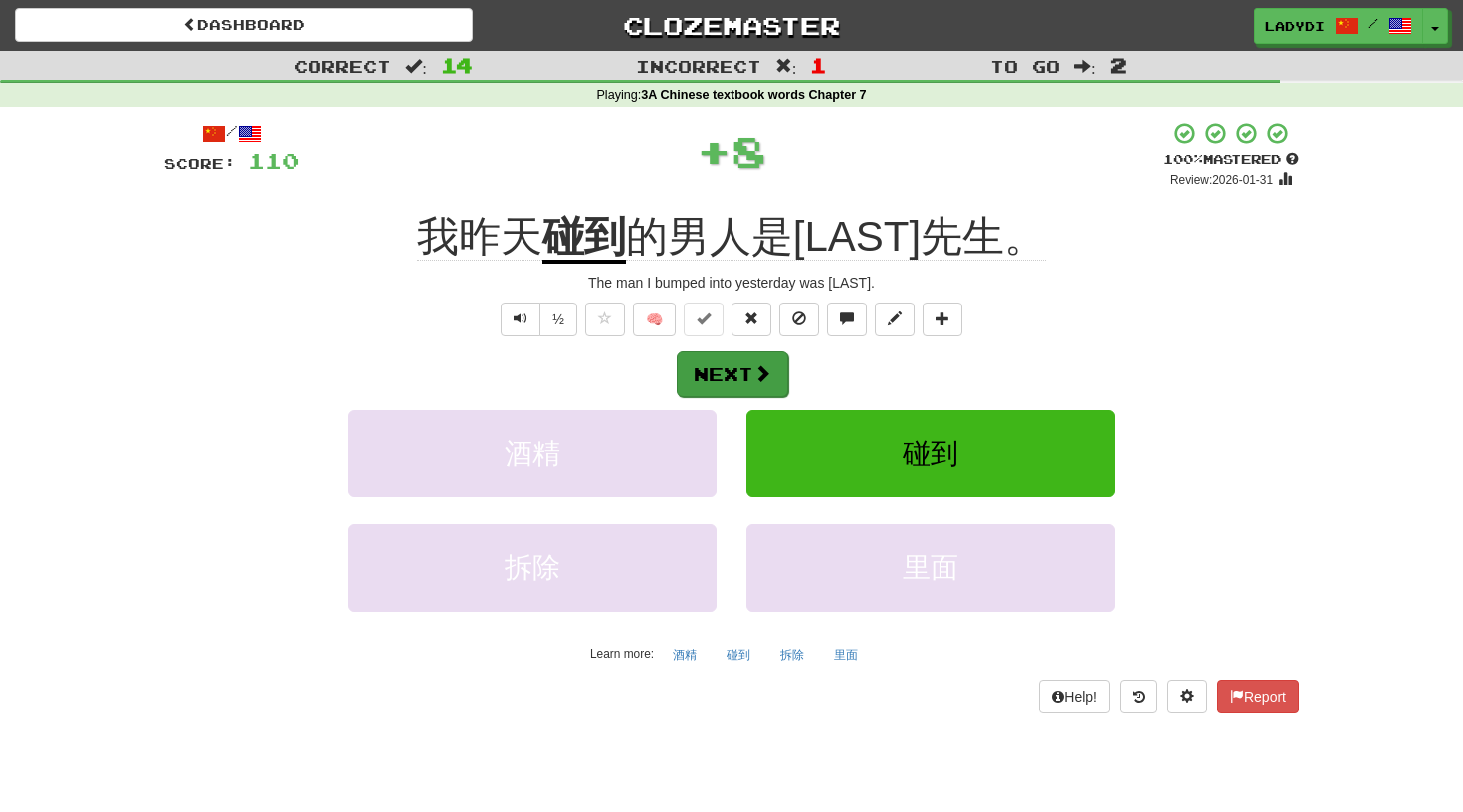click on "Next" at bounding box center (732, 374) 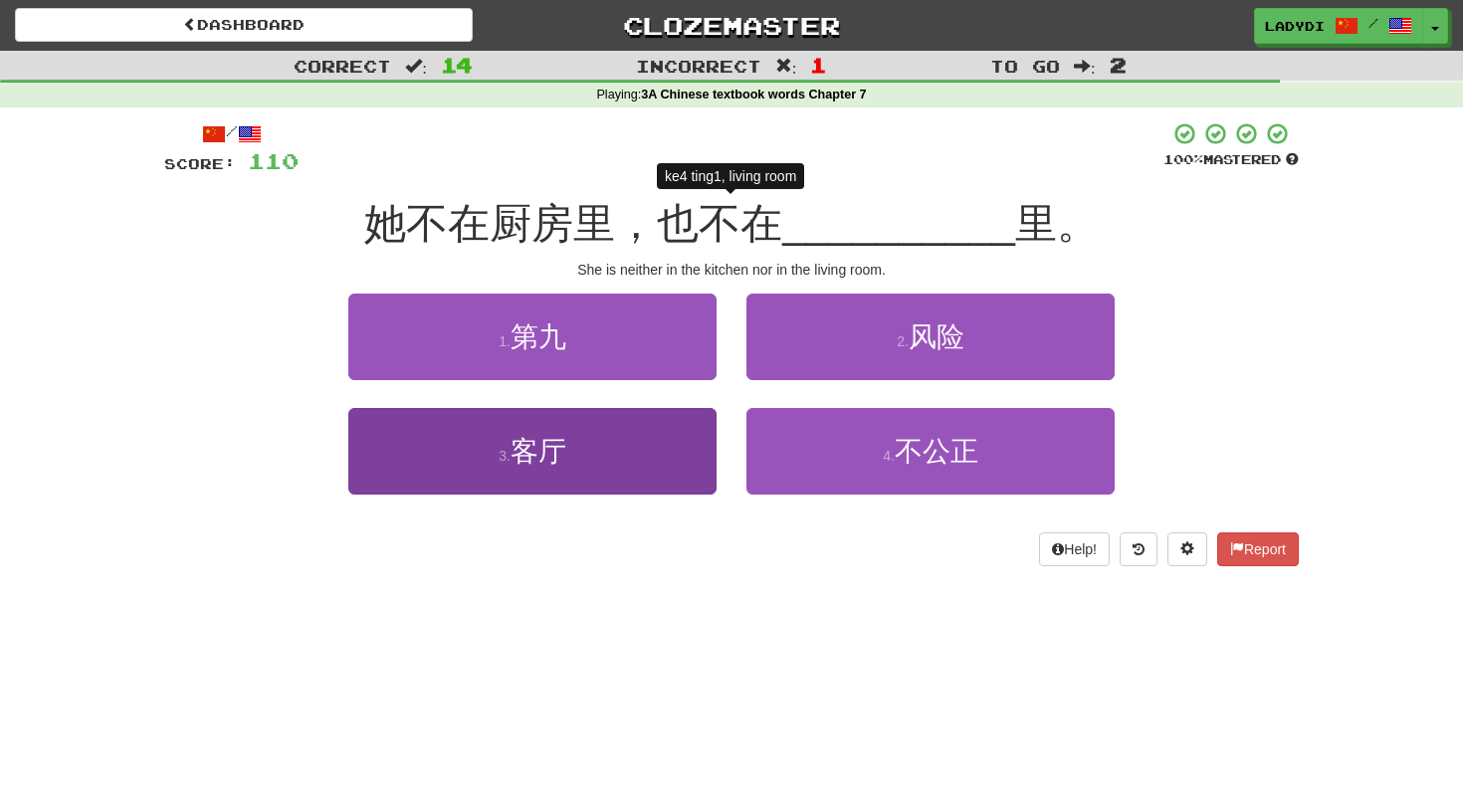click on "3 .  客厅" at bounding box center [532, 451] 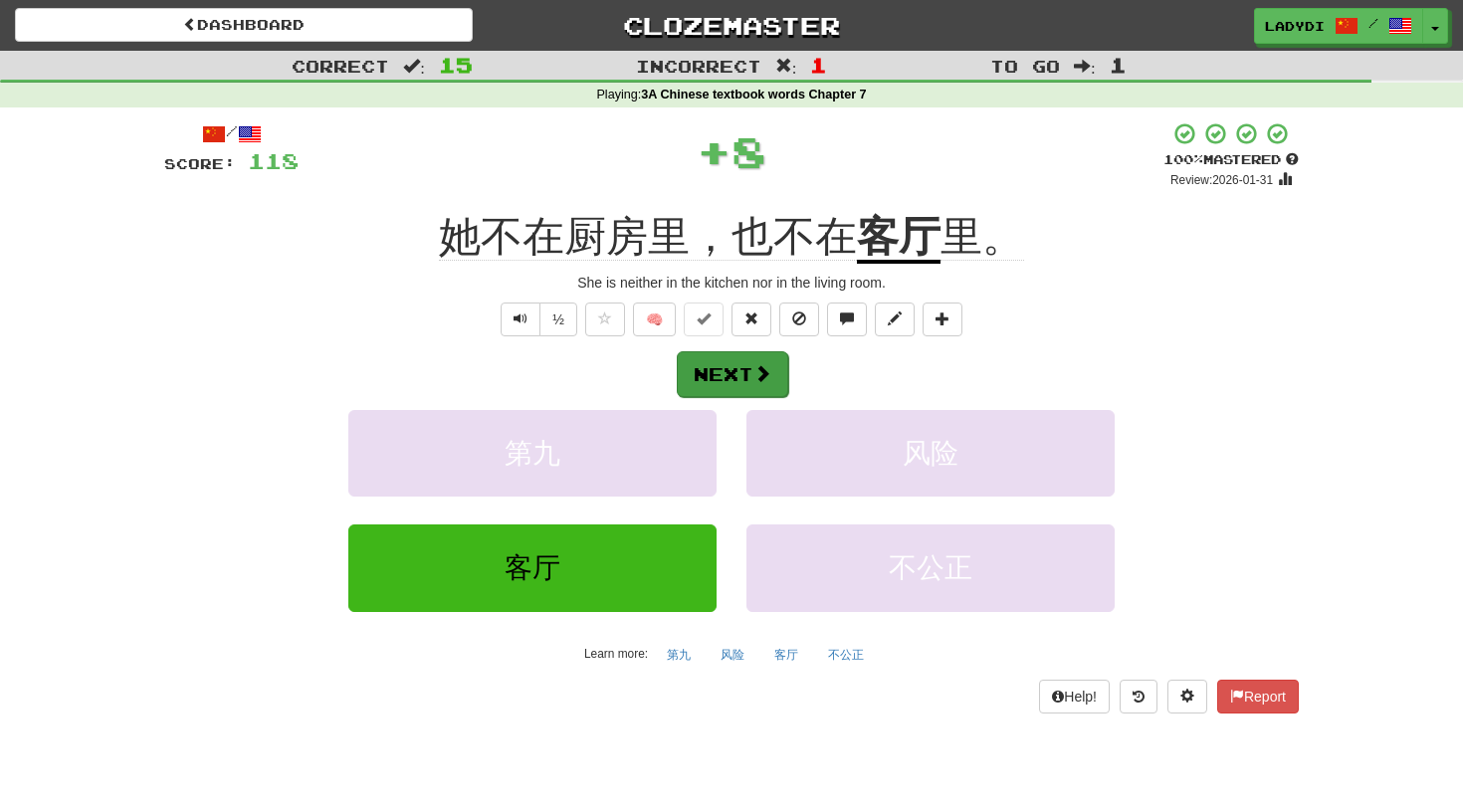 click on "Next" at bounding box center [732, 374] 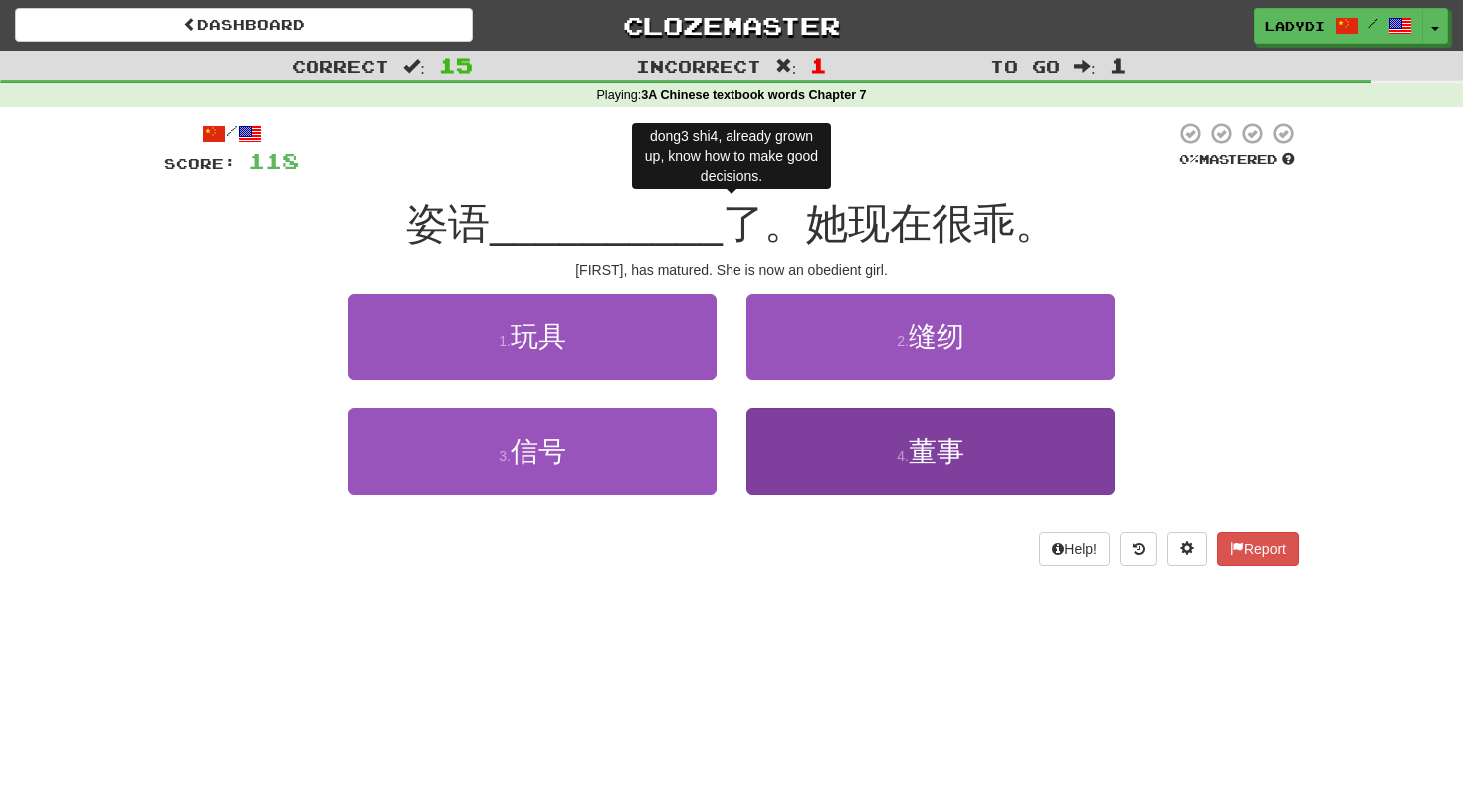 click on "4 .  董事" at bounding box center [931, 451] 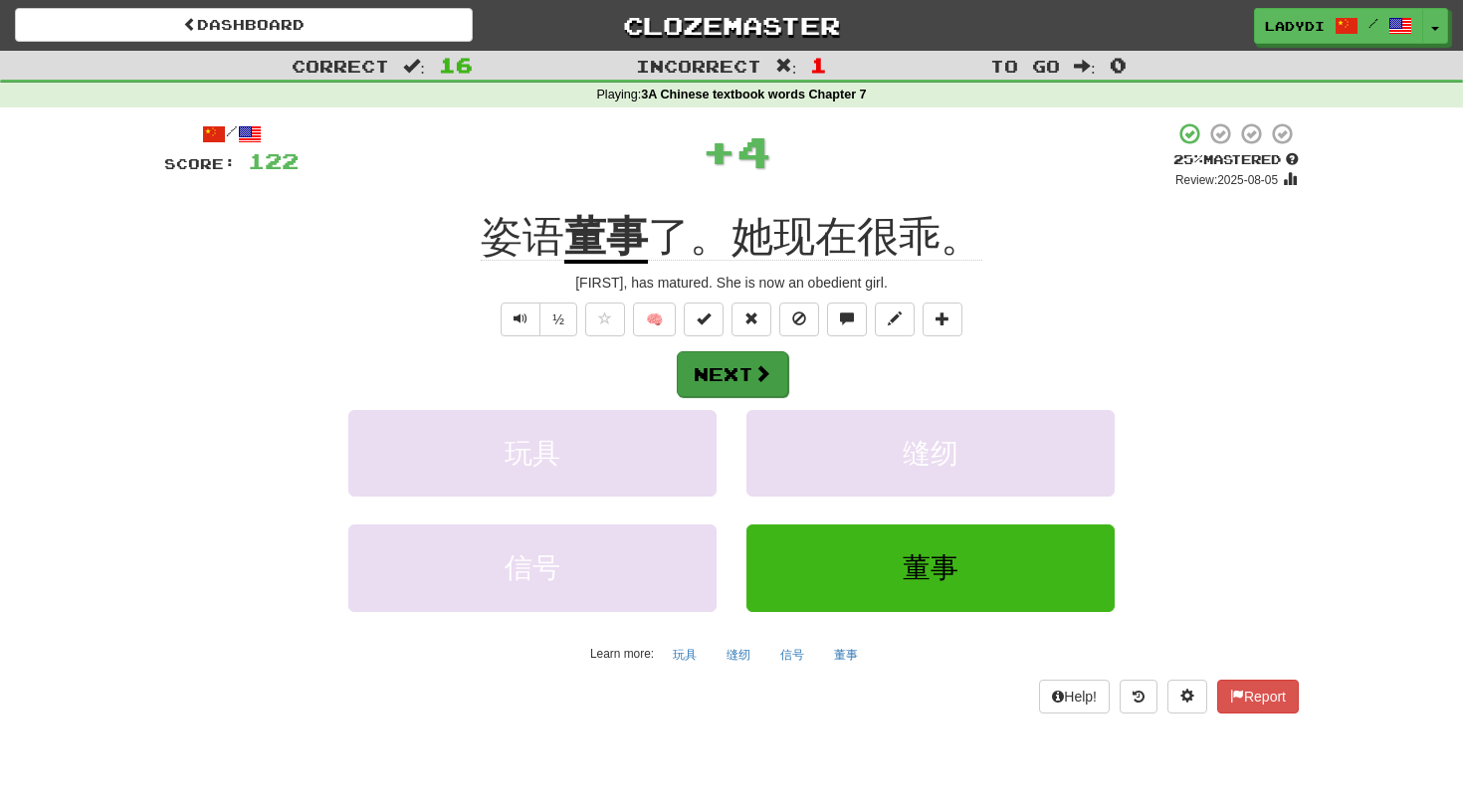 click at bounding box center (762, 373) 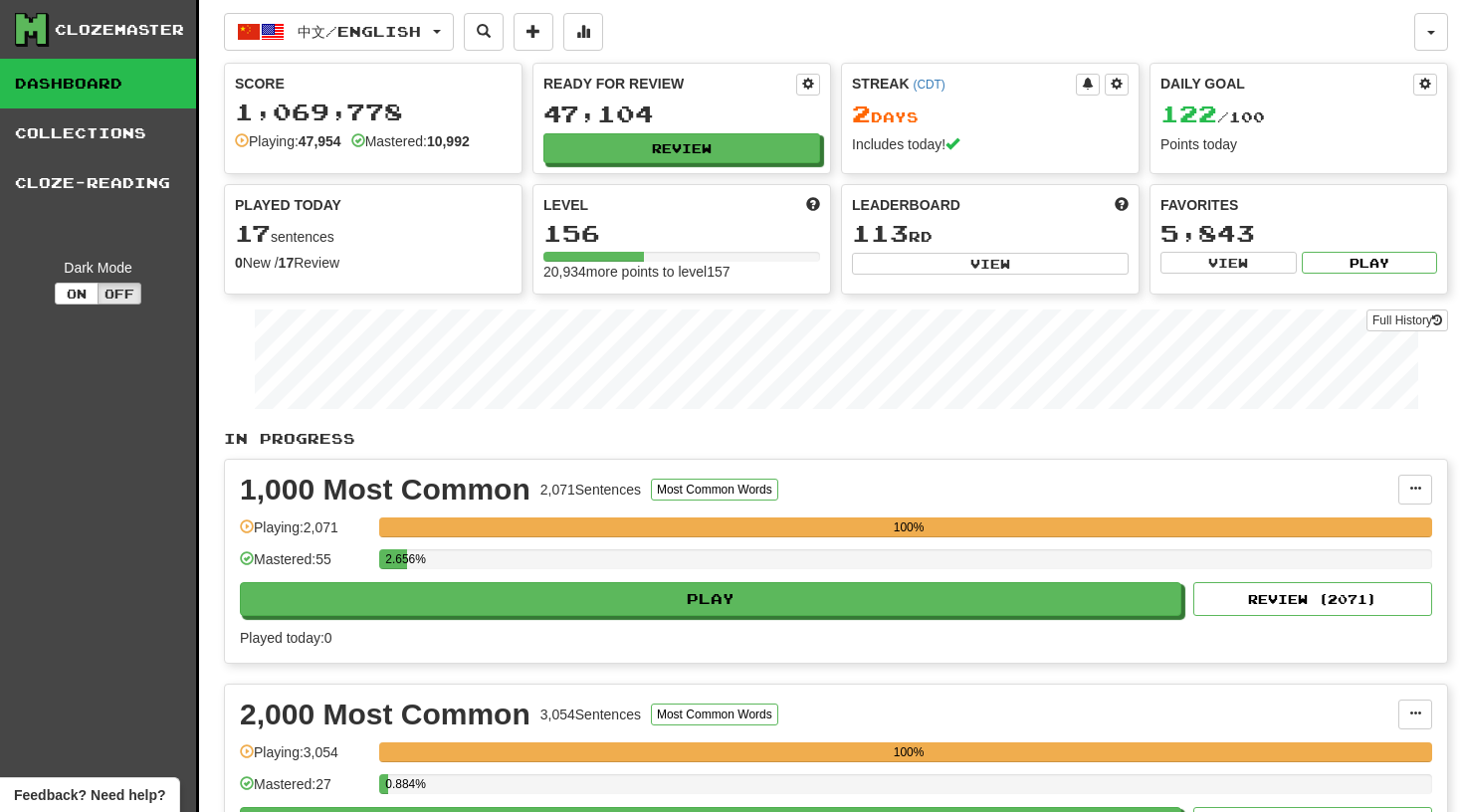 scroll, scrollTop: 0, scrollLeft: 0, axis: both 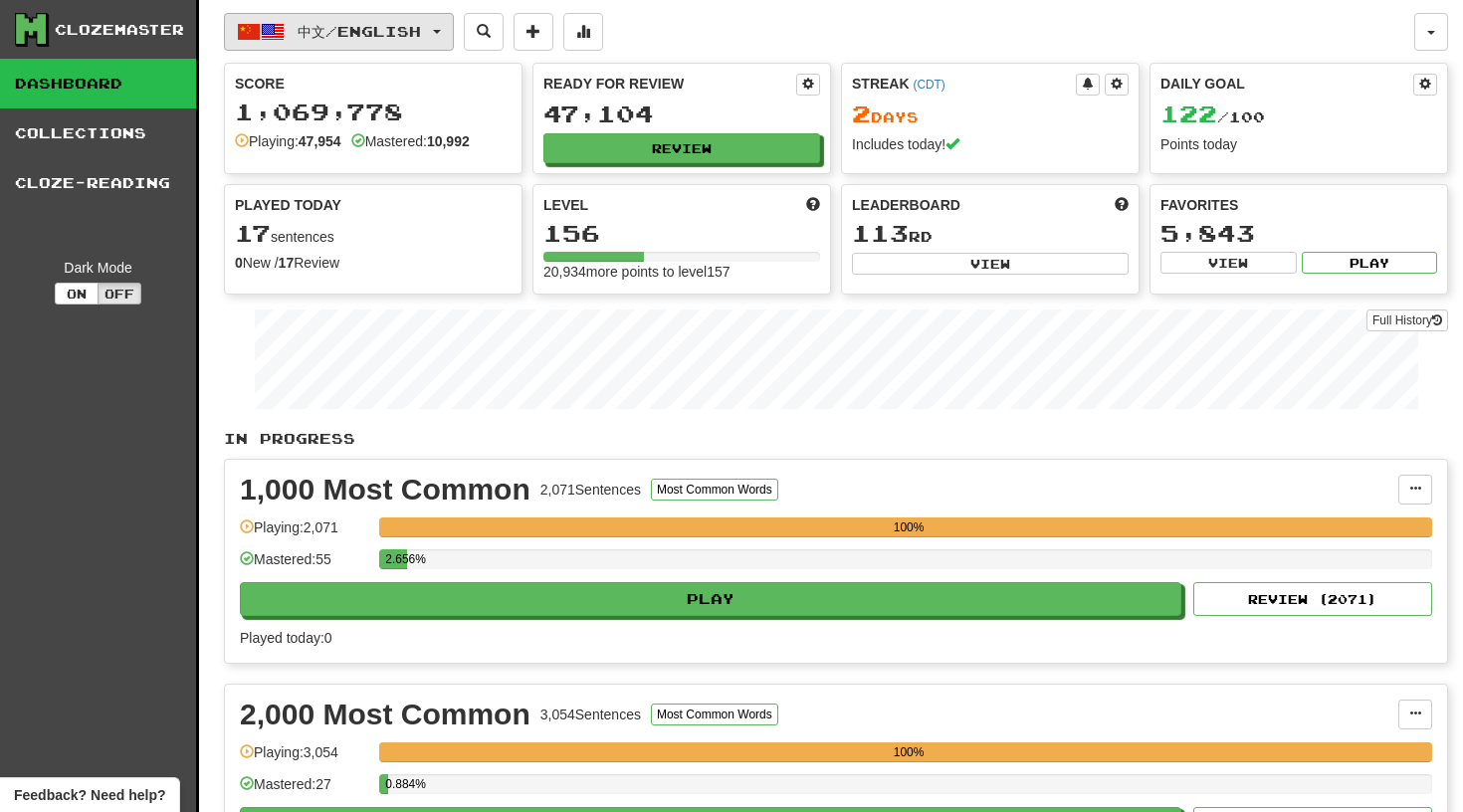 click at bounding box center [437, 32] 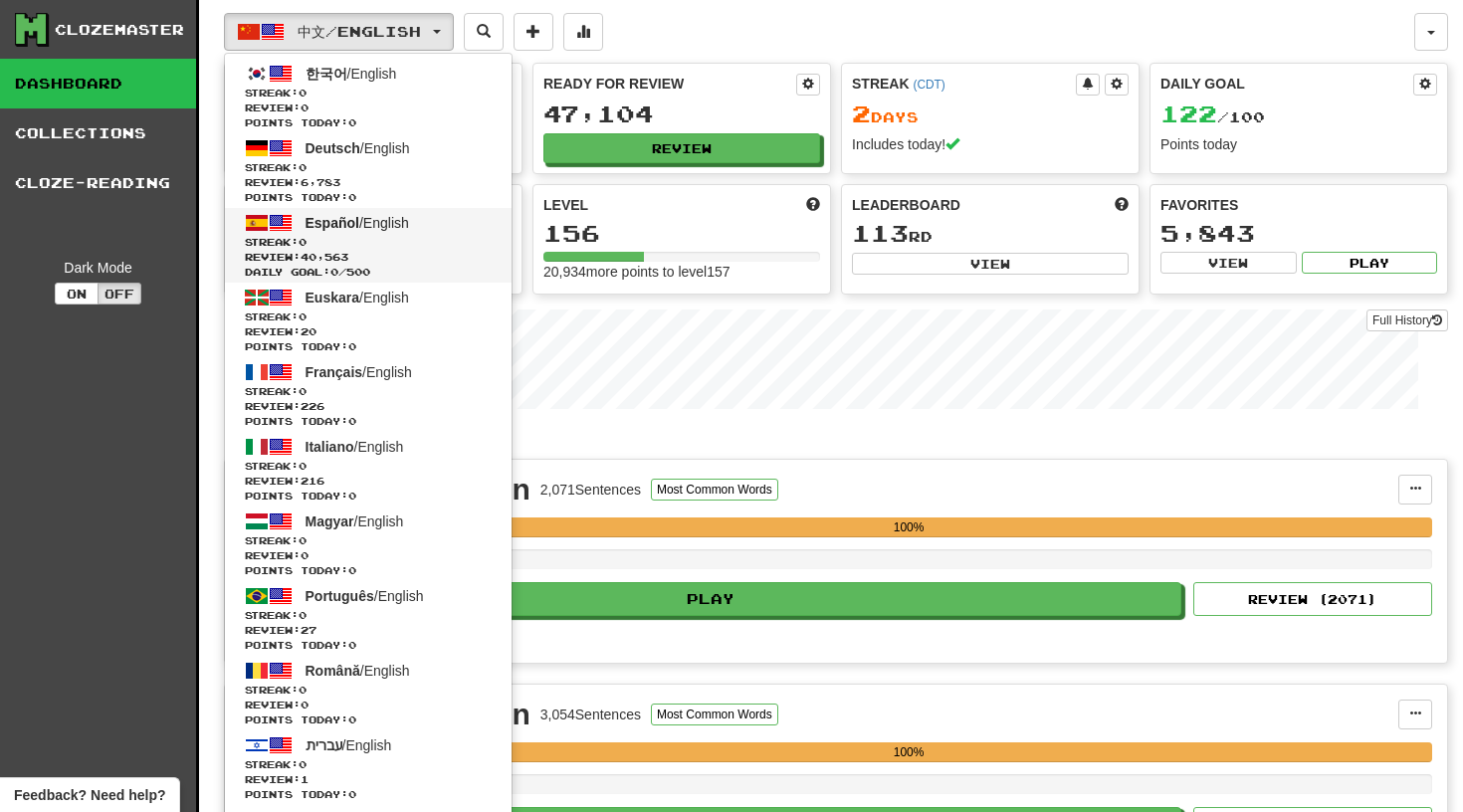 click on "Español" at bounding box center (332, 223) 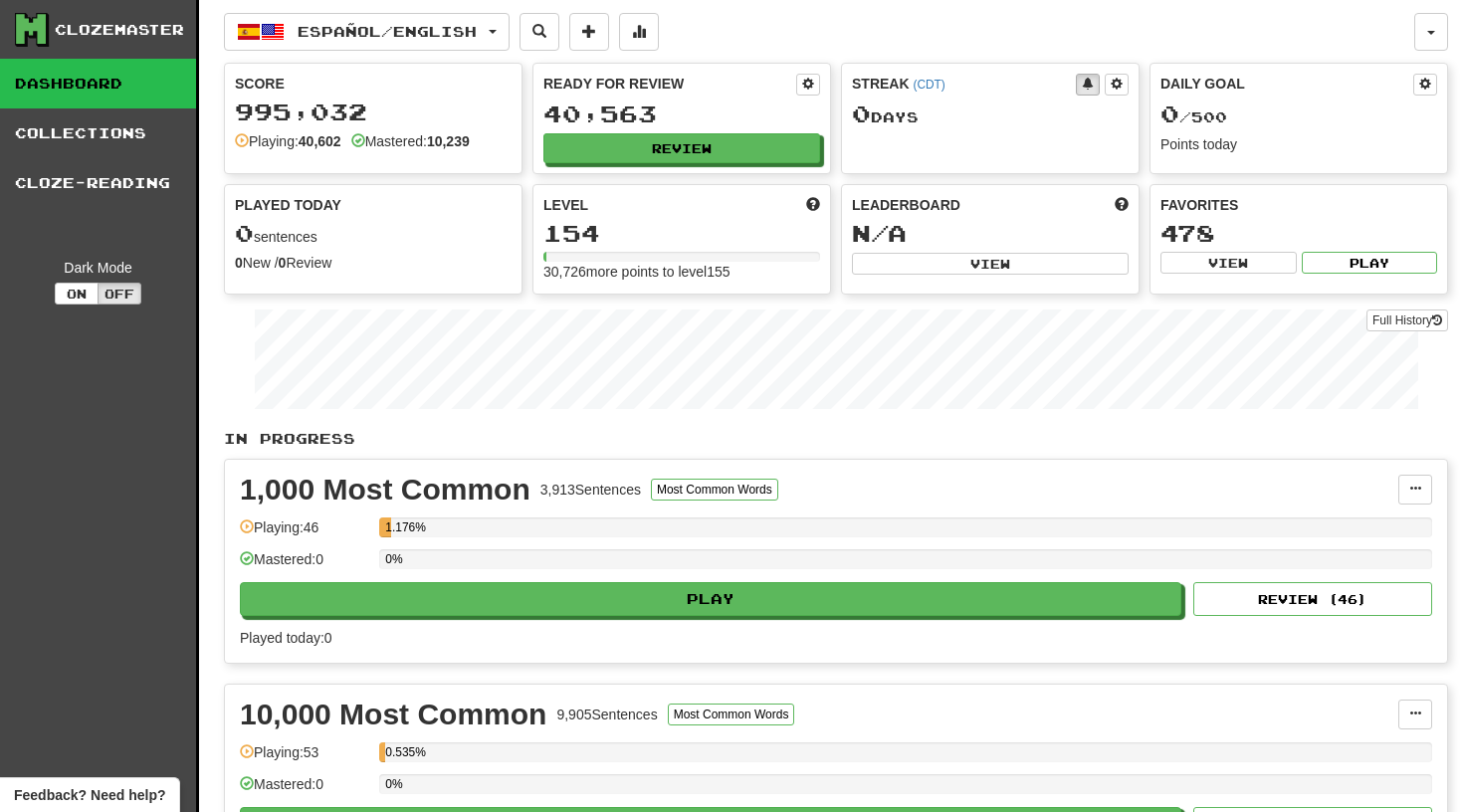 scroll, scrollTop: 0, scrollLeft: 0, axis: both 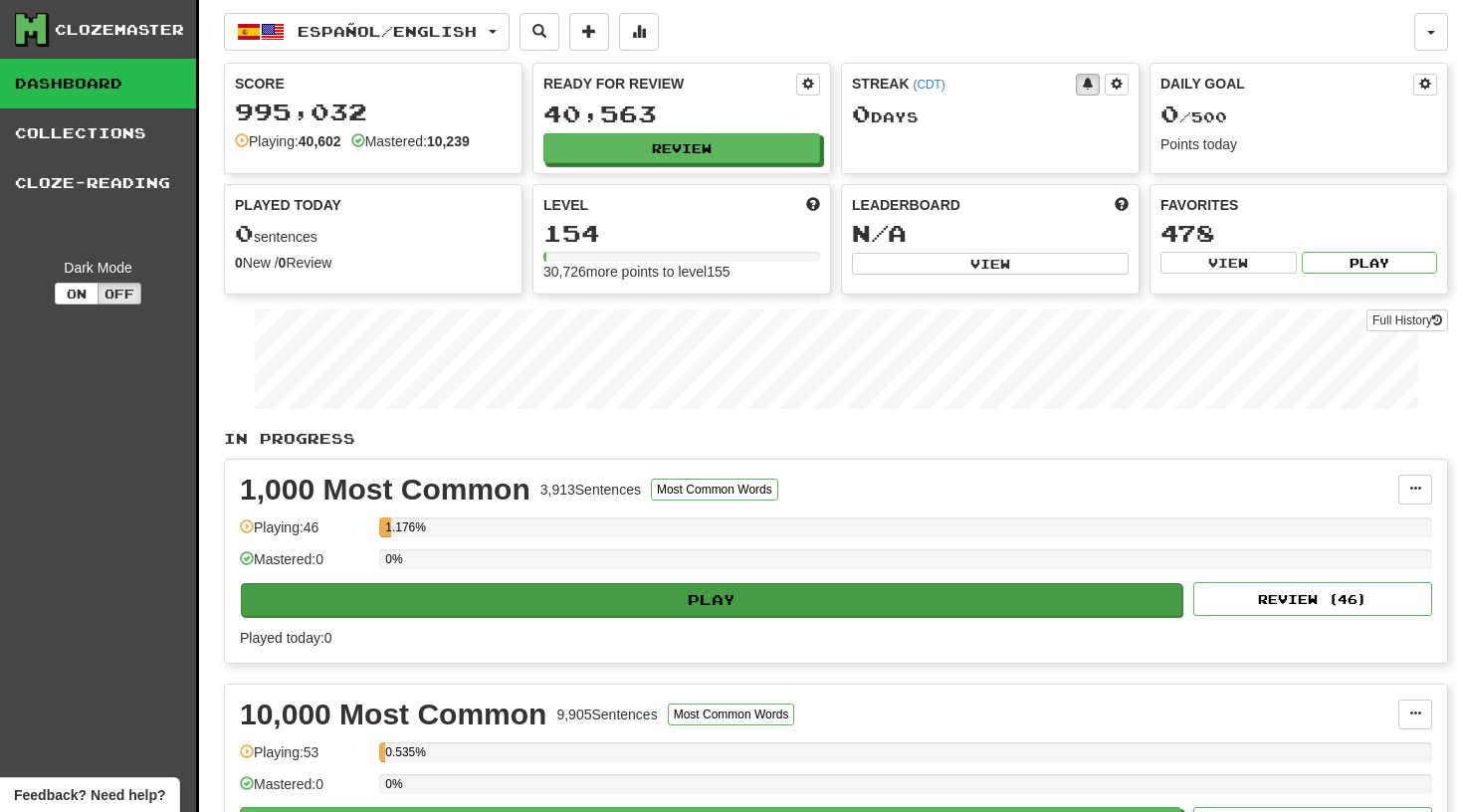 click on "Play" at bounding box center [712, 600] 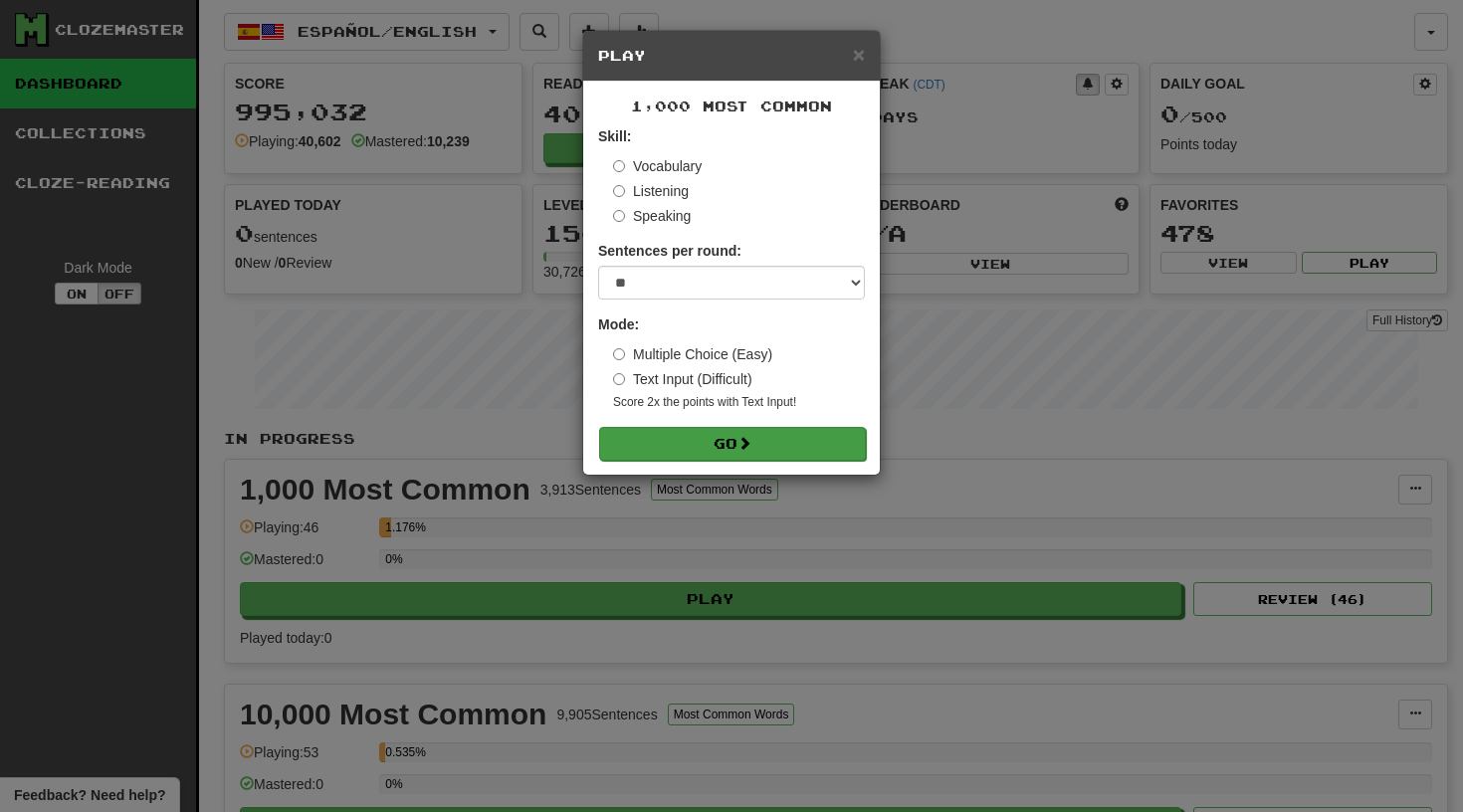 click on "Go" at bounding box center [732, 444] 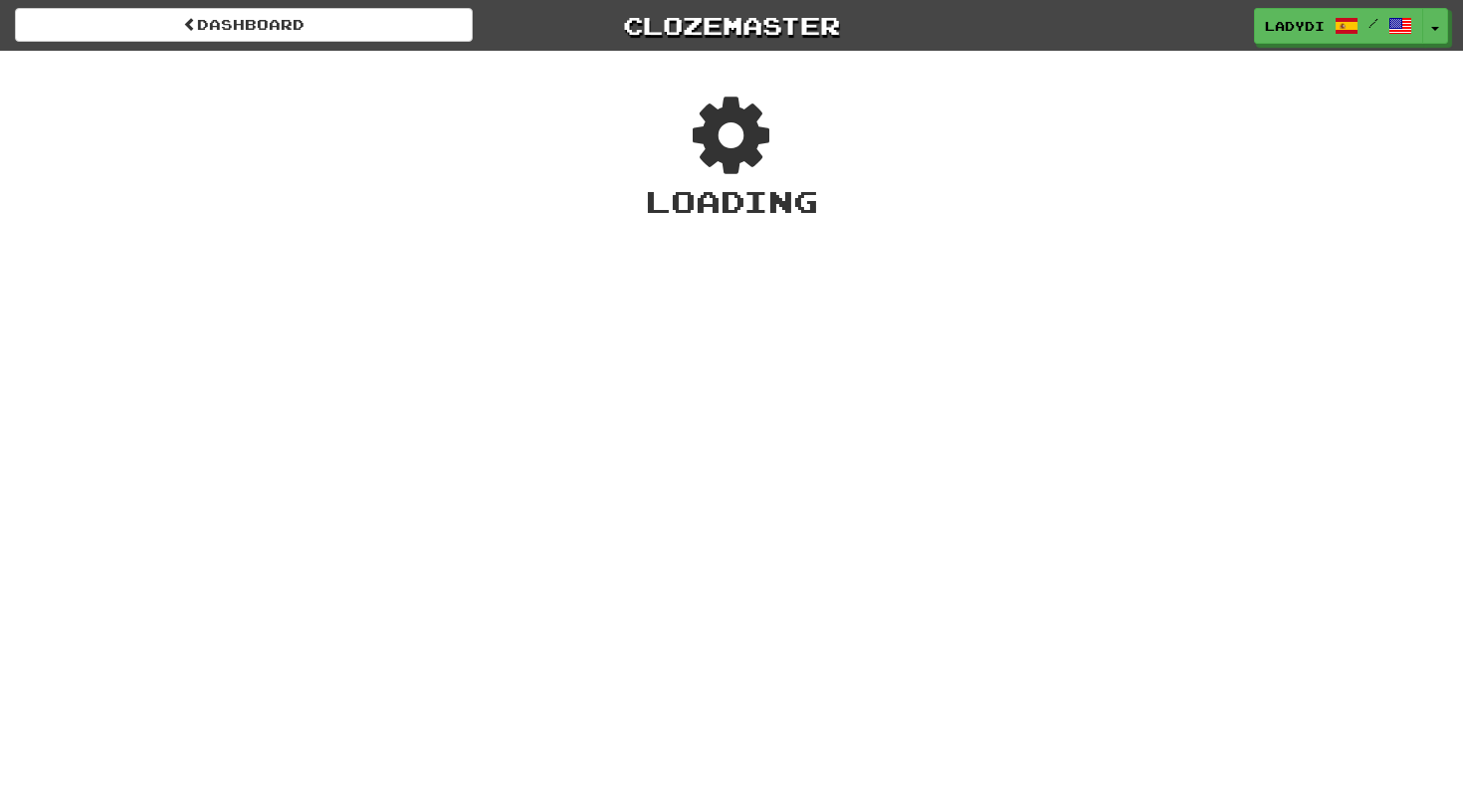scroll, scrollTop: 0, scrollLeft: 0, axis: both 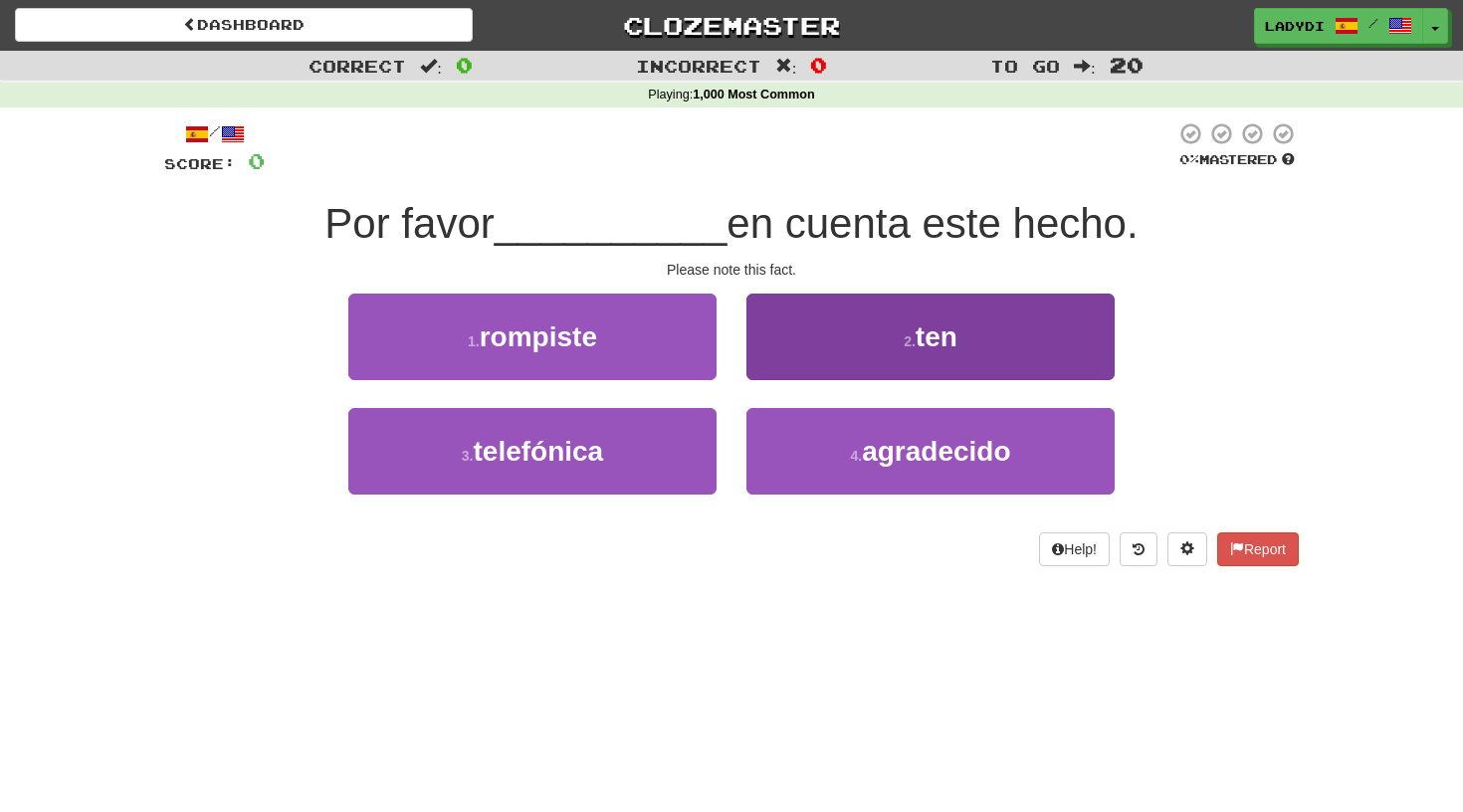 click on "2 .  ten" at bounding box center (931, 336) 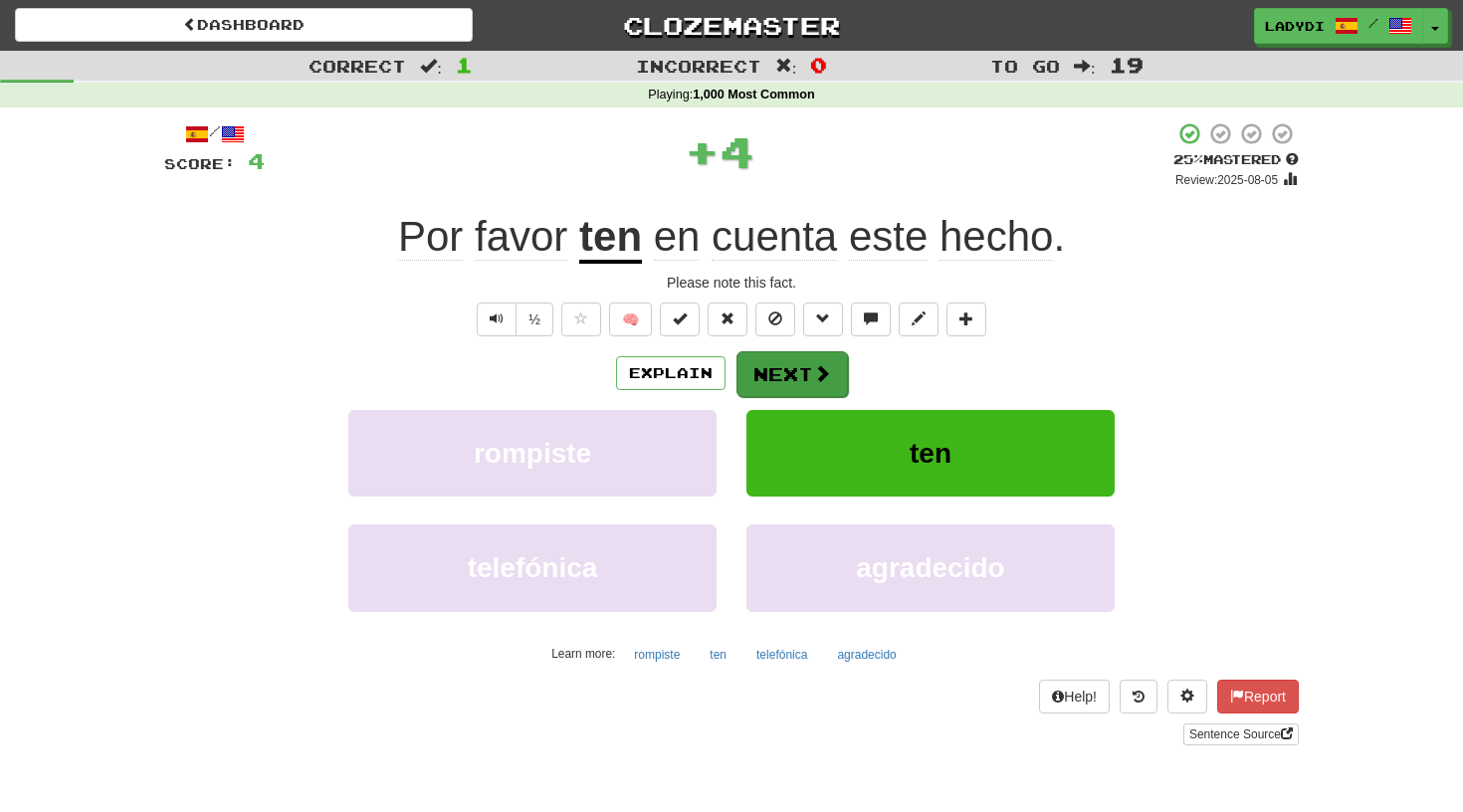 click on "Next" at bounding box center [792, 374] 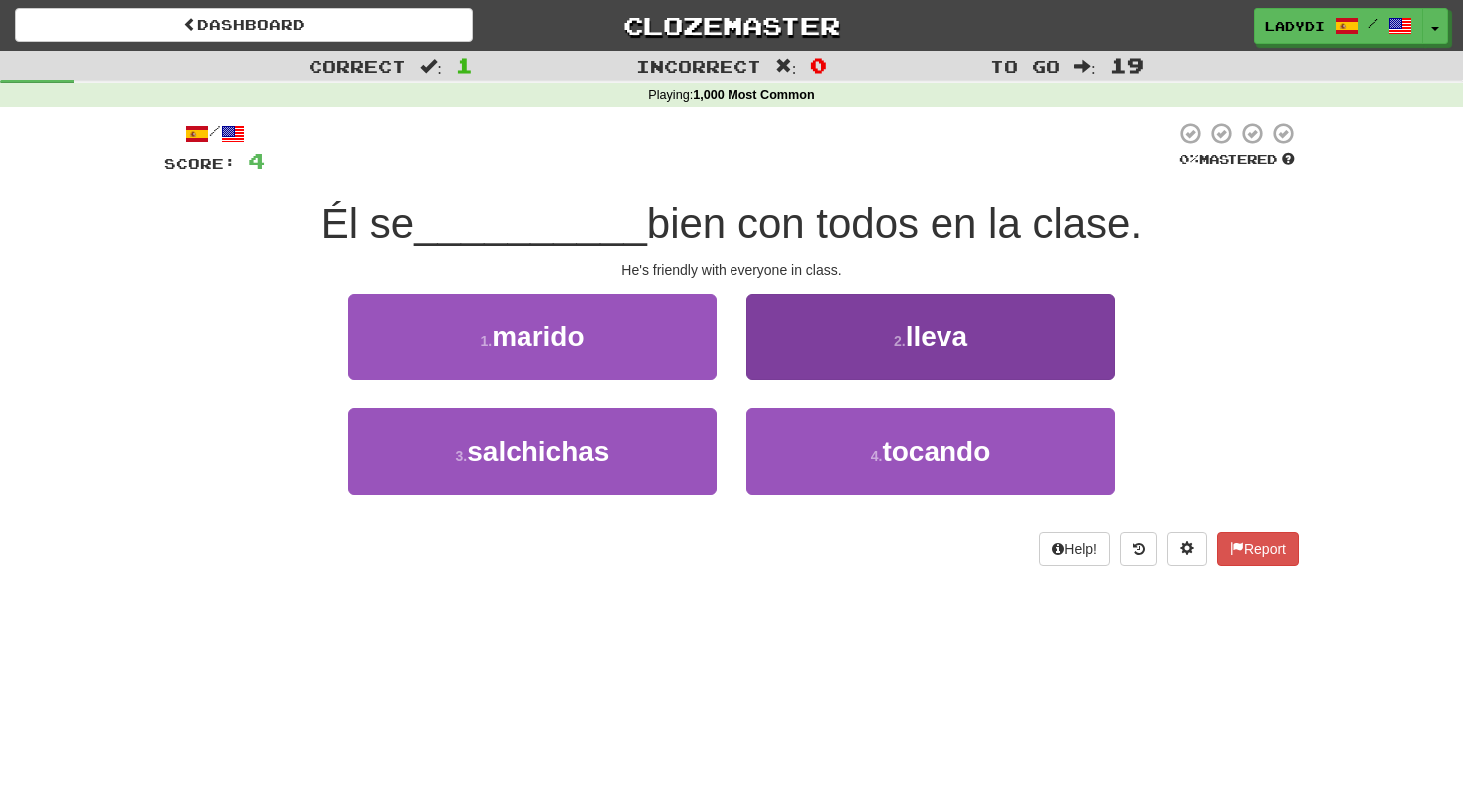 click on "[NUMBER] .  lleva" at bounding box center [931, 336] 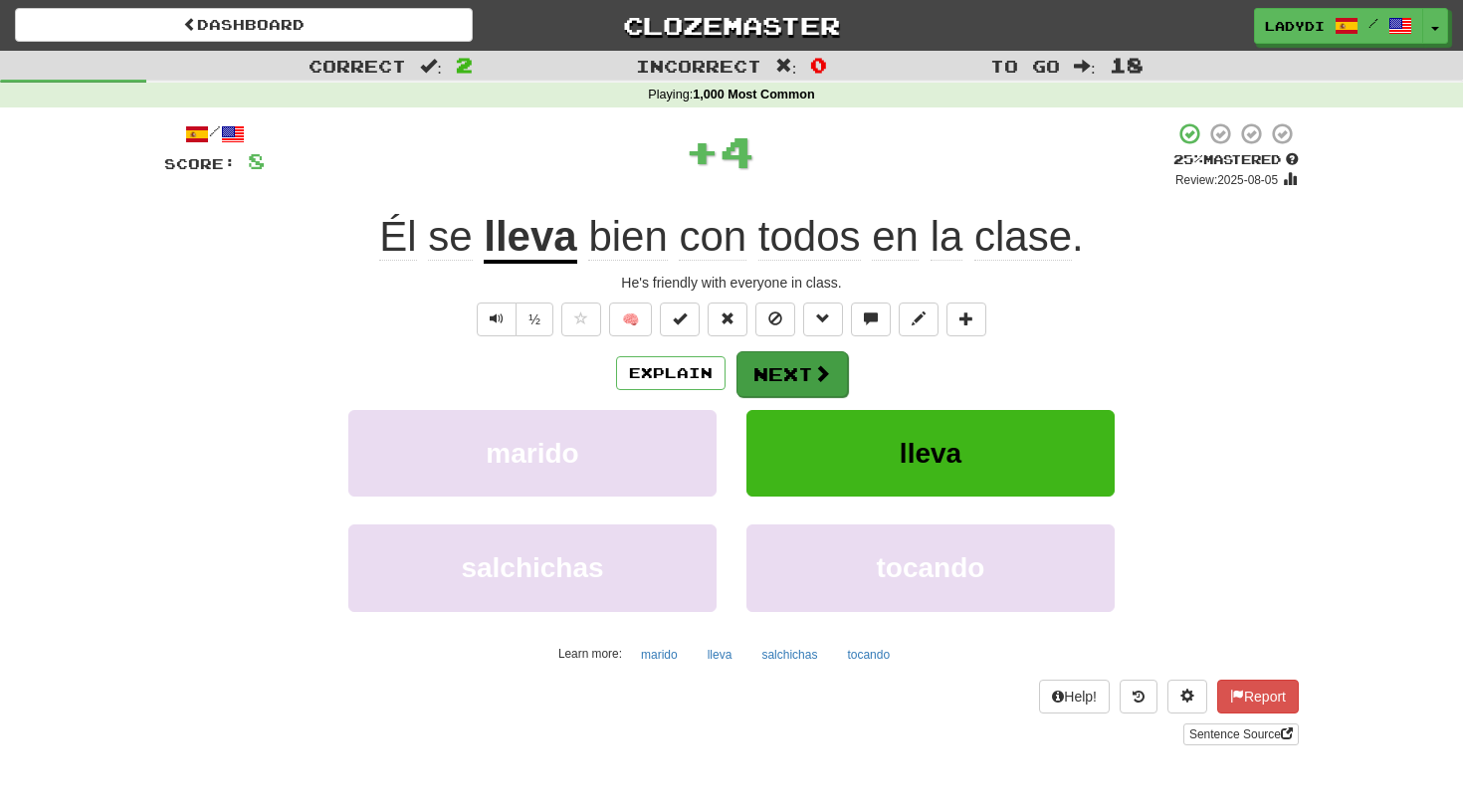 click on "Next" at bounding box center (792, 374) 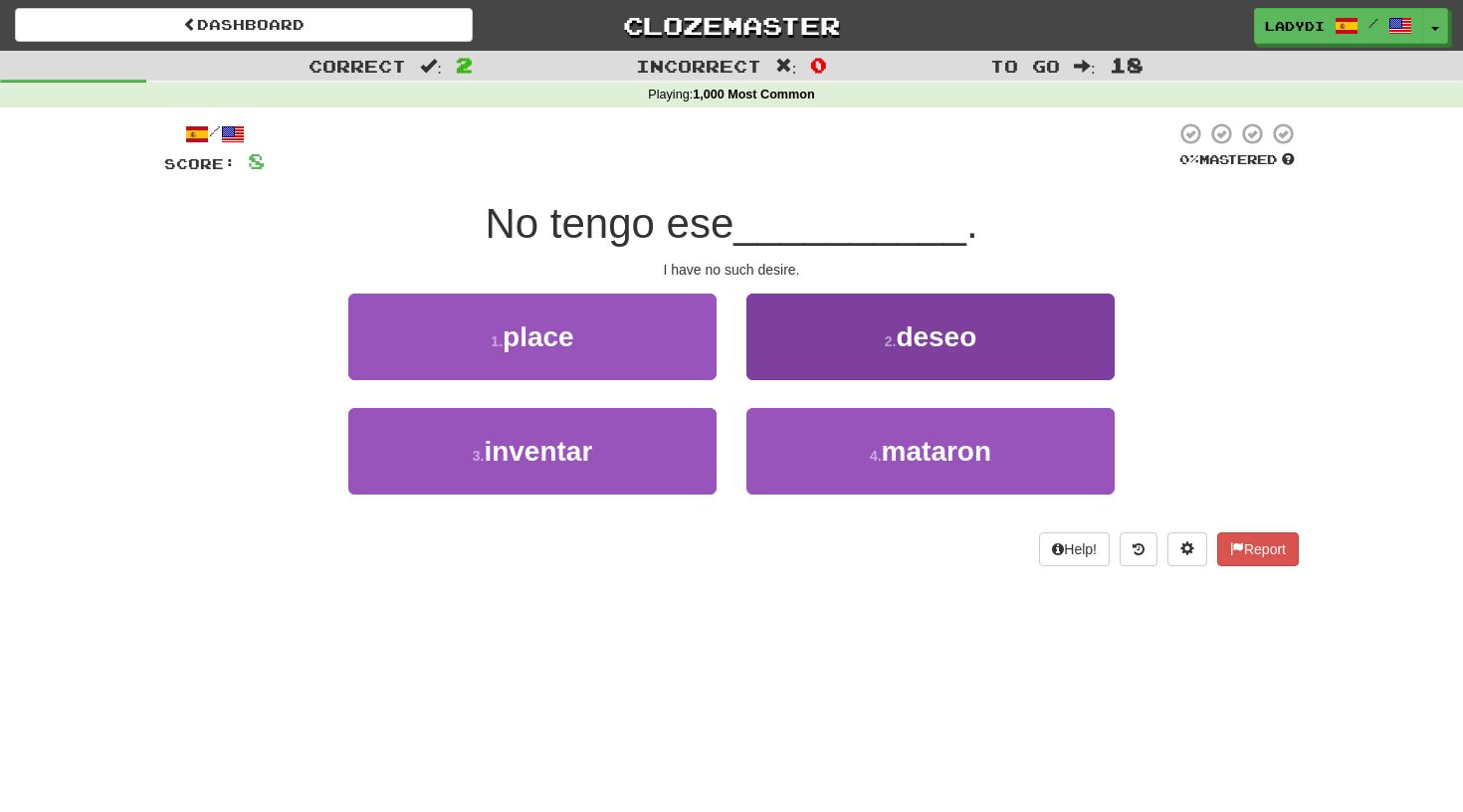 click on "[NUMBER] .  deseo" at bounding box center [931, 336] 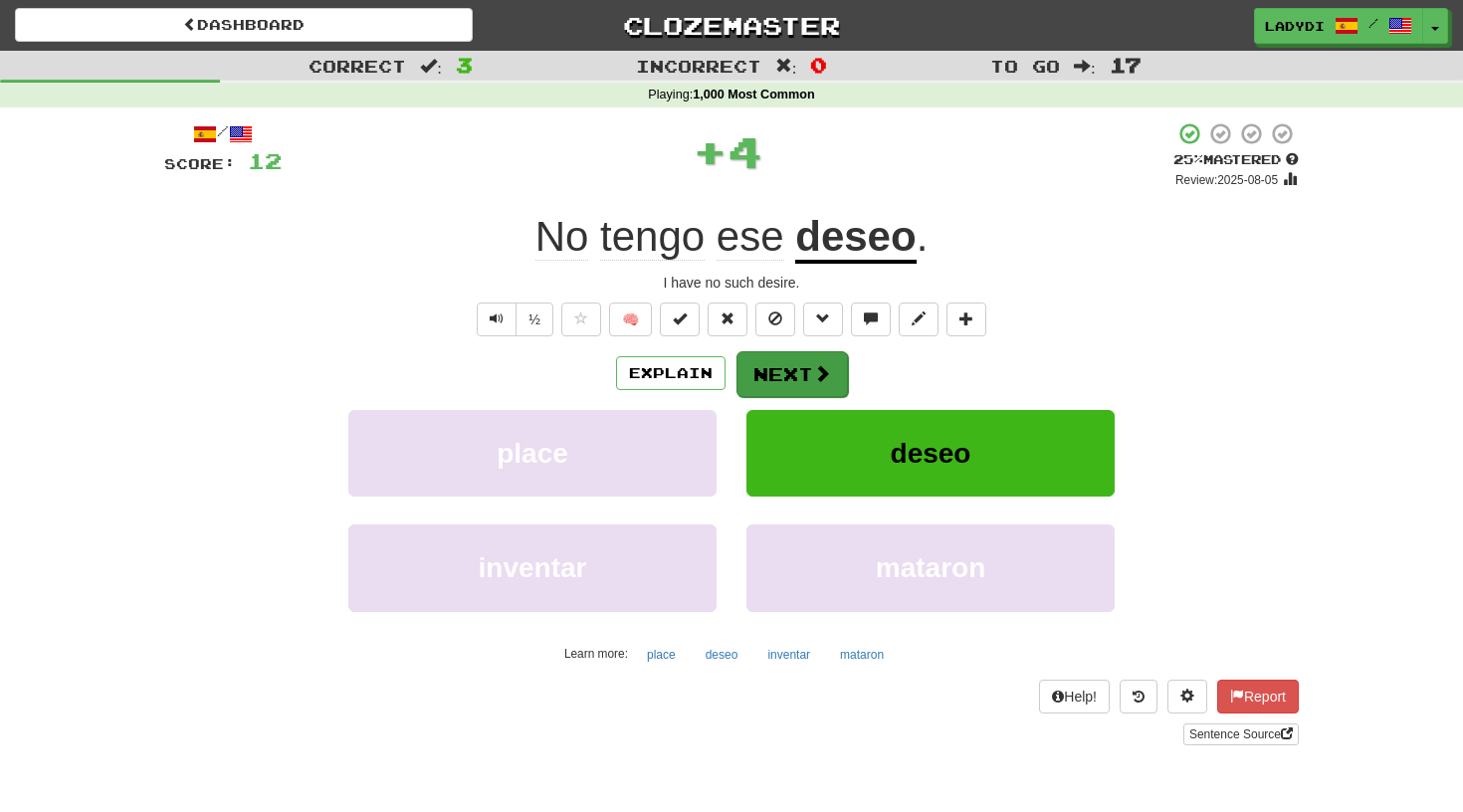 click on "Next" at bounding box center (792, 374) 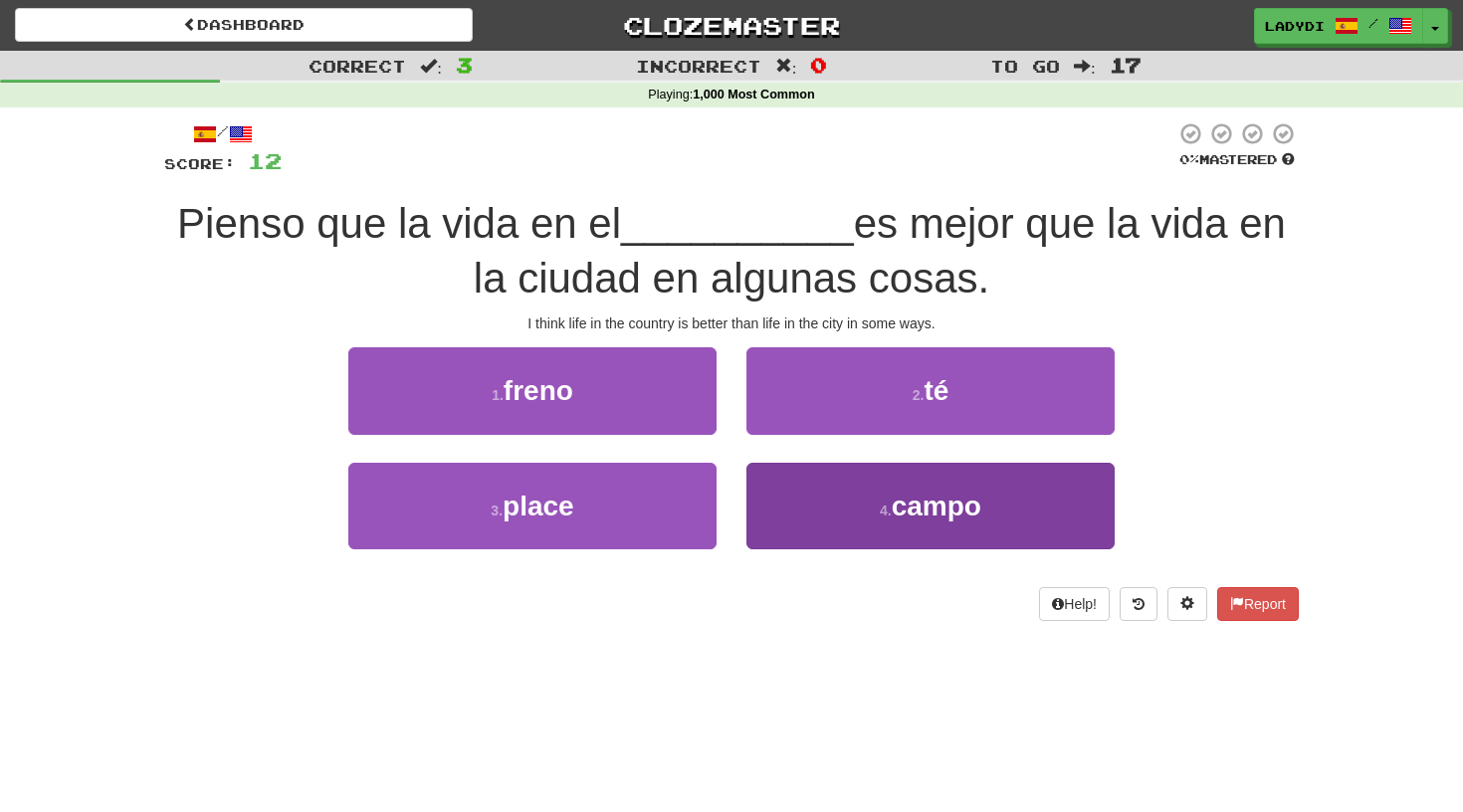 click on "4 .  campo" at bounding box center (931, 506) 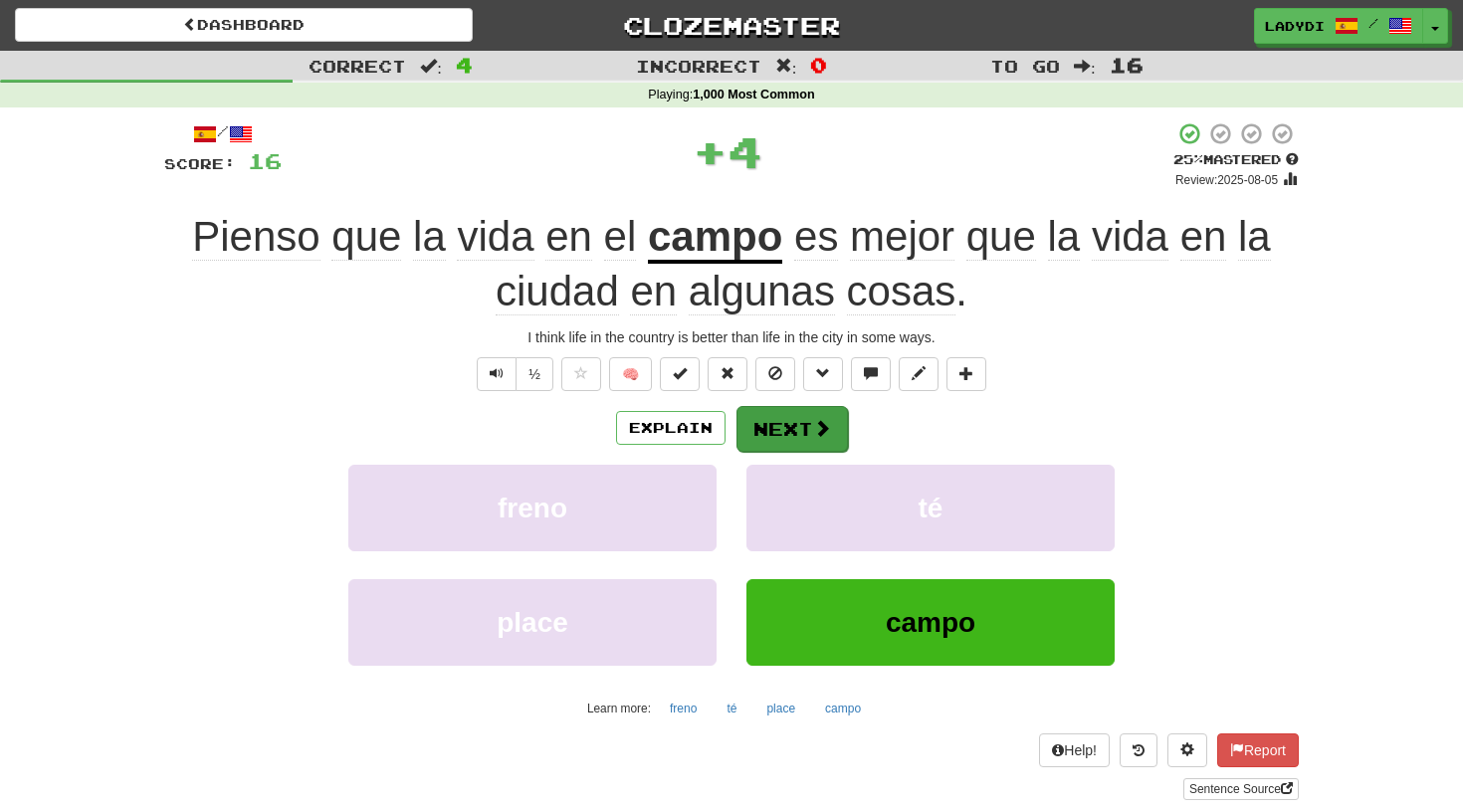 click on "Next" at bounding box center [792, 429] 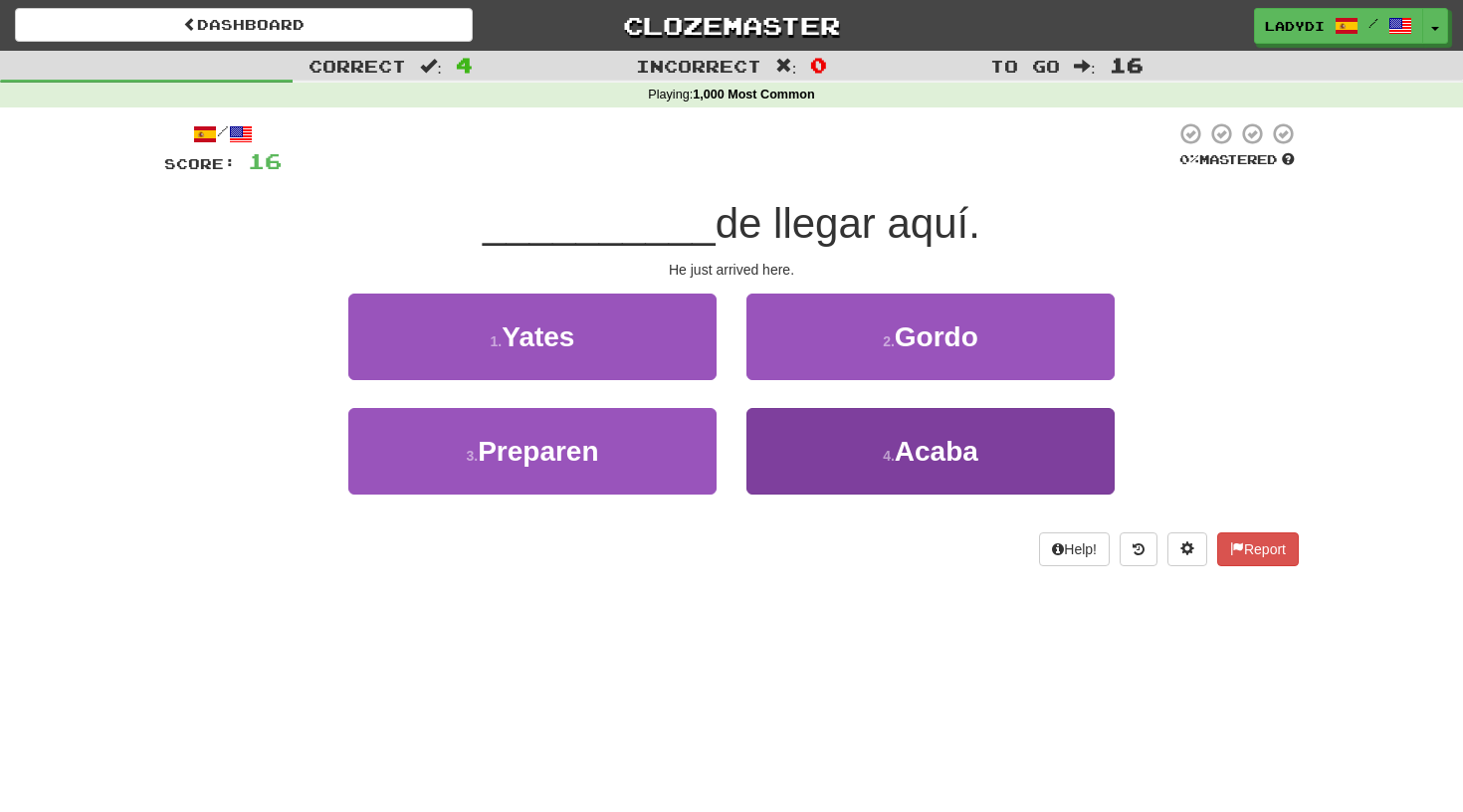 click on "4 .  Acaba" at bounding box center [931, 451] 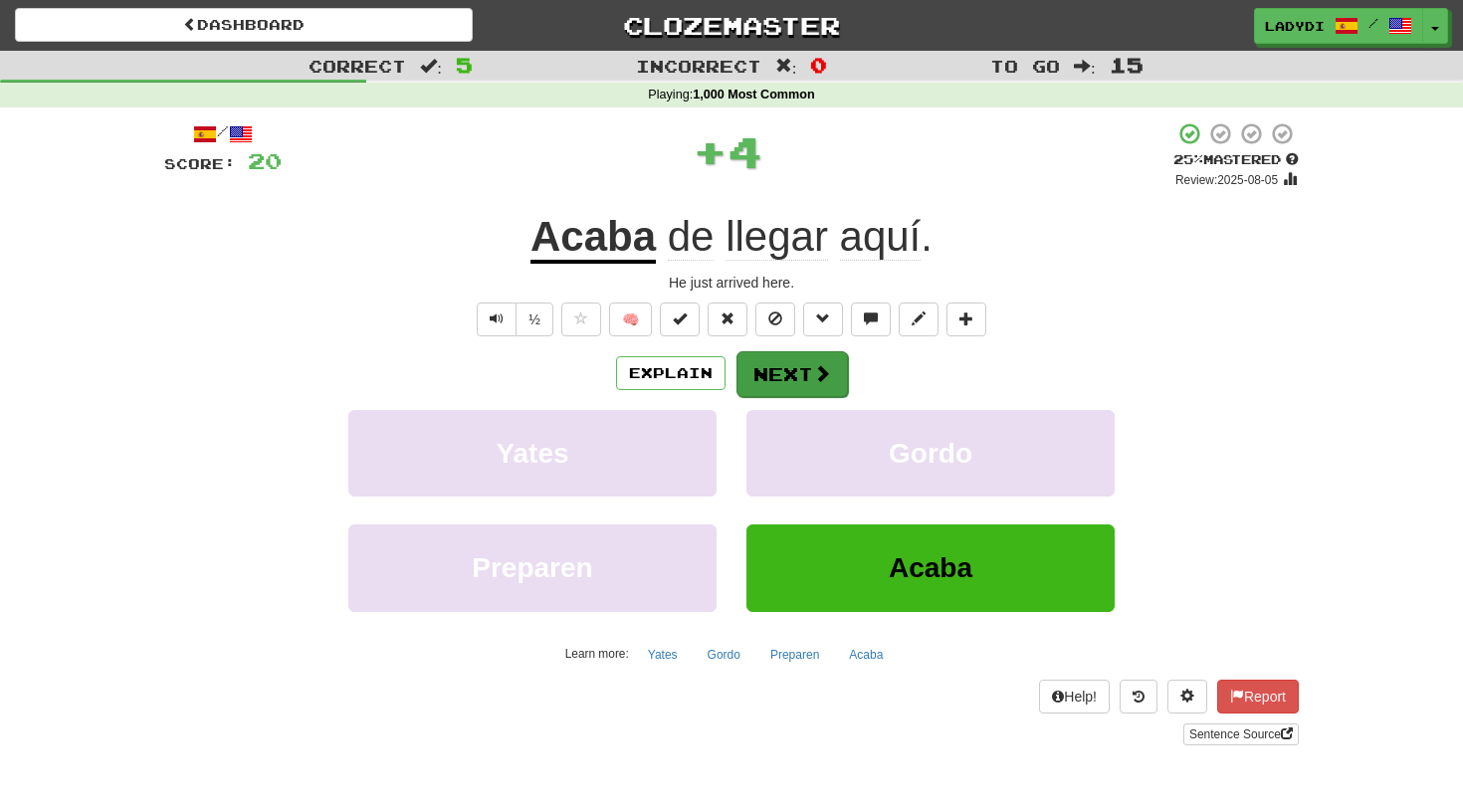 click on "Next" at bounding box center (792, 374) 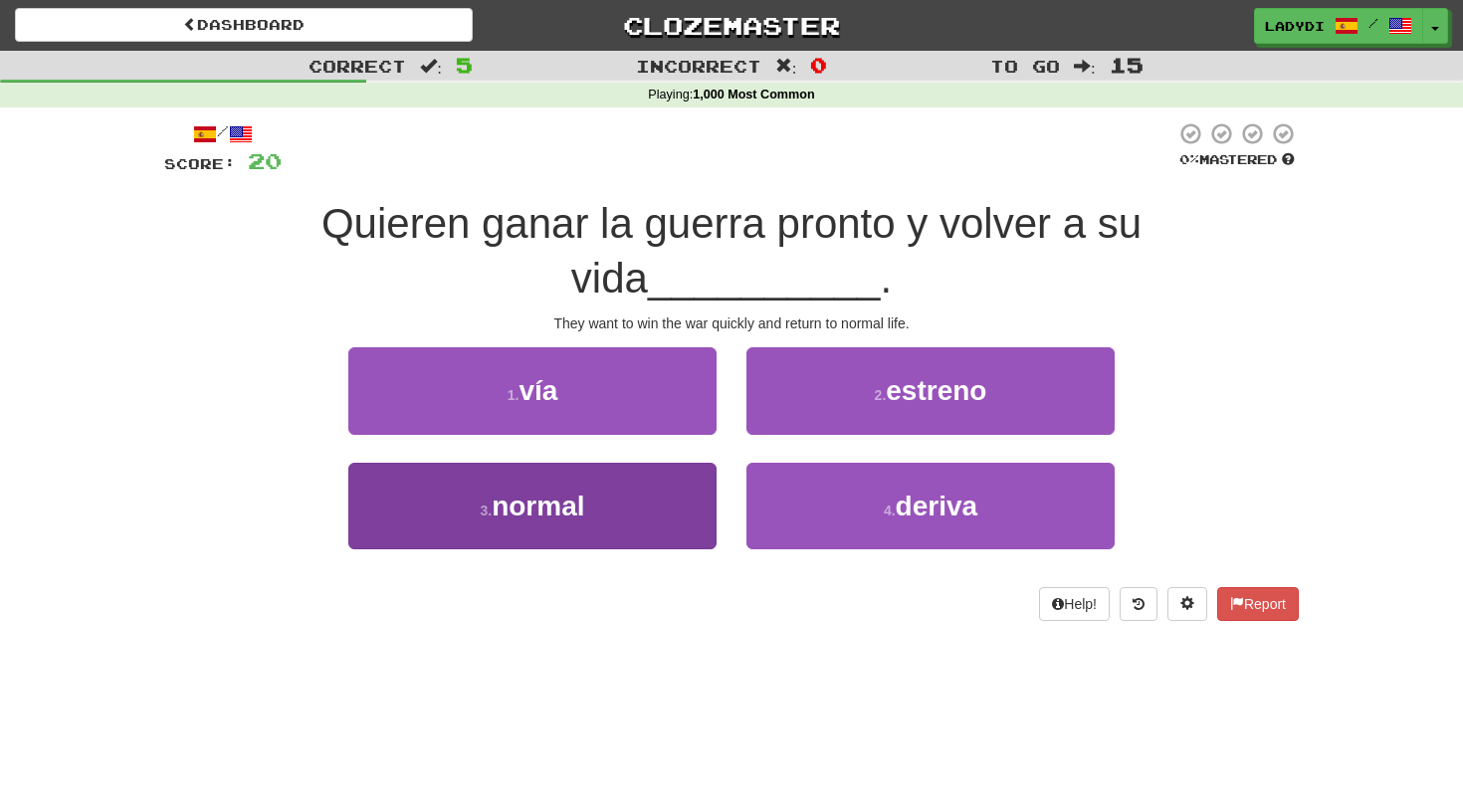 click on "[NUMBER] .  normal" at bounding box center [532, 506] 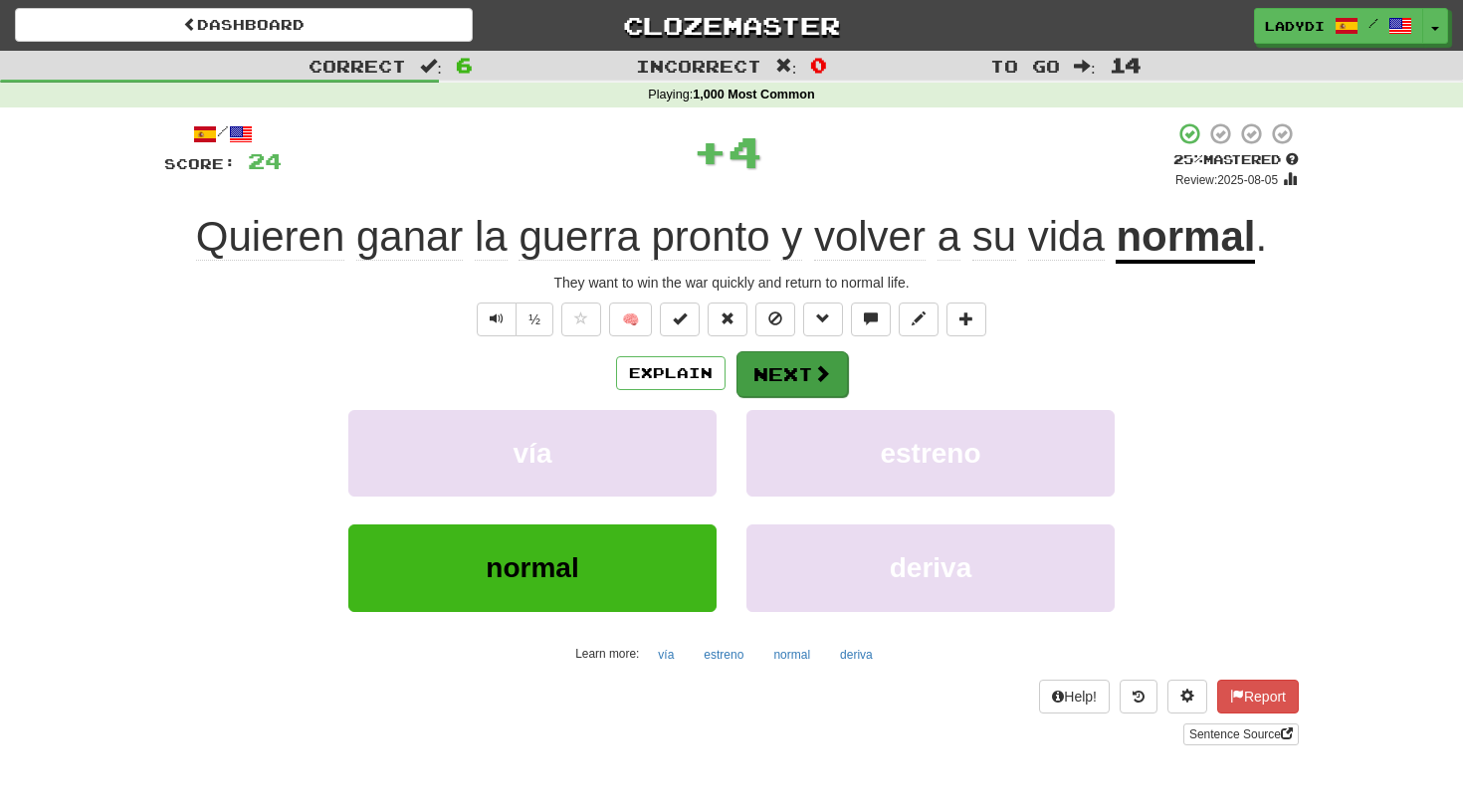 click on "Next" at bounding box center (792, 374) 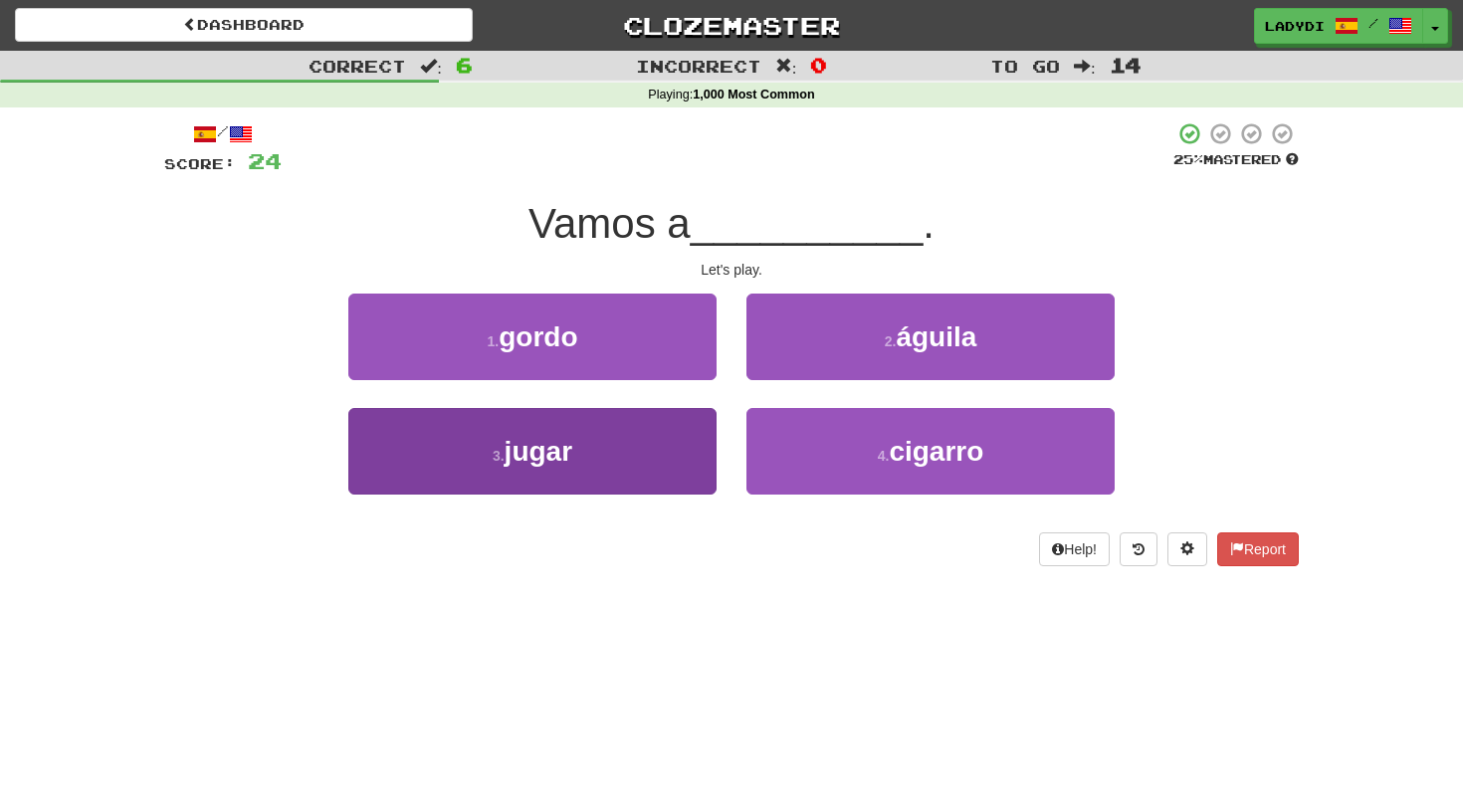 click on "[NUMBER] .  jugar" at bounding box center (532, 451) 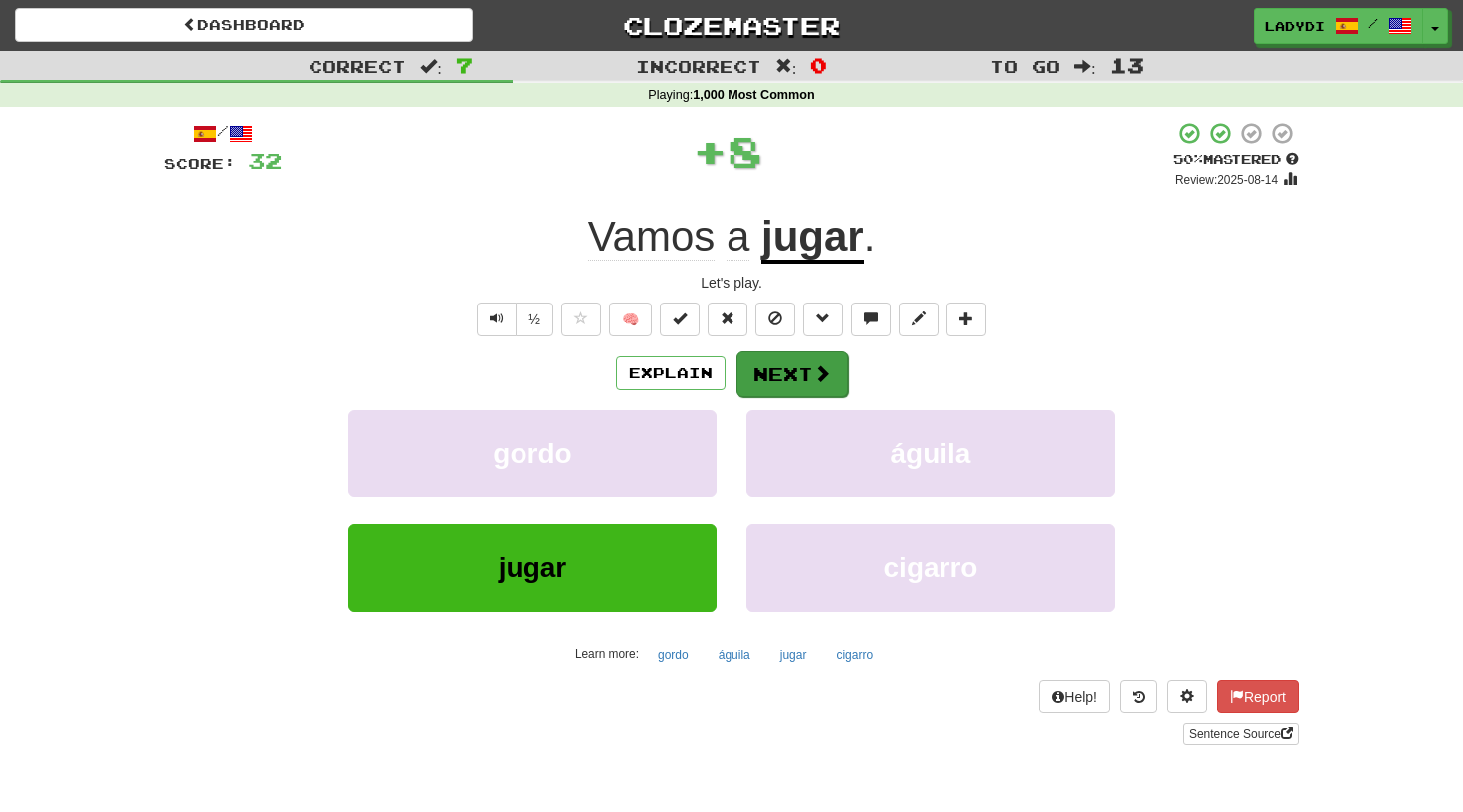 click on "Next" at bounding box center (792, 374) 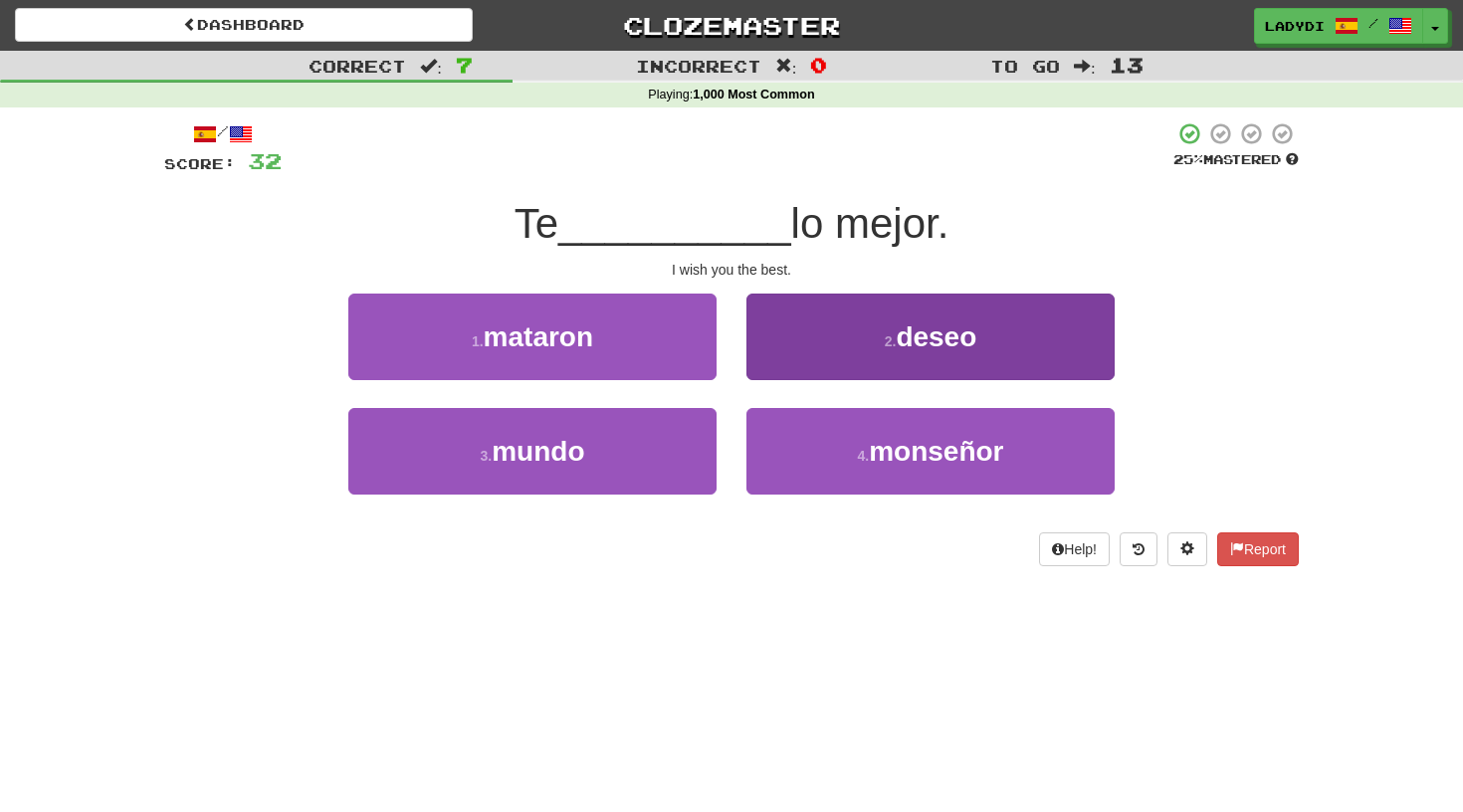click on "[NUMBER] .  deseo" at bounding box center [931, 336] 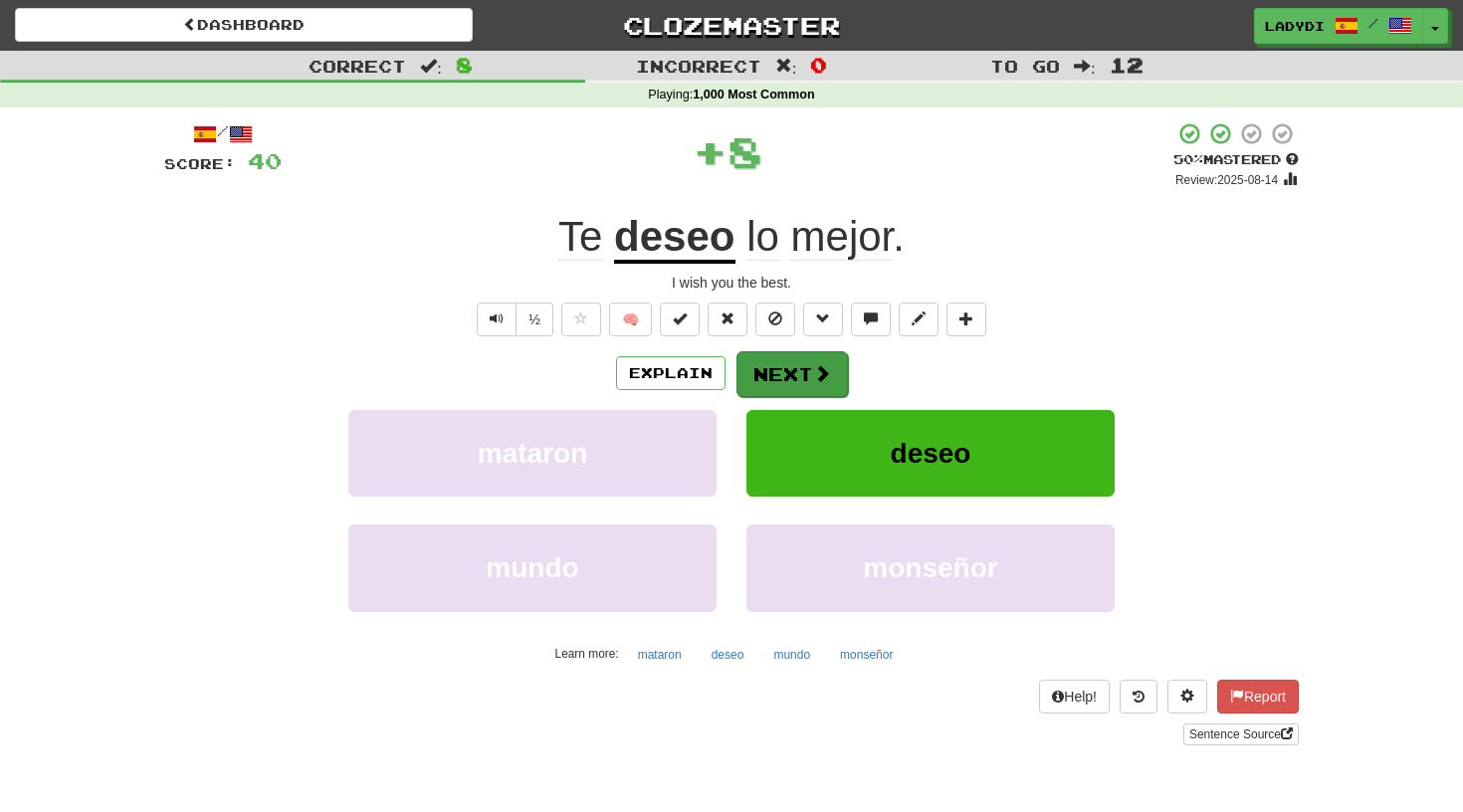 click on "Next" at bounding box center (792, 374) 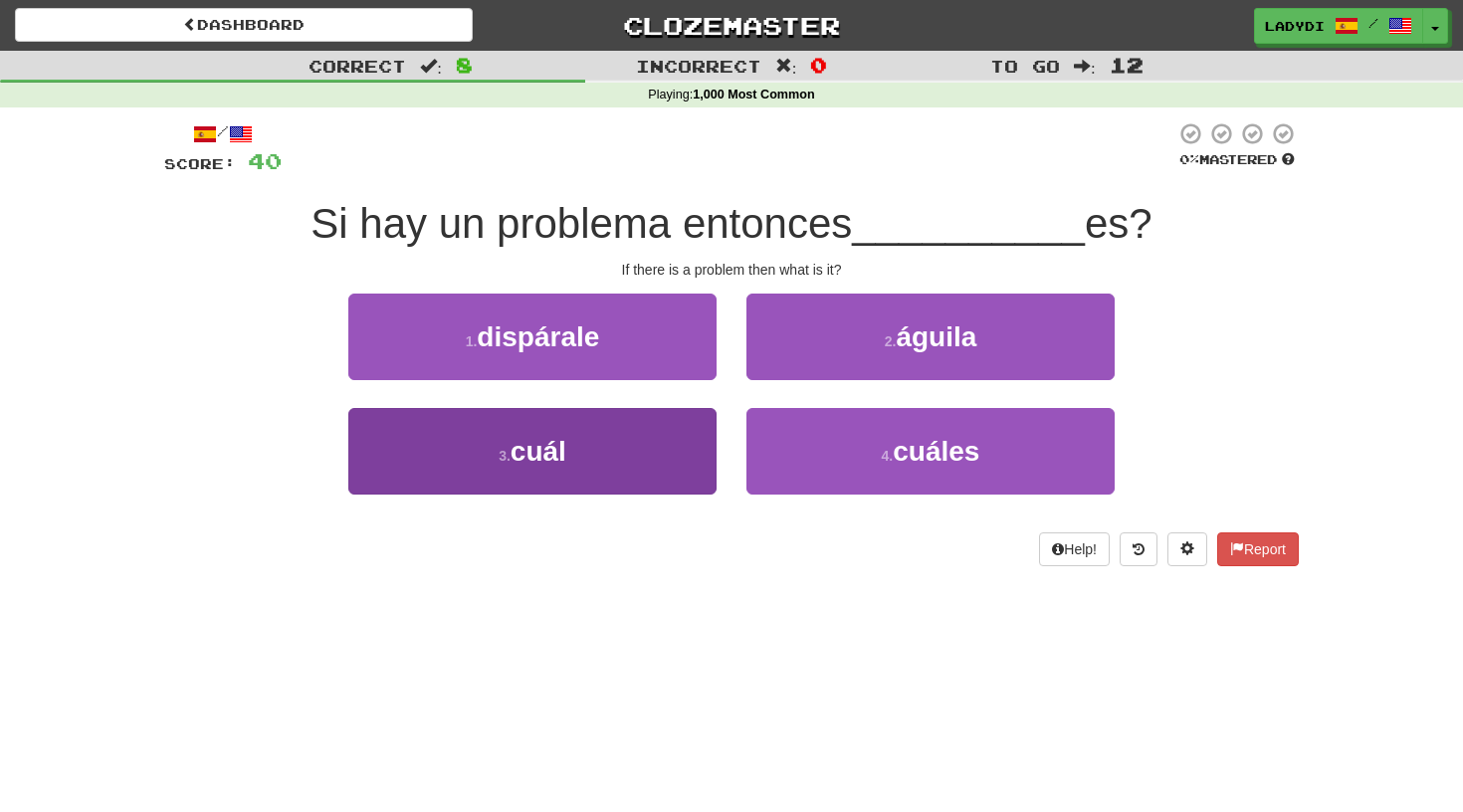 click on "3 .  cuál" at bounding box center (532, 451) 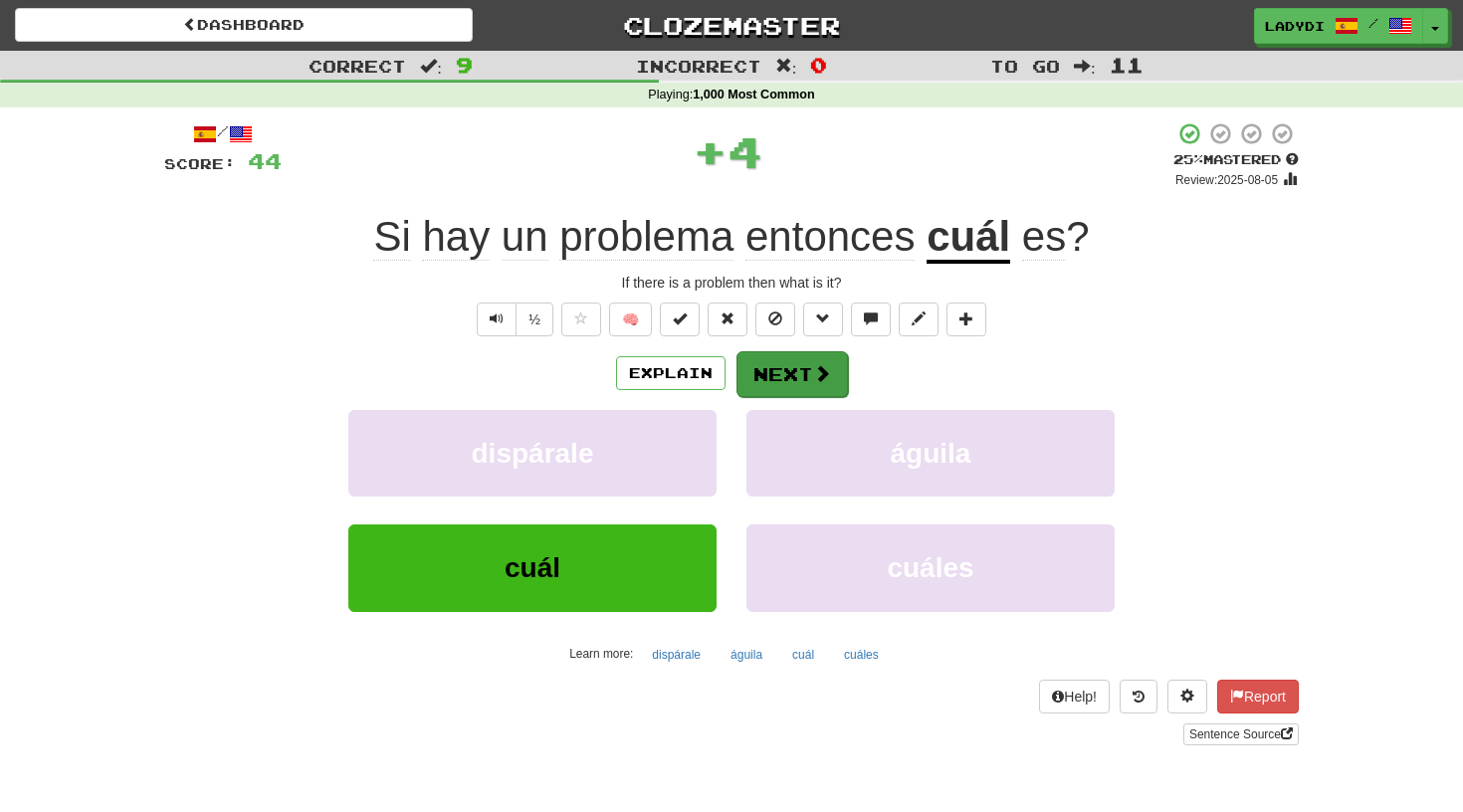 click on "Next" at bounding box center [792, 374] 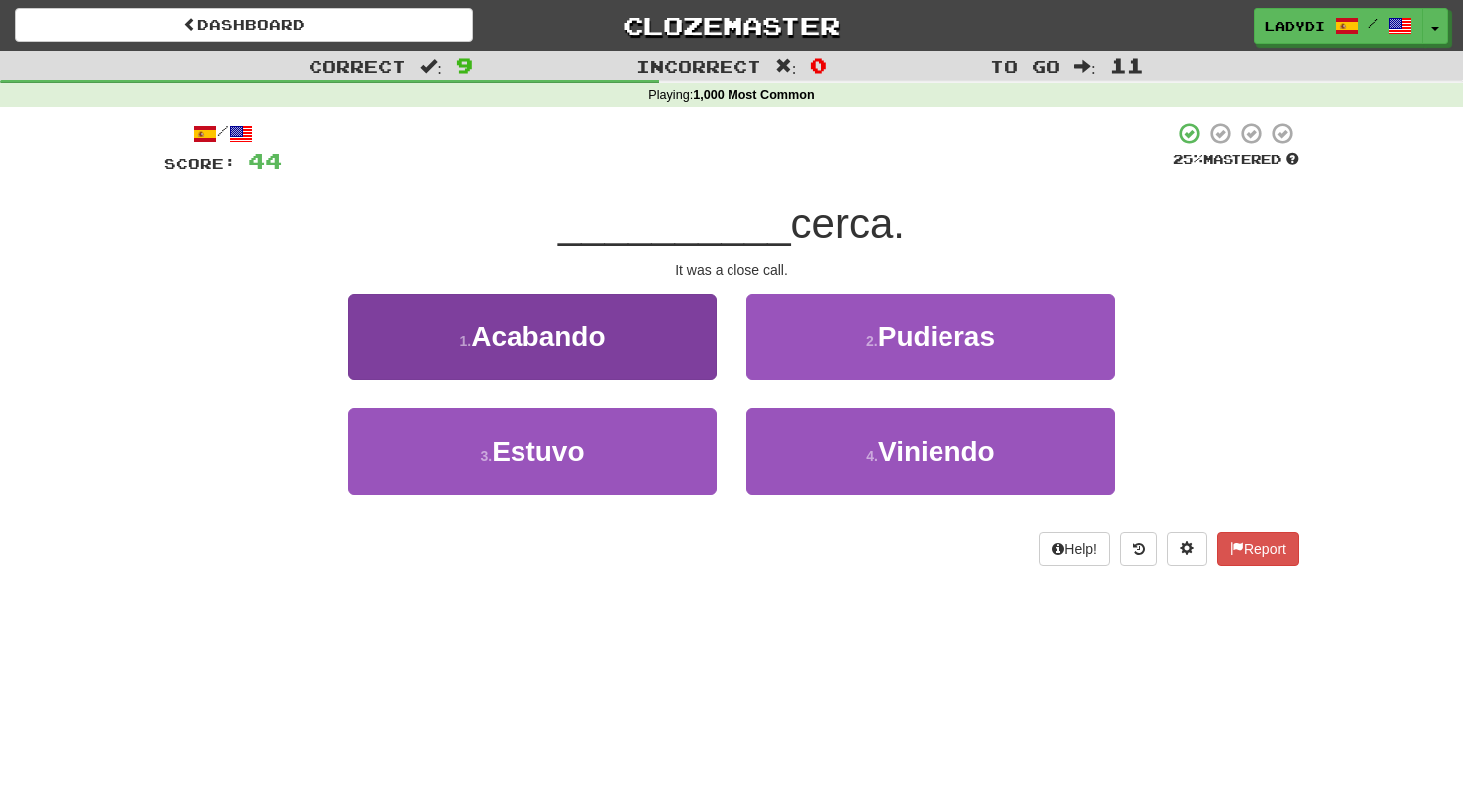 click on "[NUMBER] .  Acabando" at bounding box center (532, 336) 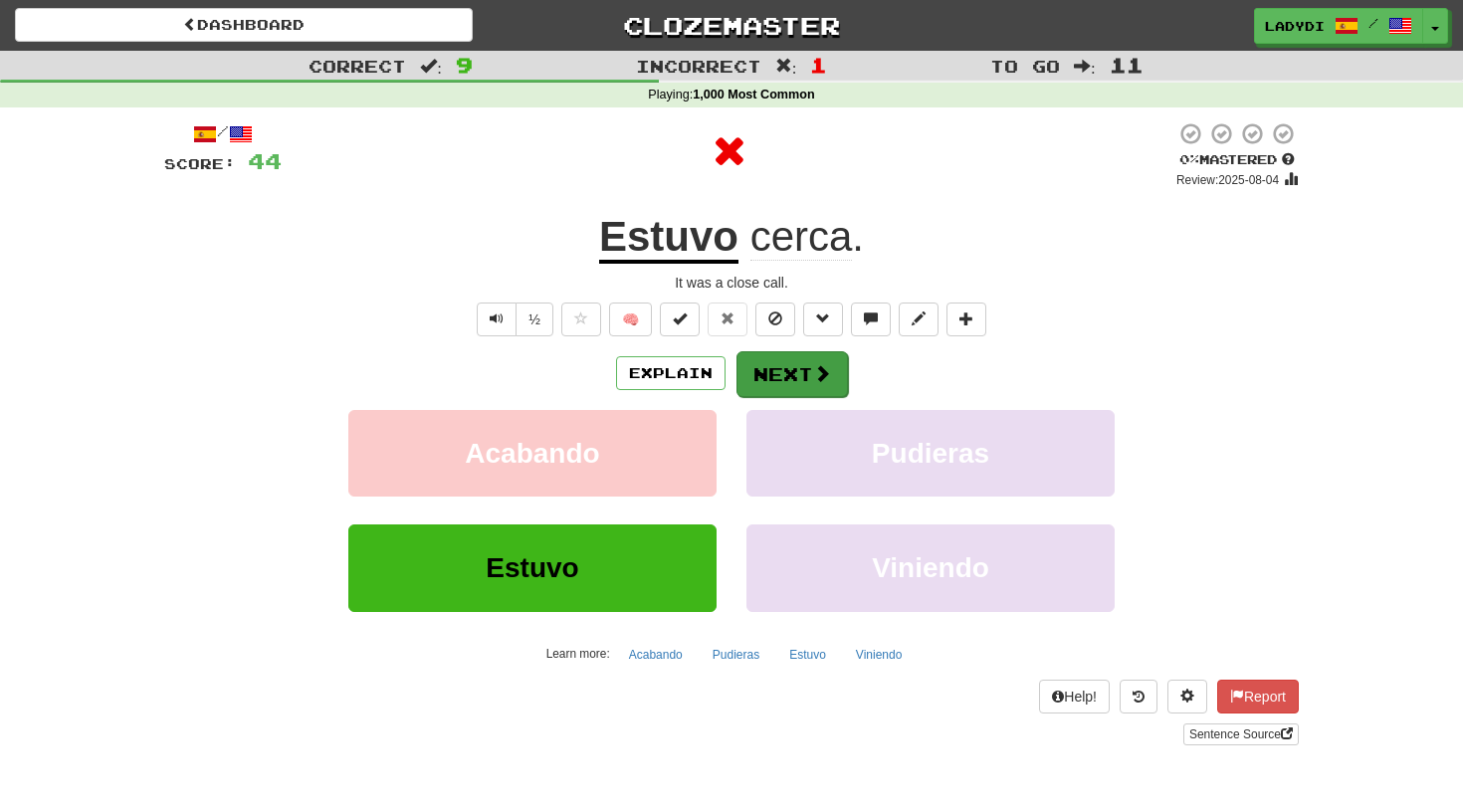 click on "Next" at bounding box center [792, 374] 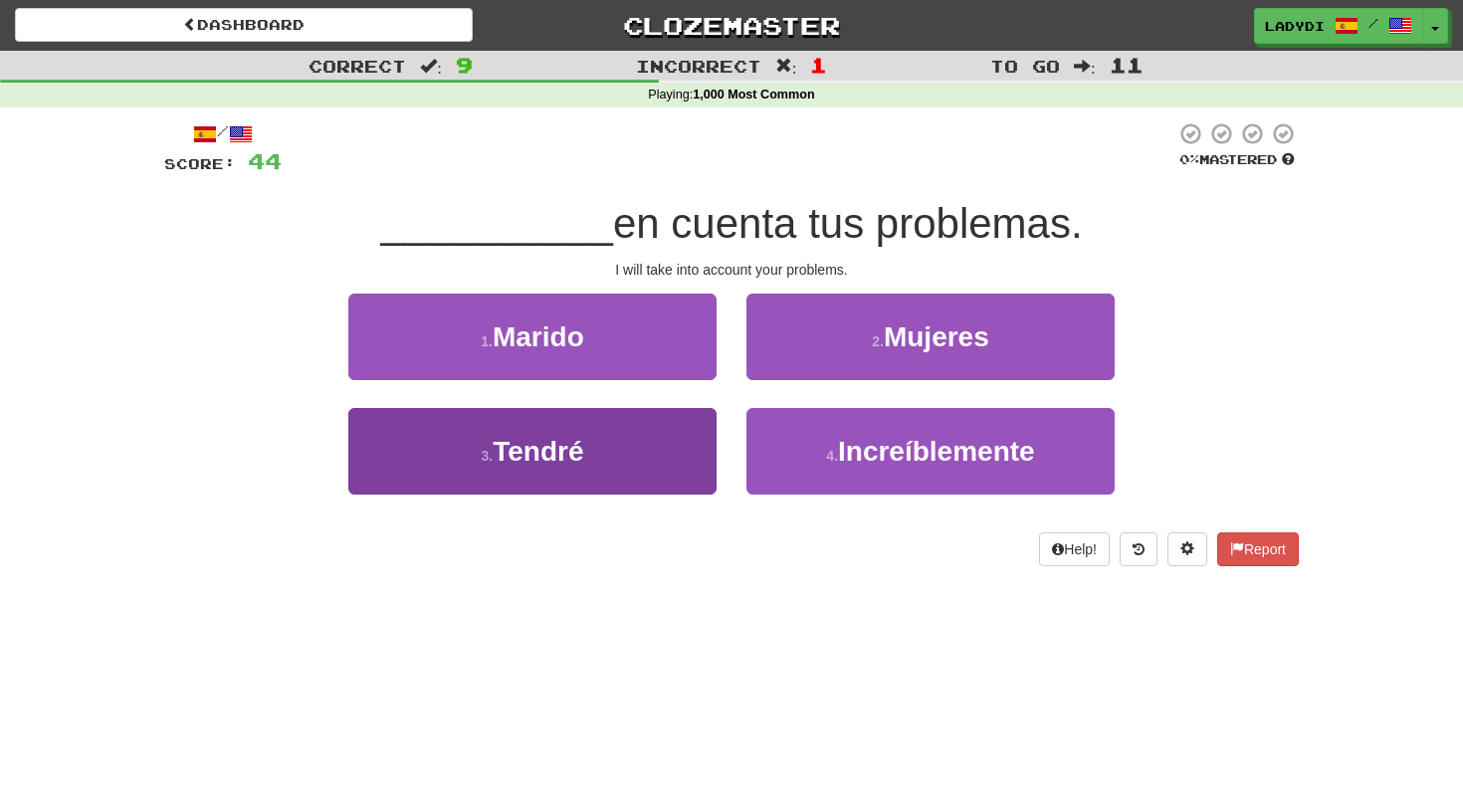 click on "Tendré" at bounding box center (537, 451) 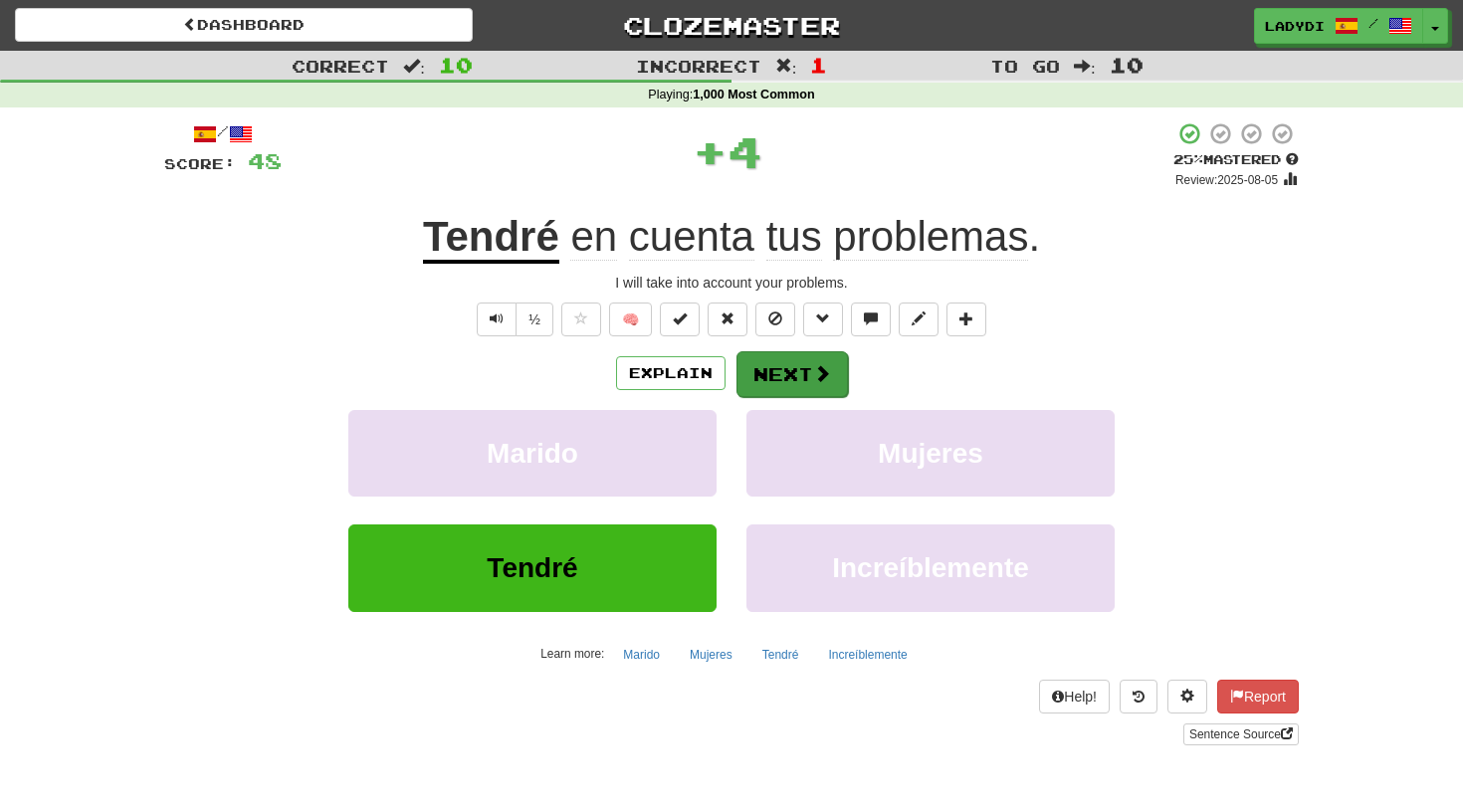 click on "Next" at bounding box center [792, 374] 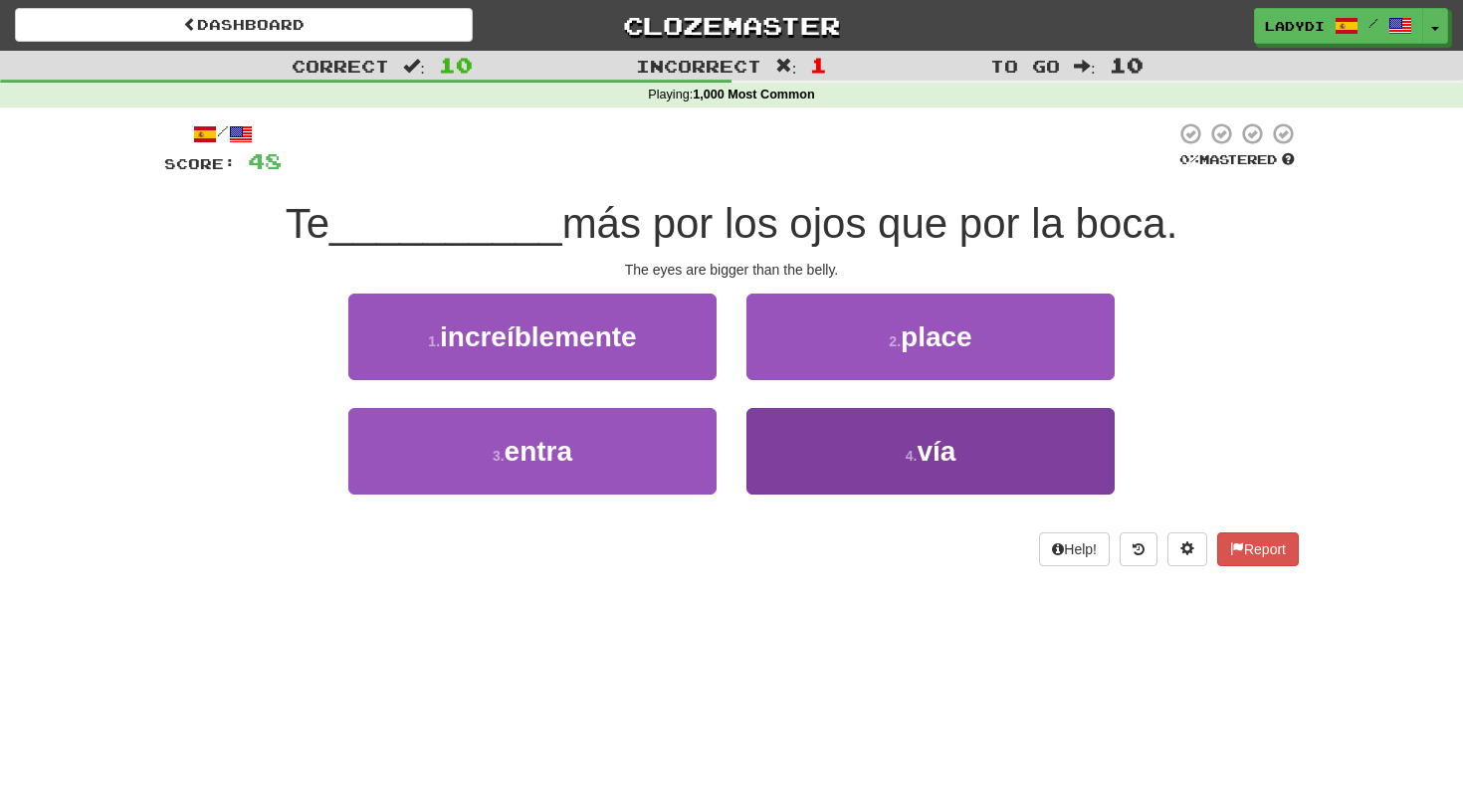 click on "[NUMBER] .  vía" at bounding box center [931, 451] 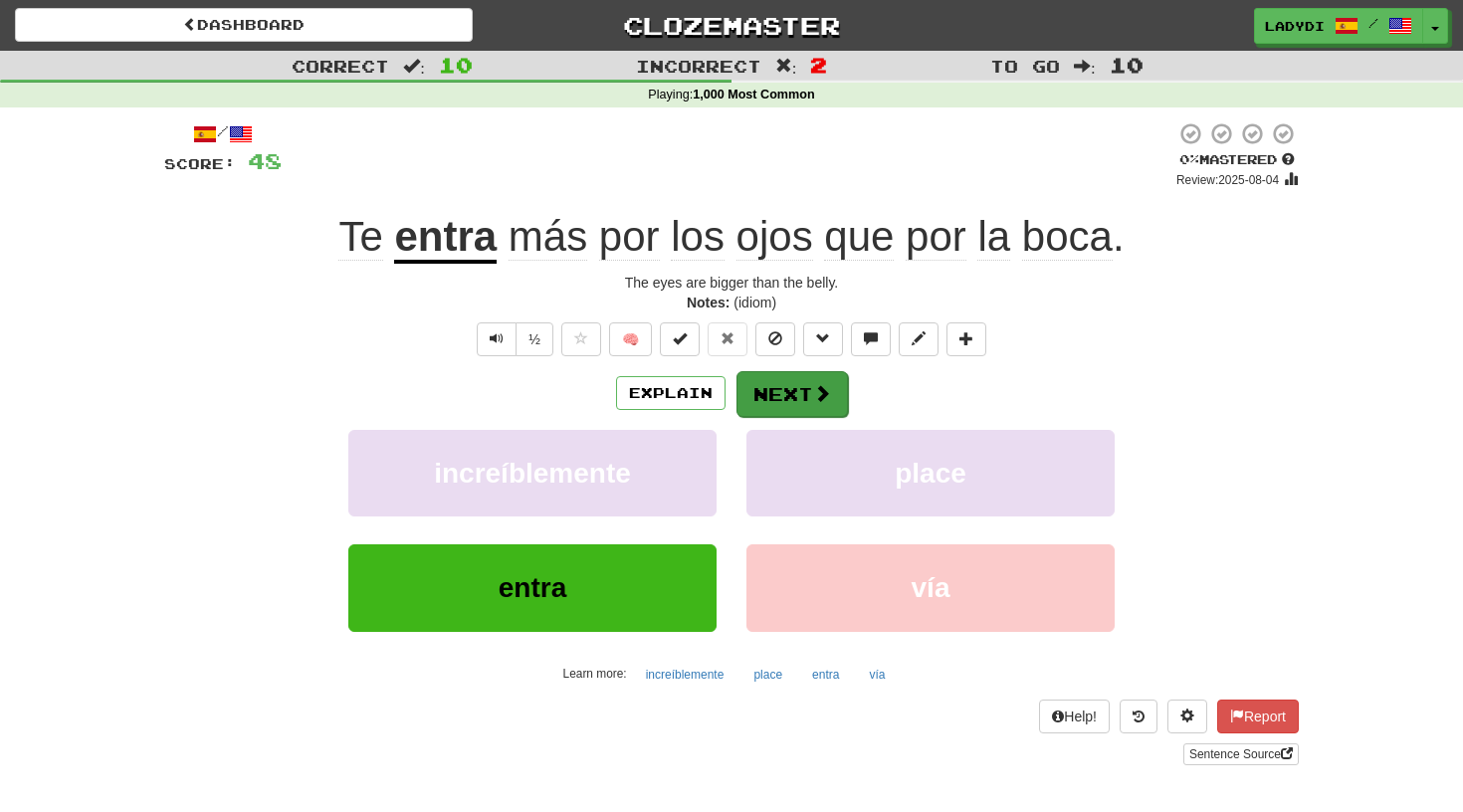 click on "Next" at bounding box center [792, 394] 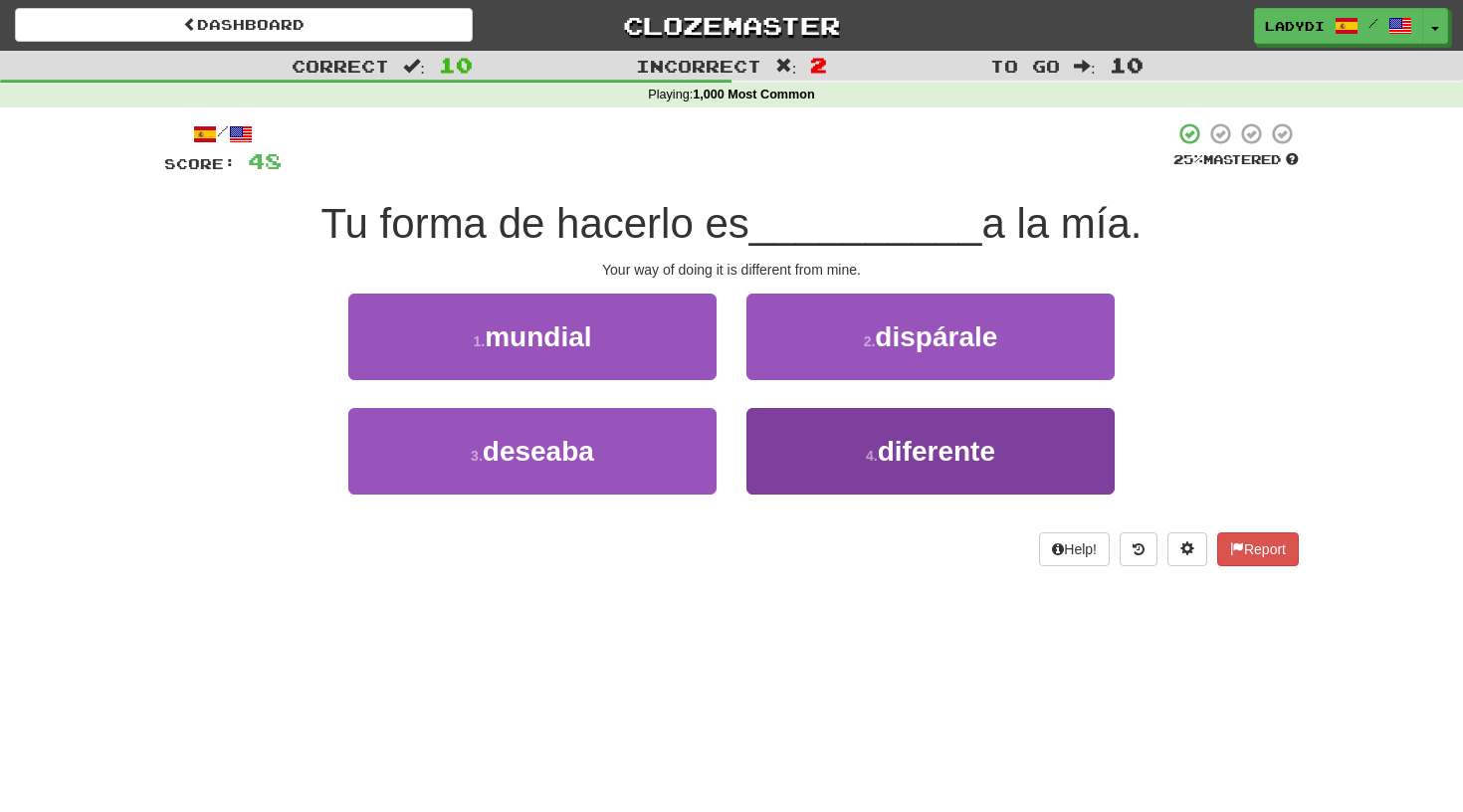 click on "4 .  diferente" at bounding box center (931, 451) 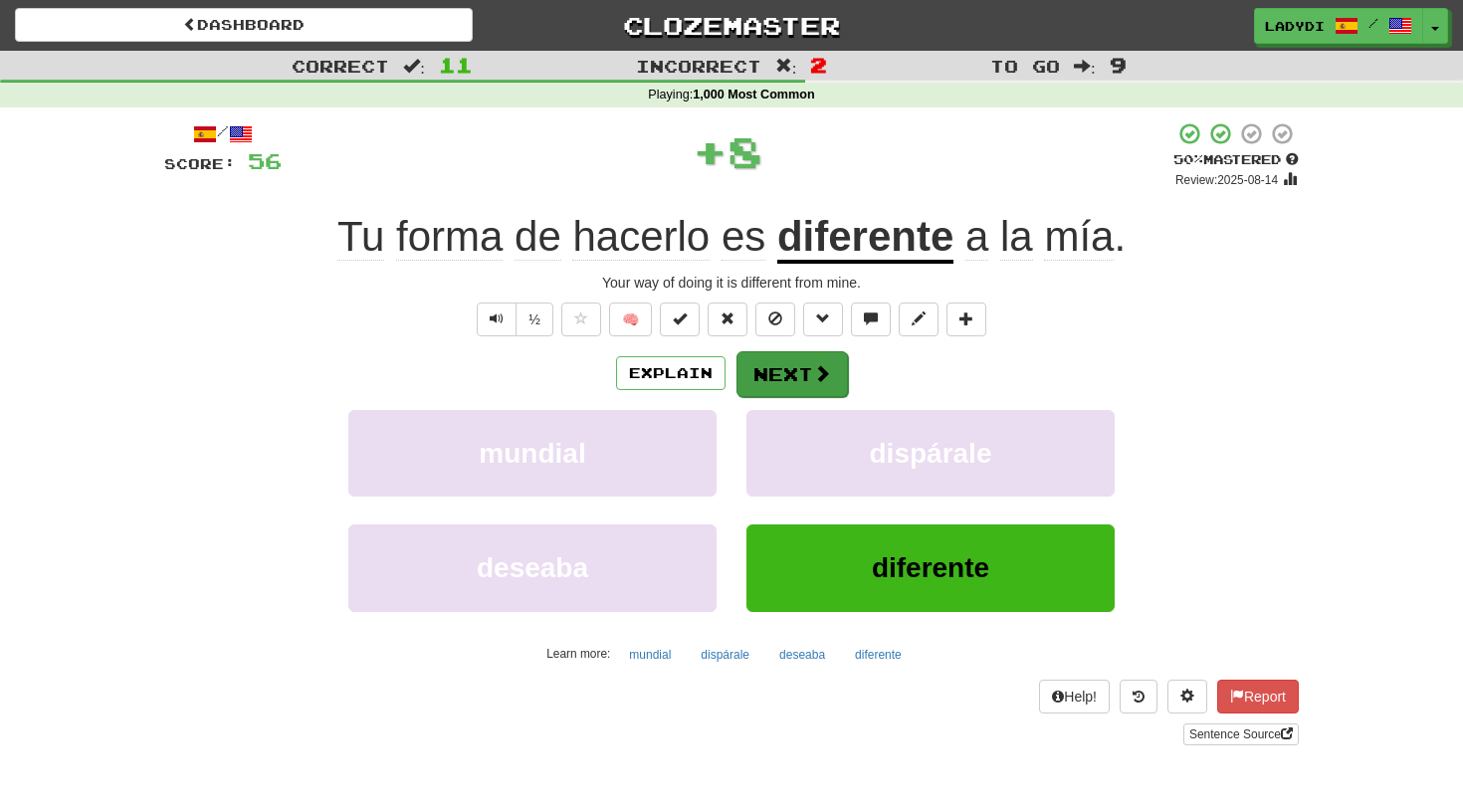 click on "Next" at bounding box center (792, 374) 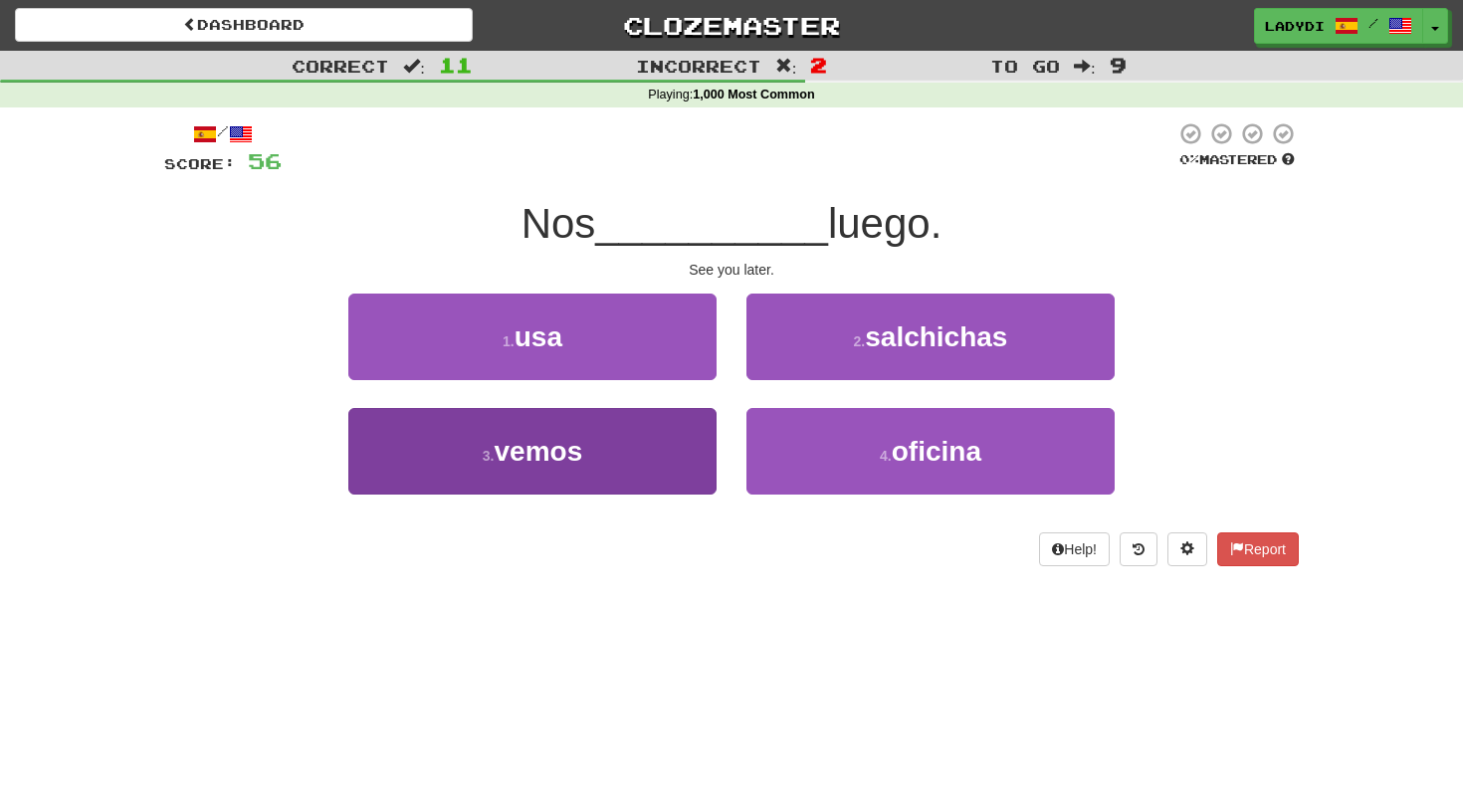 click on "3 .  vemos" at bounding box center (532, 451) 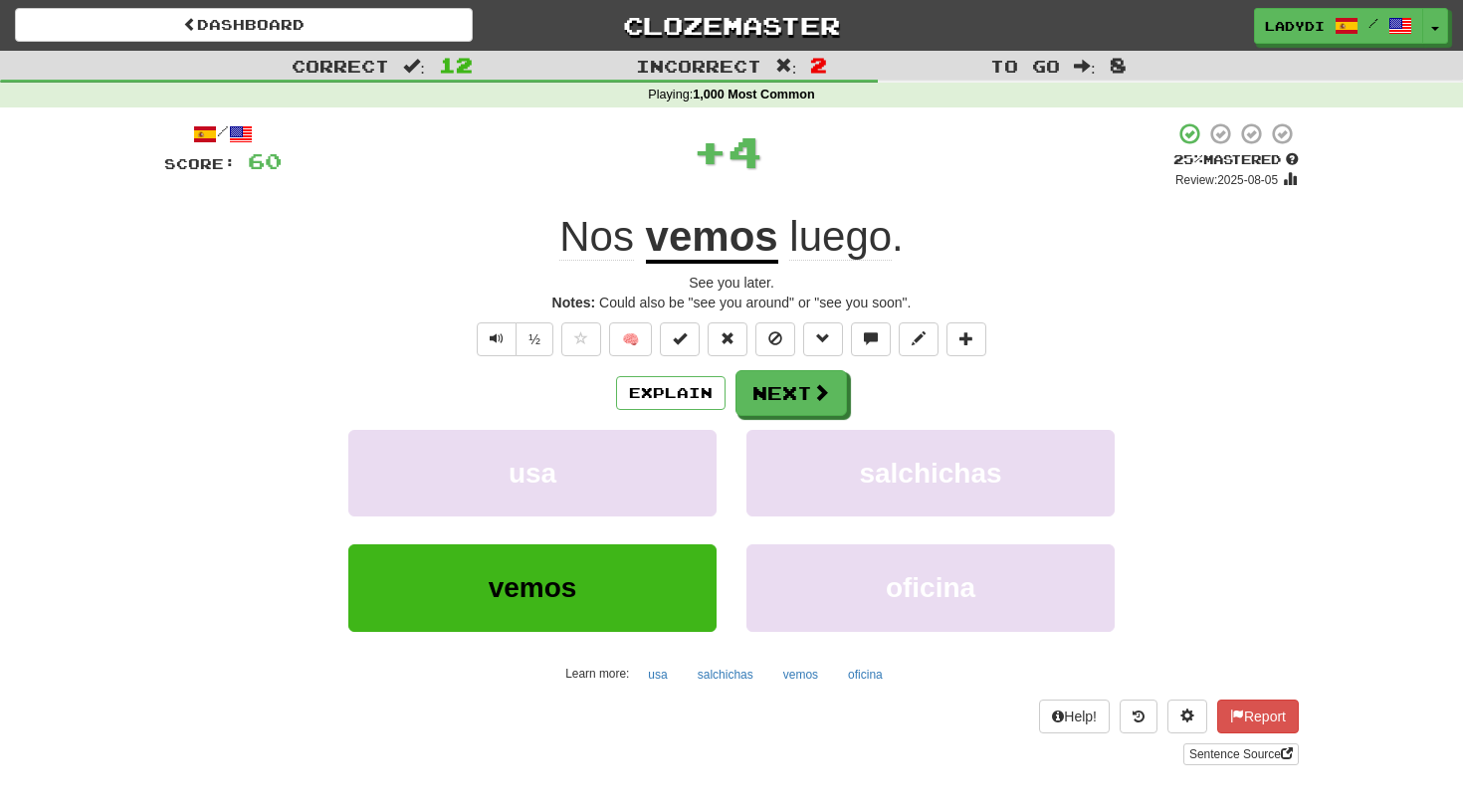 click on "/  Score:   [NUMBER] + [NUMBER] %  Mastered Review:  [DATE] Nos   vemos   luego . See you later. Notes:   Could also be "see you around" or "see you soon". ½ 🧠 Explain Next usa salchichas vemos oficina Learn more: usa salchichas vemos oficina  Help!  Report Sentence Source" at bounding box center [732, 443] 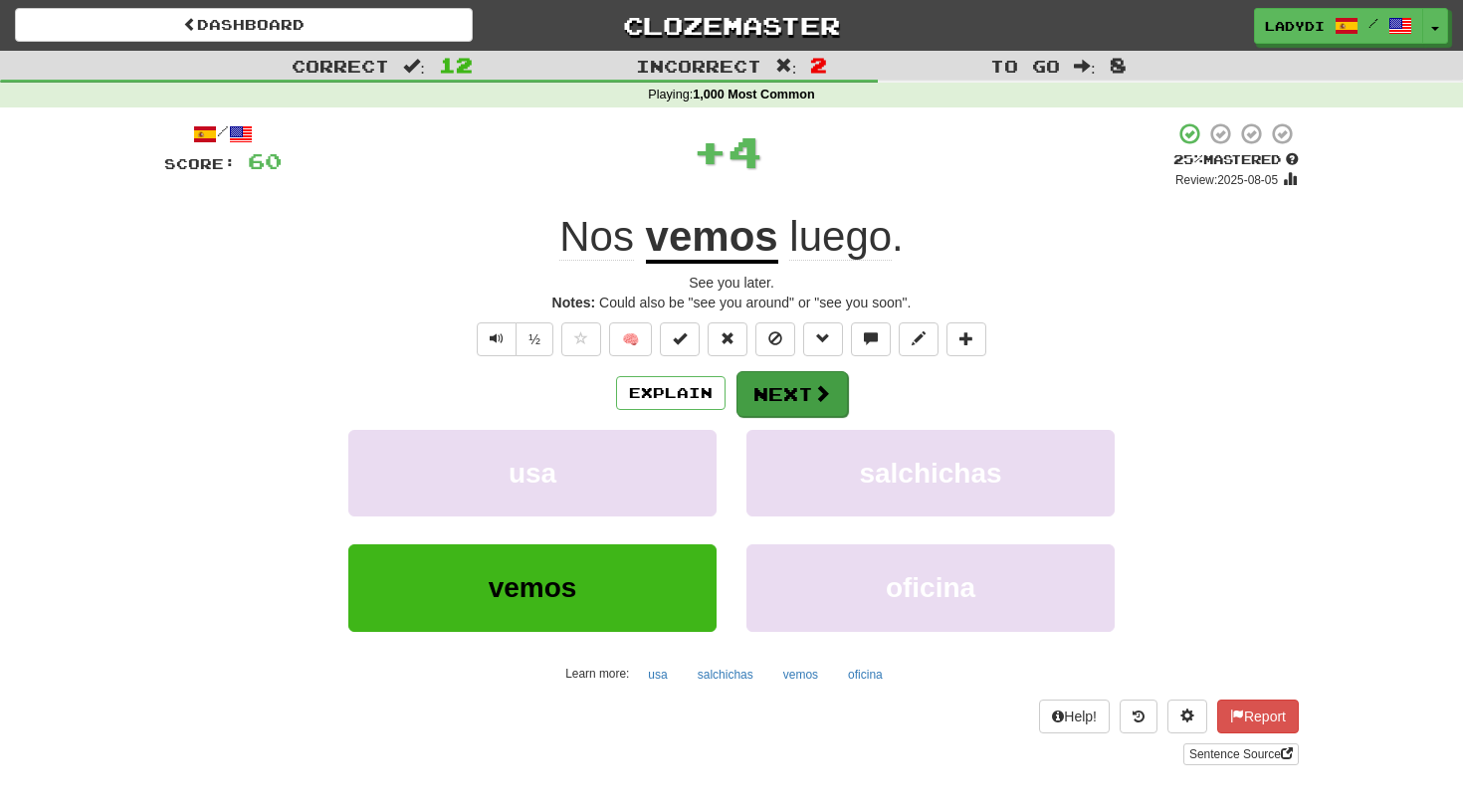 click on "Next" at bounding box center [792, 394] 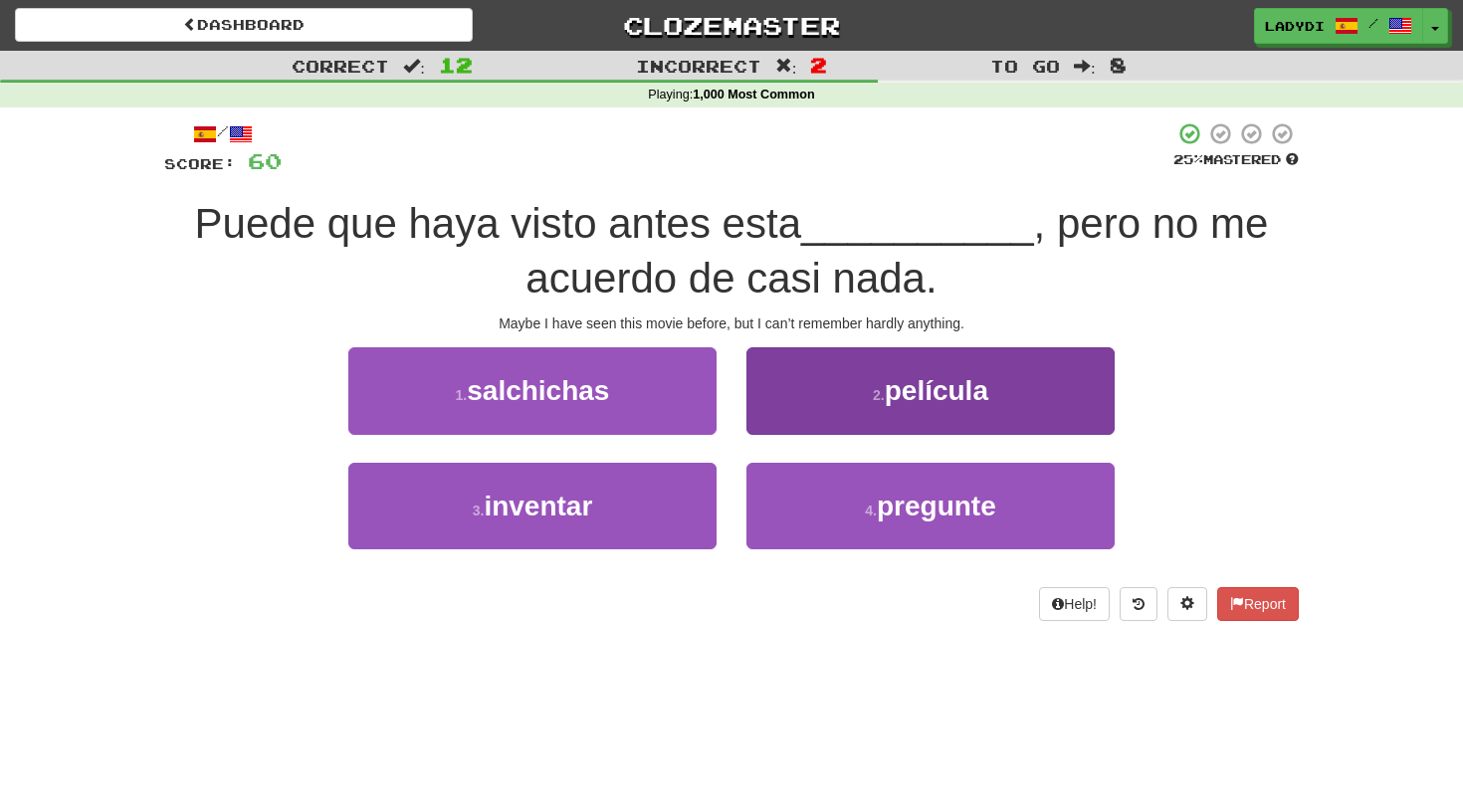 click on "2 .  película" at bounding box center [931, 390] 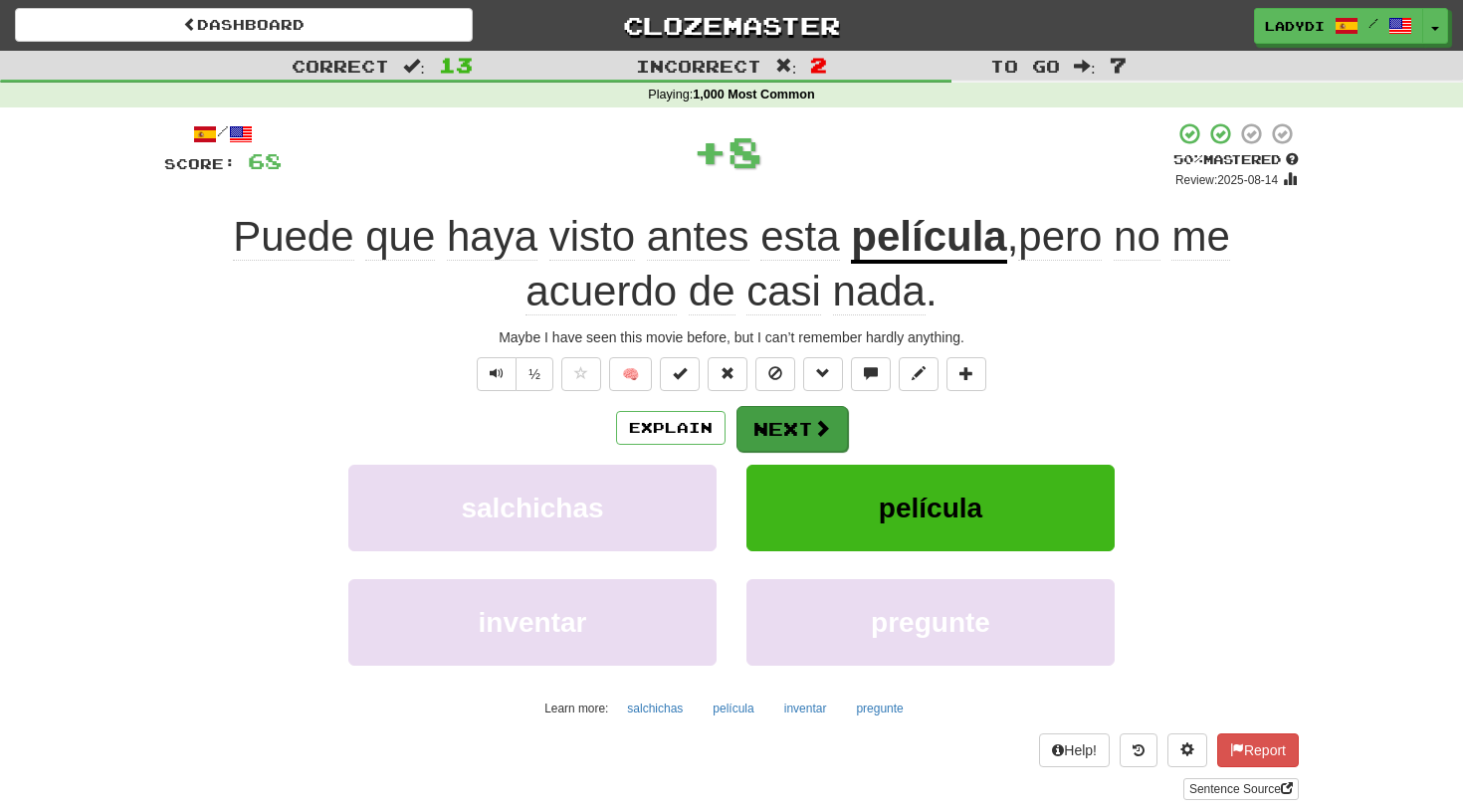 click on "Next" at bounding box center [792, 429] 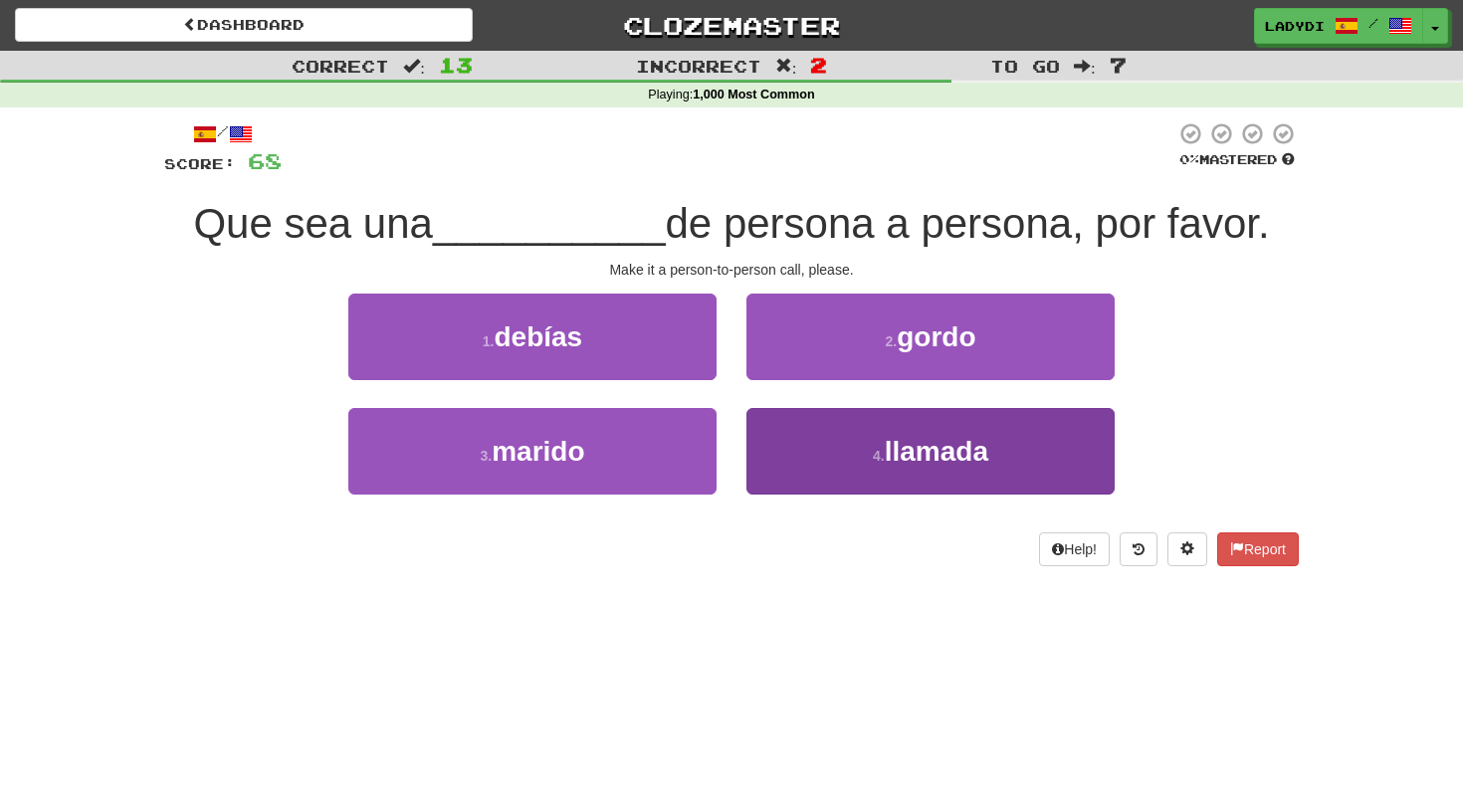 click on "[NUMBER] .  llamada" at bounding box center (931, 451) 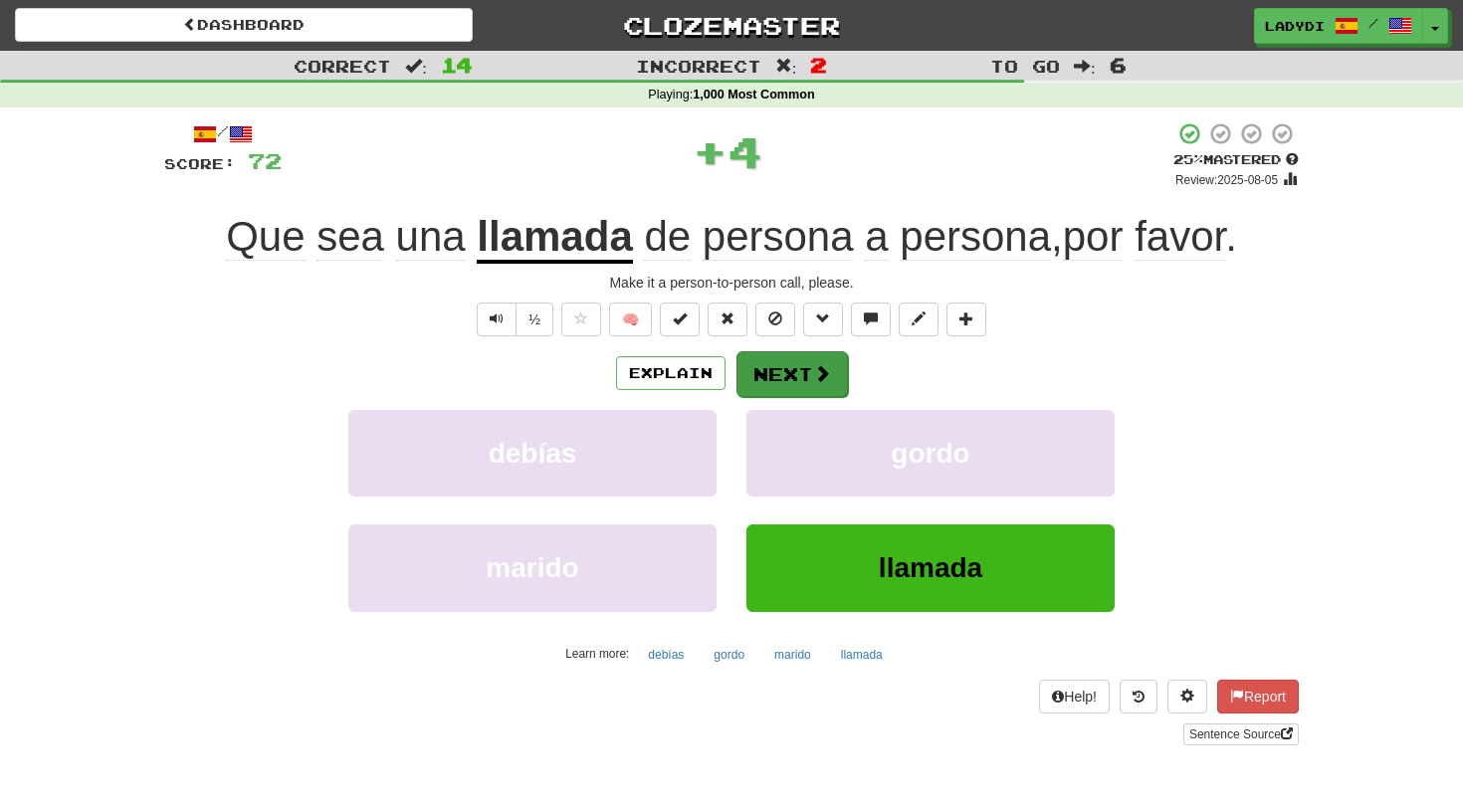 click on "Next" at bounding box center (792, 374) 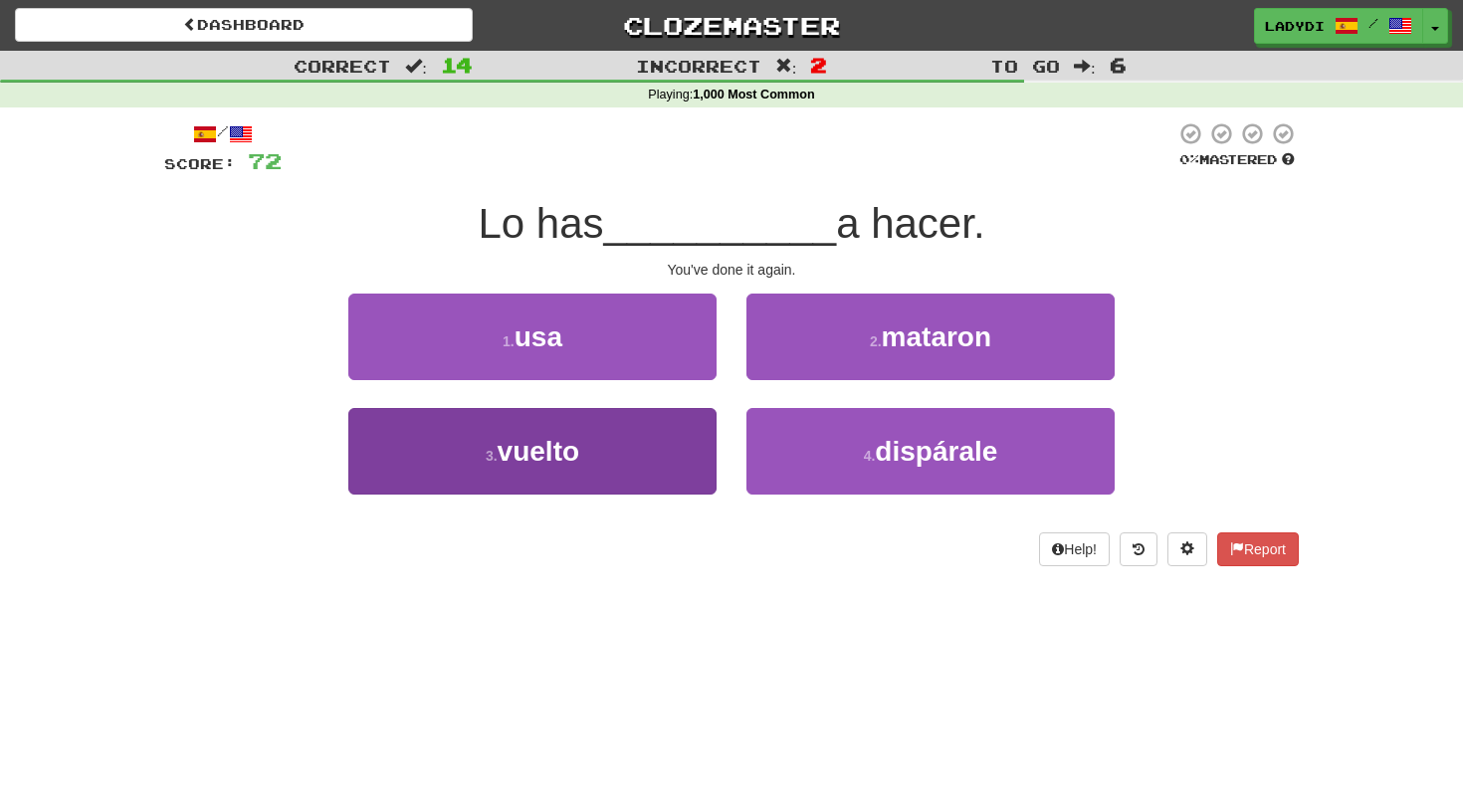 click on "[NUMBER] .  vuelto" at bounding box center (532, 451) 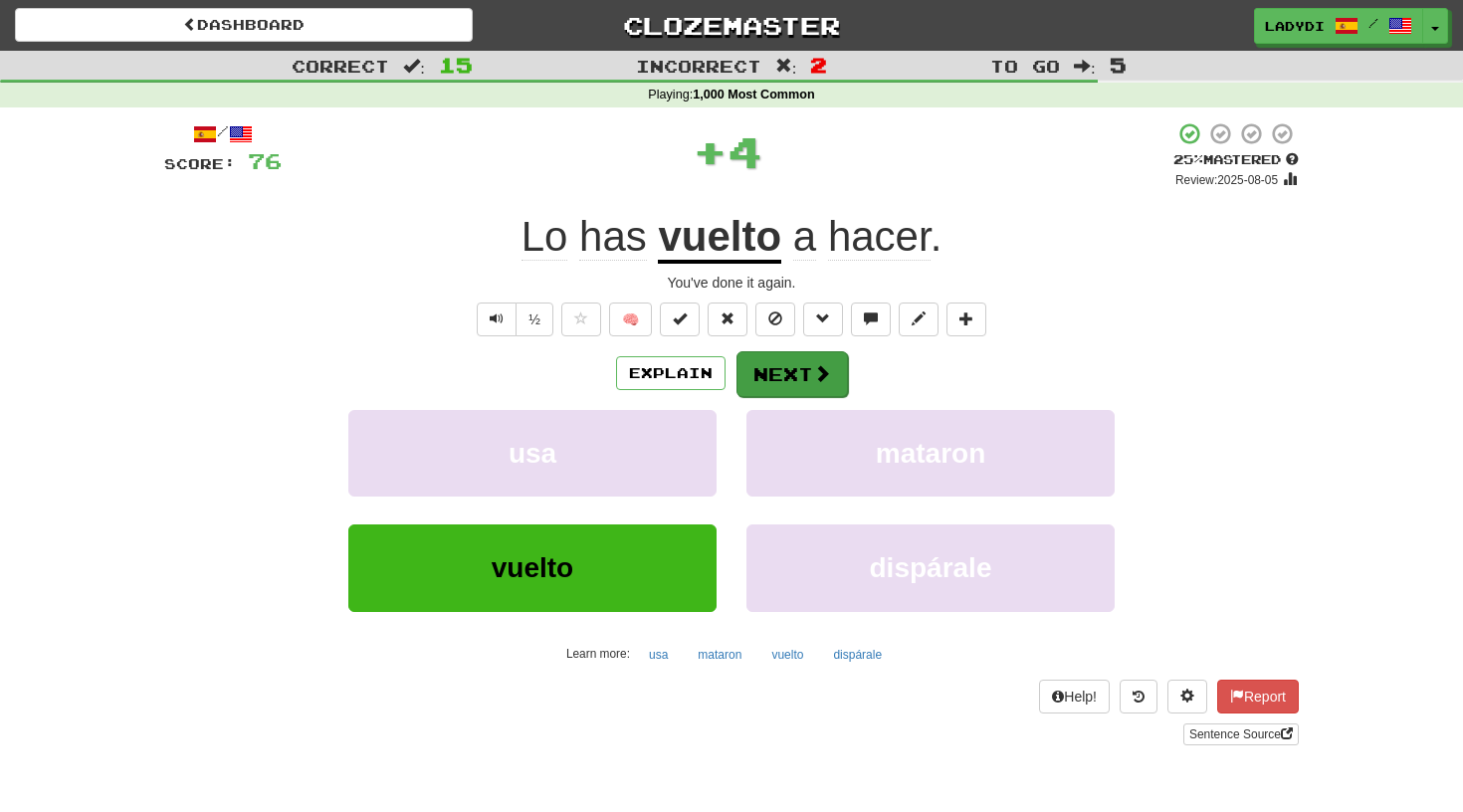 click on "Next" at bounding box center (792, 374) 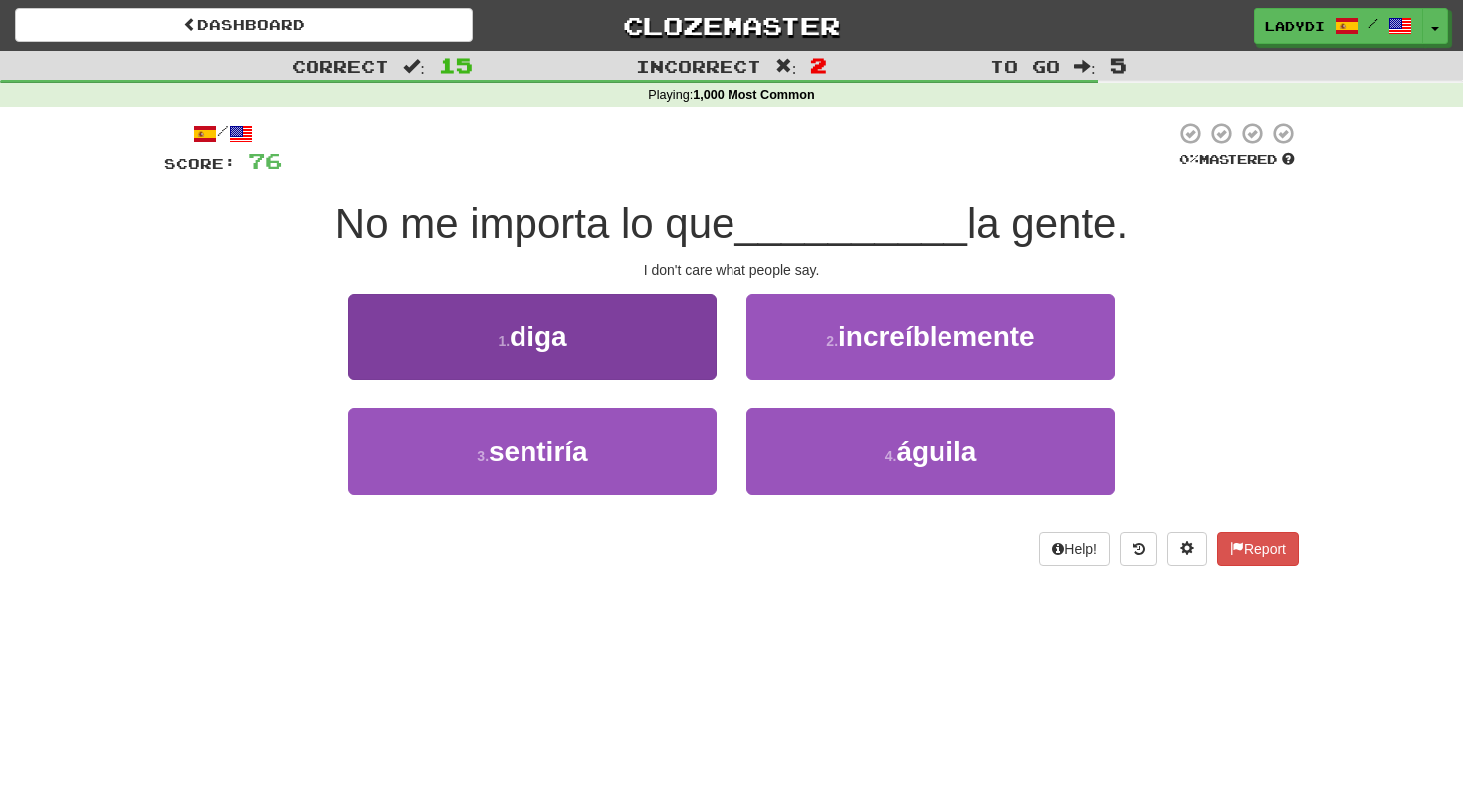 click on "1 .  diga" at bounding box center [532, 336] 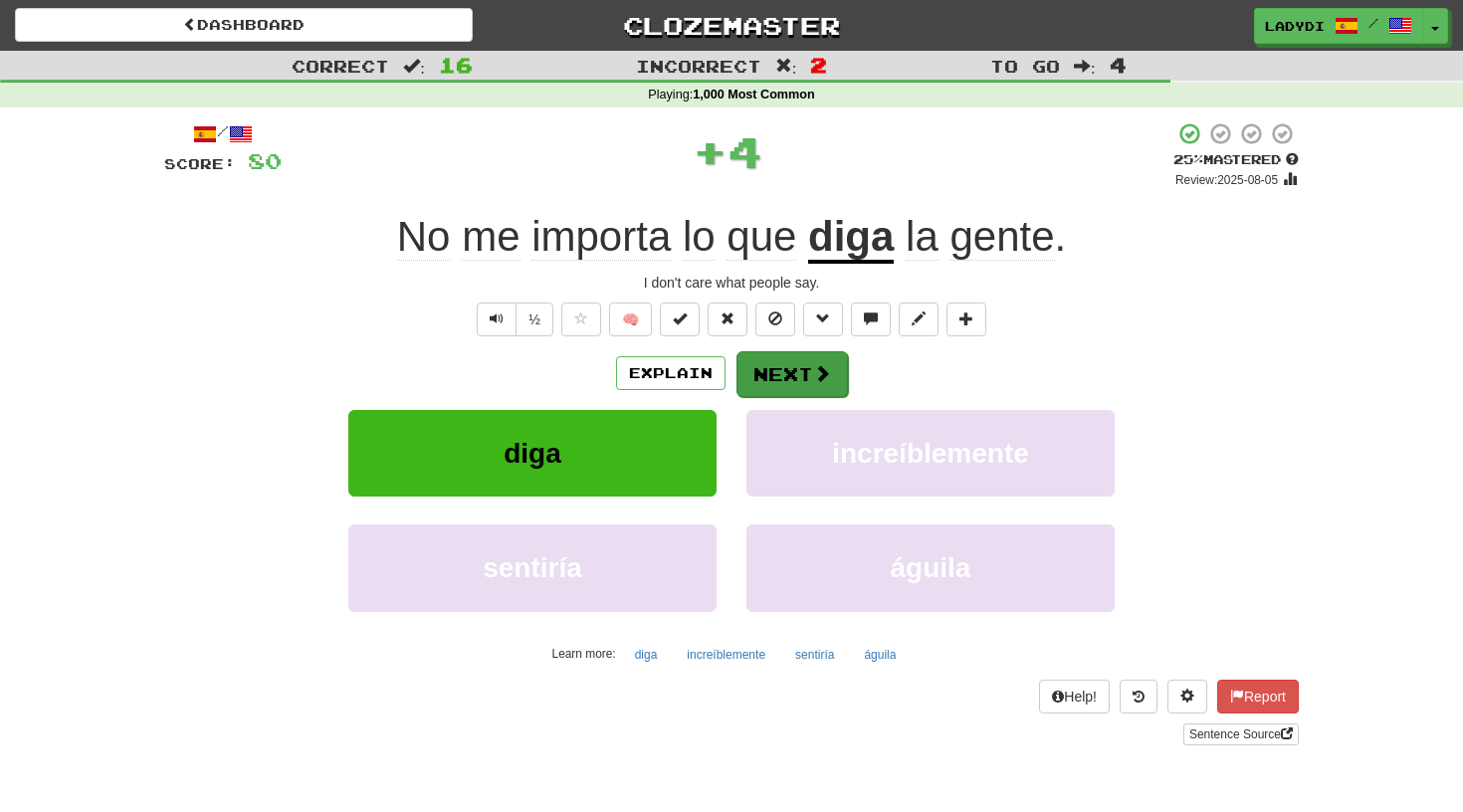 click on "Next" at bounding box center [792, 374] 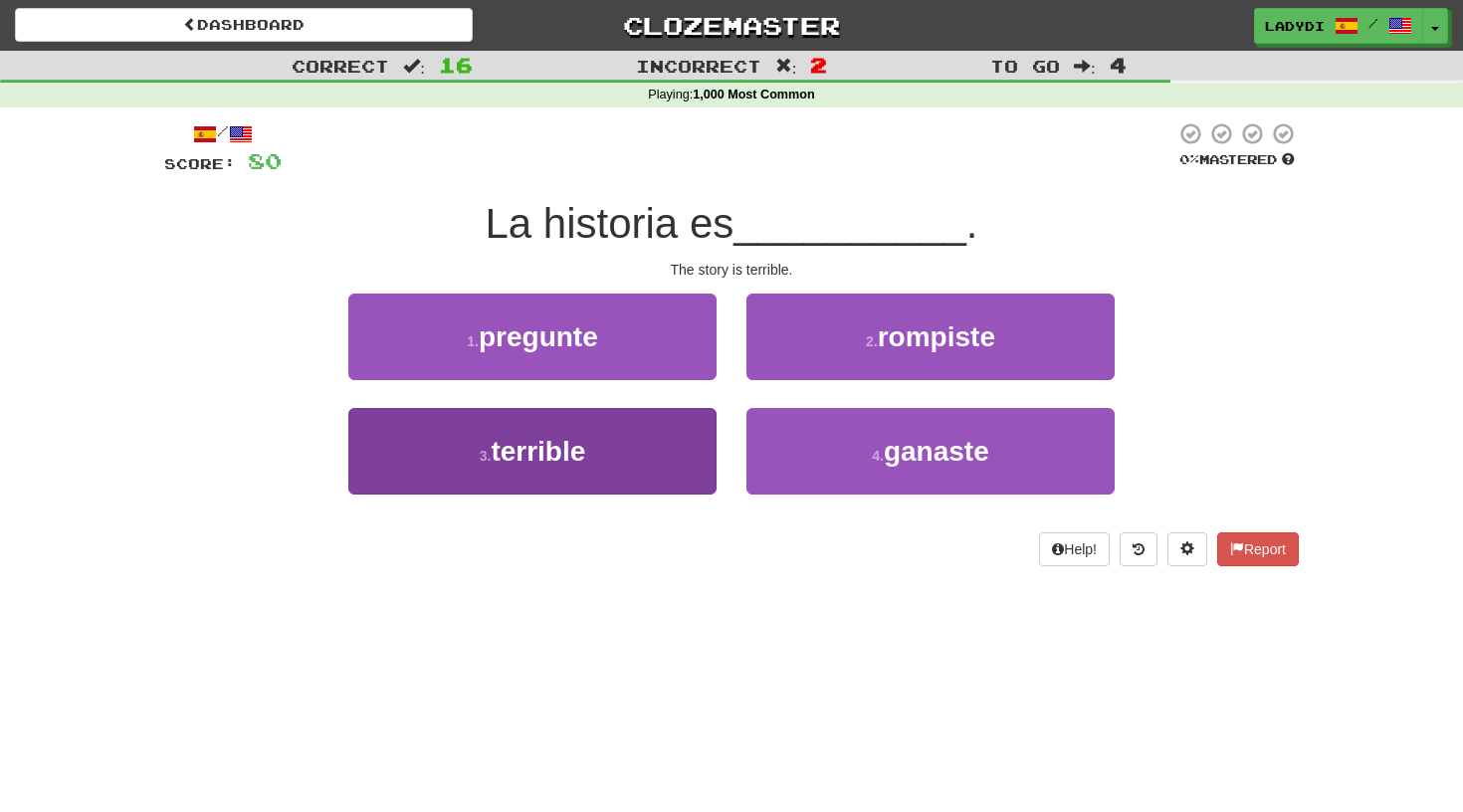click on "3 .  terrible" at bounding box center (532, 451) 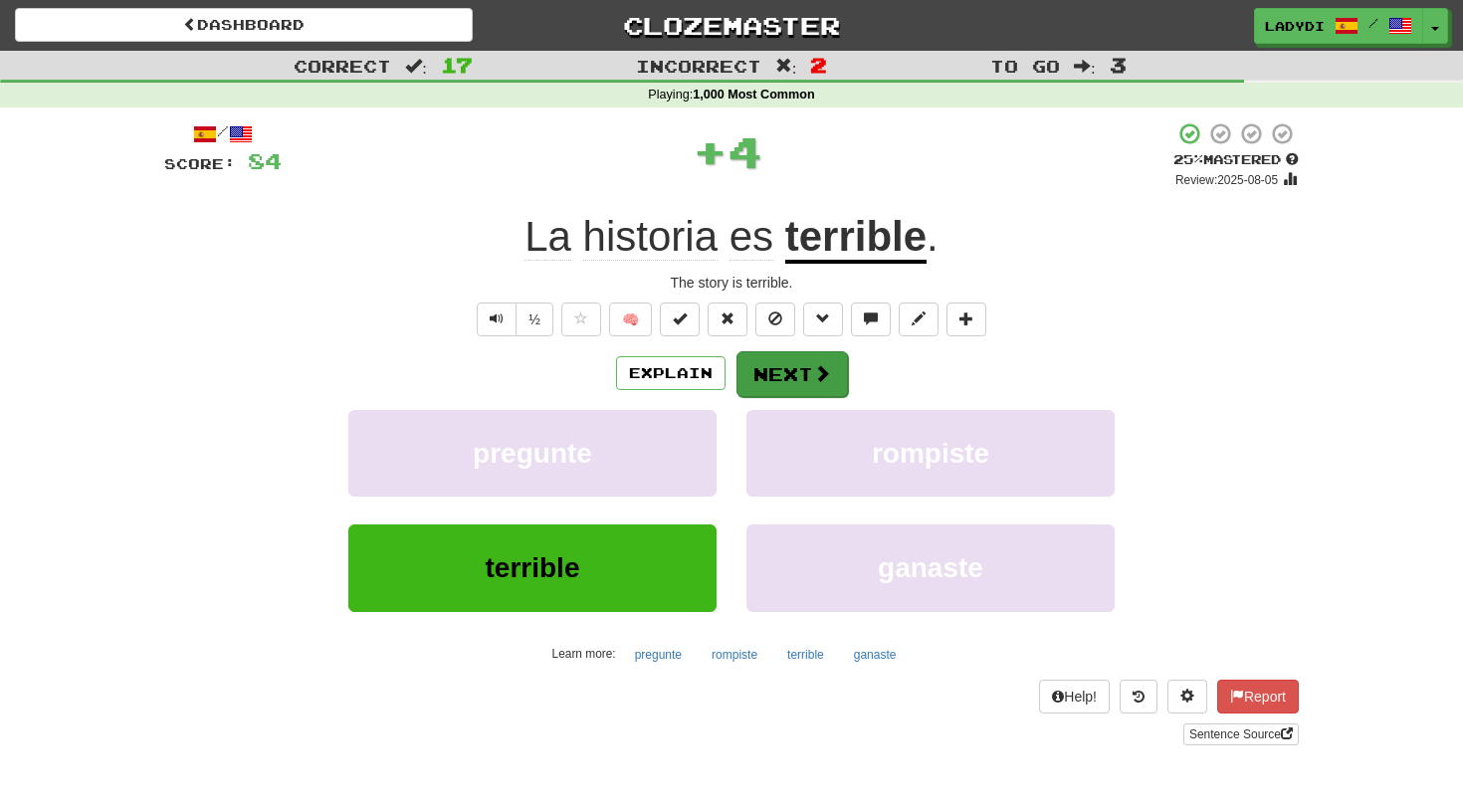 click on "Next" at bounding box center [792, 374] 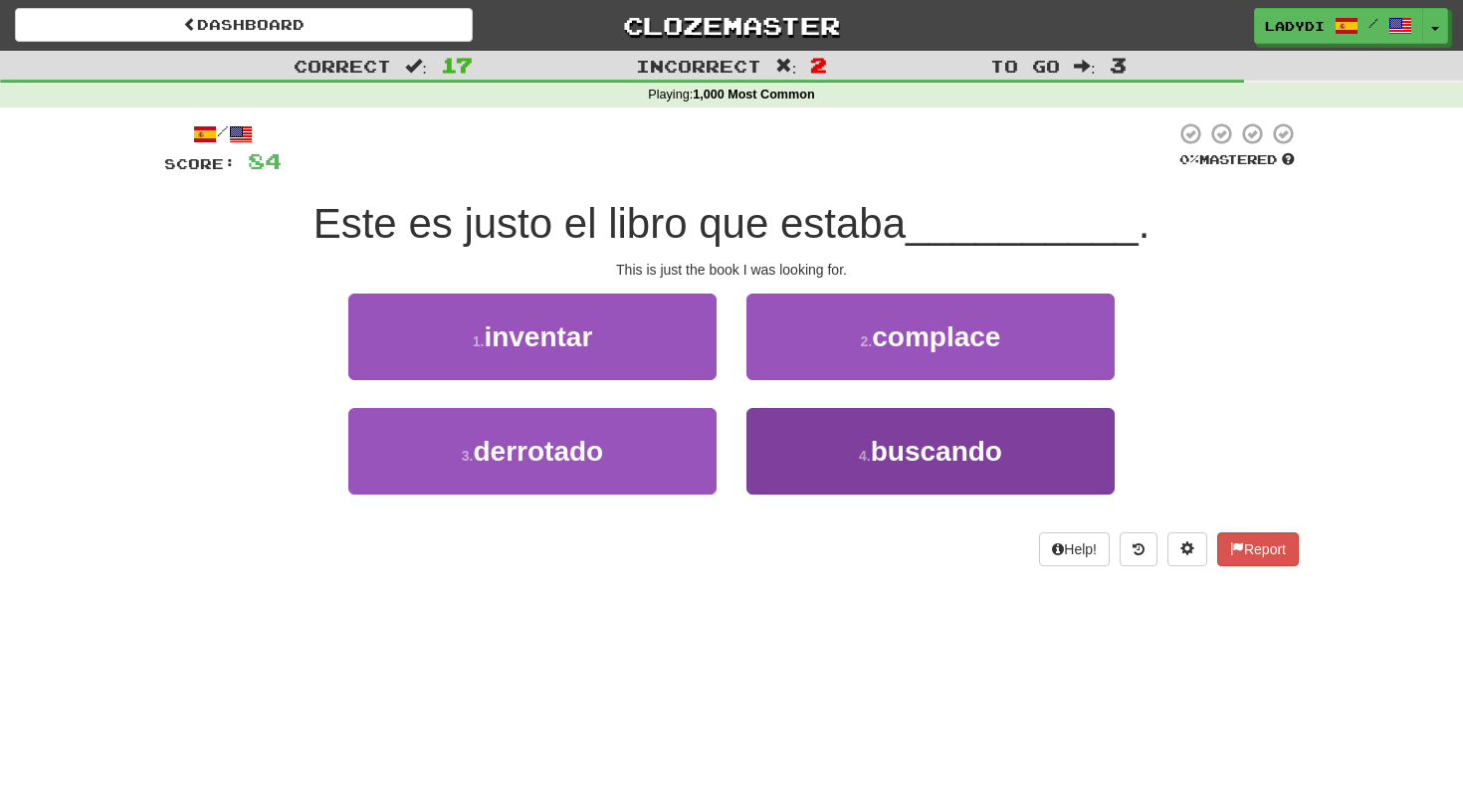 click on "[NUMBER] .  buscando" at bounding box center [931, 451] 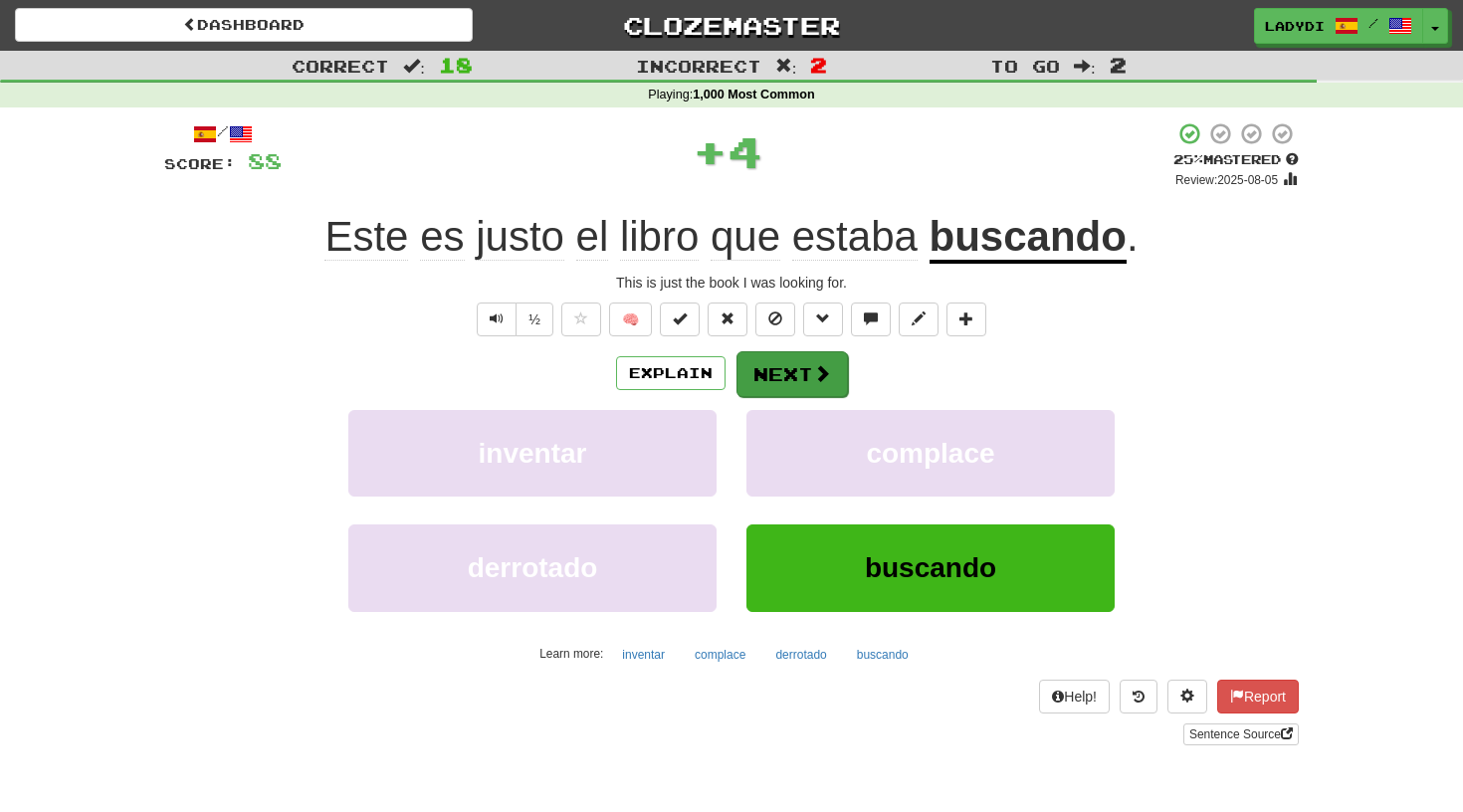 click on "Next" at bounding box center (792, 374) 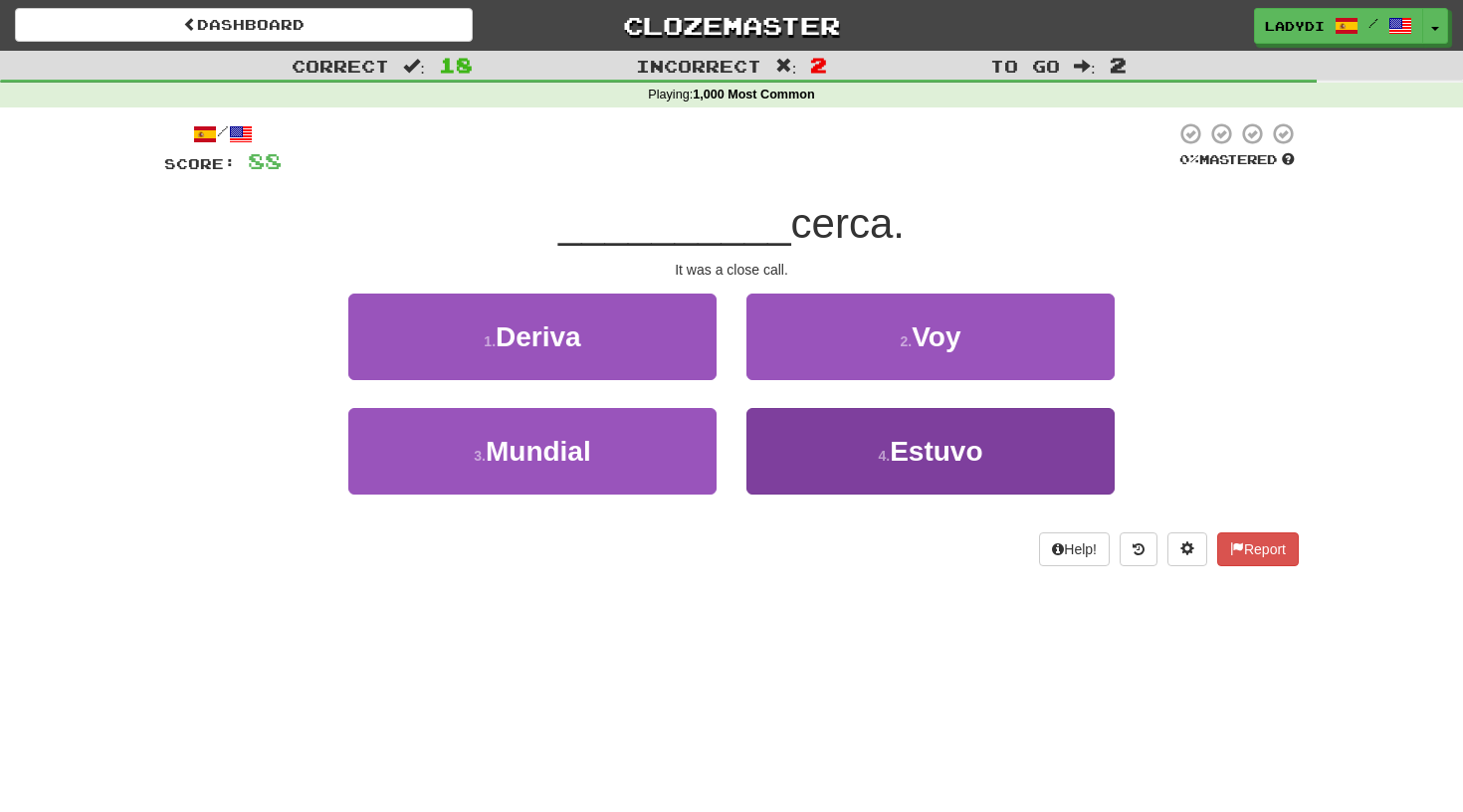 click on "4 .  Estuvo" at bounding box center [931, 451] 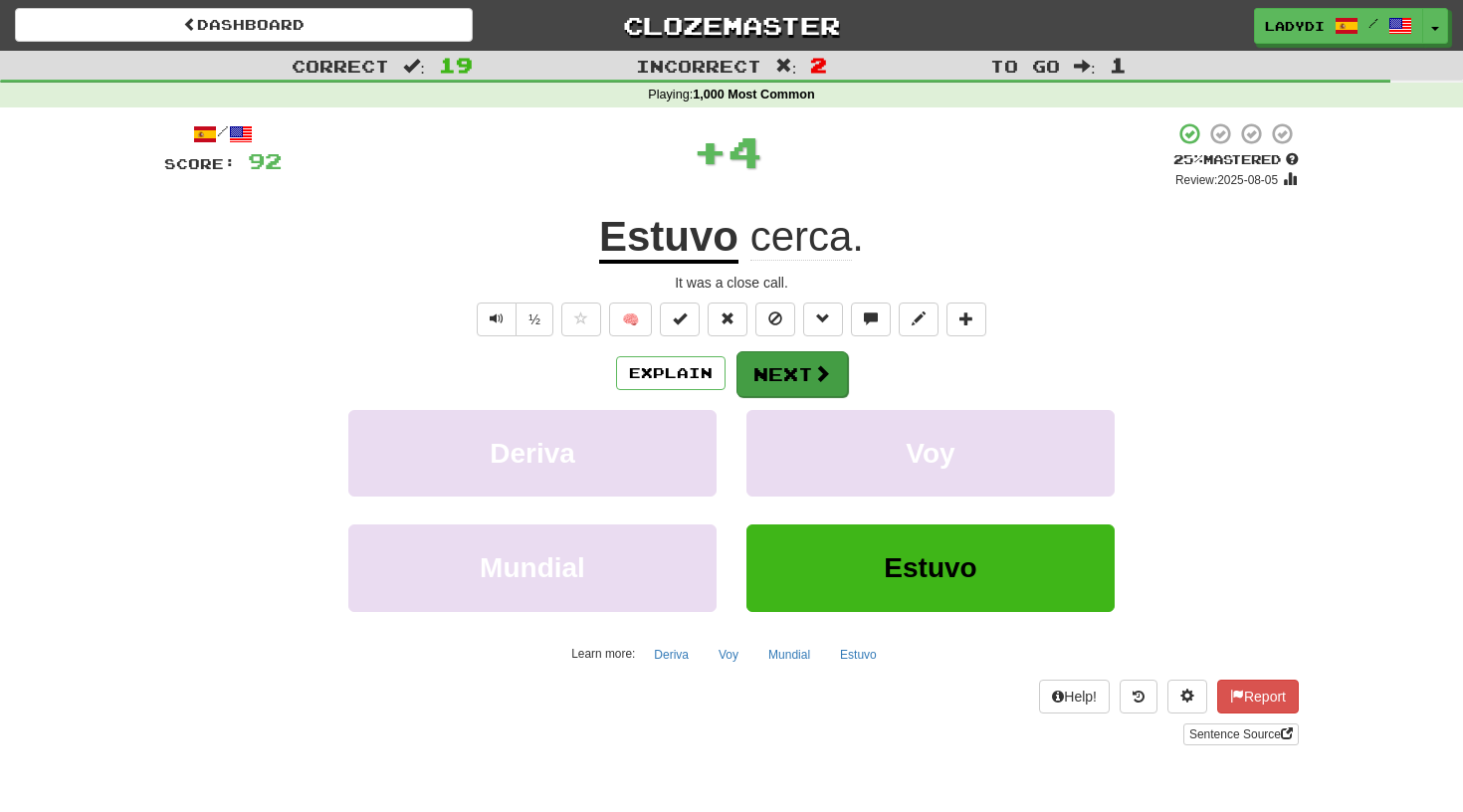 click on "Next" at bounding box center (792, 374) 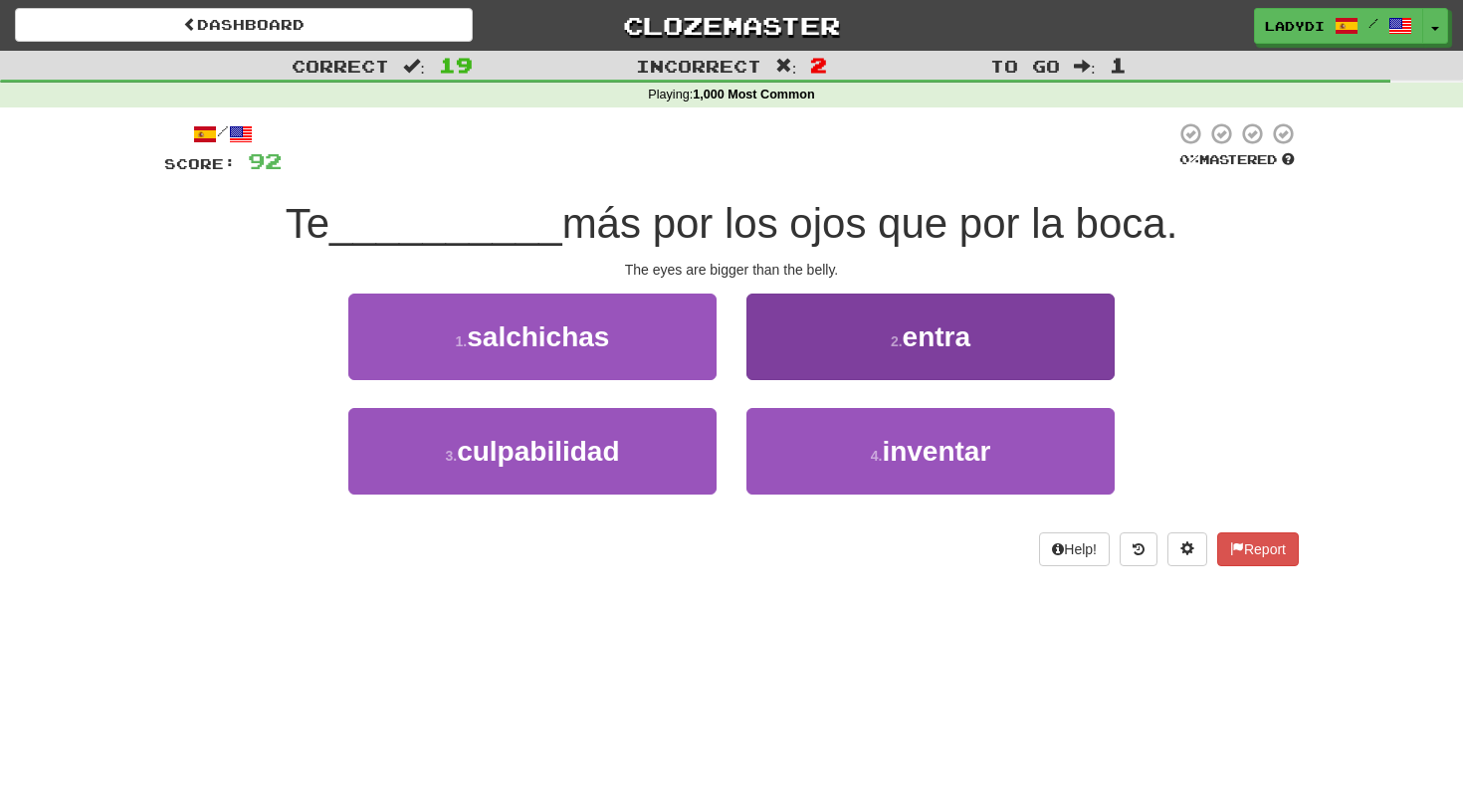 click on "[NUMBER] .  entra" at bounding box center [931, 336] 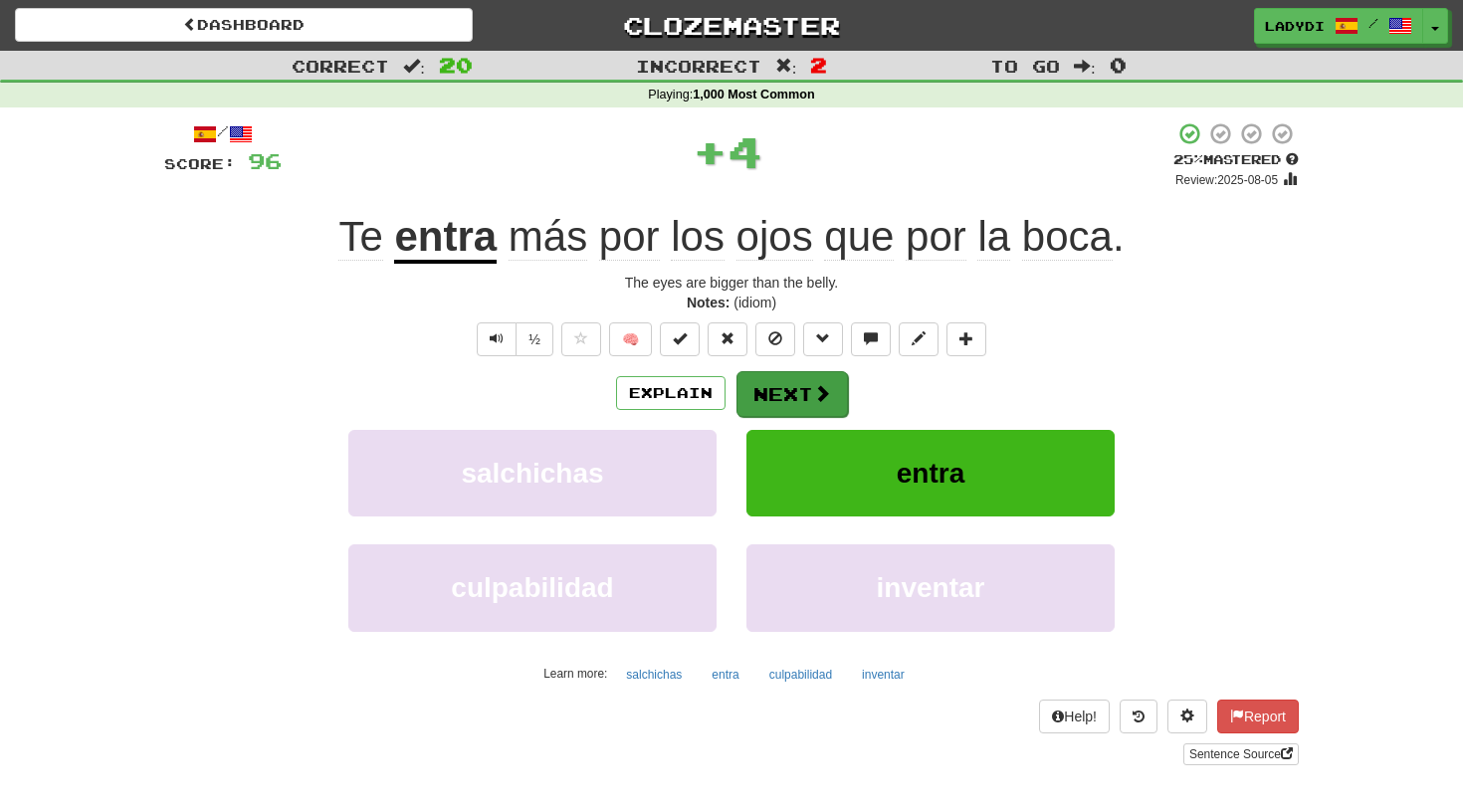 click on "Next" at bounding box center [792, 394] 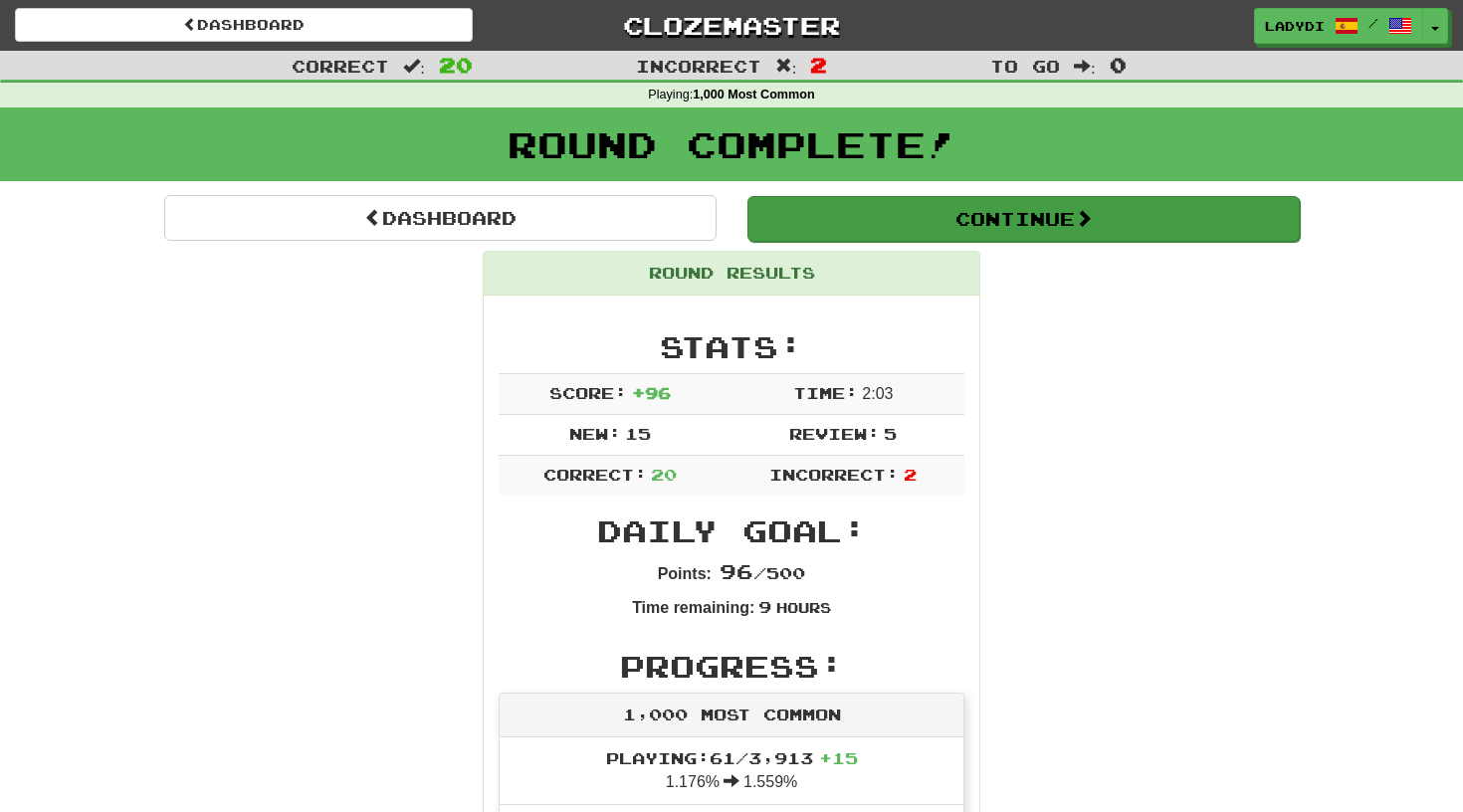click on "Continue" at bounding box center (1023, 219) 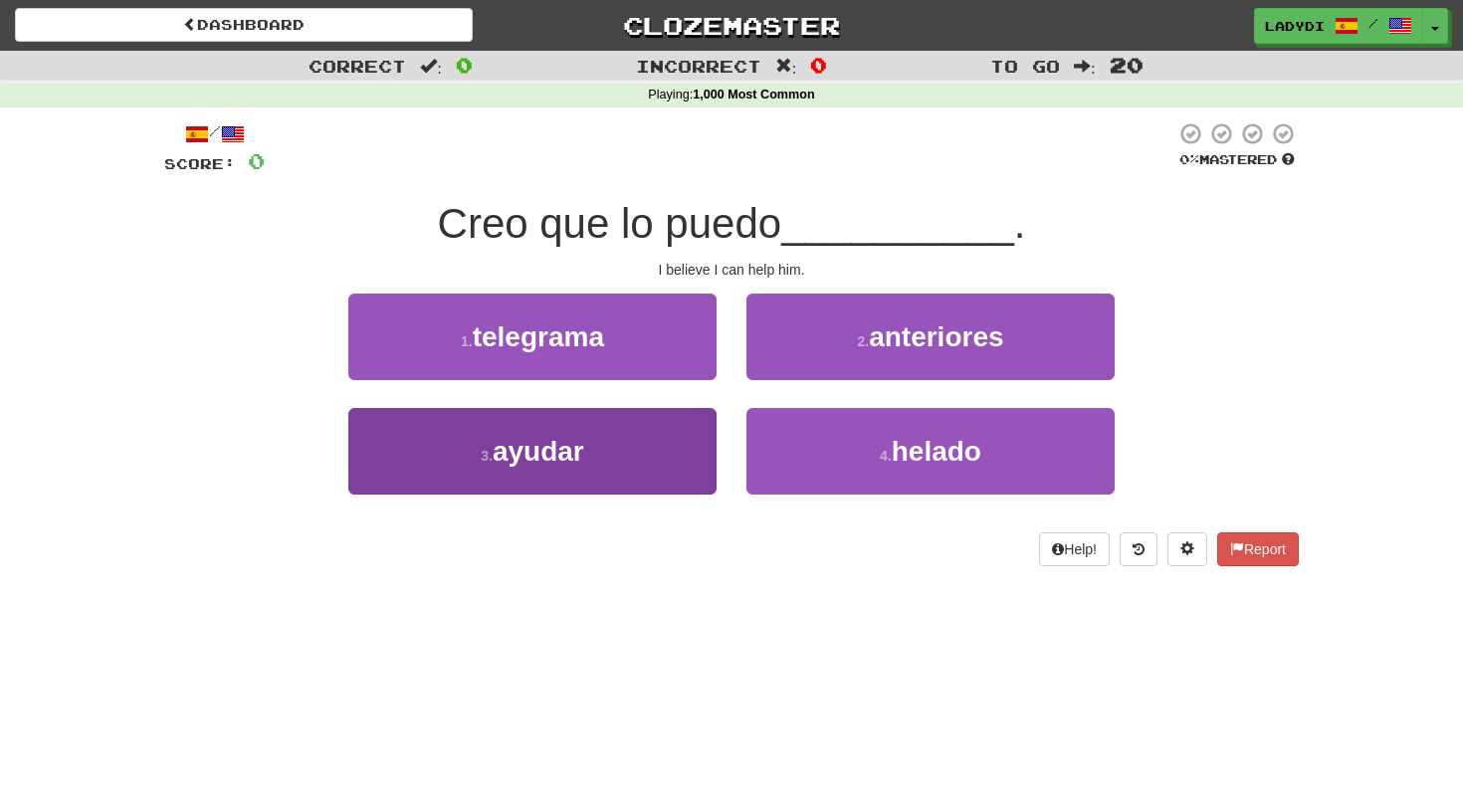 click on "3 .  ayudar" at bounding box center [532, 451] 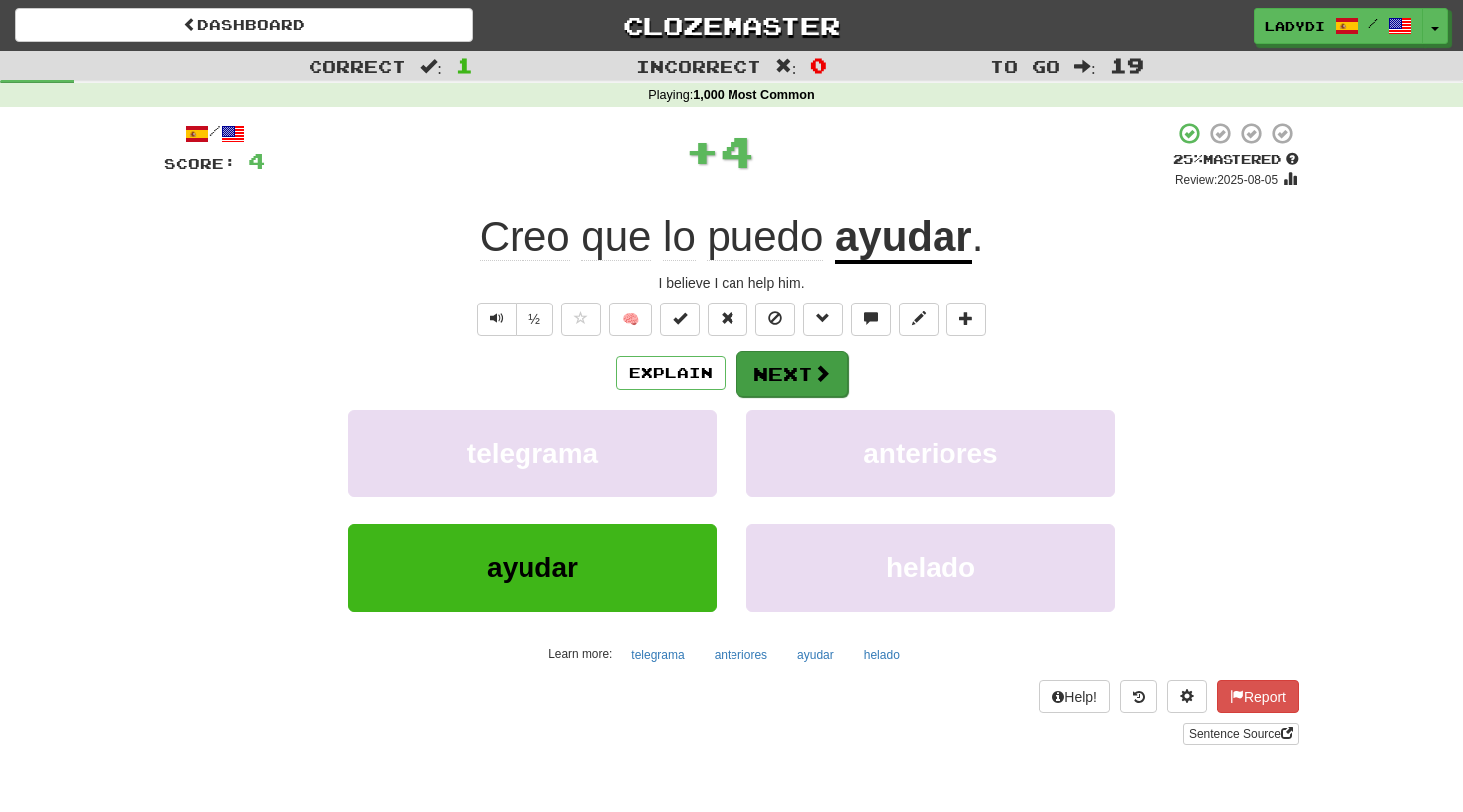 click on "Next" at bounding box center [792, 374] 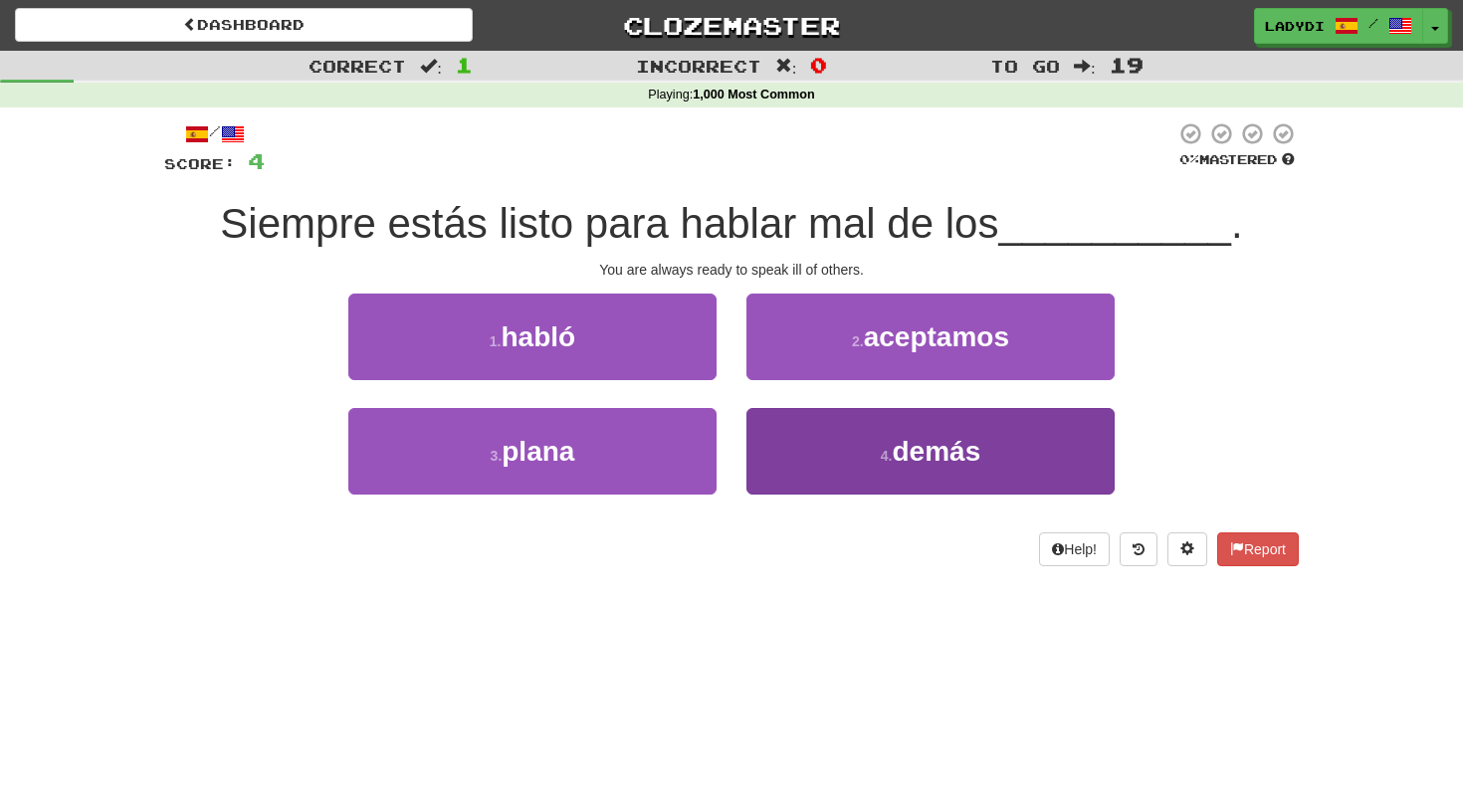 click on "4 .  demás" at bounding box center (931, 451) 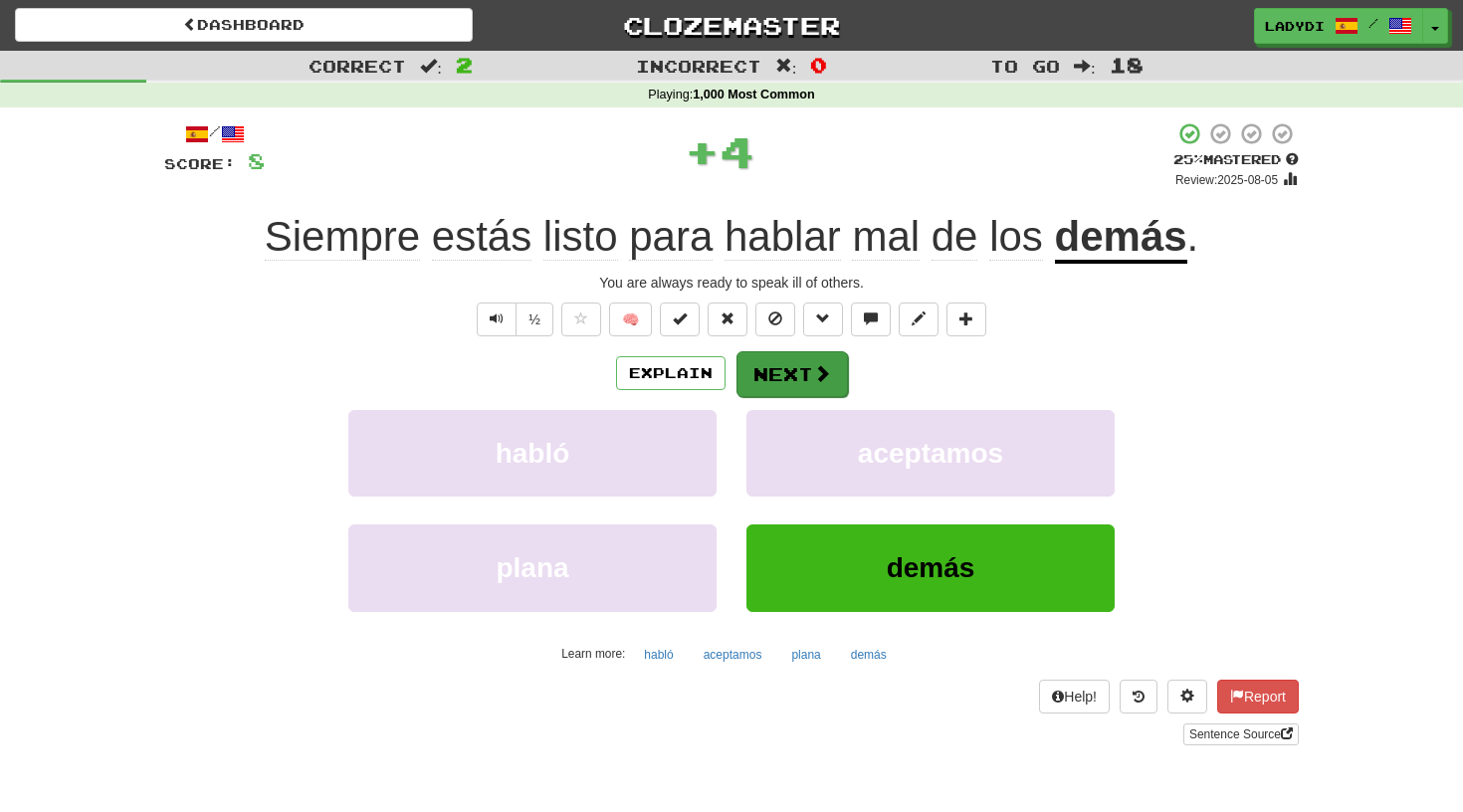 click on "Next" at bounding box center [792, 374] 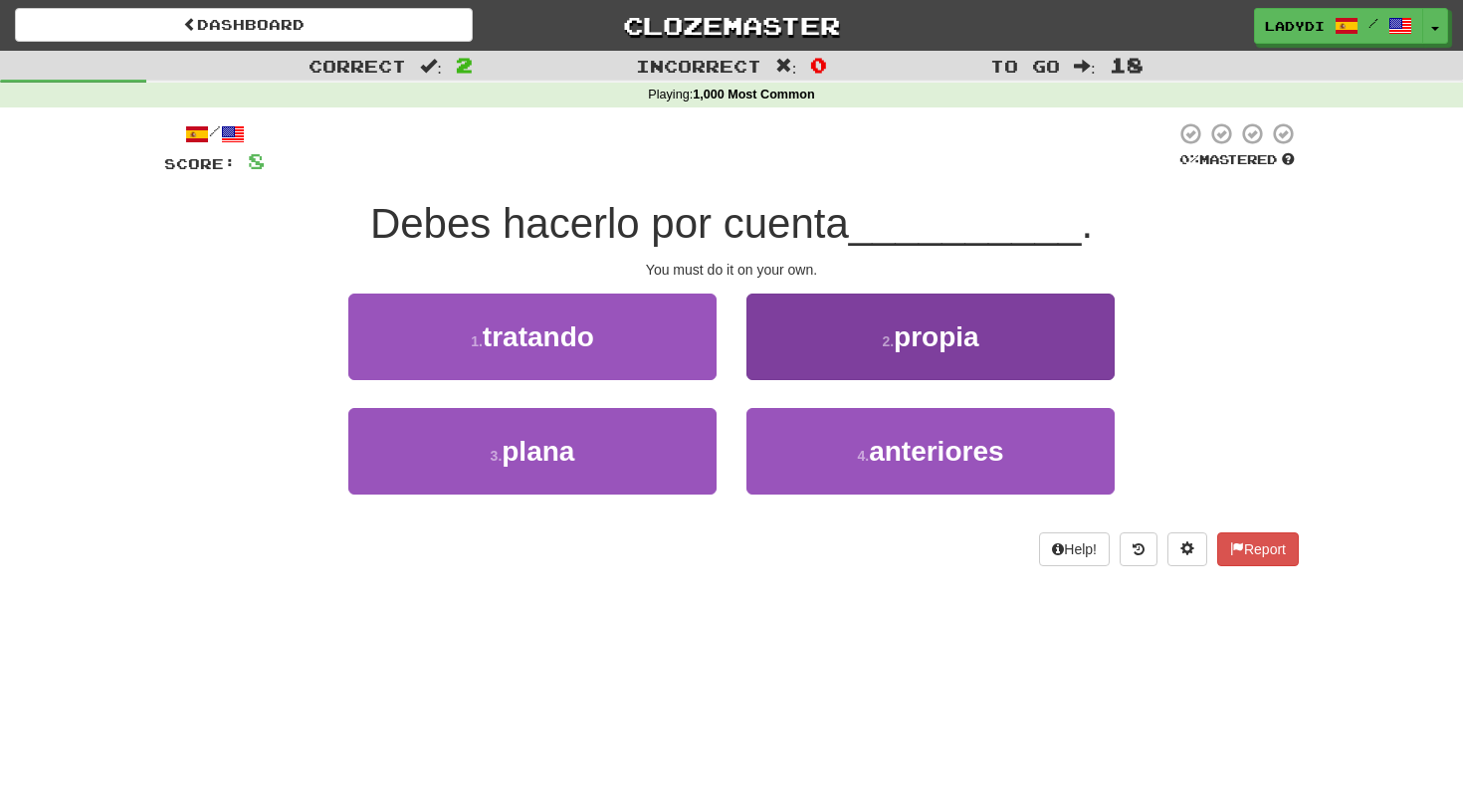 click on "2 .  propia" at bounding box center (931, 336) 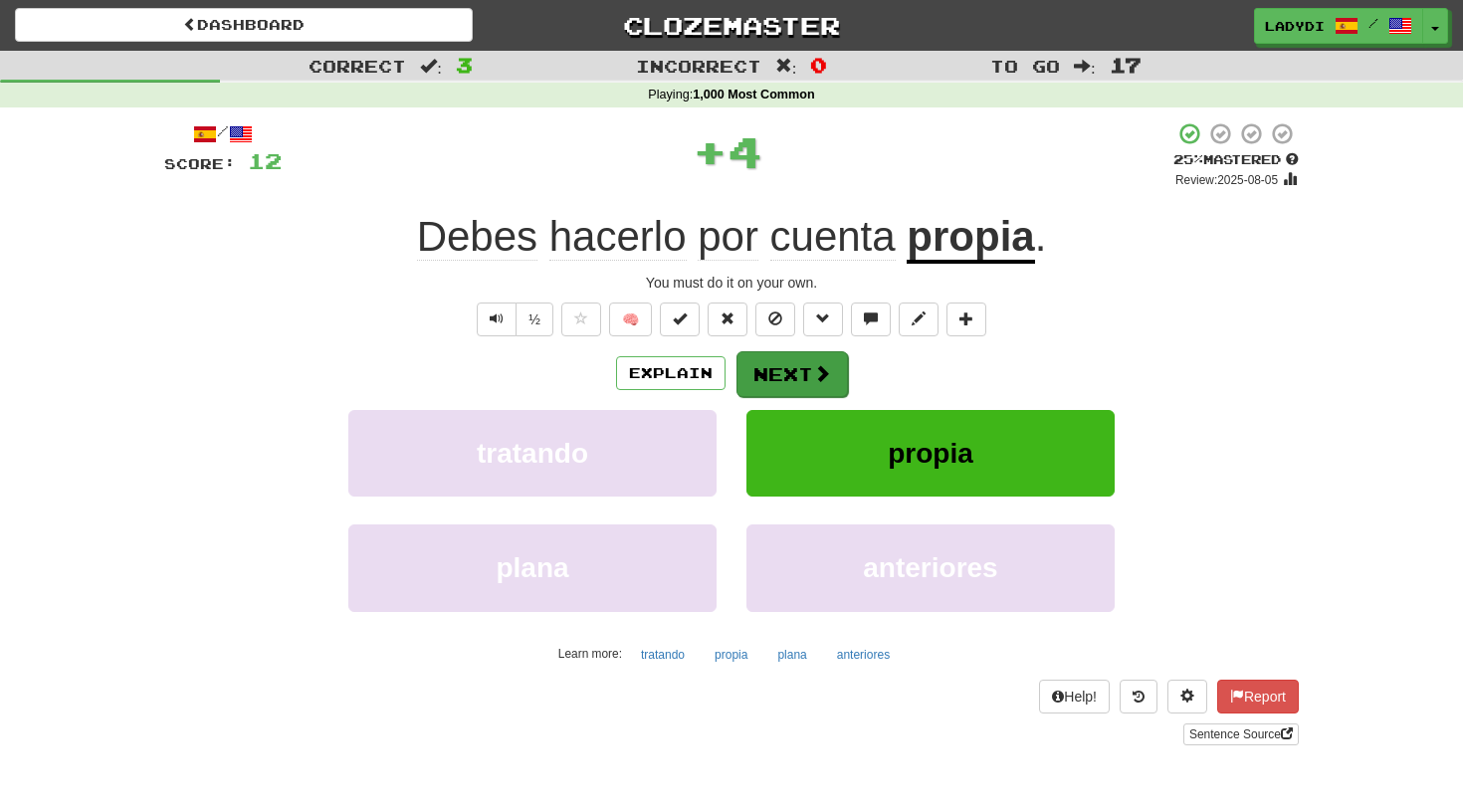 click on "Next" at bounding box center (792, 374) 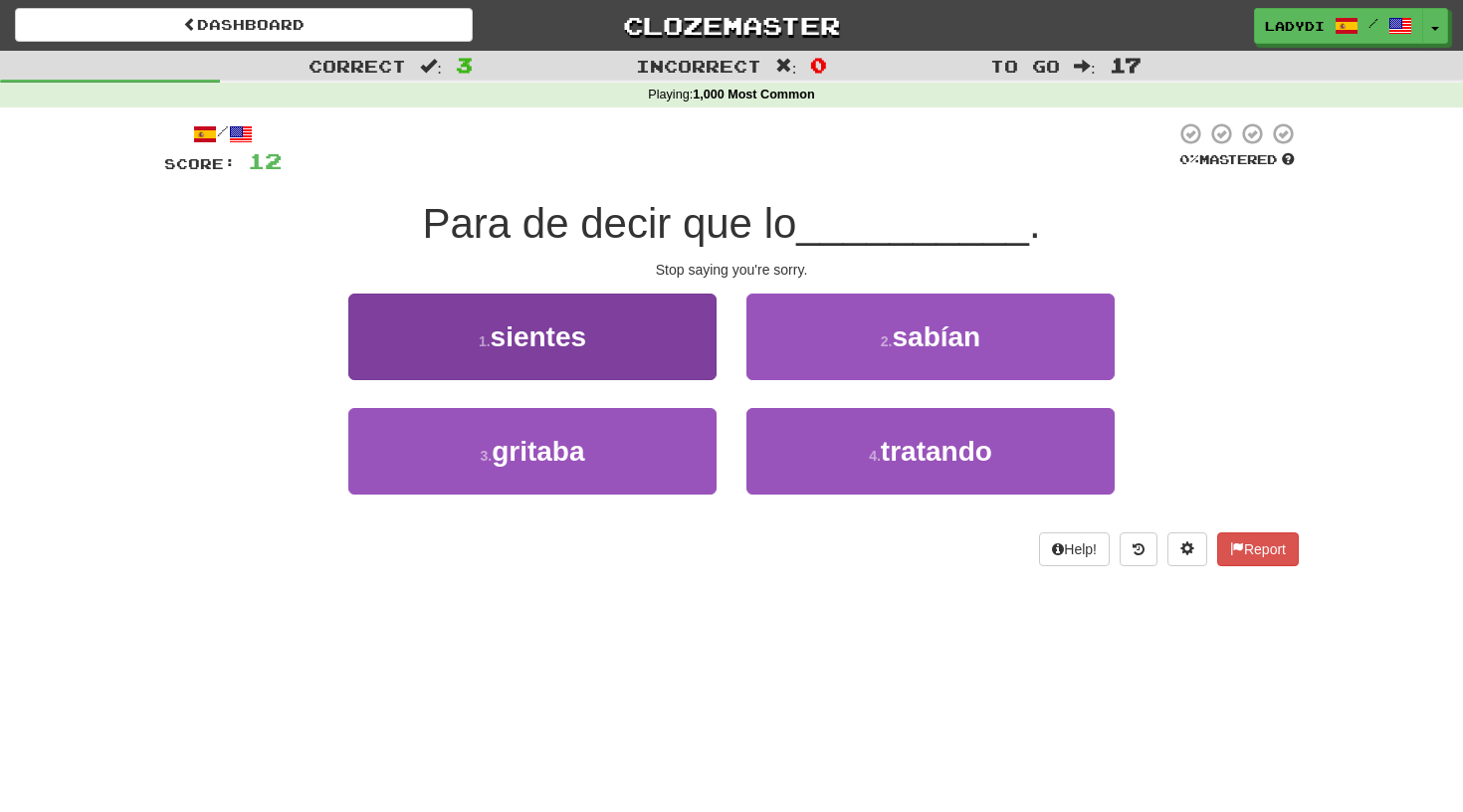 click on "[NUMBER] .  sientes" at bounding box center (532, 336) 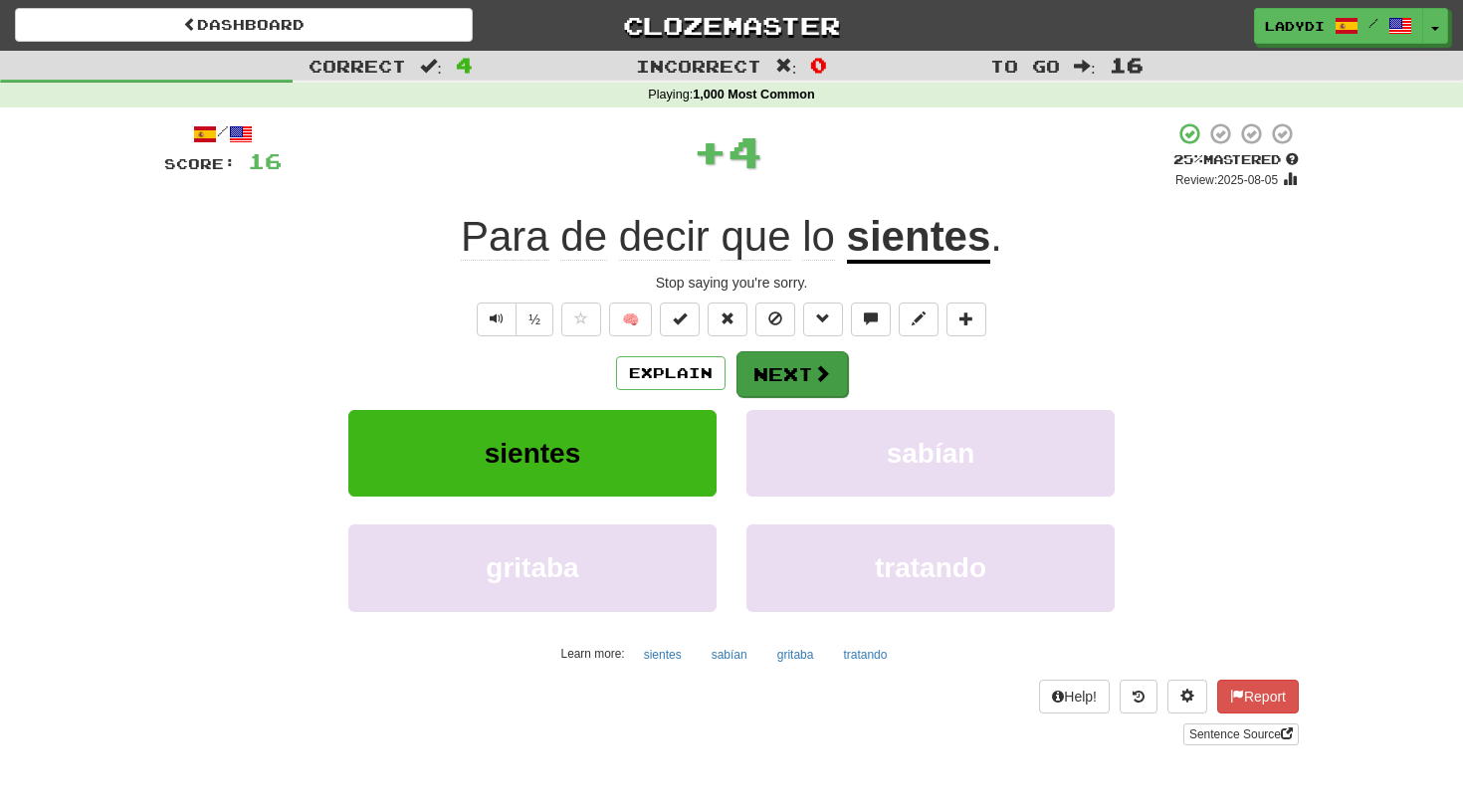 click on "Next" at bounding box center (792, 374) 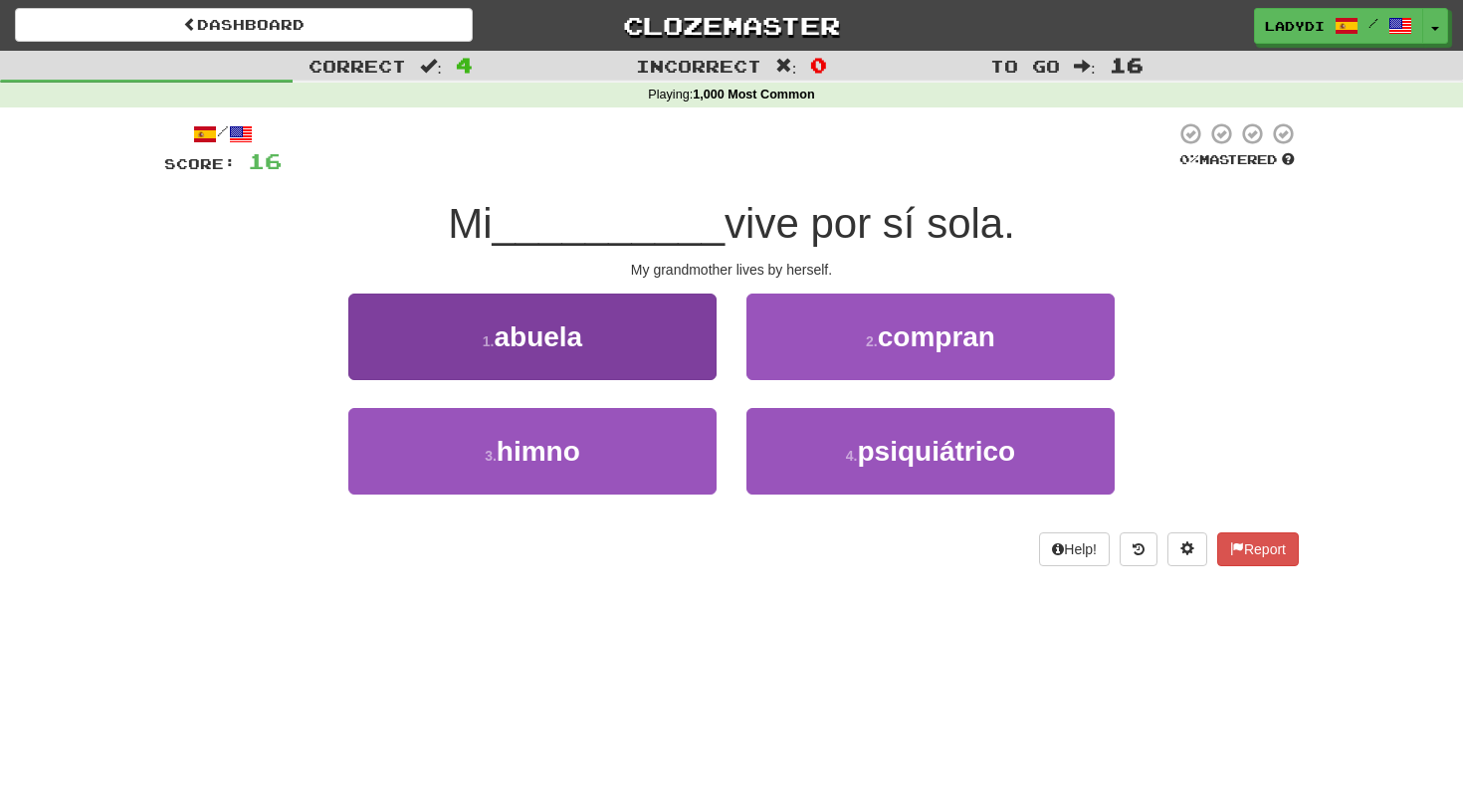 click on "1 .  abuela" at bounding box center (532, 336) 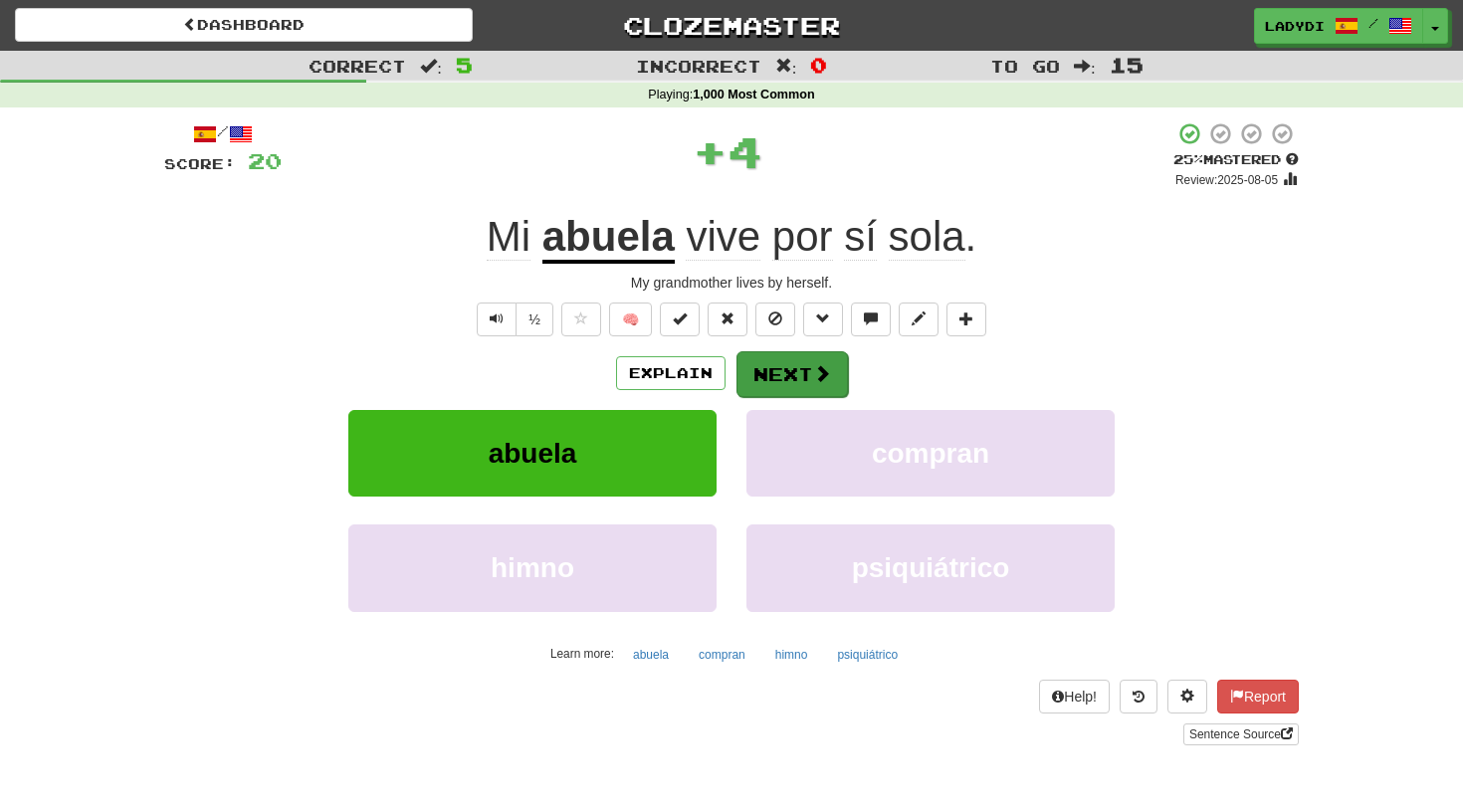click on "Next" at bounding box center (792, 374) 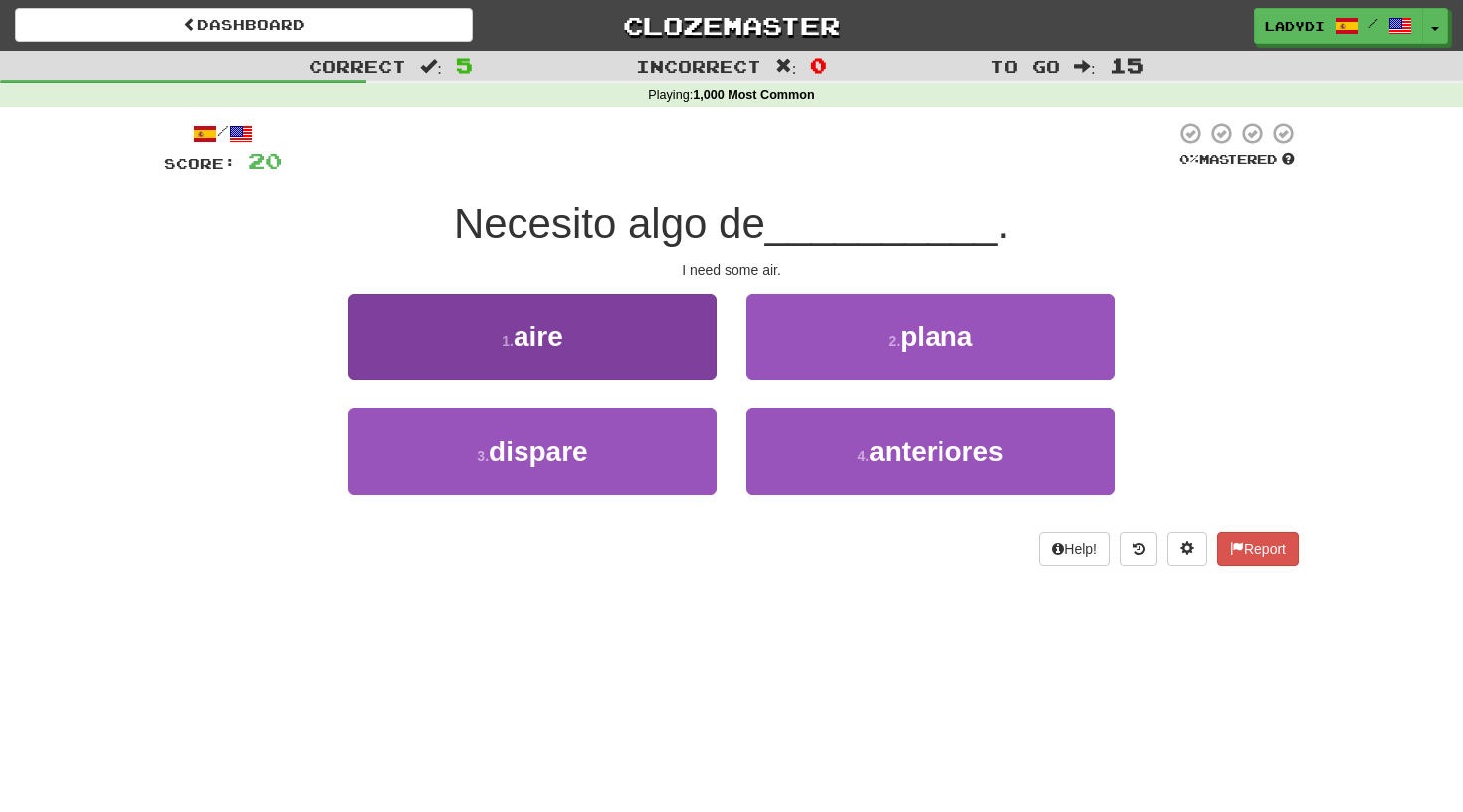 click on "1 .  aire" at bounding box center (532, 336) 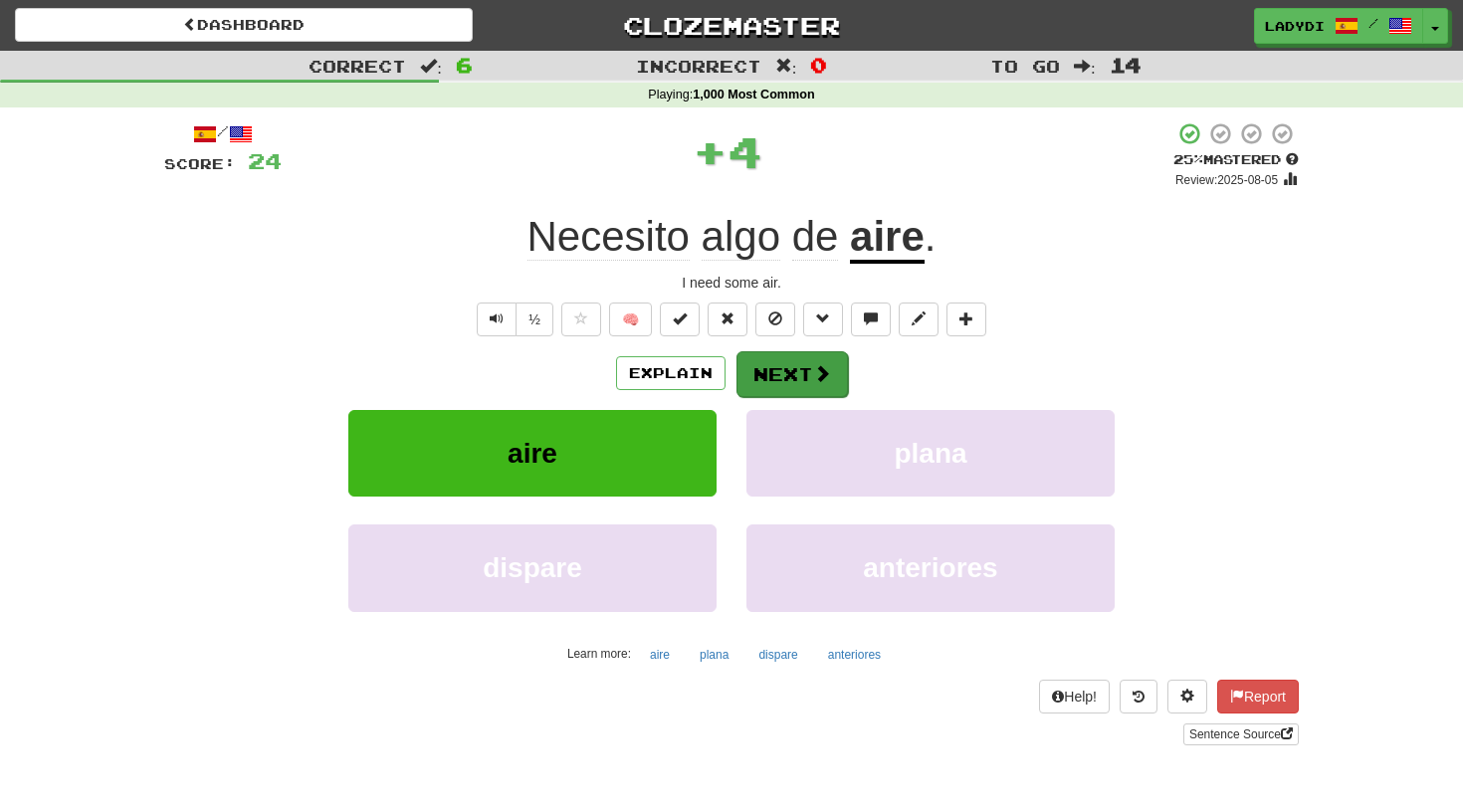 click on "Next" at bounding box center (792, 374) 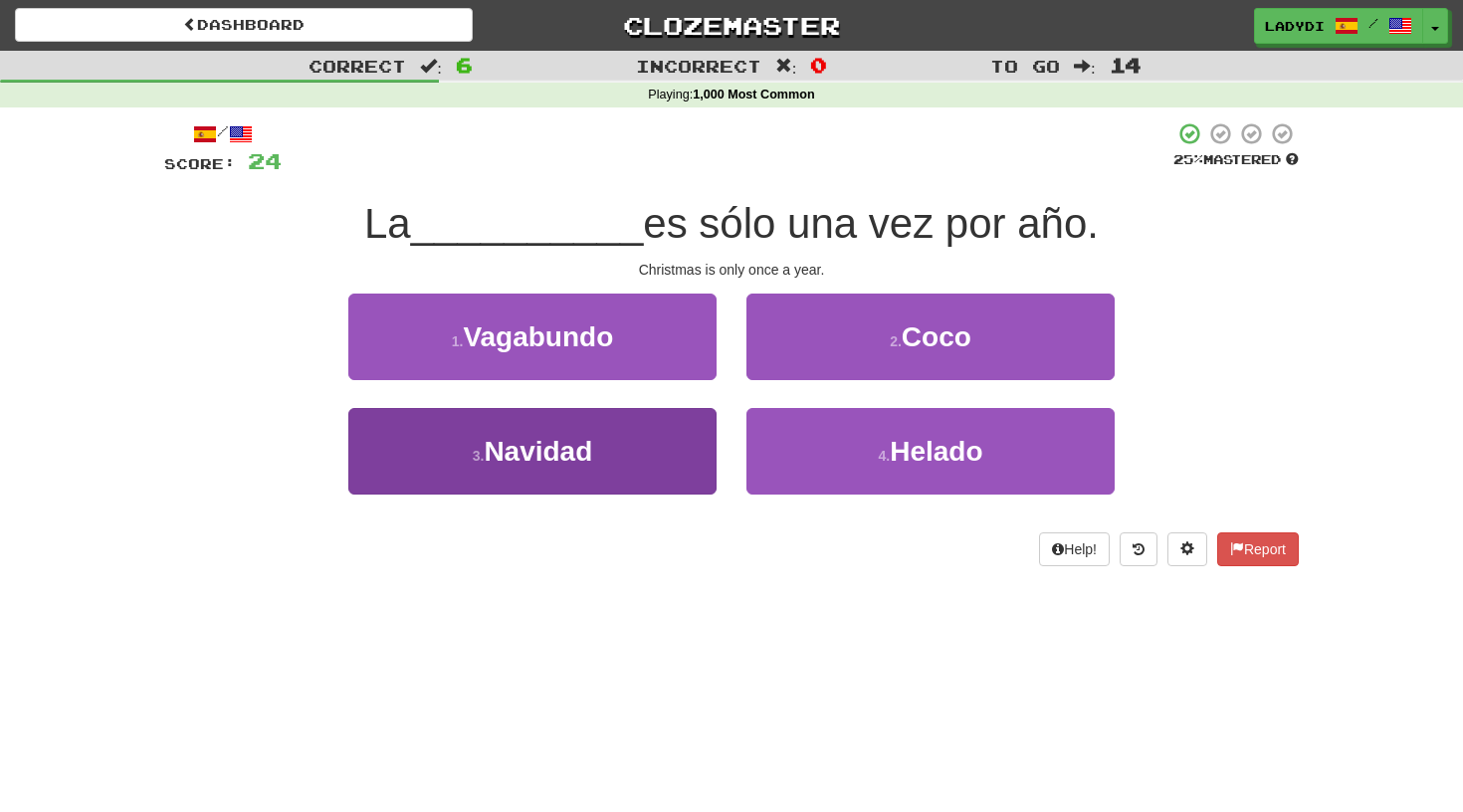 click on "3 .  Navidad" at bounding box center (532, 451) 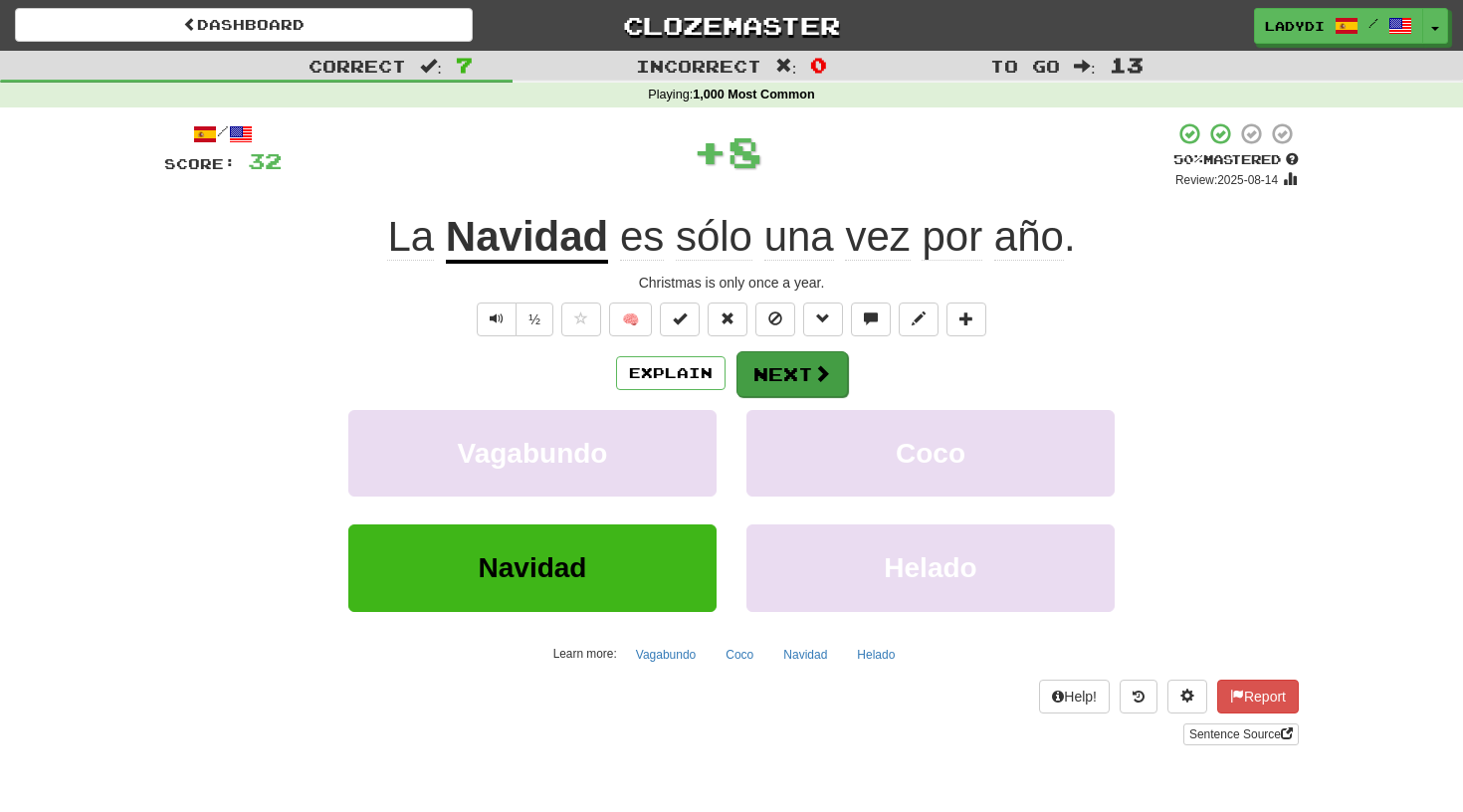 click on "Next" at bounding box center (792, 374) 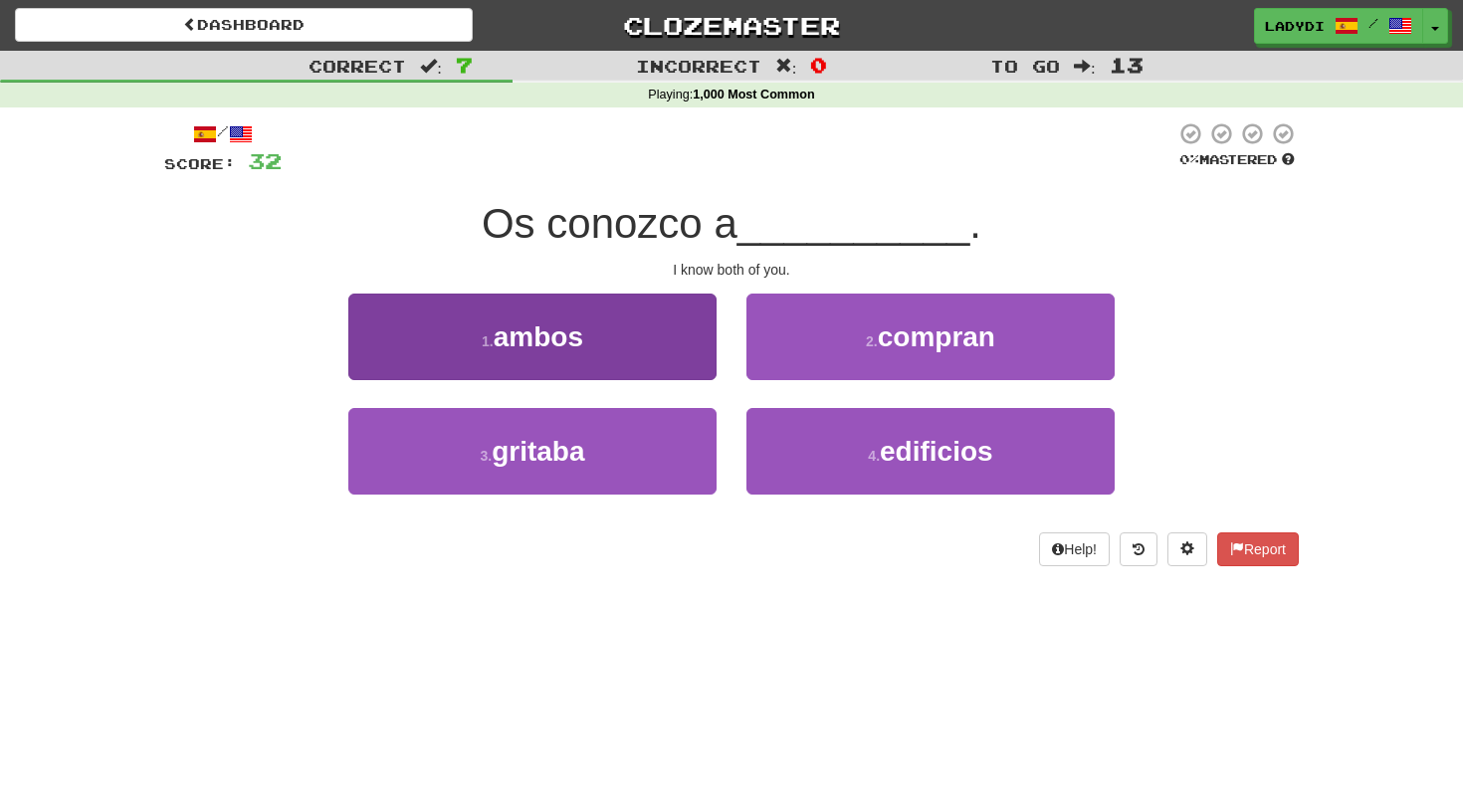click on "1 .  ambos" at bounding box center (532, 336) 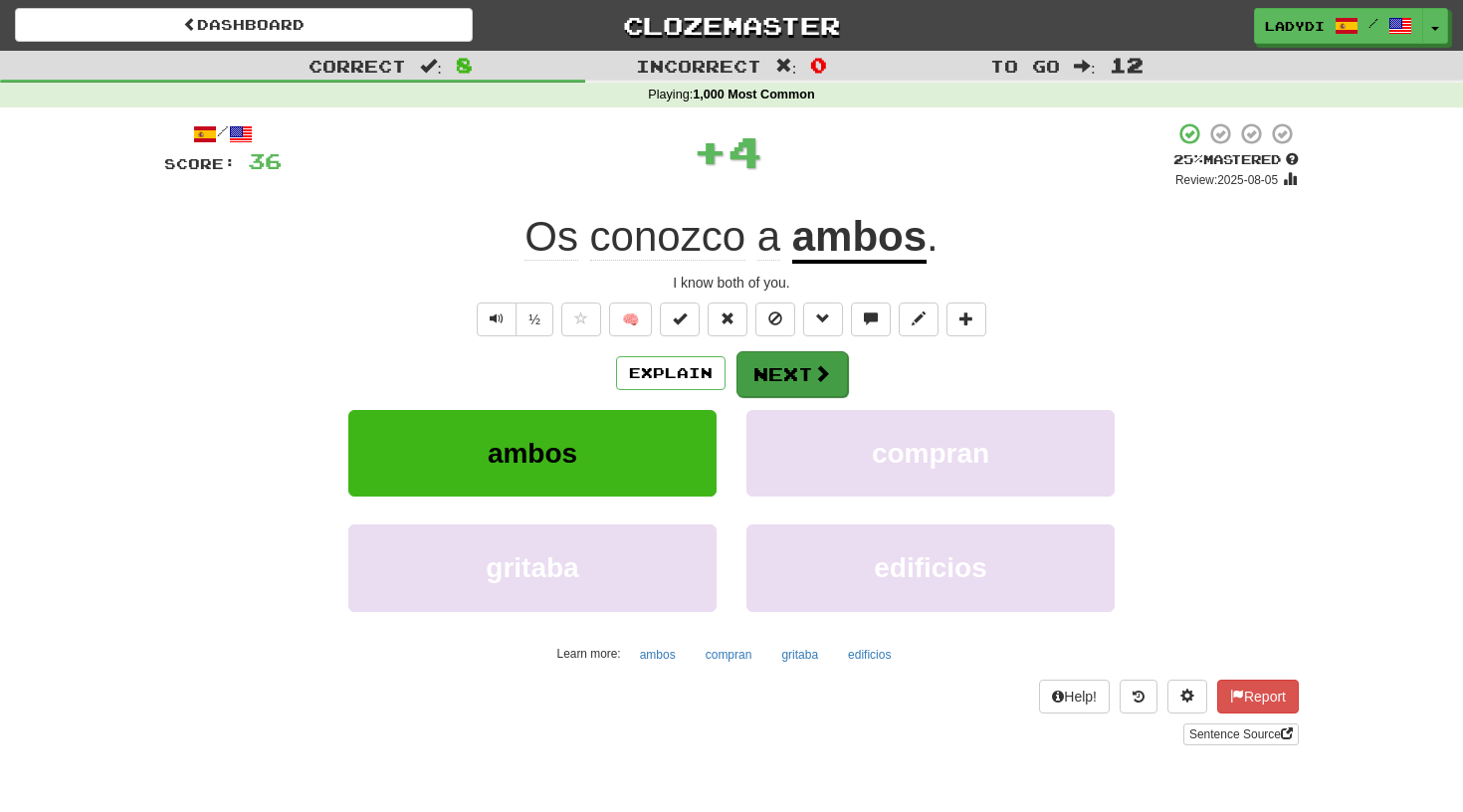 click on "Next" at bounding box center [792, 374] 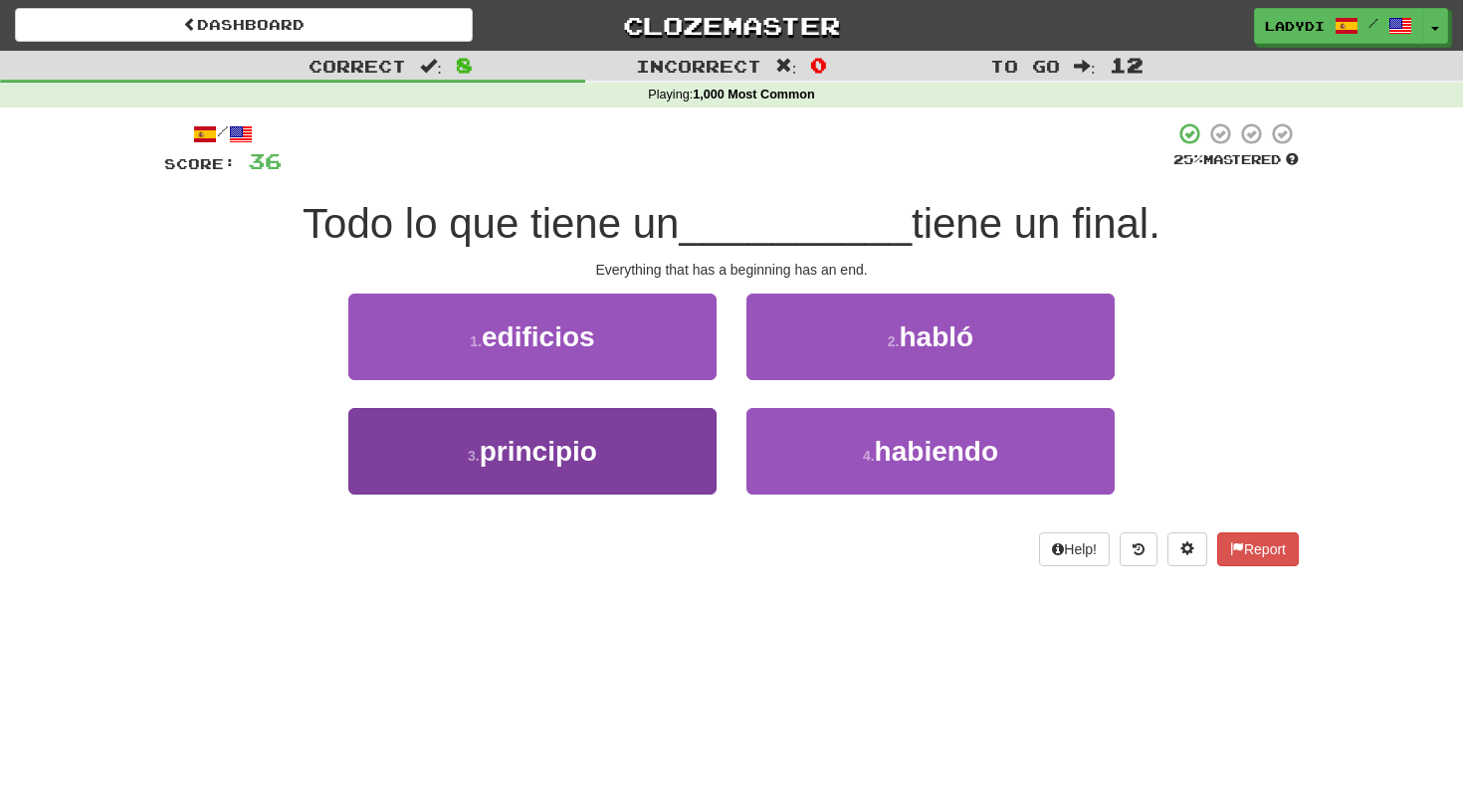click on "3 .  principio" at bounding box center [532, 451] 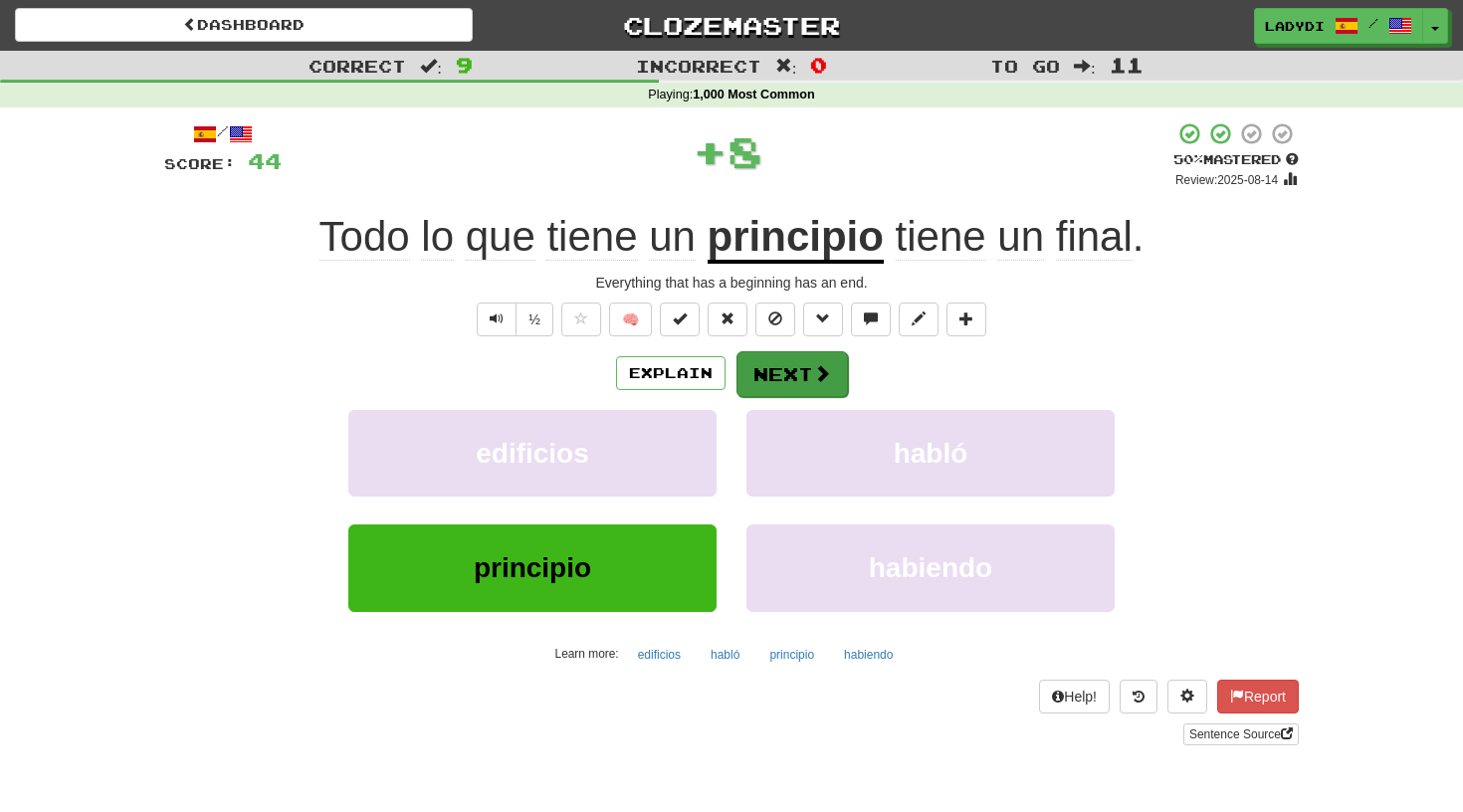 click on "Next" at bounding box center [792, 374] 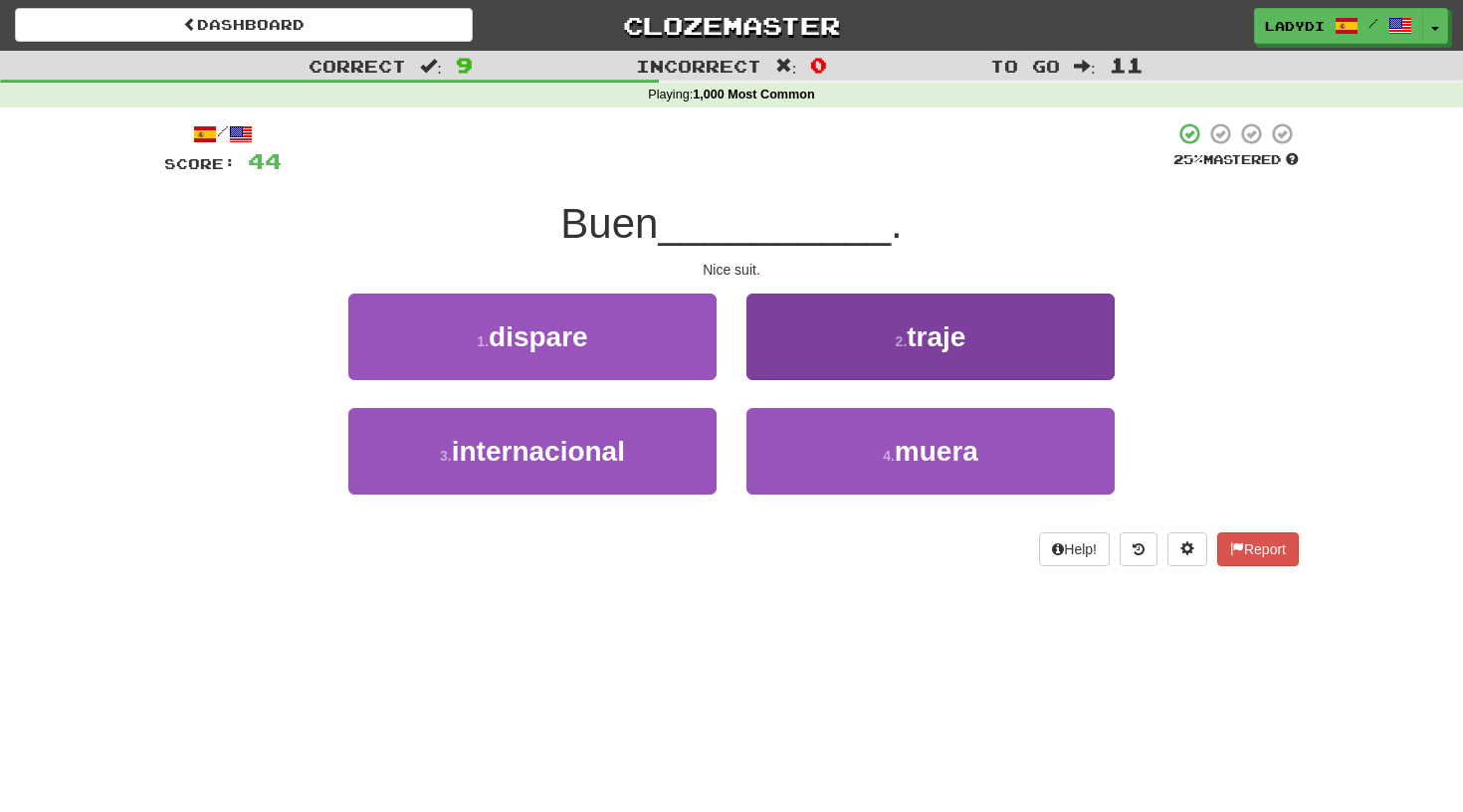 click on "2 .  traje" at bounding box center (931, 336) 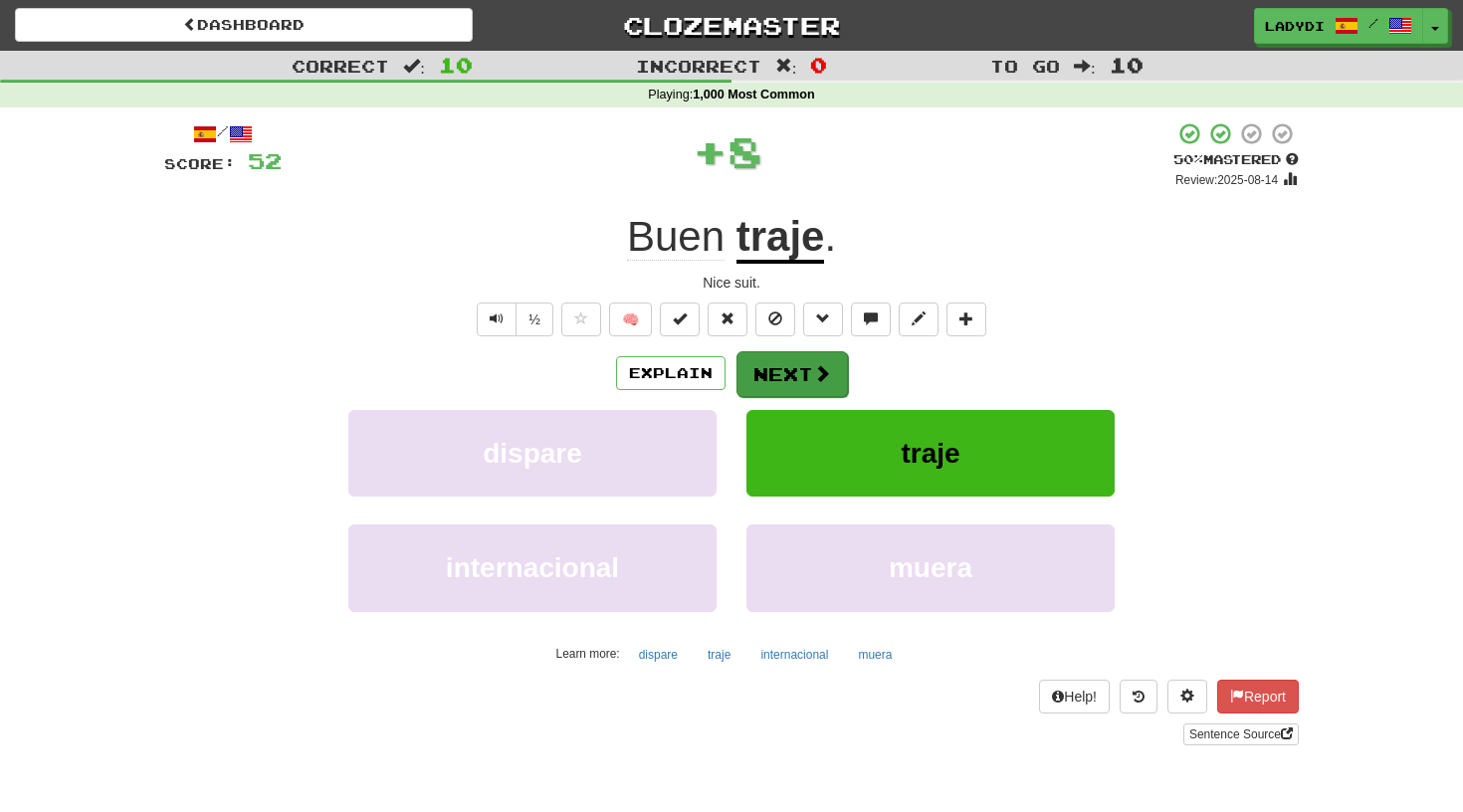 click on "Next" at bounding box center (792, 374) 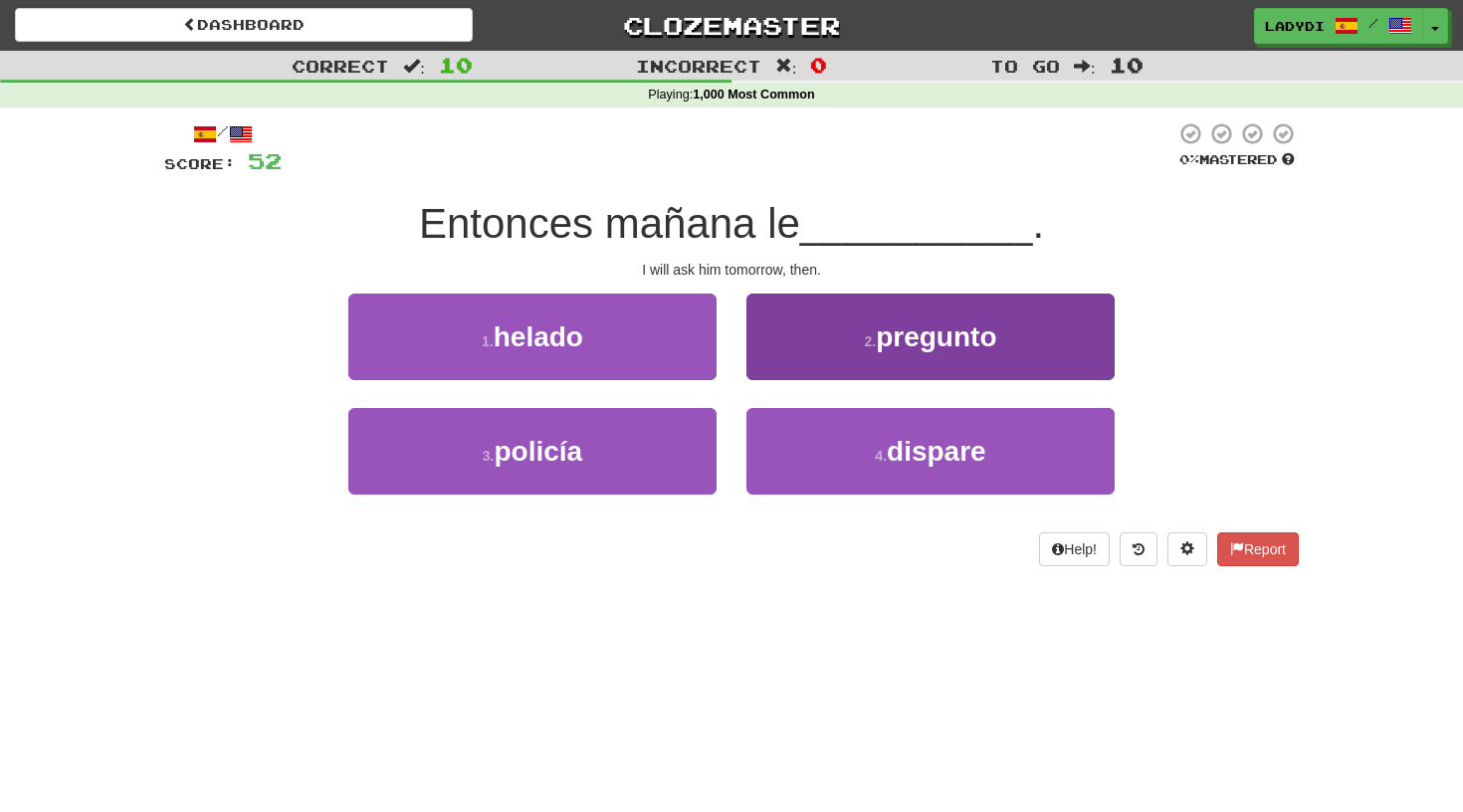 click on "2 .  pregunto" at bounding box center (931, 336) 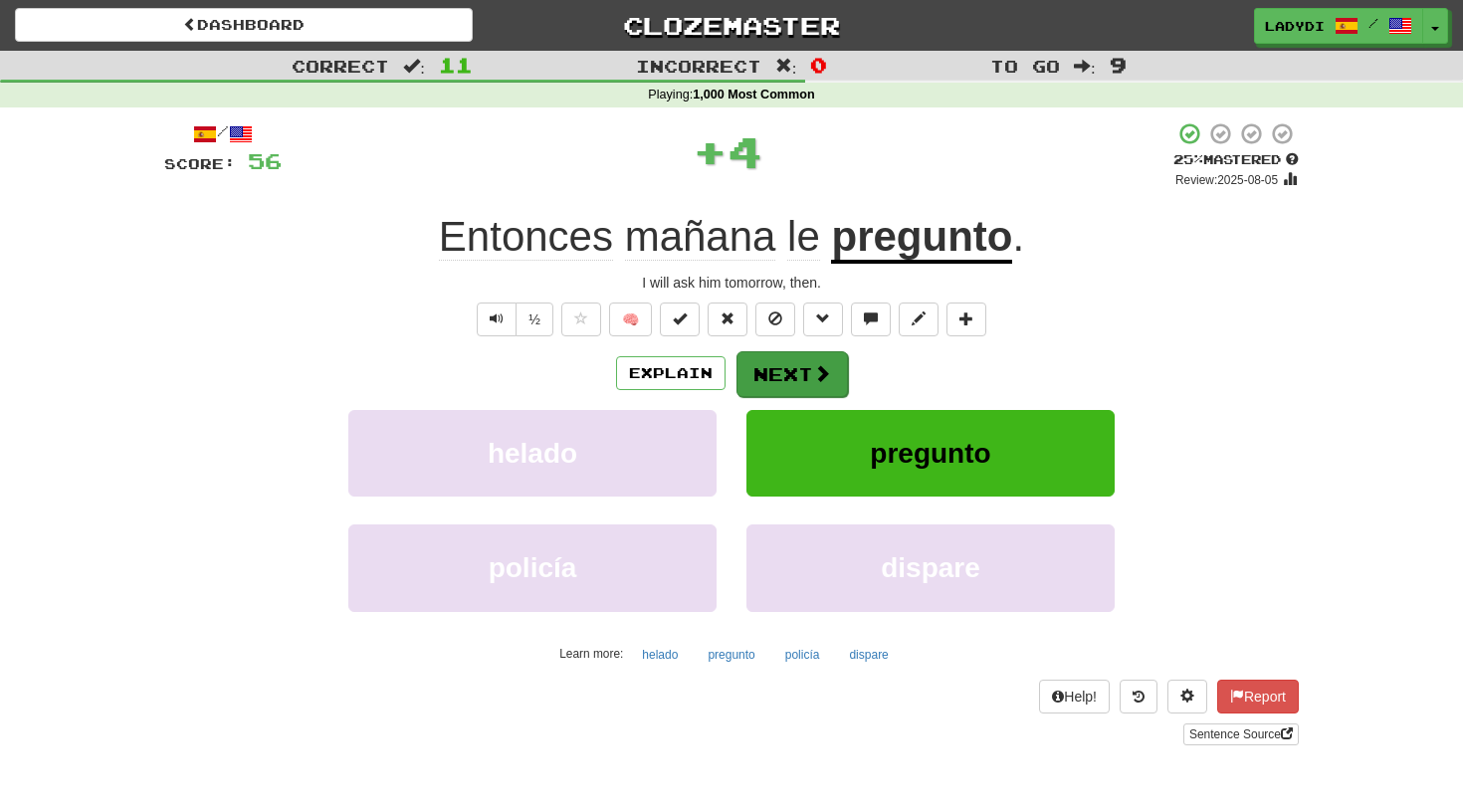 click on "Next" at bounding box center [792, 374] 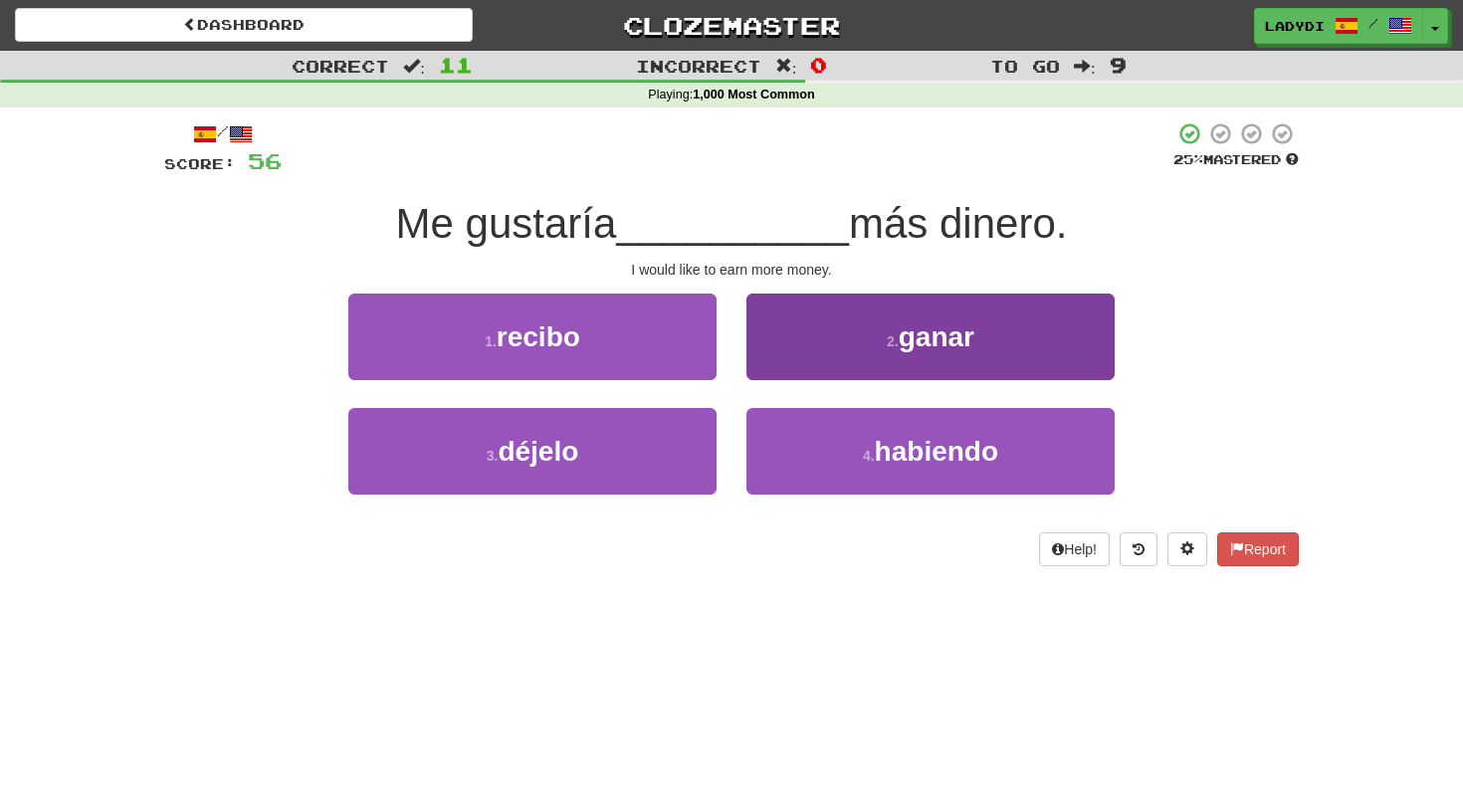 click on "[NUMBER] .  ganar" at bounding box center [931, 336] 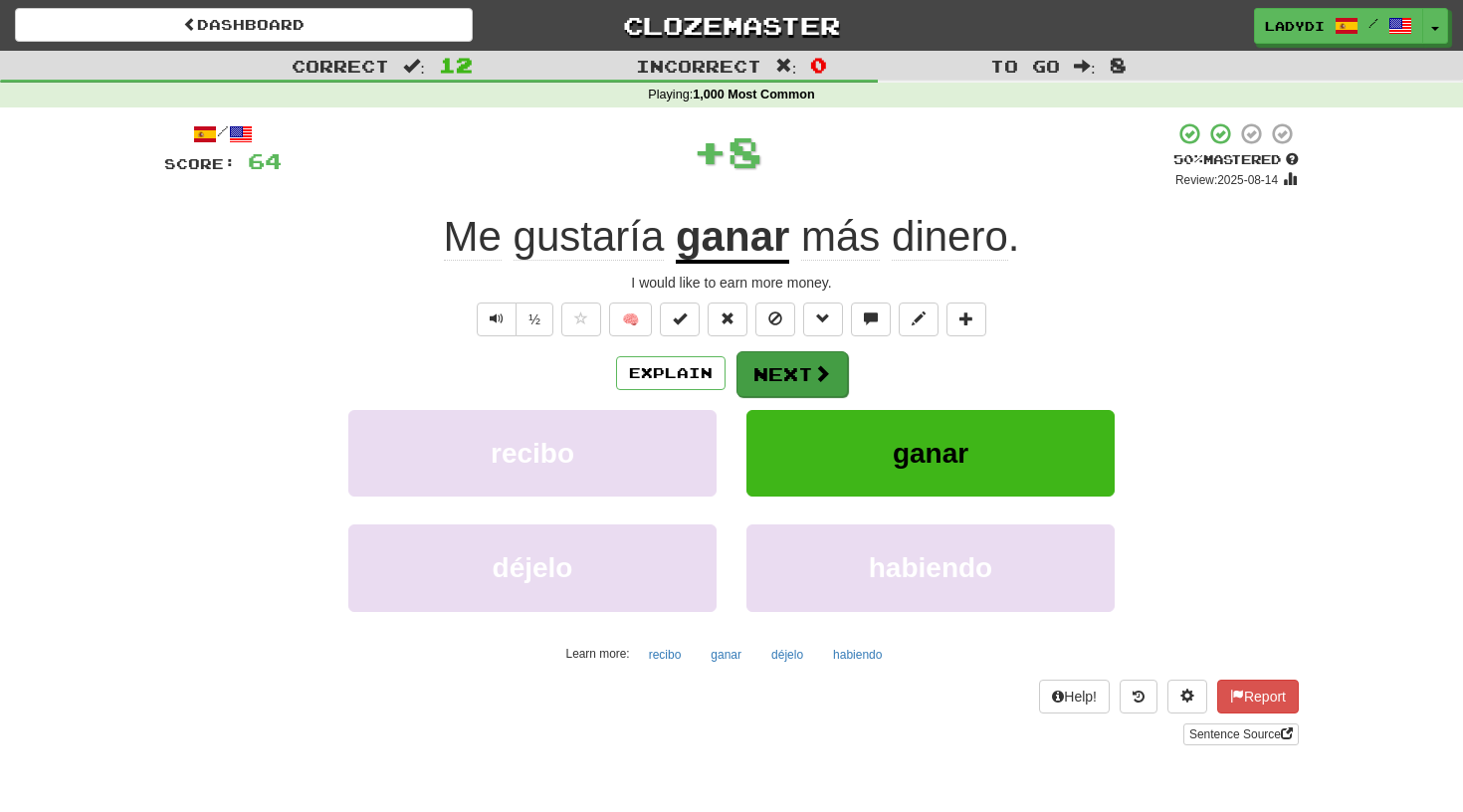 click on "Next" at bounding box center (792, 374) 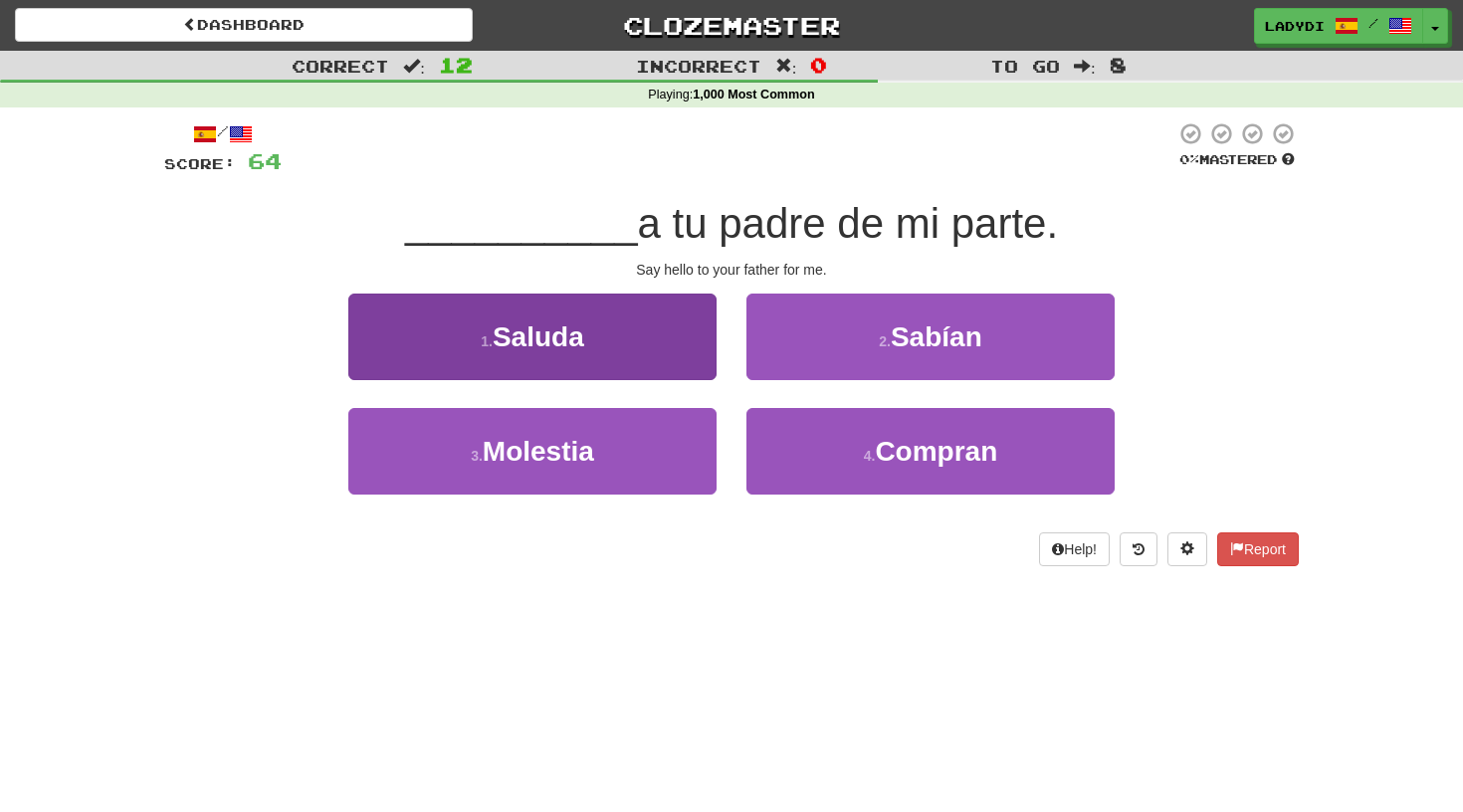 click on "[NUMBER] .  Saluda" at bounding box center [532, 336] 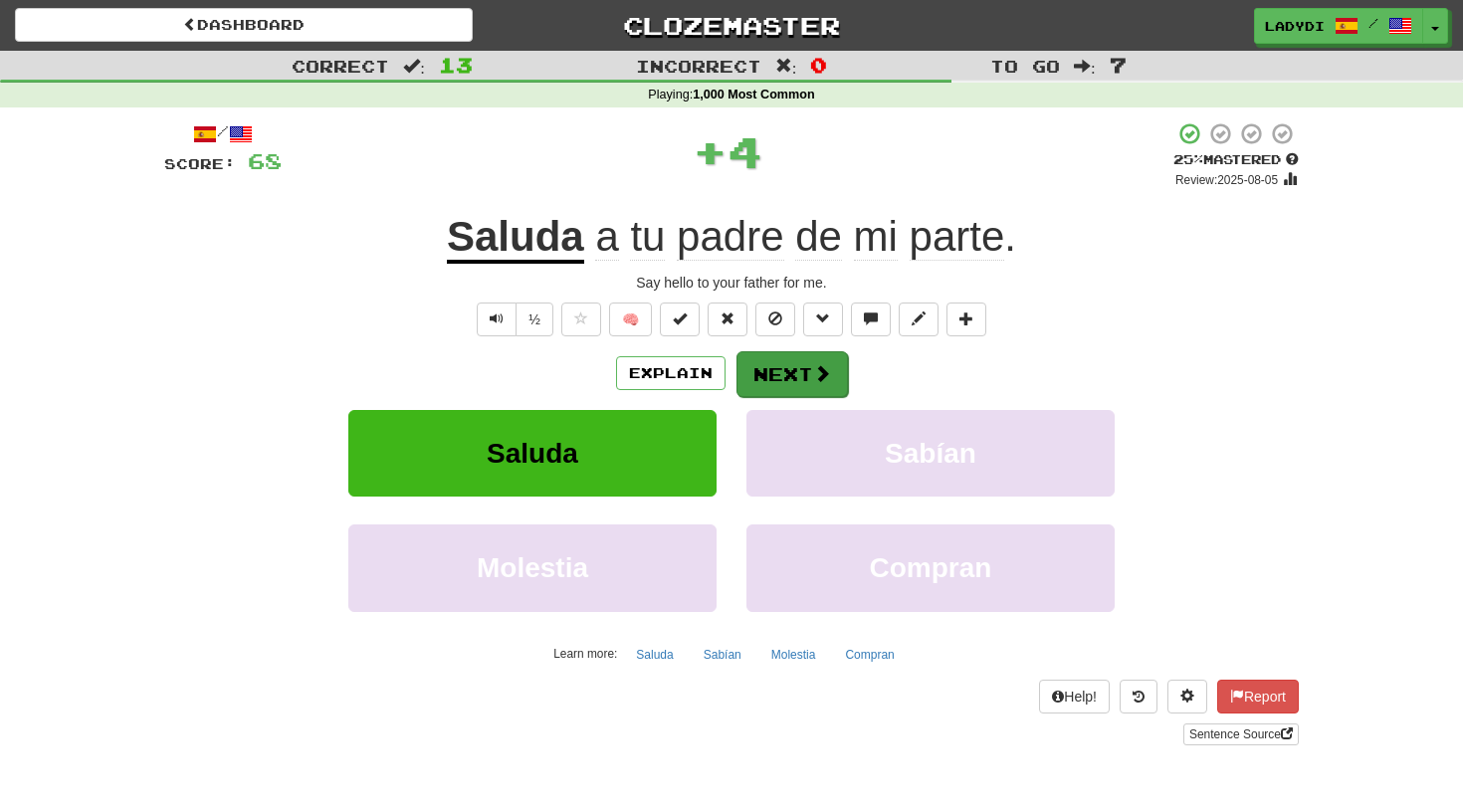 click on "Next" at bounding box center [792, 374] 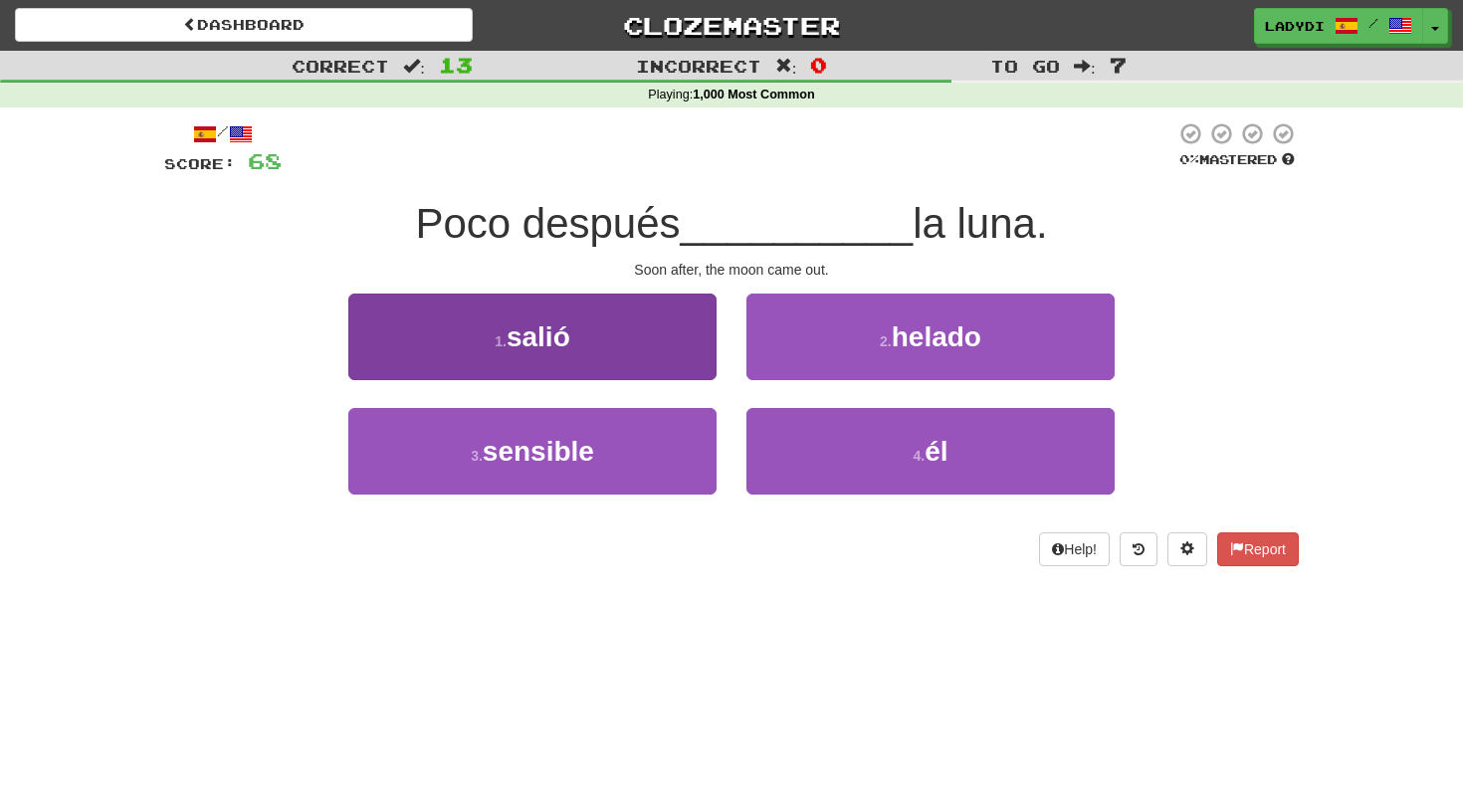 click on "1 .  salió" at bounding box center [532, 336] 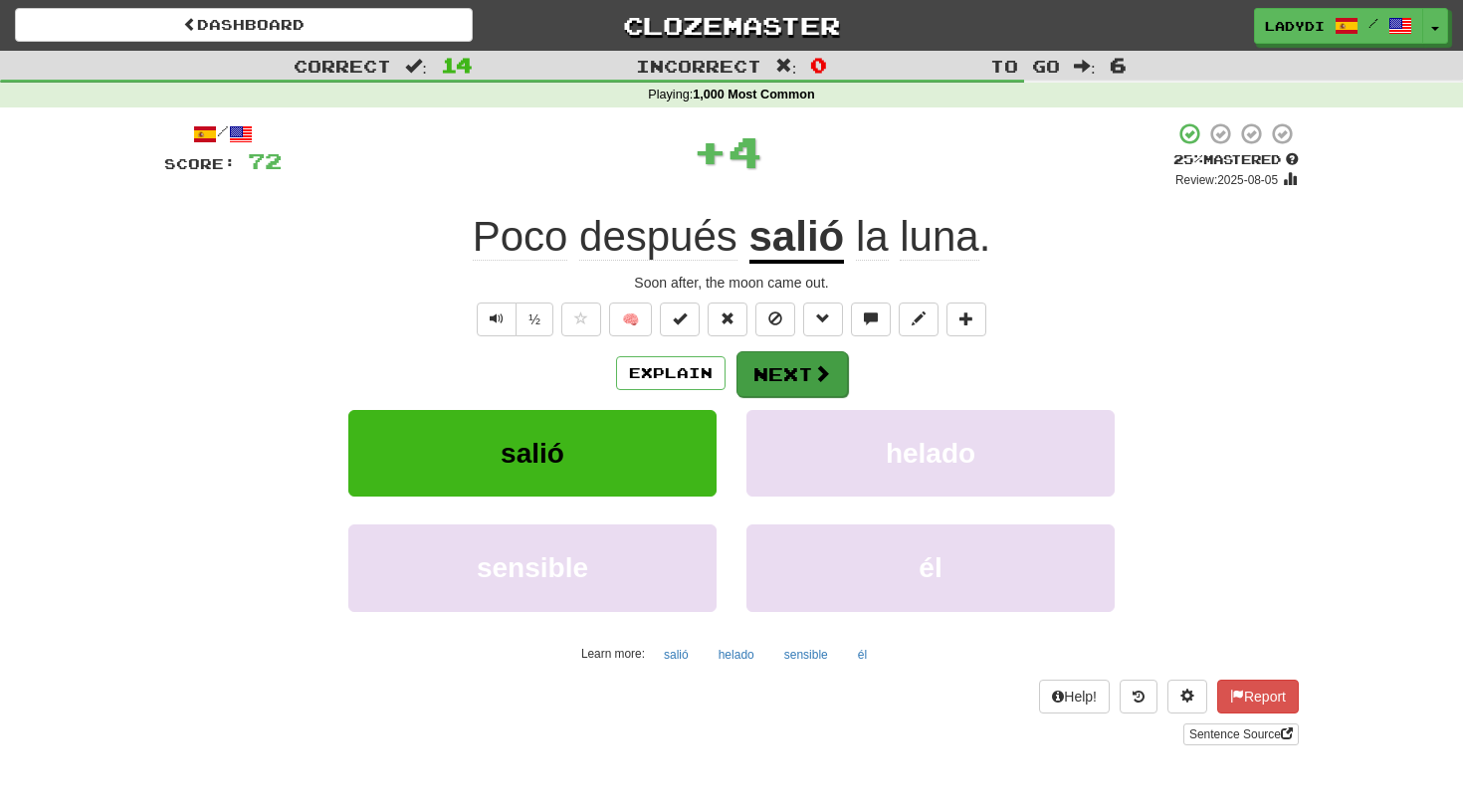click on "Next" at bounding box center (792, 374) 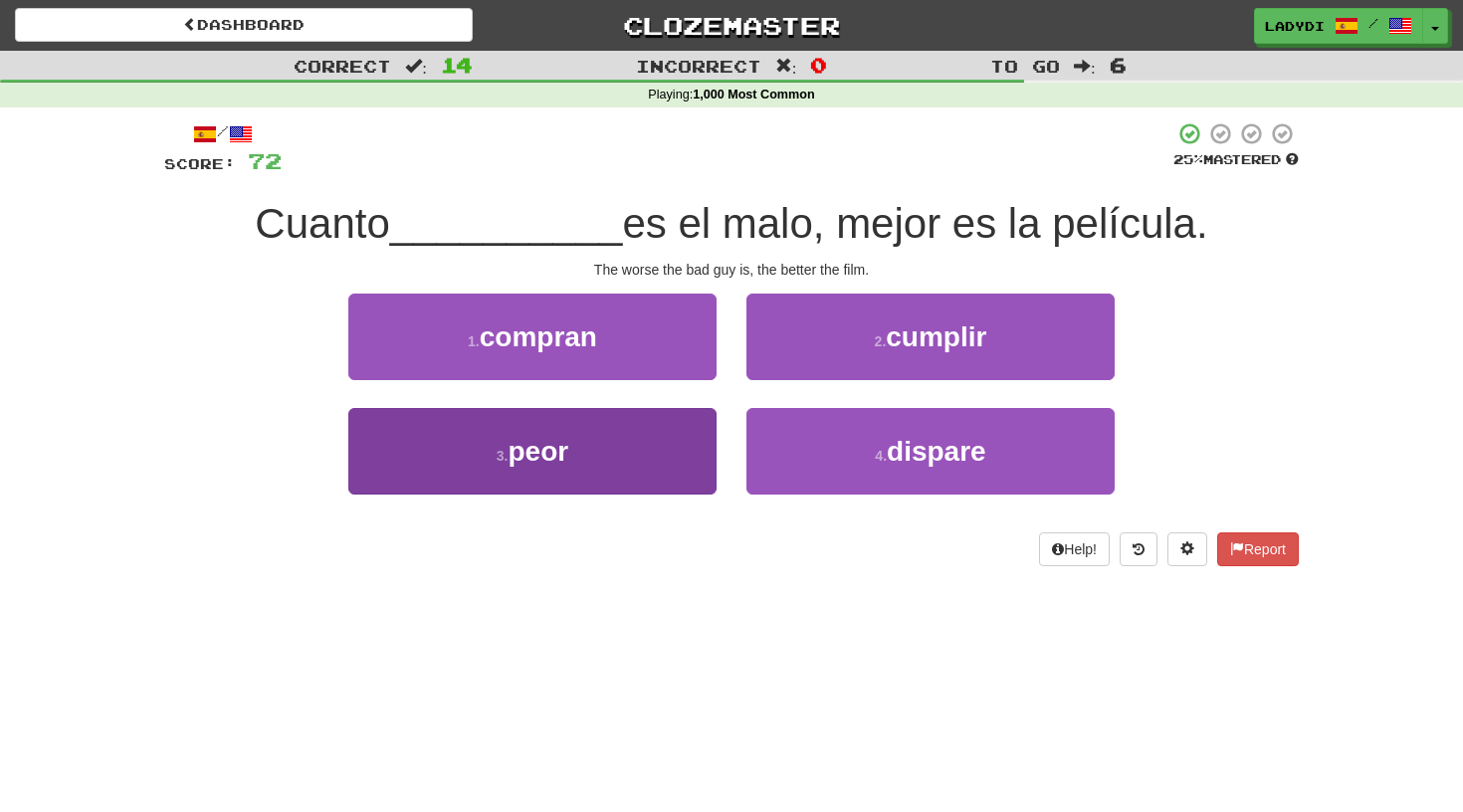 click on "3 .  peor" at bounding box center [532, 451] 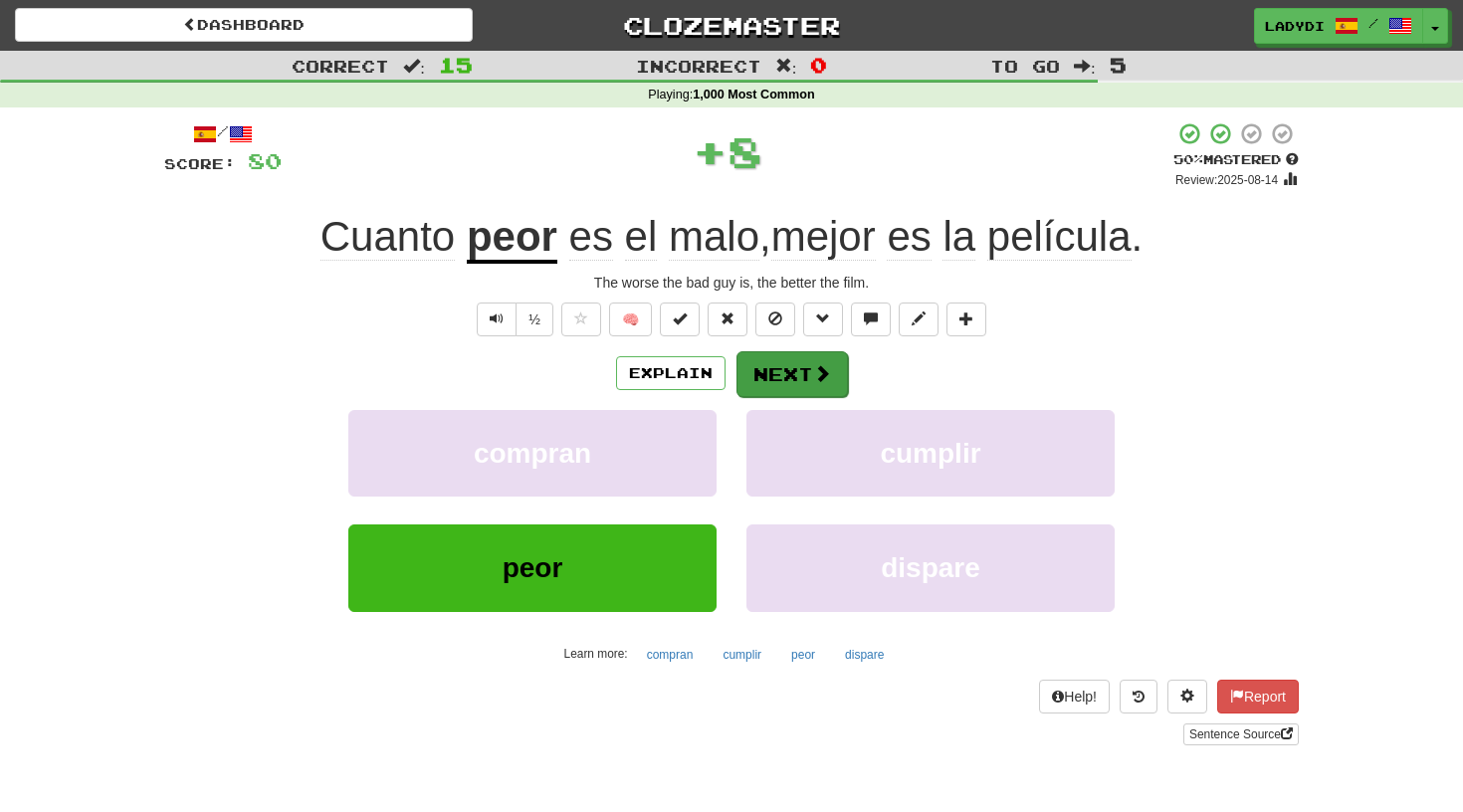 click on "Next" at bounding box center [792, 374] 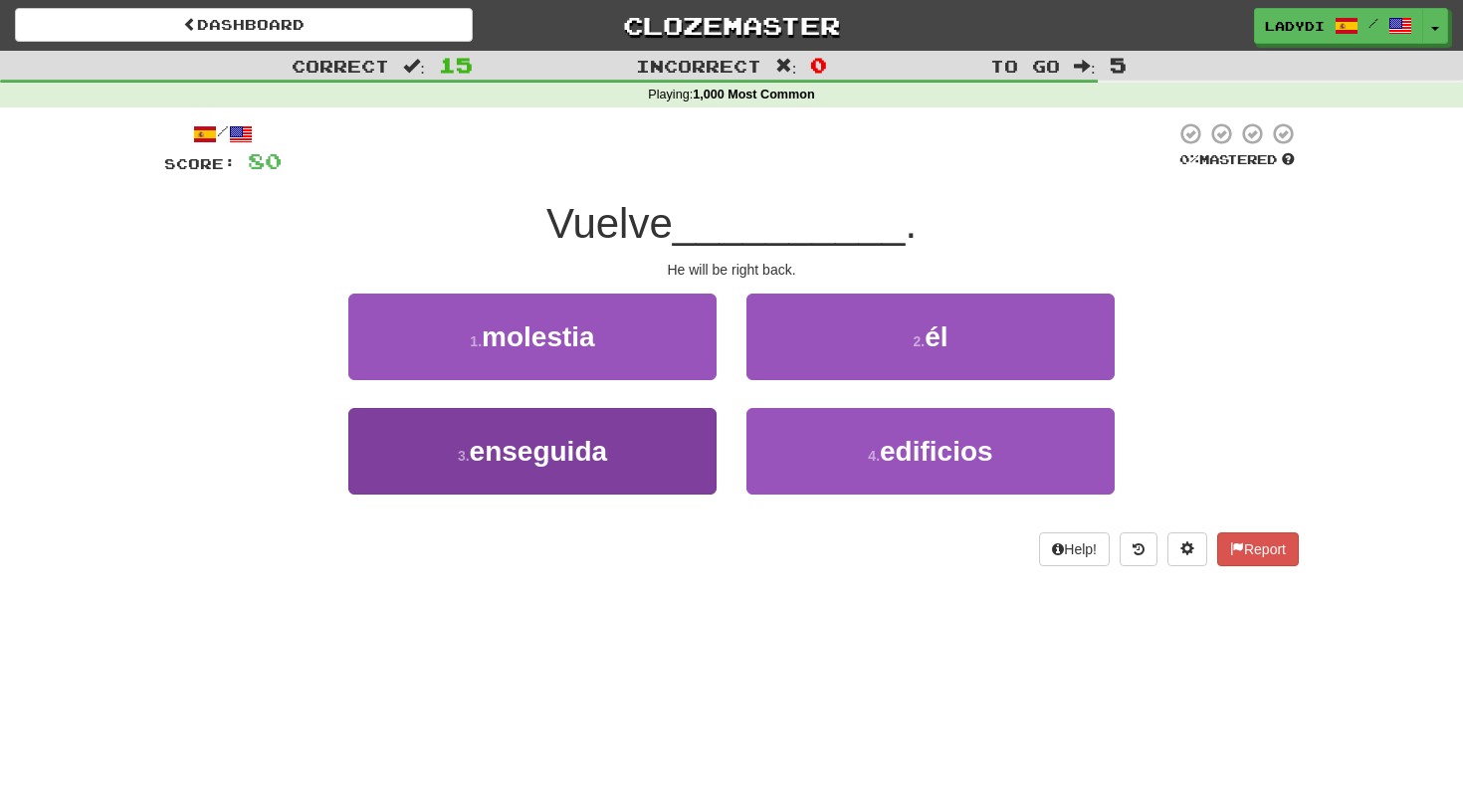 click on "[NUMBER] .  enseguida" at bounding box center (532, 451) 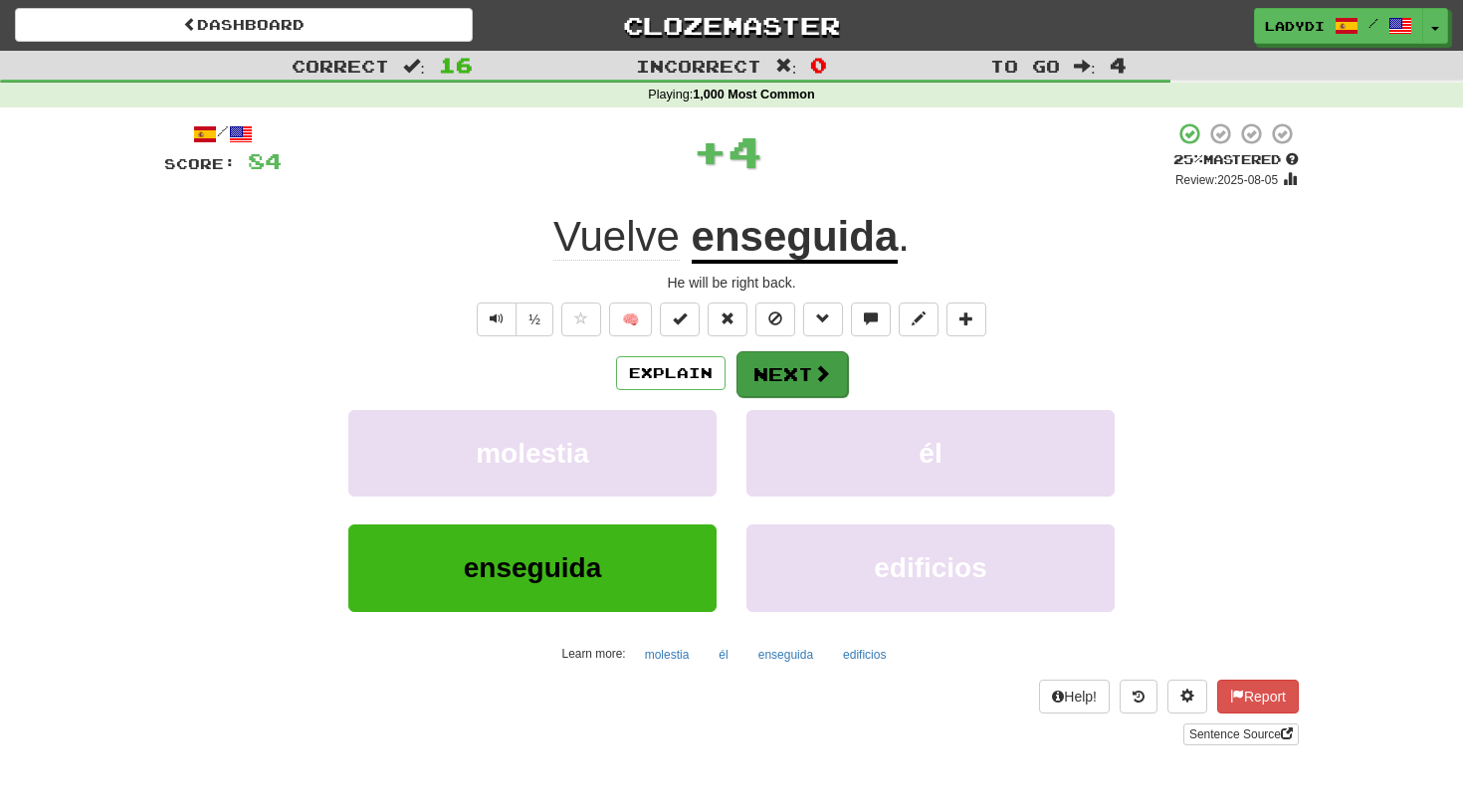 click on "Next" at bounding box center [792, 374] 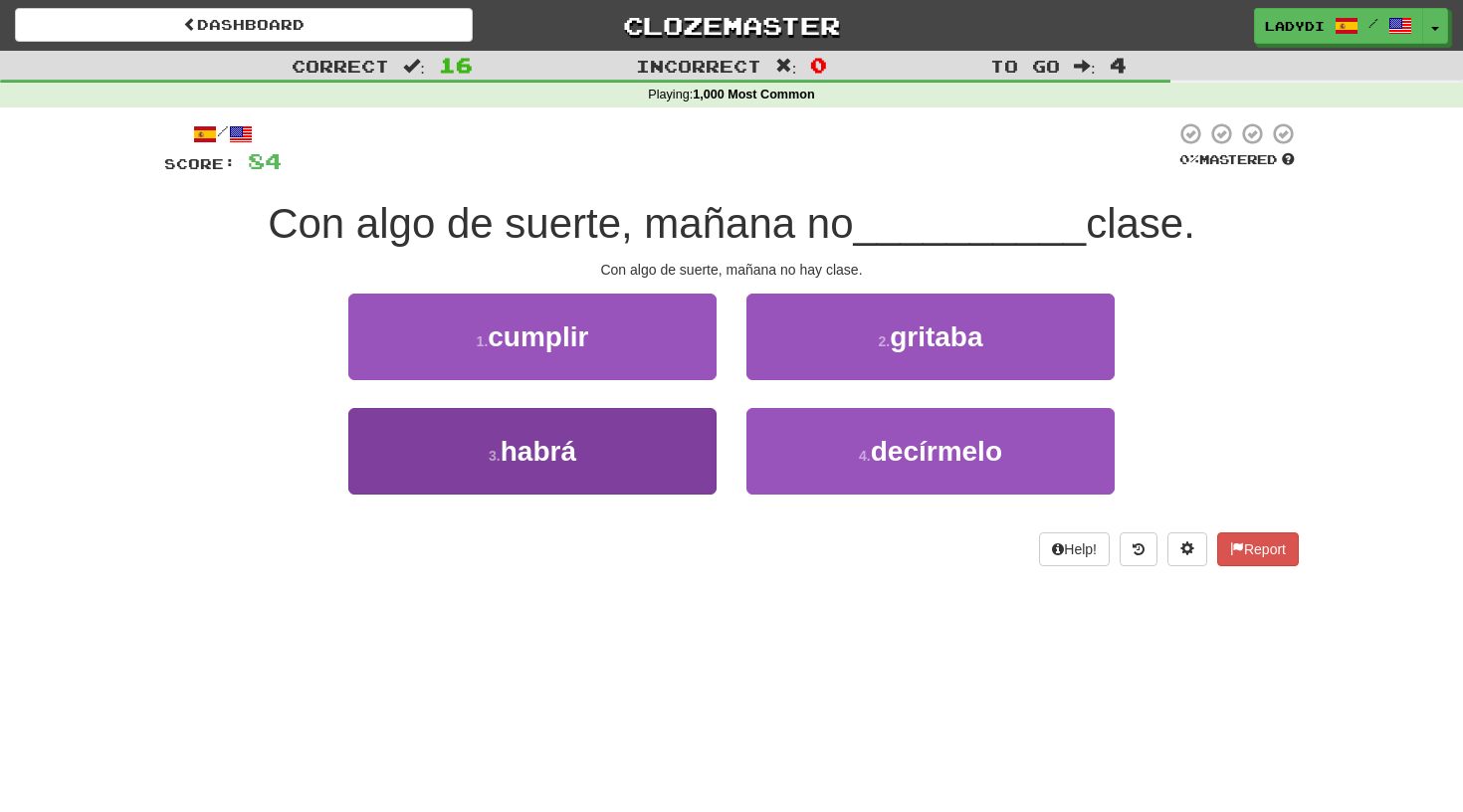 click on "[NUMBER] .  habrá" at bounding box center (532, 451) 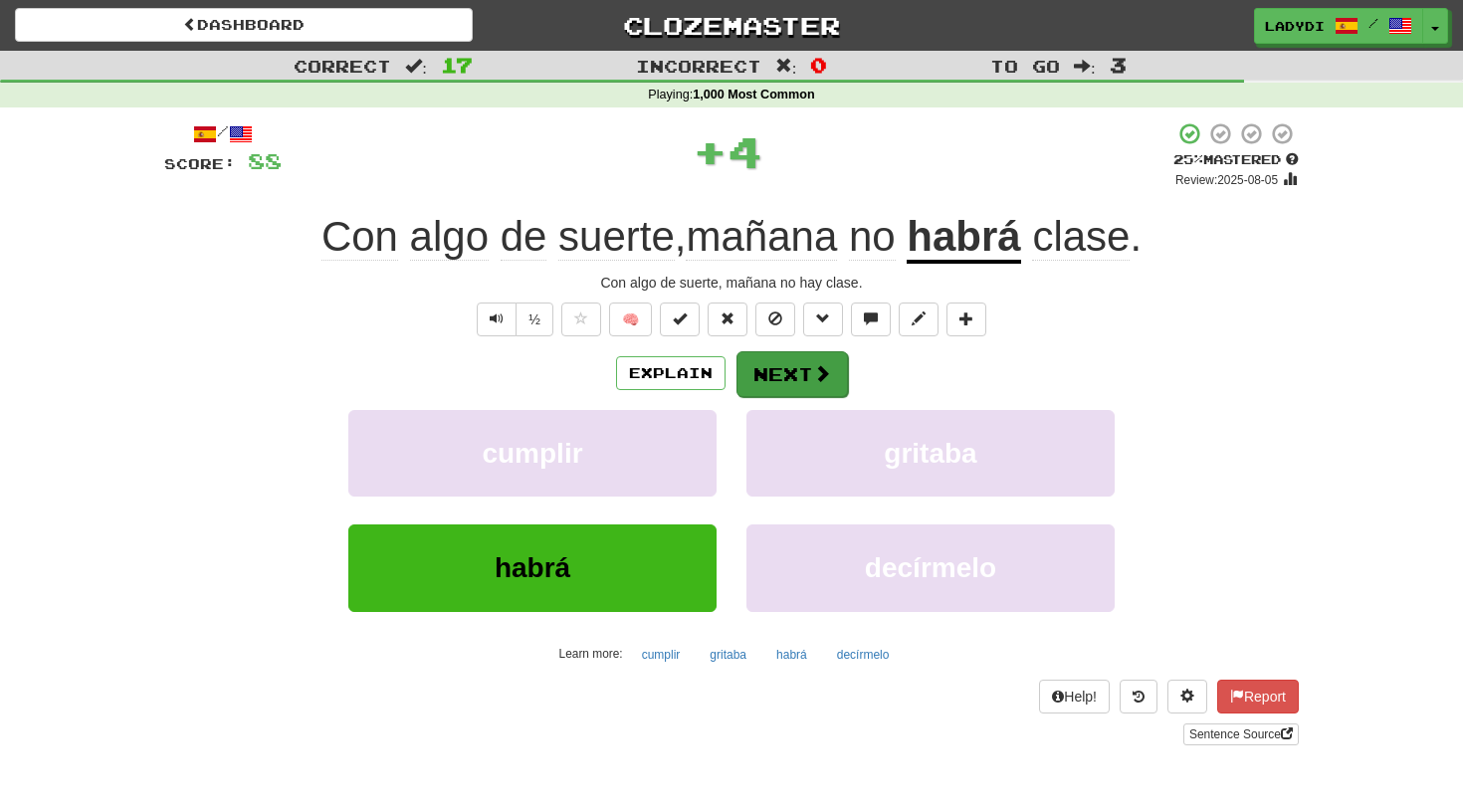click on "Next" at bounding box center [792, 374] 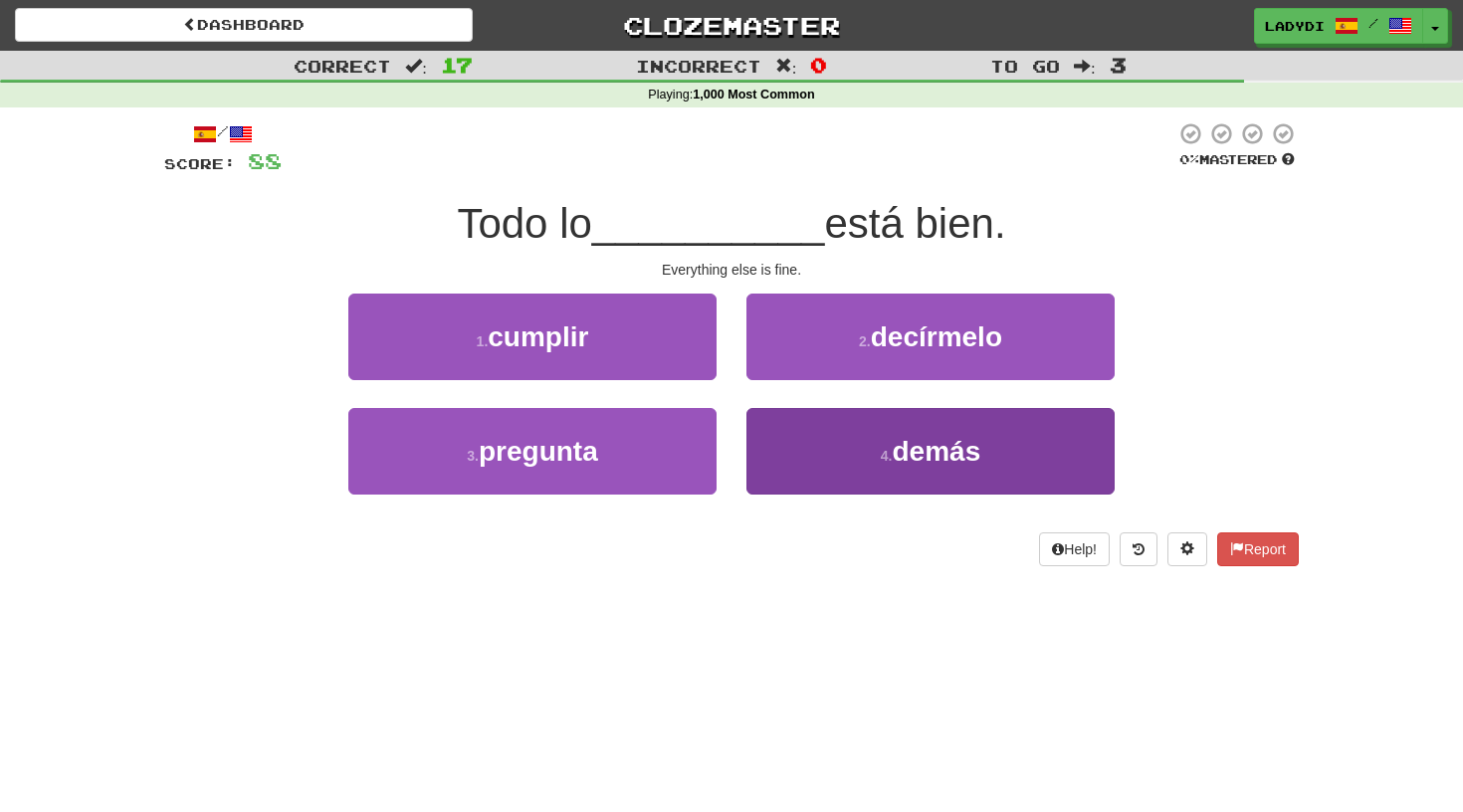 click on "4 .  demás" at bounding box center (931, 451) 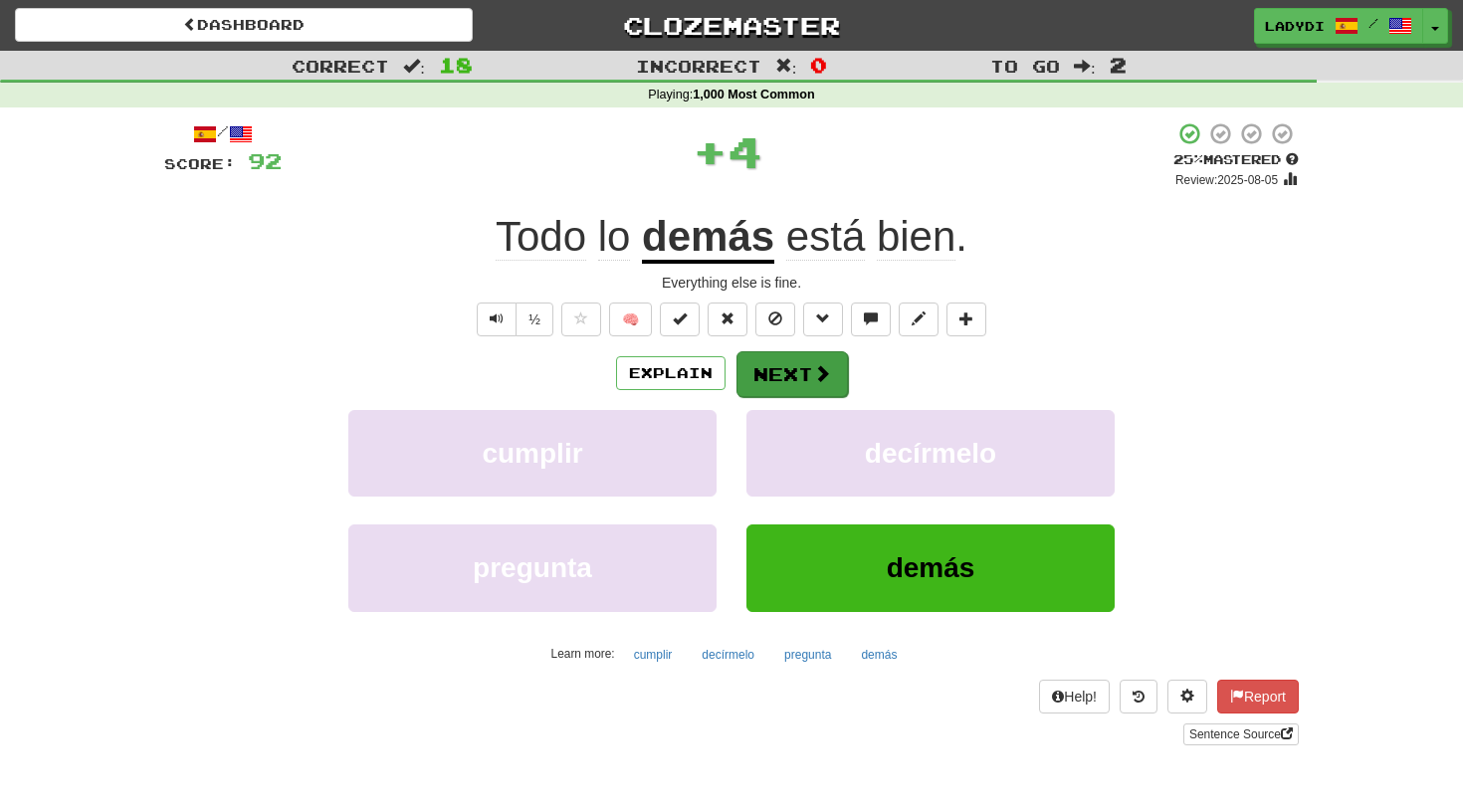 click on "Next" at bounding box center (792, 374) 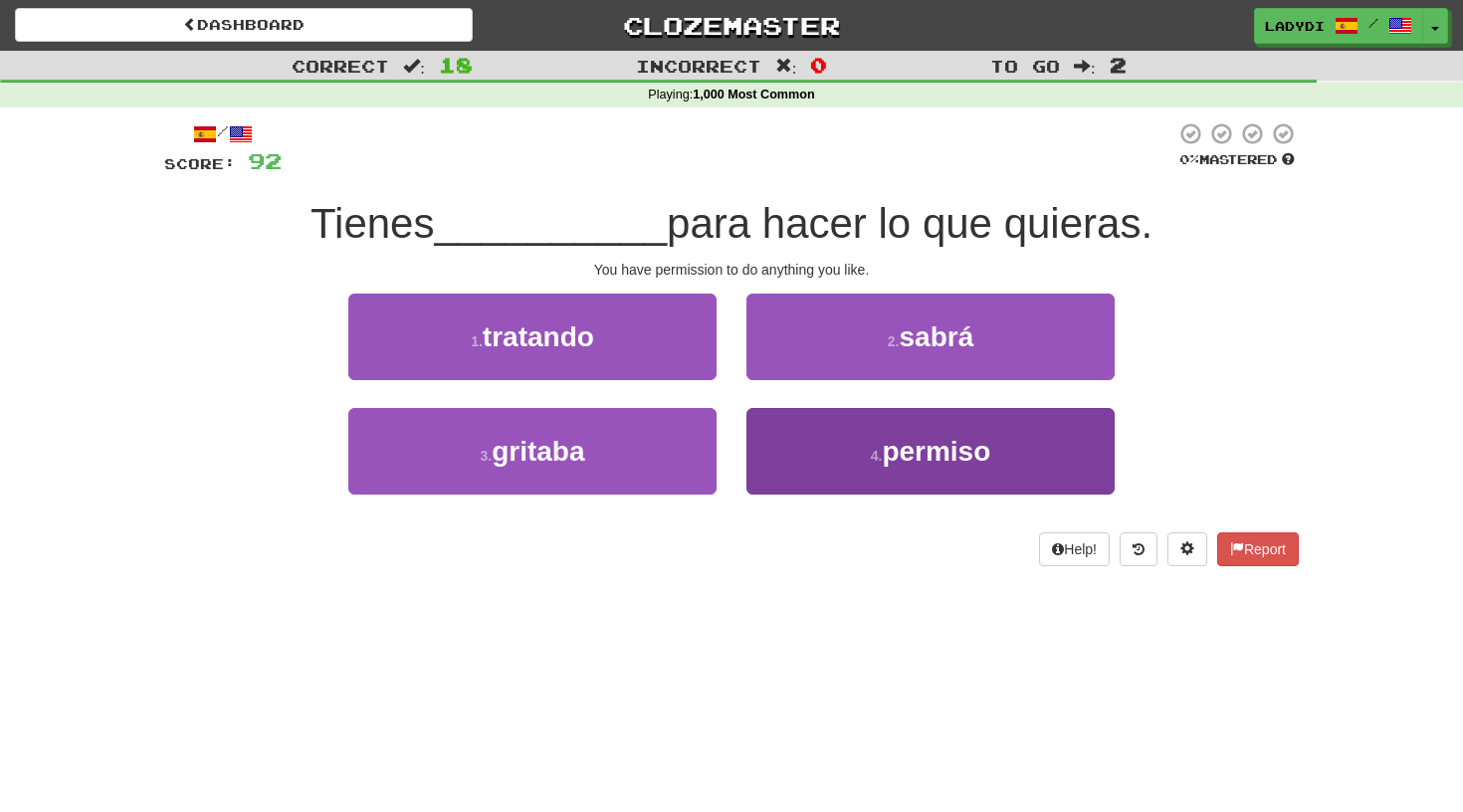 click on "[NUMBER] .  permiso" at bounding box center (931, 451) 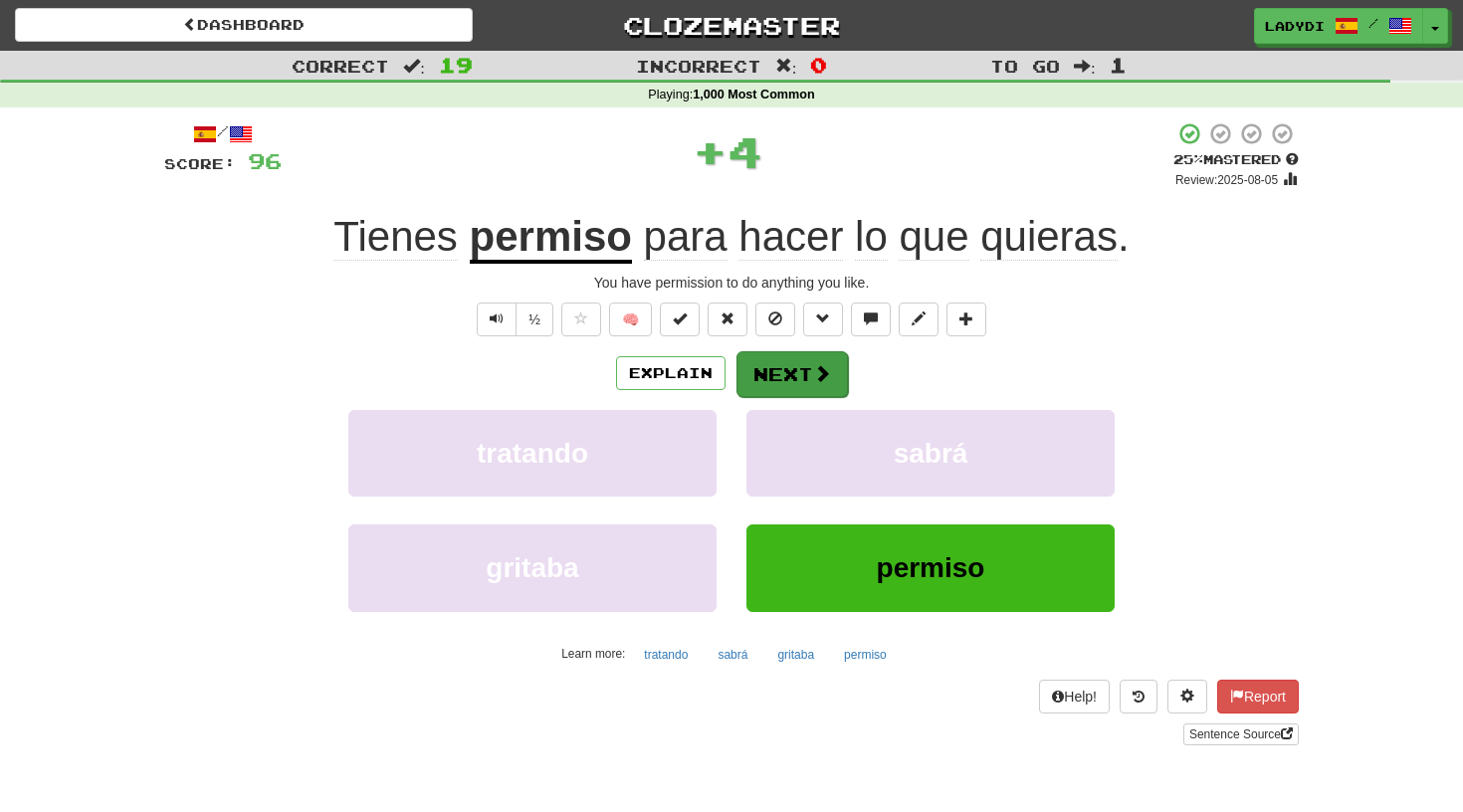 click on "Next" at bounding box center (792, 374) 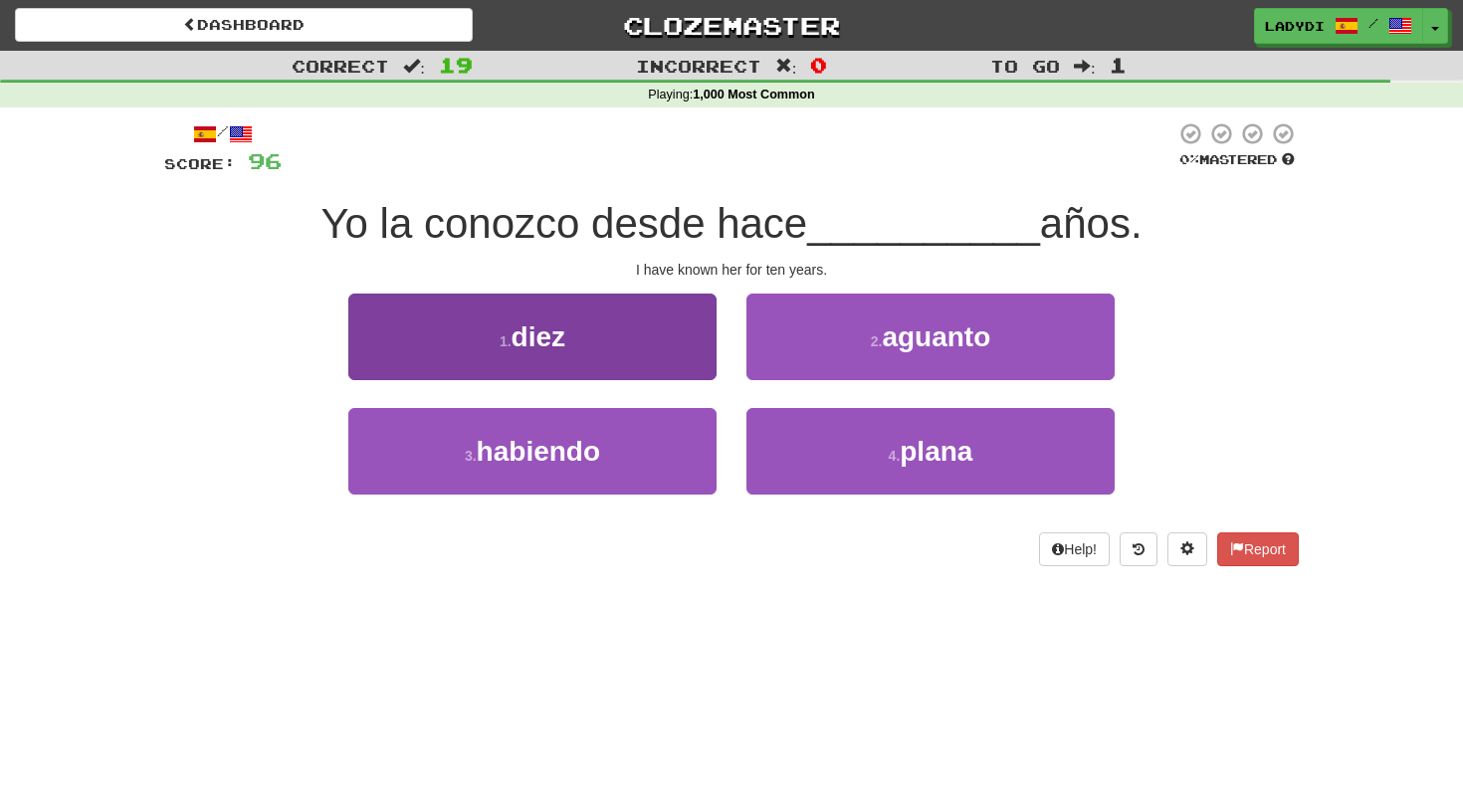 click on "1 .  diez" at bounding box center (532, 336) 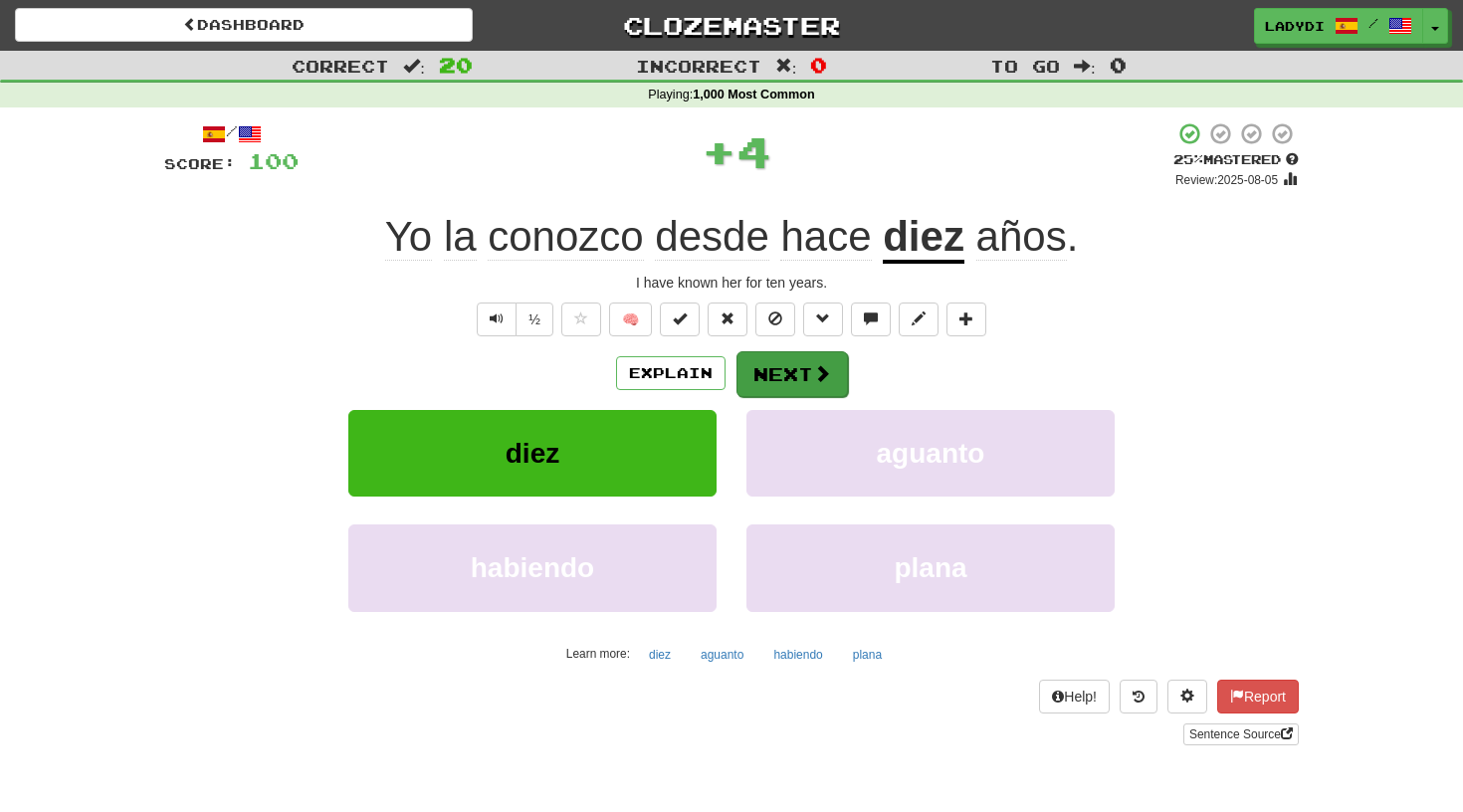 click on "Next" at bounding box center [792, 374] 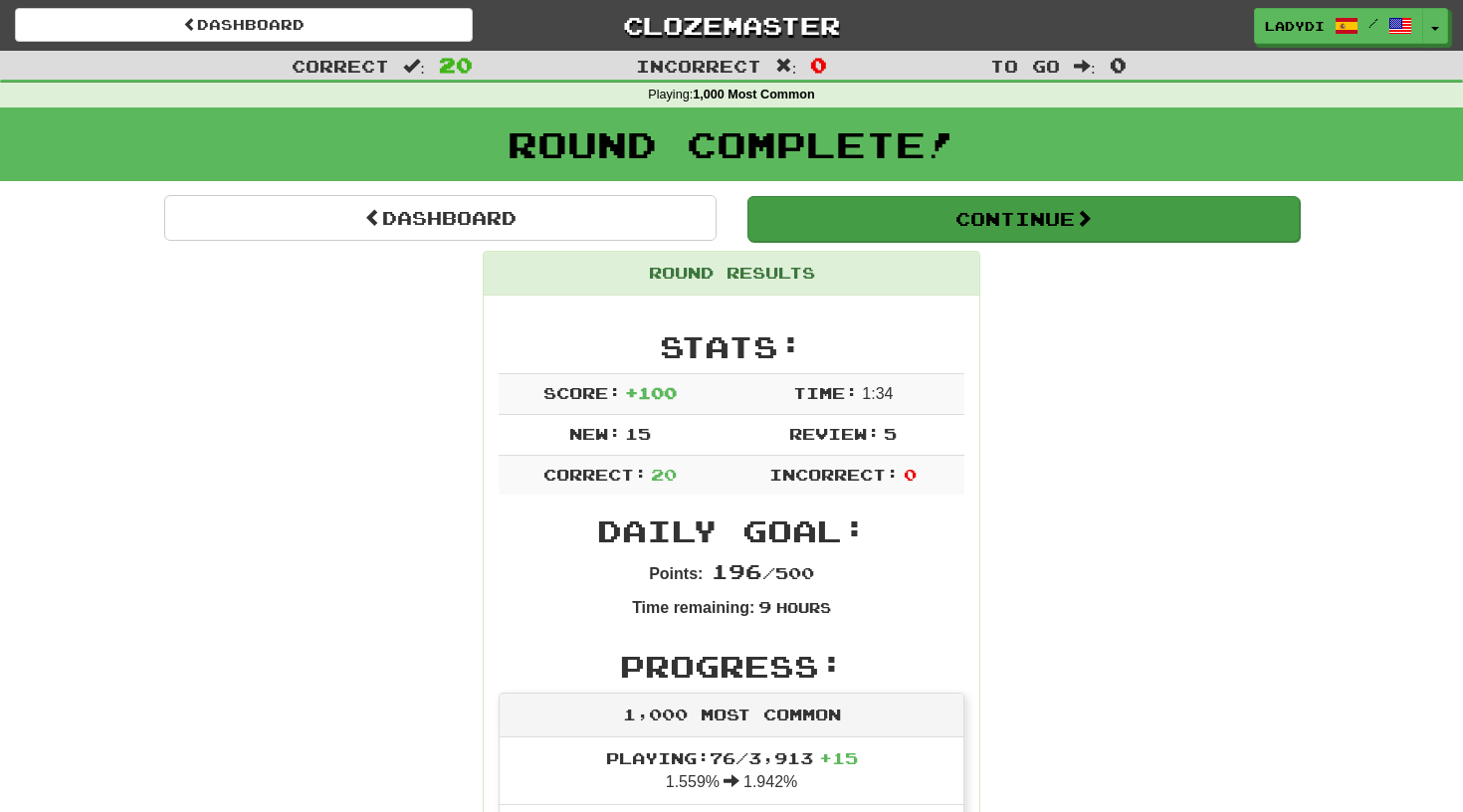 click on "Continue" at bounding box center [1023, 219] 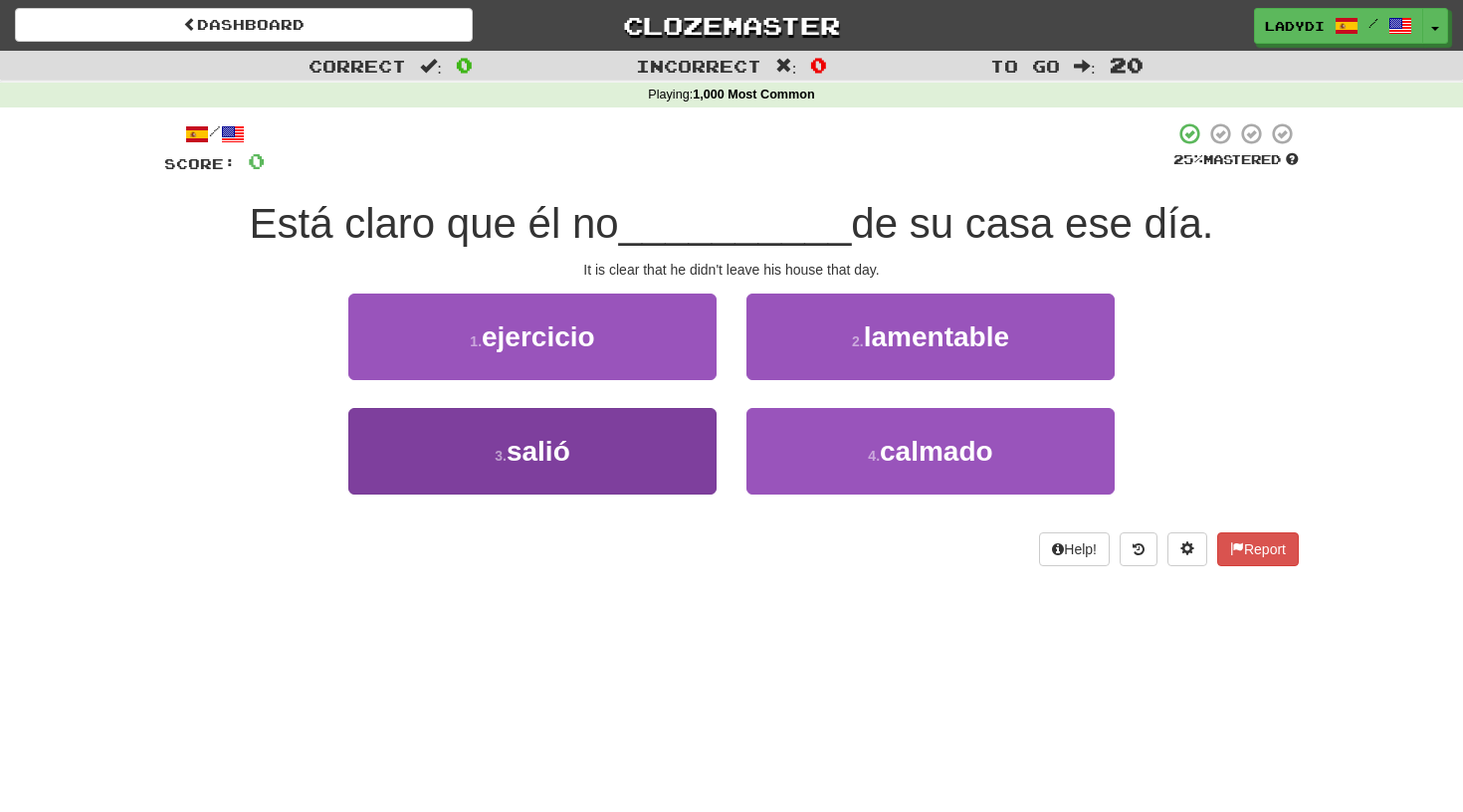 click on "3 .  salió" at bounding box center (532, 451) 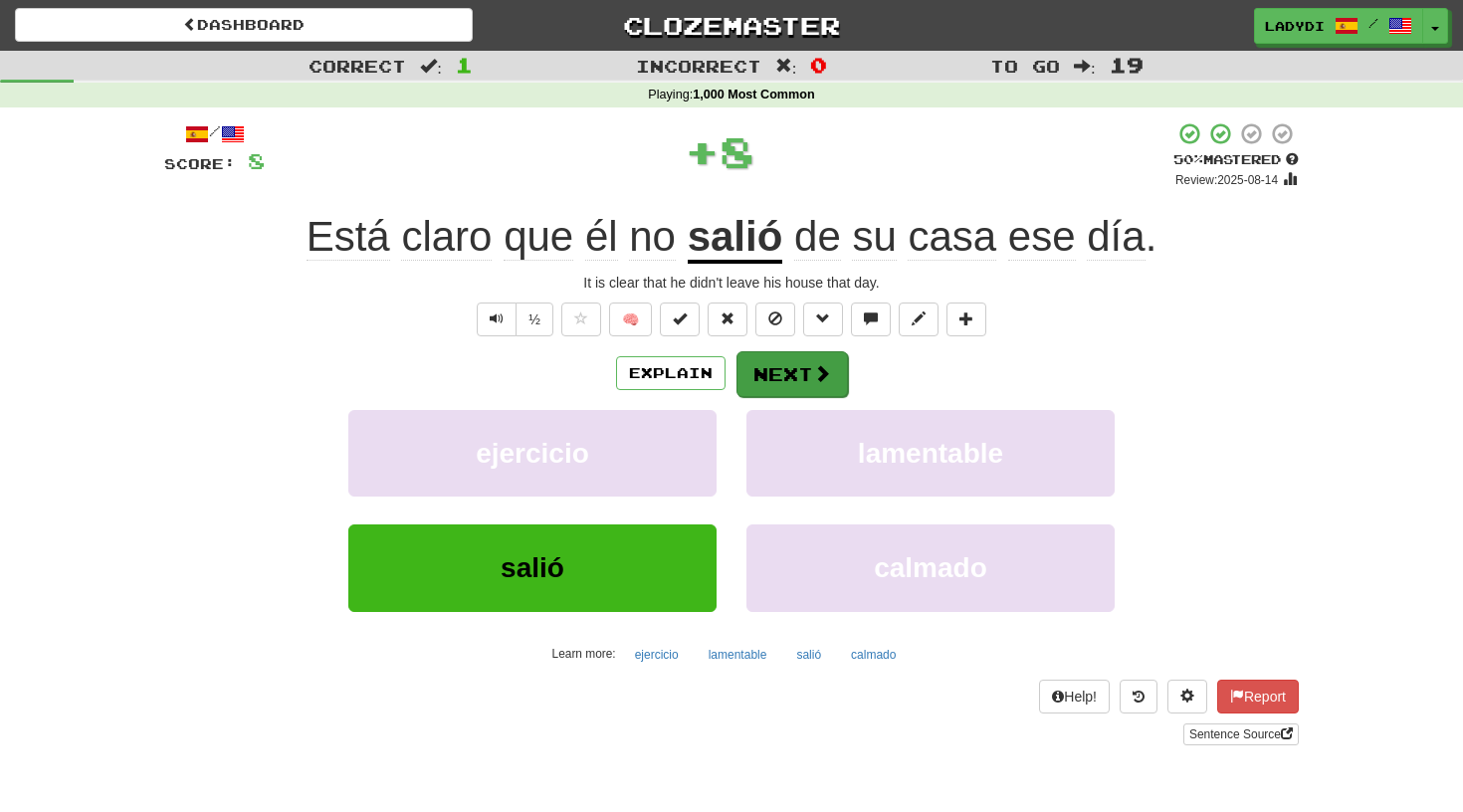 click on "Next" at bounding box center [792, 374] 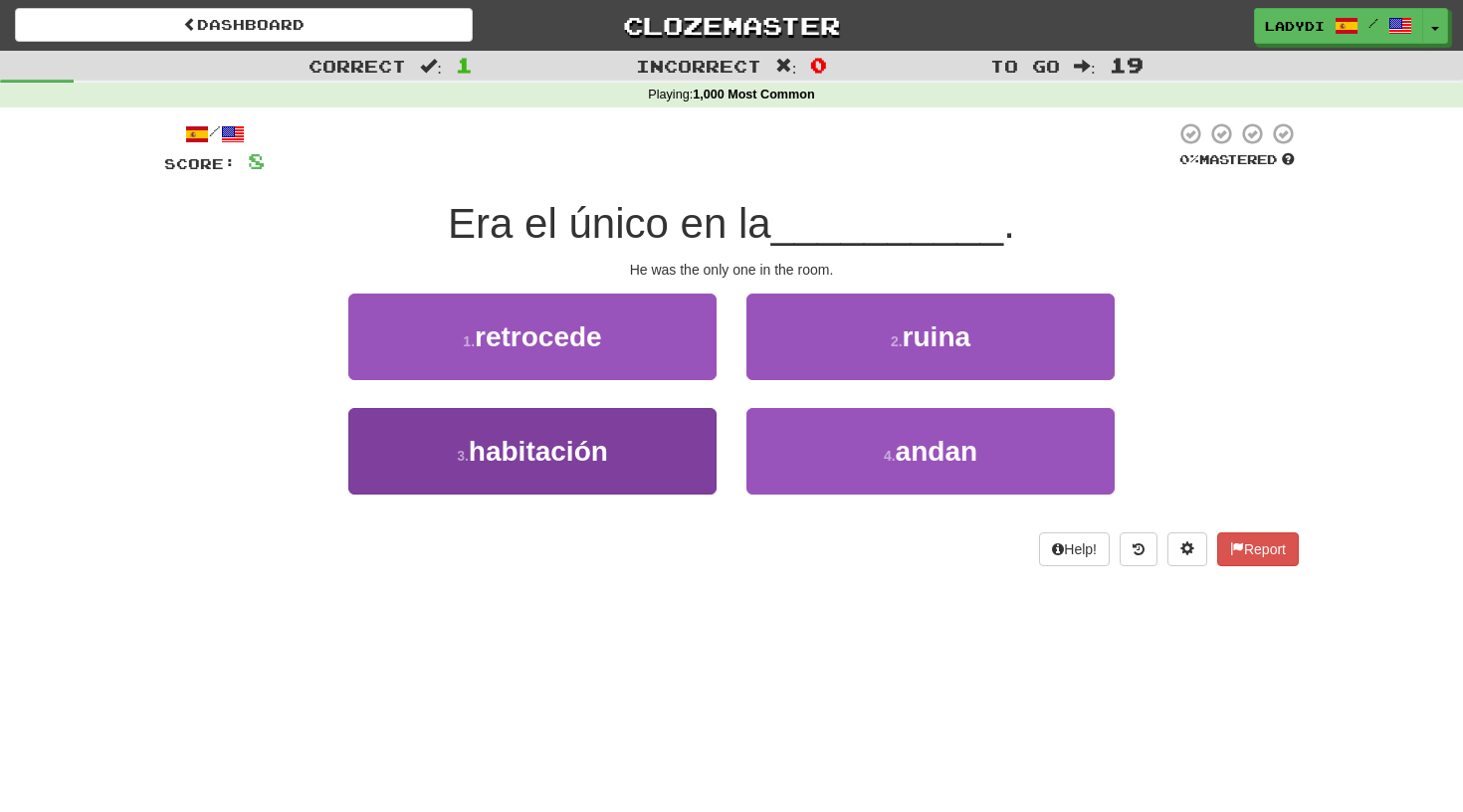 click on "[NUMBER] .  habitación" at bounding box center (532, 451) 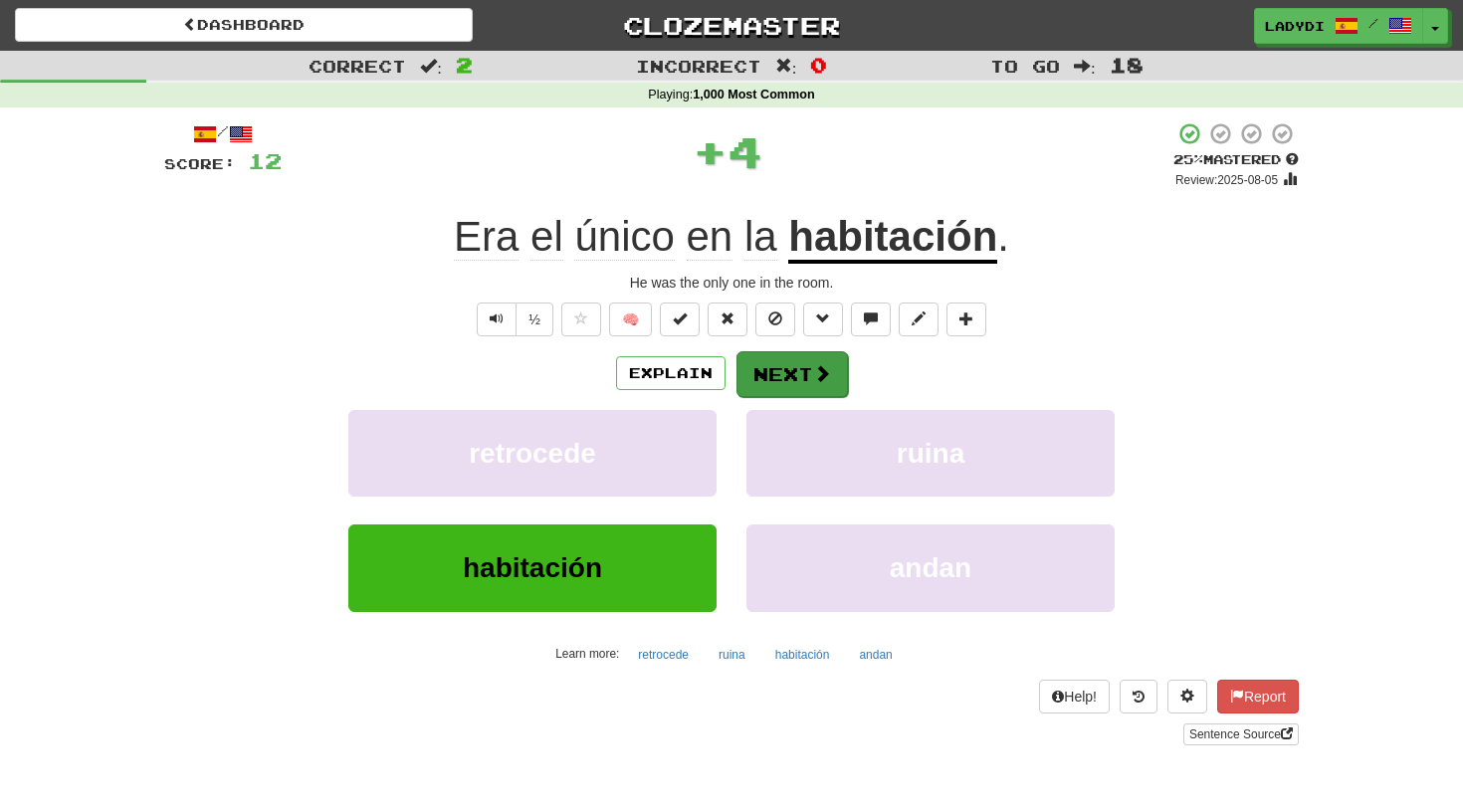 click on "Next" at bounding box center (792, 374) 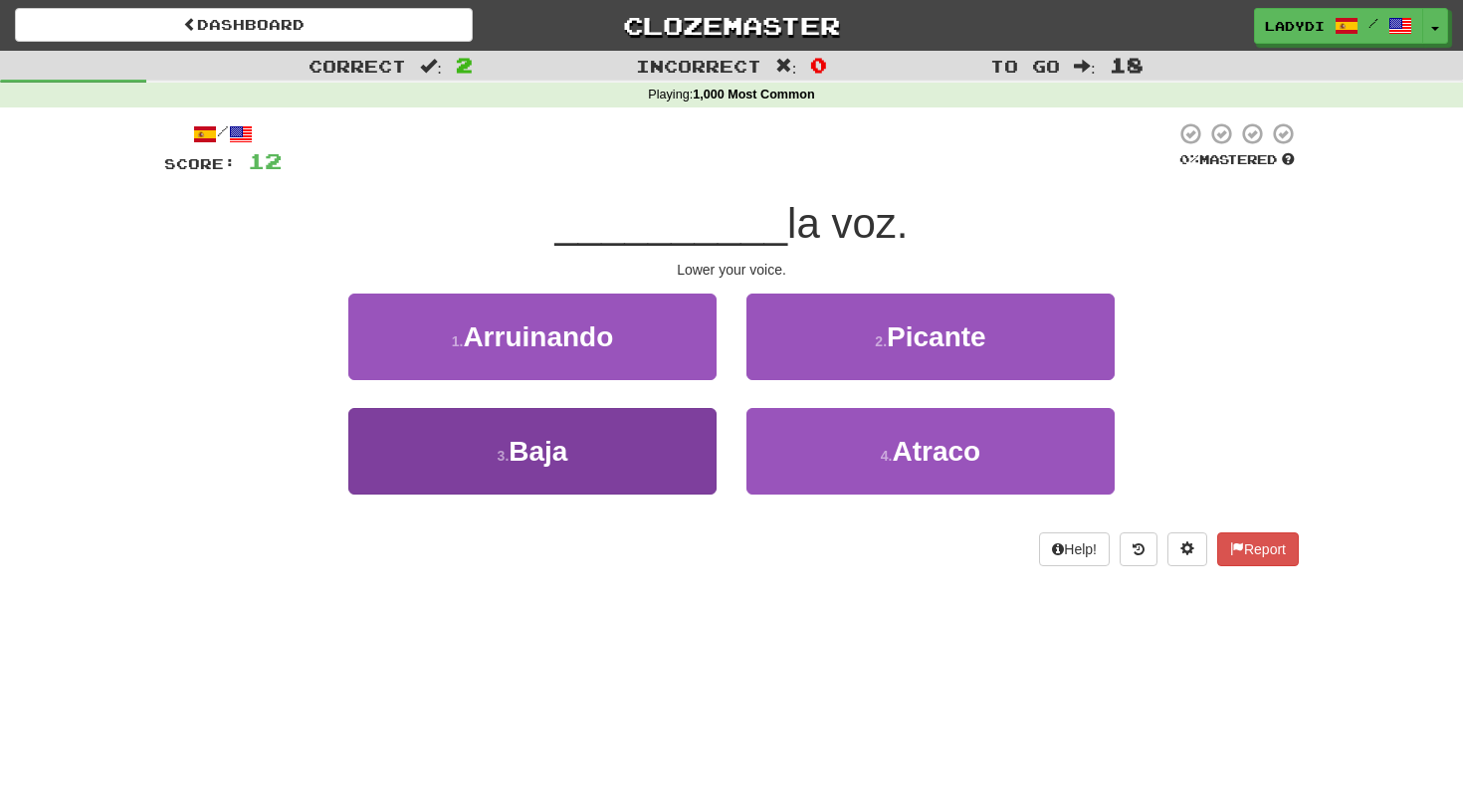 click on "[NUMBER] .  Baja" at bounding box center [532, 451] 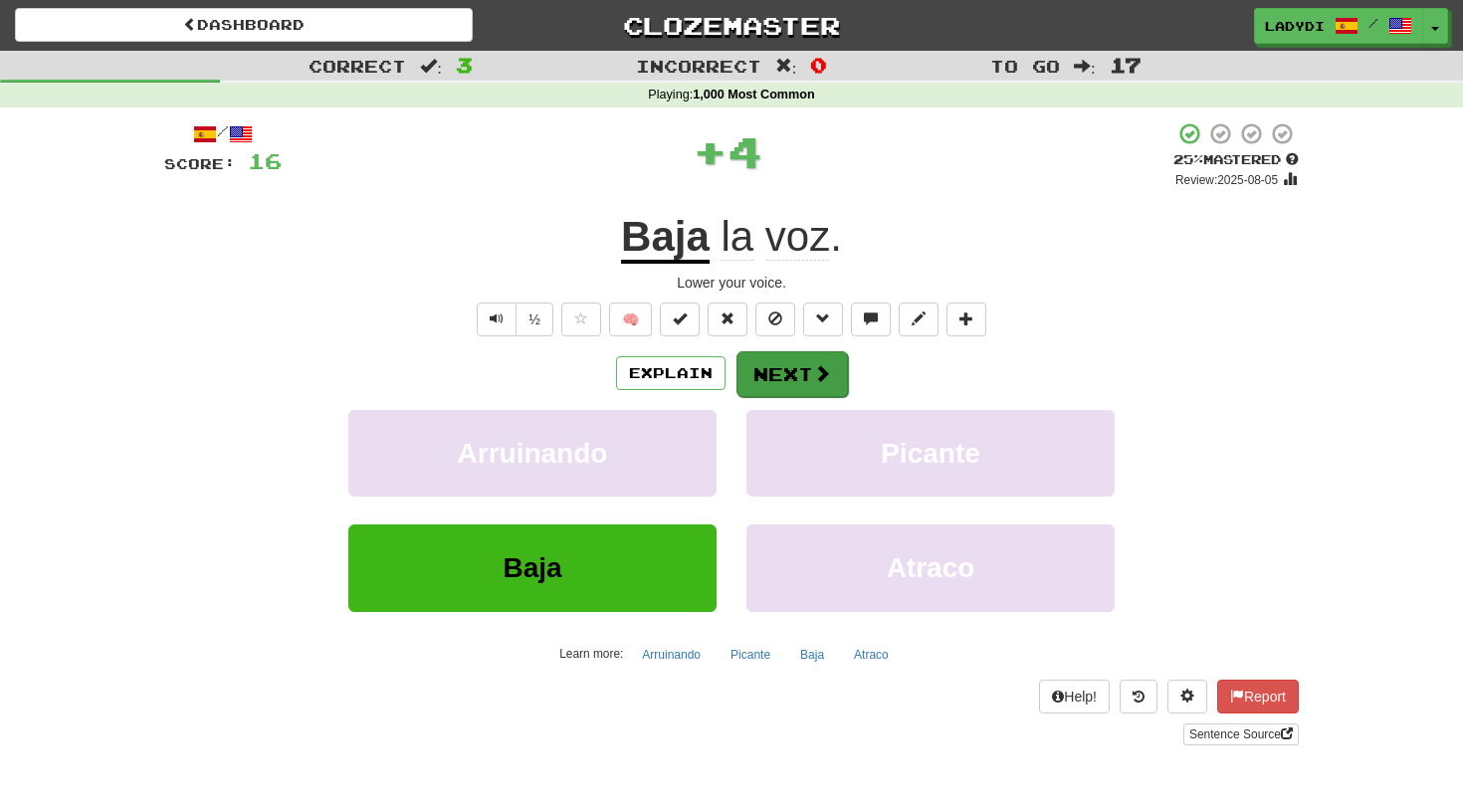 click on "Next" at bounding box center [792, 374] 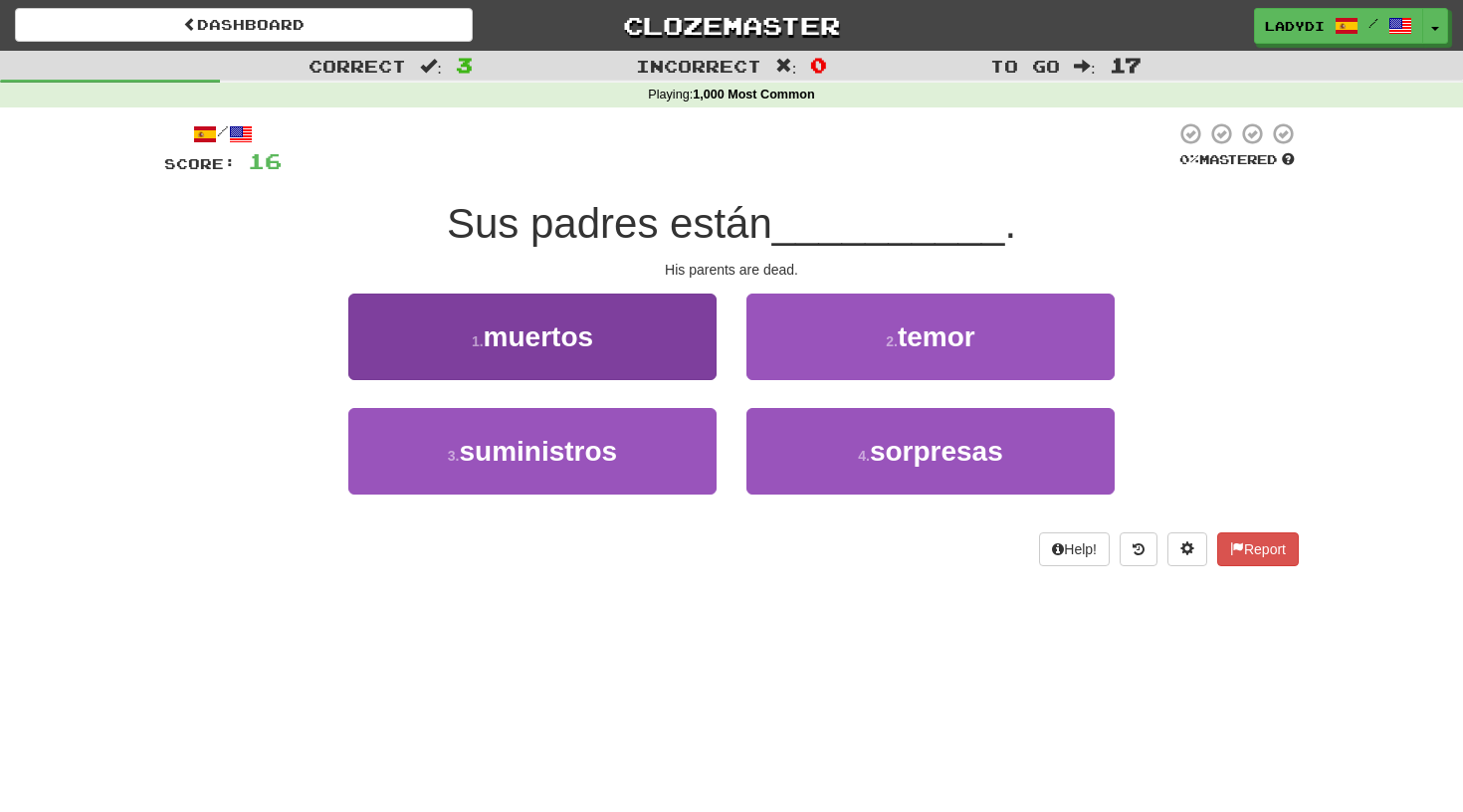 click on "[NUMBER] .  muertos" at bounding box center (532, 336) 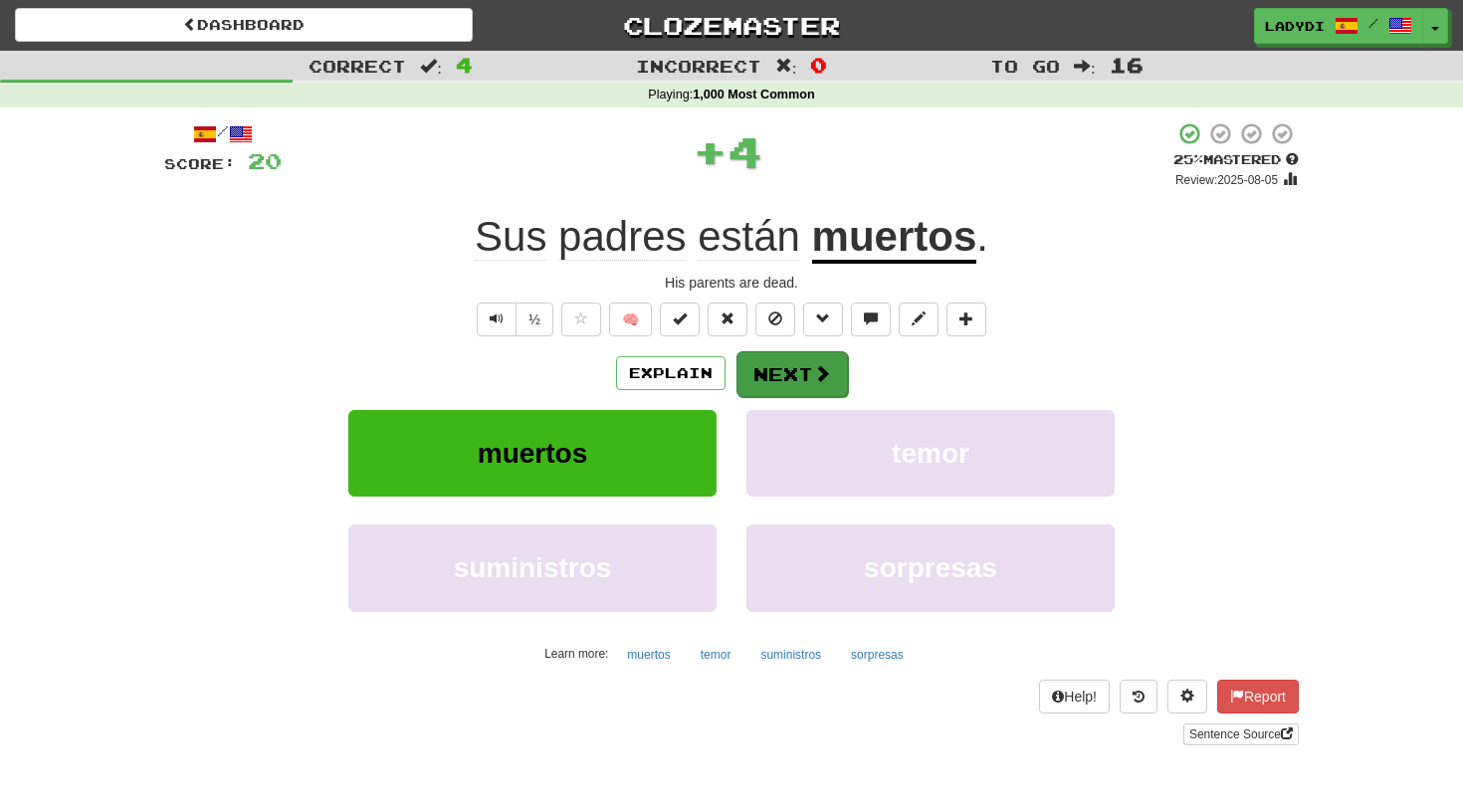 click on "Next" at bounding box center [792, 374] 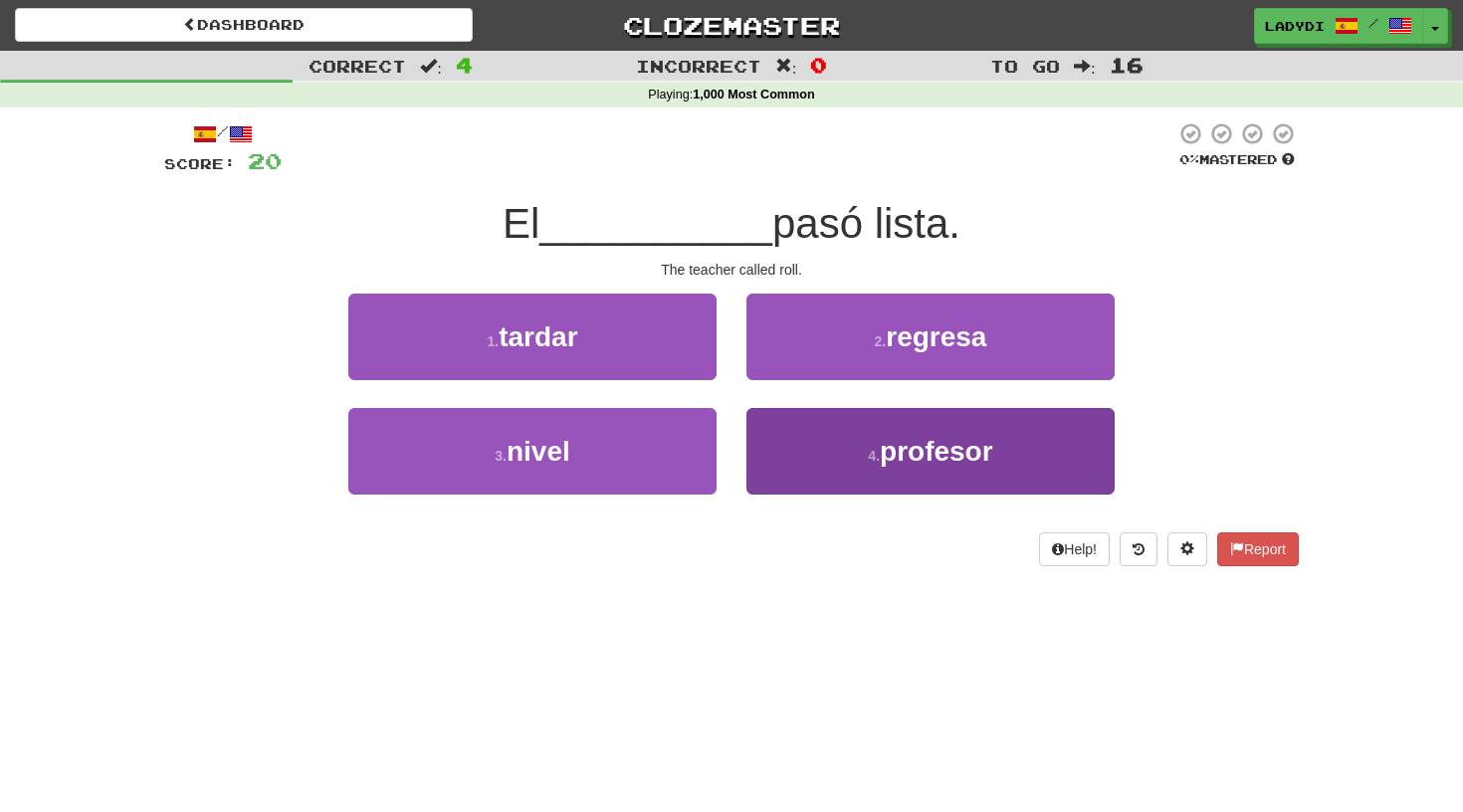 click on "4 .  profesor" at bounding box center [931, 451] 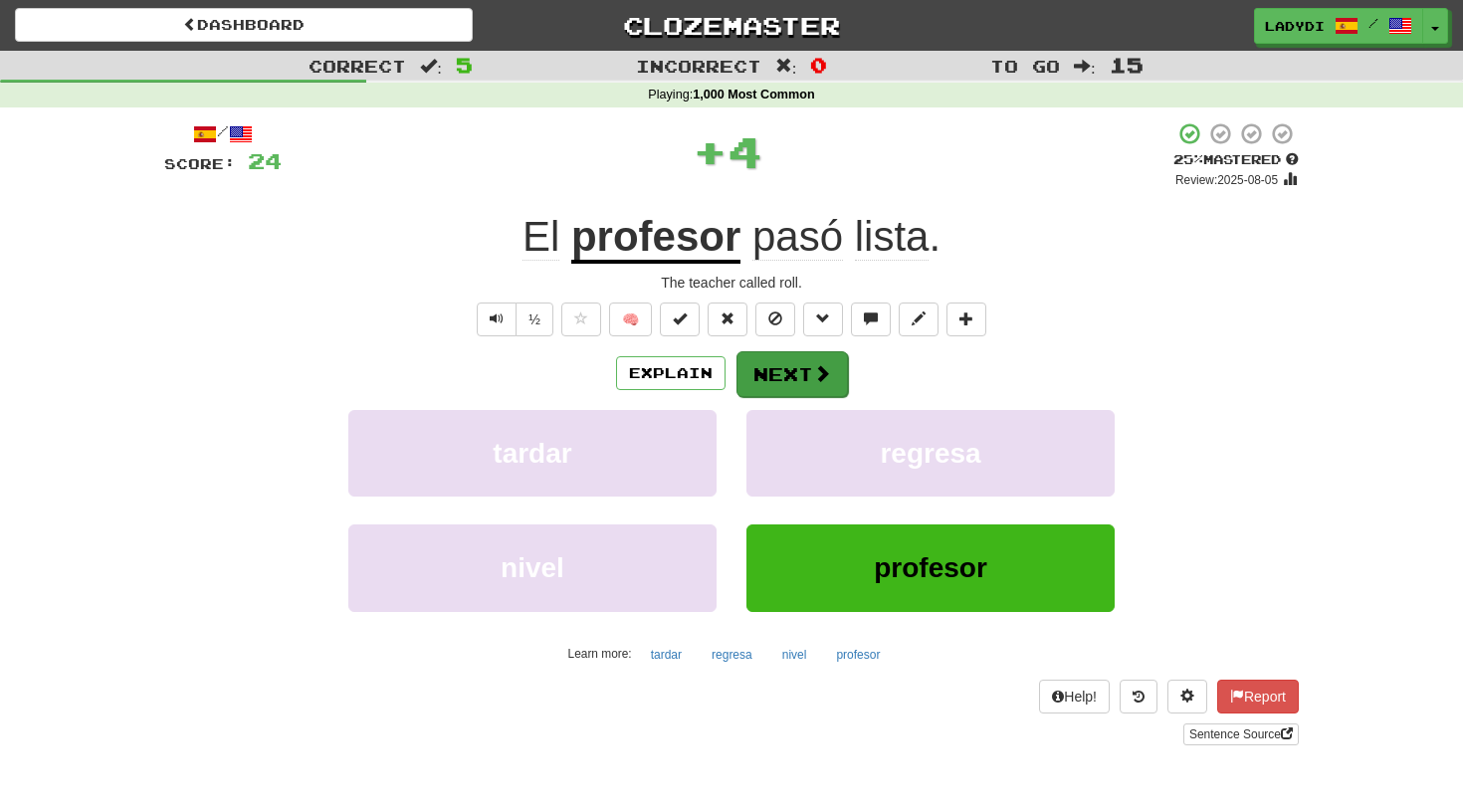 click on "Next" at bounding box center [792, 374] 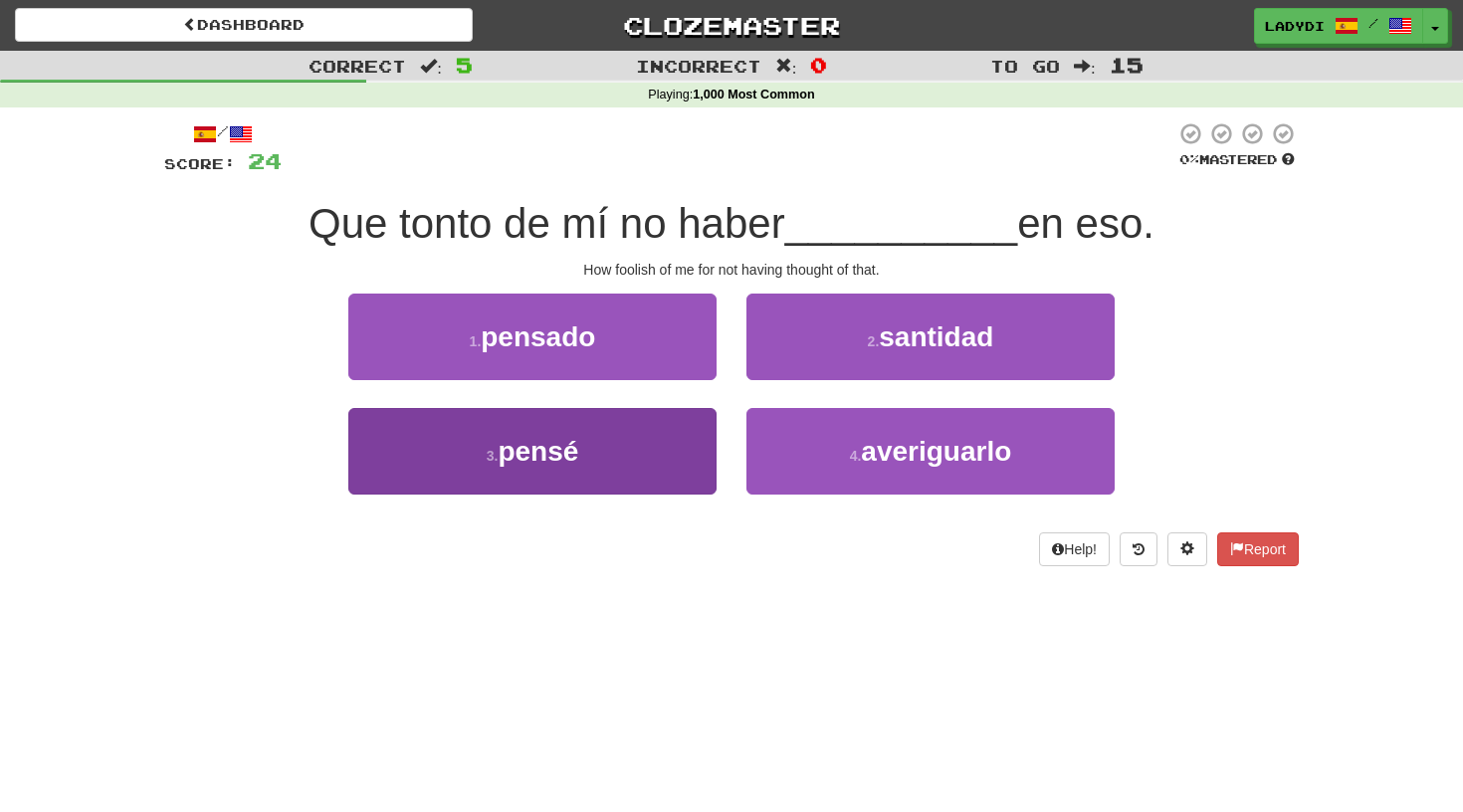 click on "3 .  pensé" at bounding box center [532, 451] 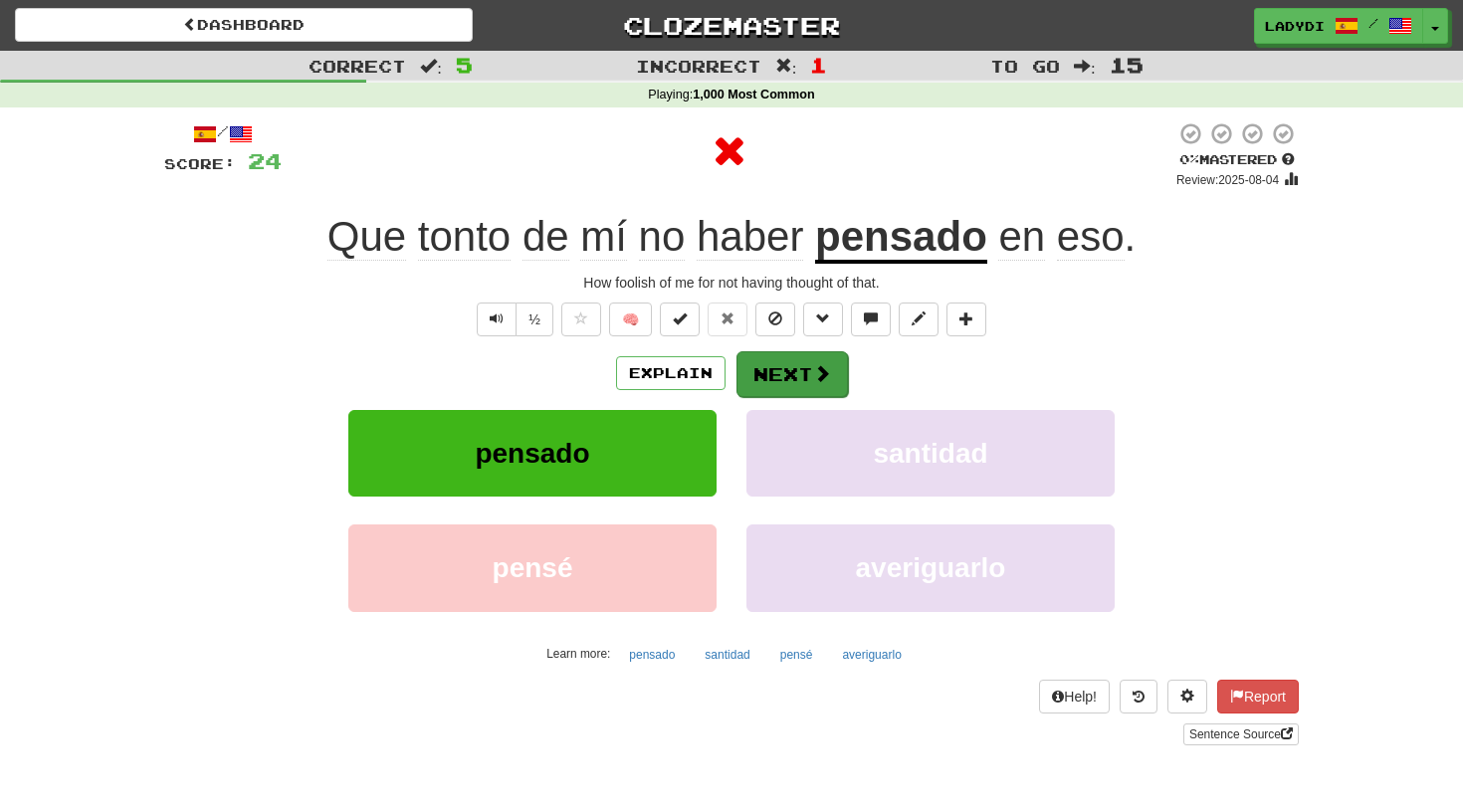 click on "Next" at bounding box center (792, 374) 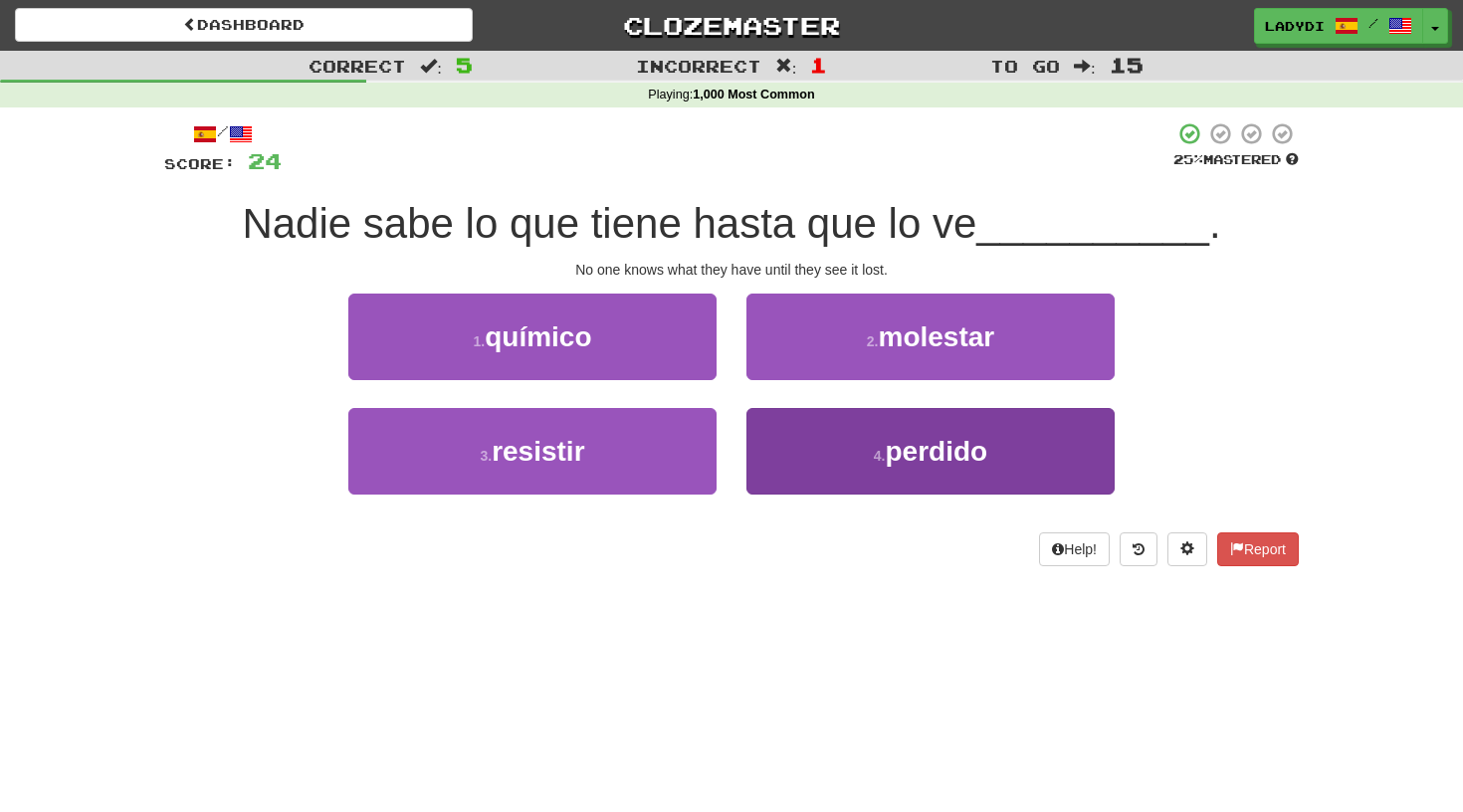click on "4 .  perdido" at bounding box center [931, 451] 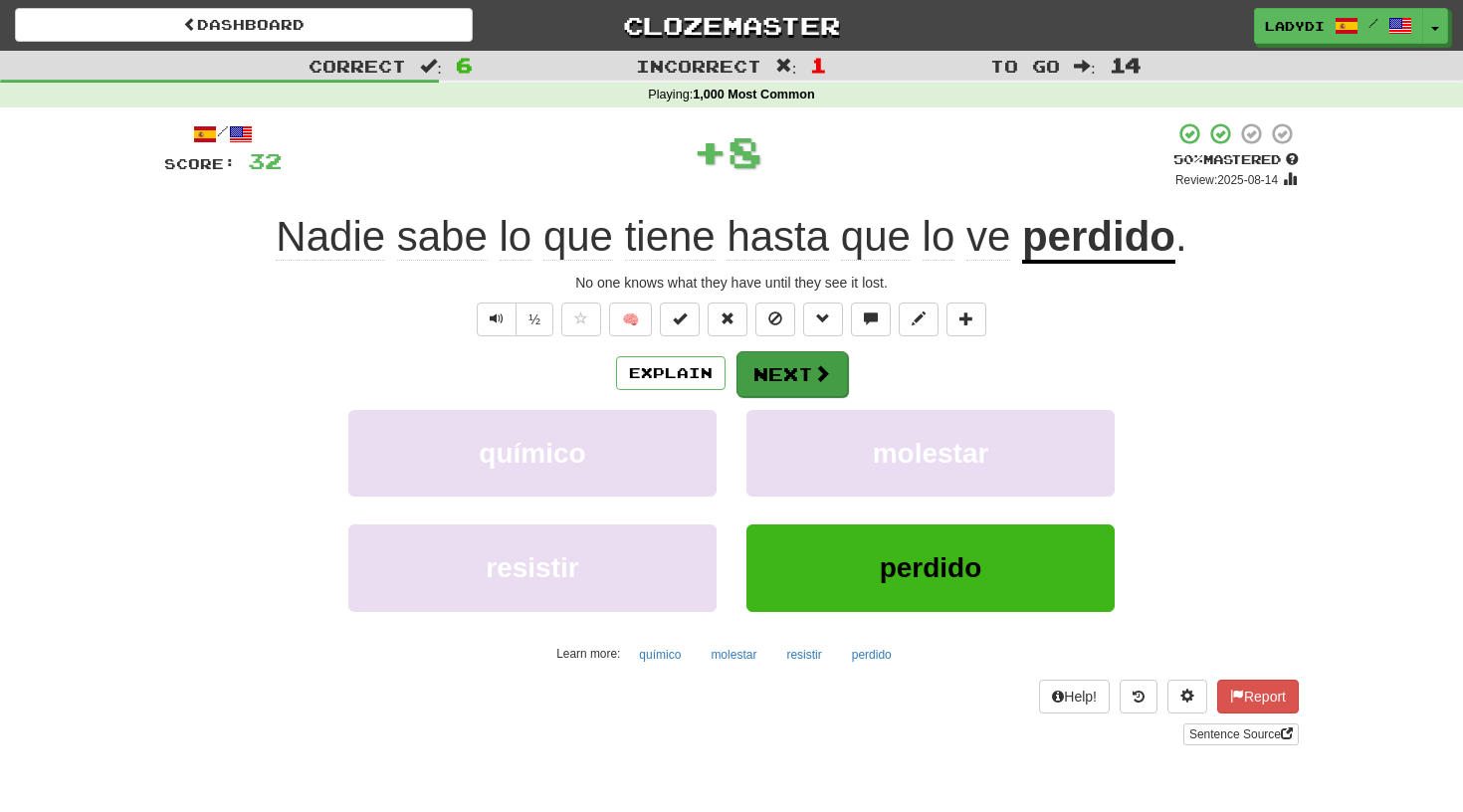 click on "Next" at bounding box center [792, 374] 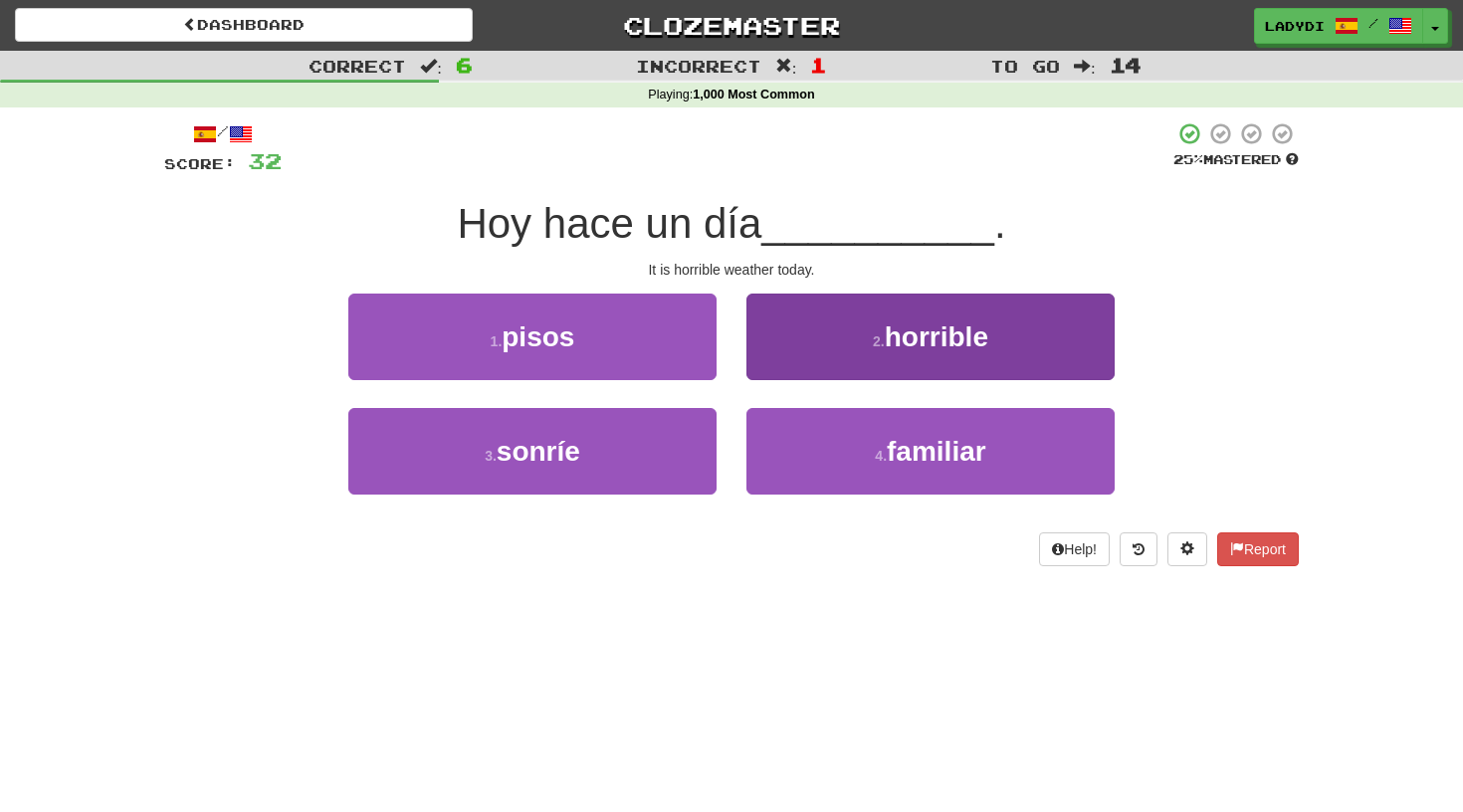 click on "2 .  horrible" at bounding box center (931, 336) 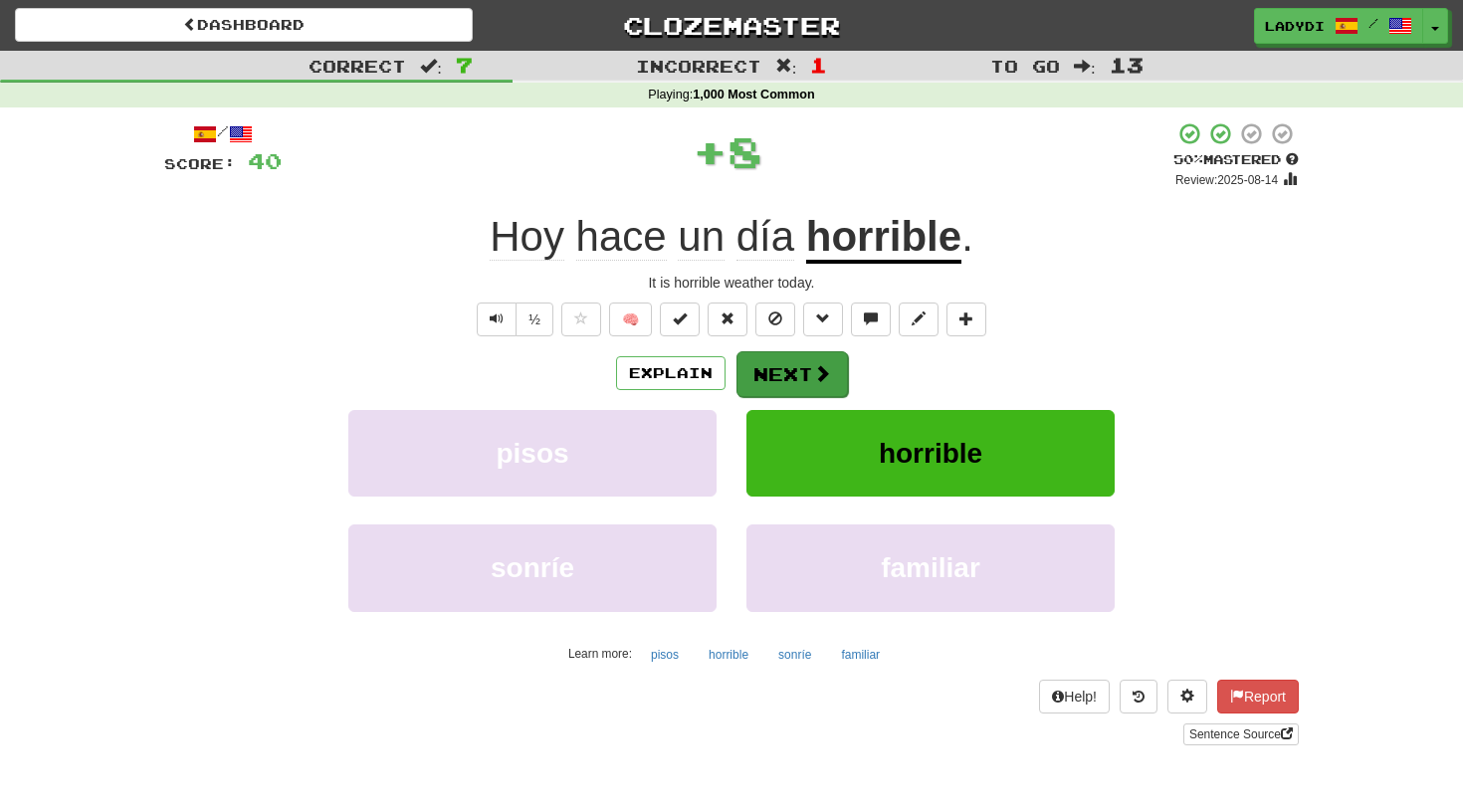 click on "Next" at bounding box center (792, 374) 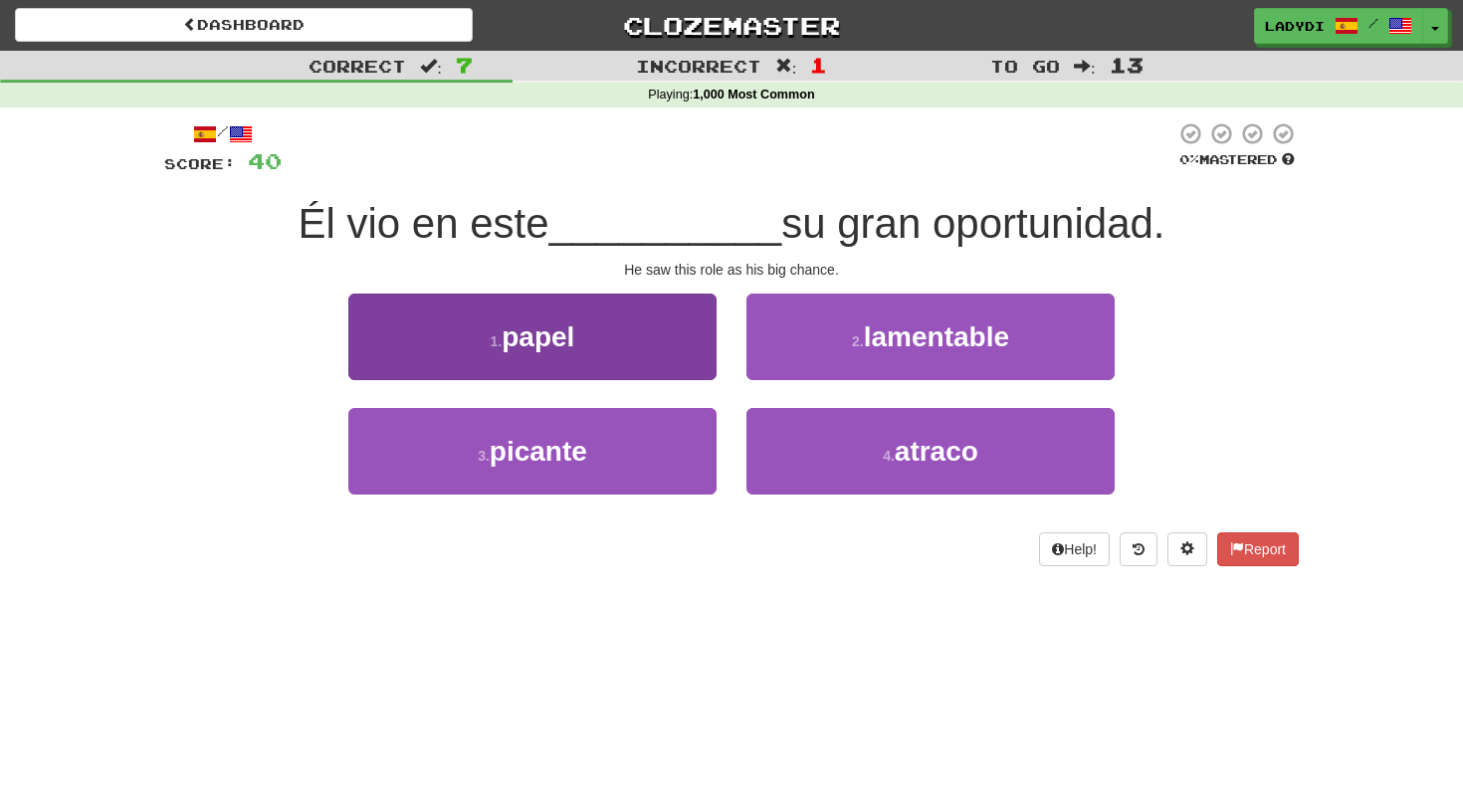 click on "1 .  papel" at bounding box center [532, 336] 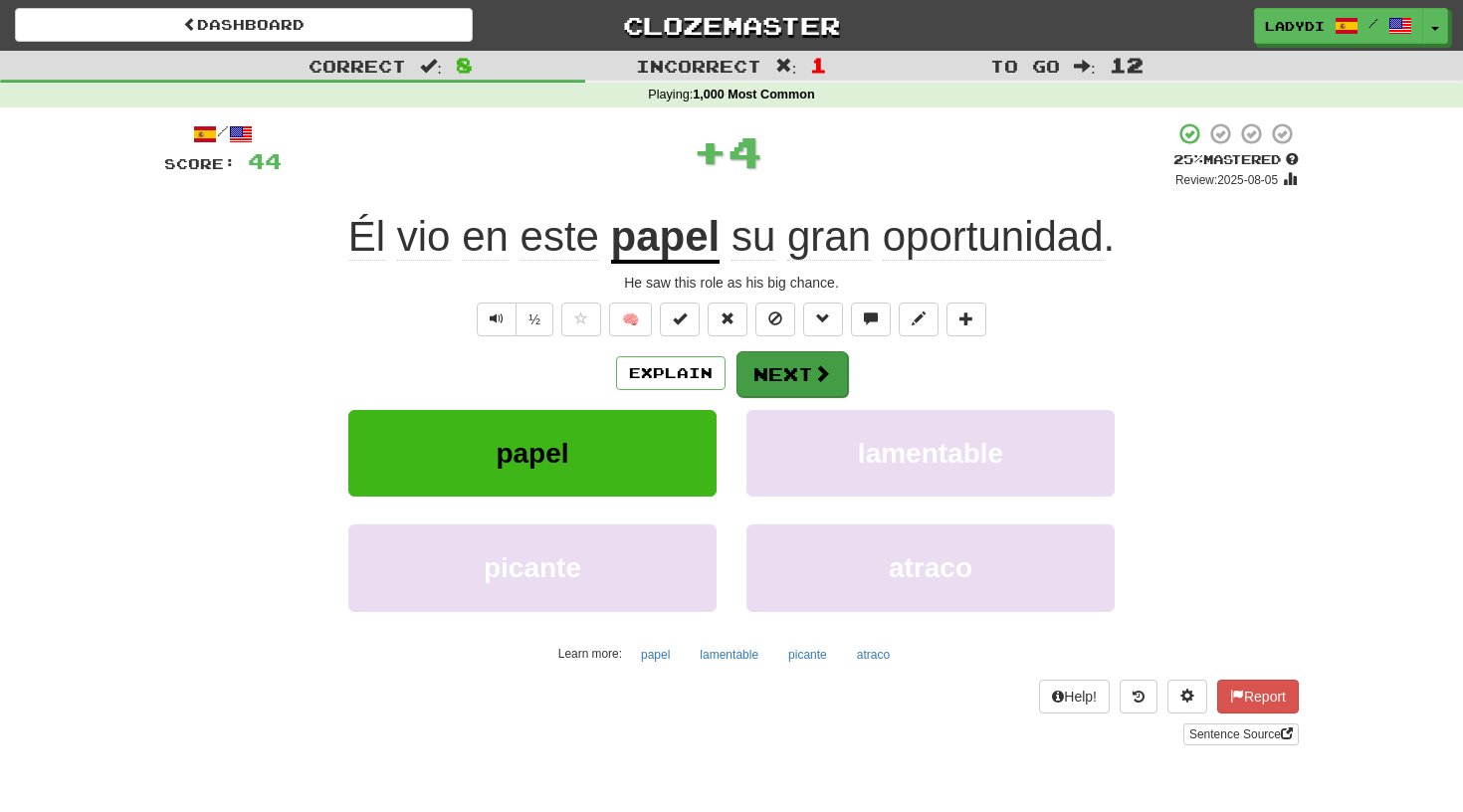 click on "Next" at bounding box center (792, 374) 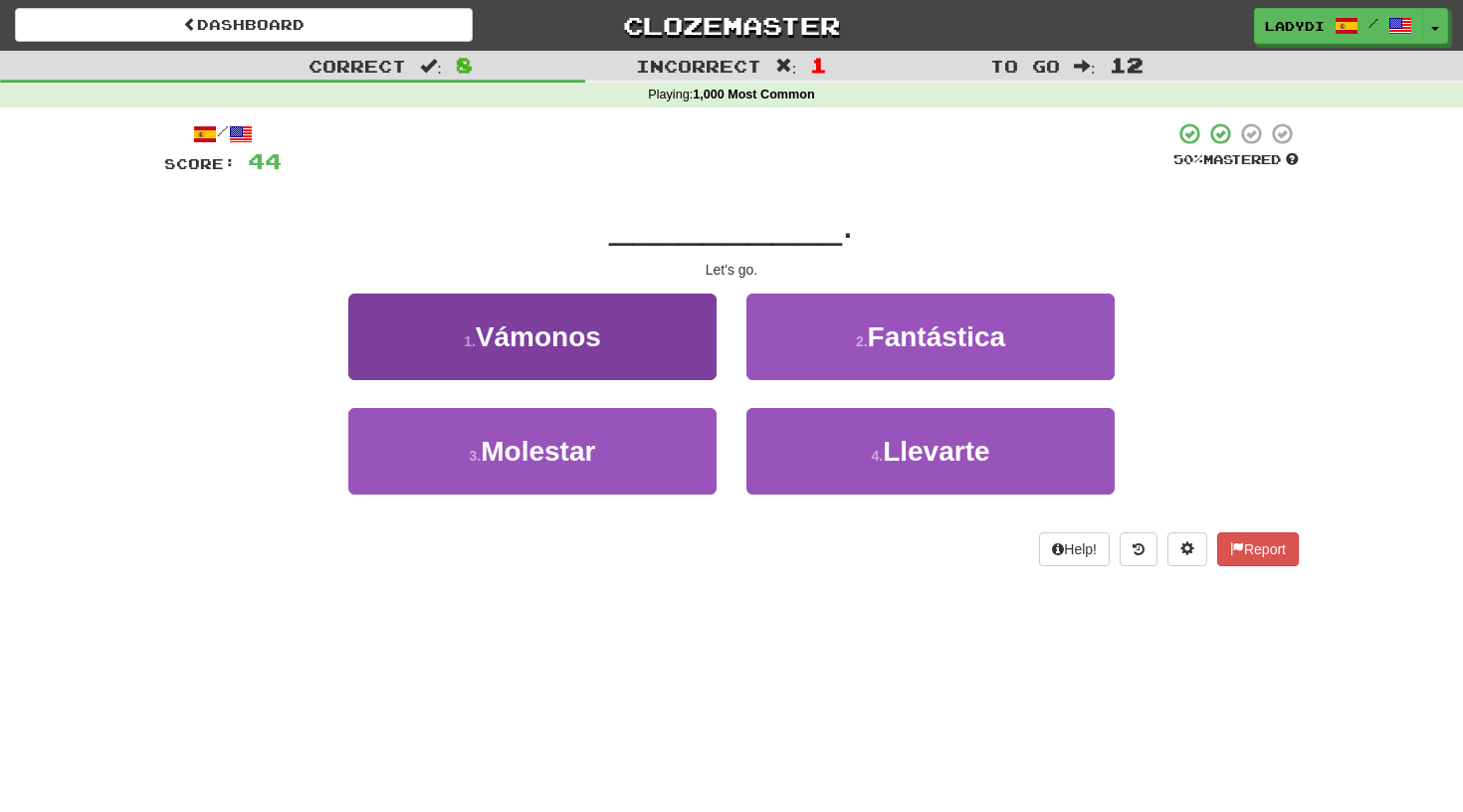 click on "[NUMBER] .  Vámonos" at bounding box center (532, 336) 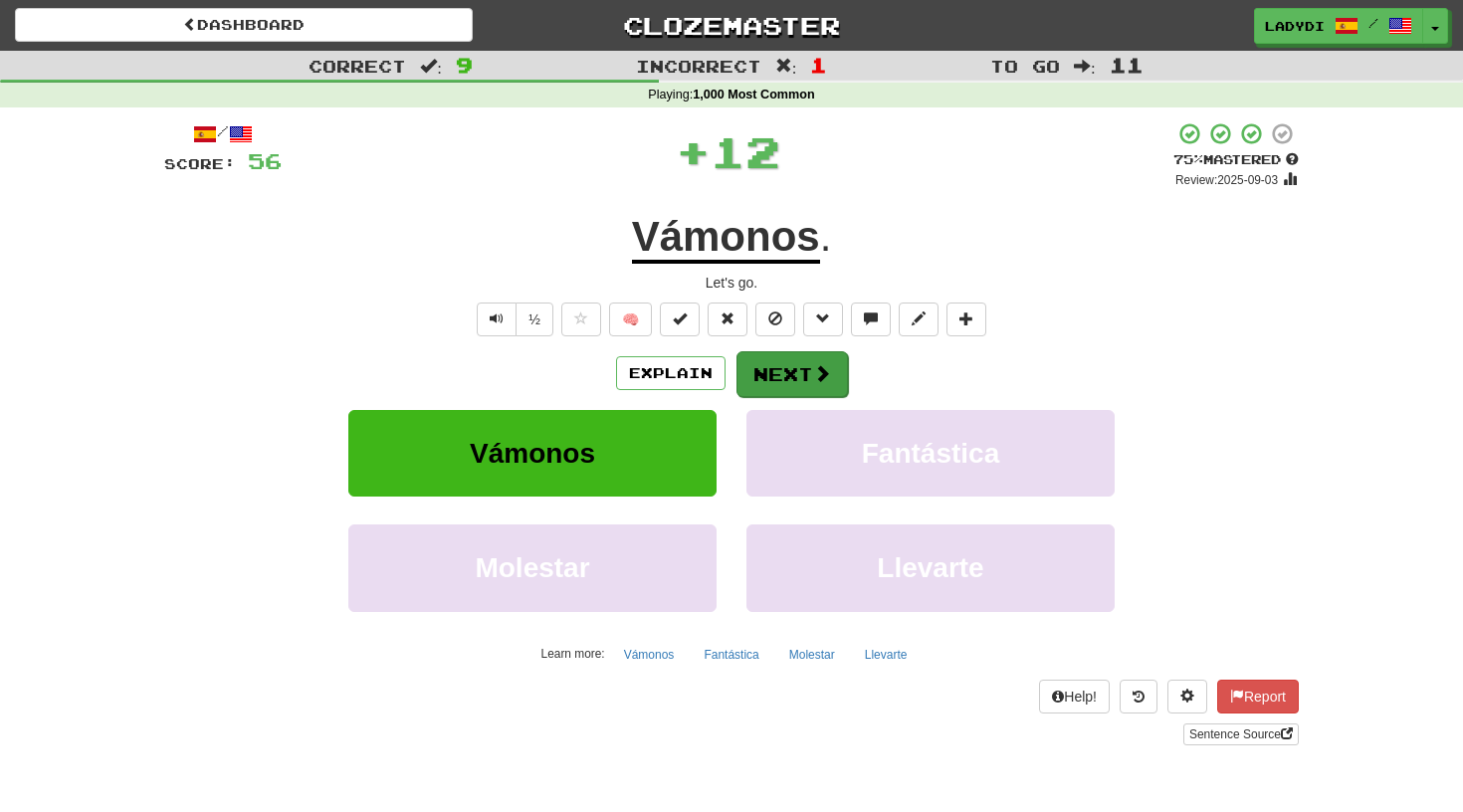 click on "Next" at bounding box center (792, 374) 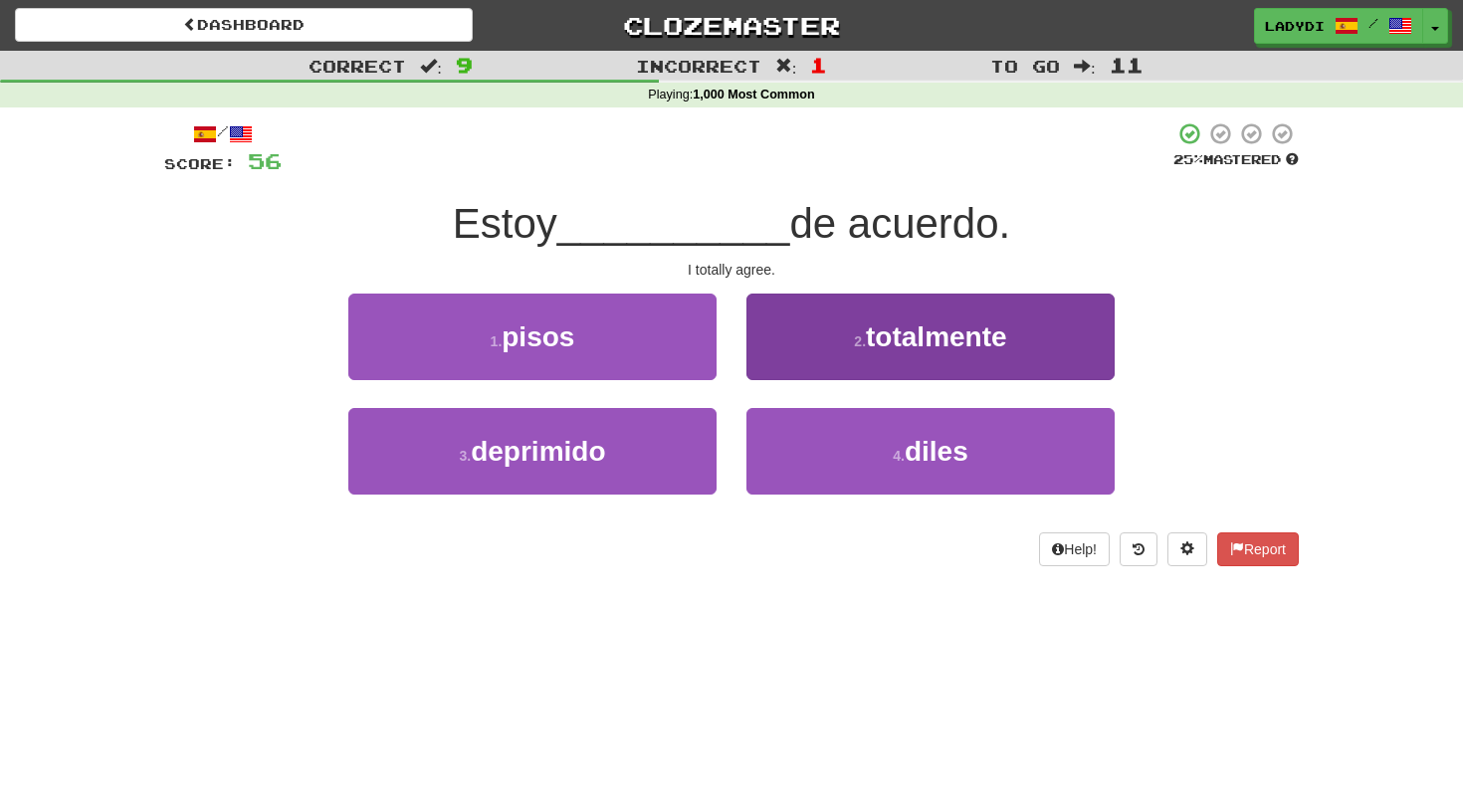 click on "2 .  totalmente" at bounding box center (931, 336) 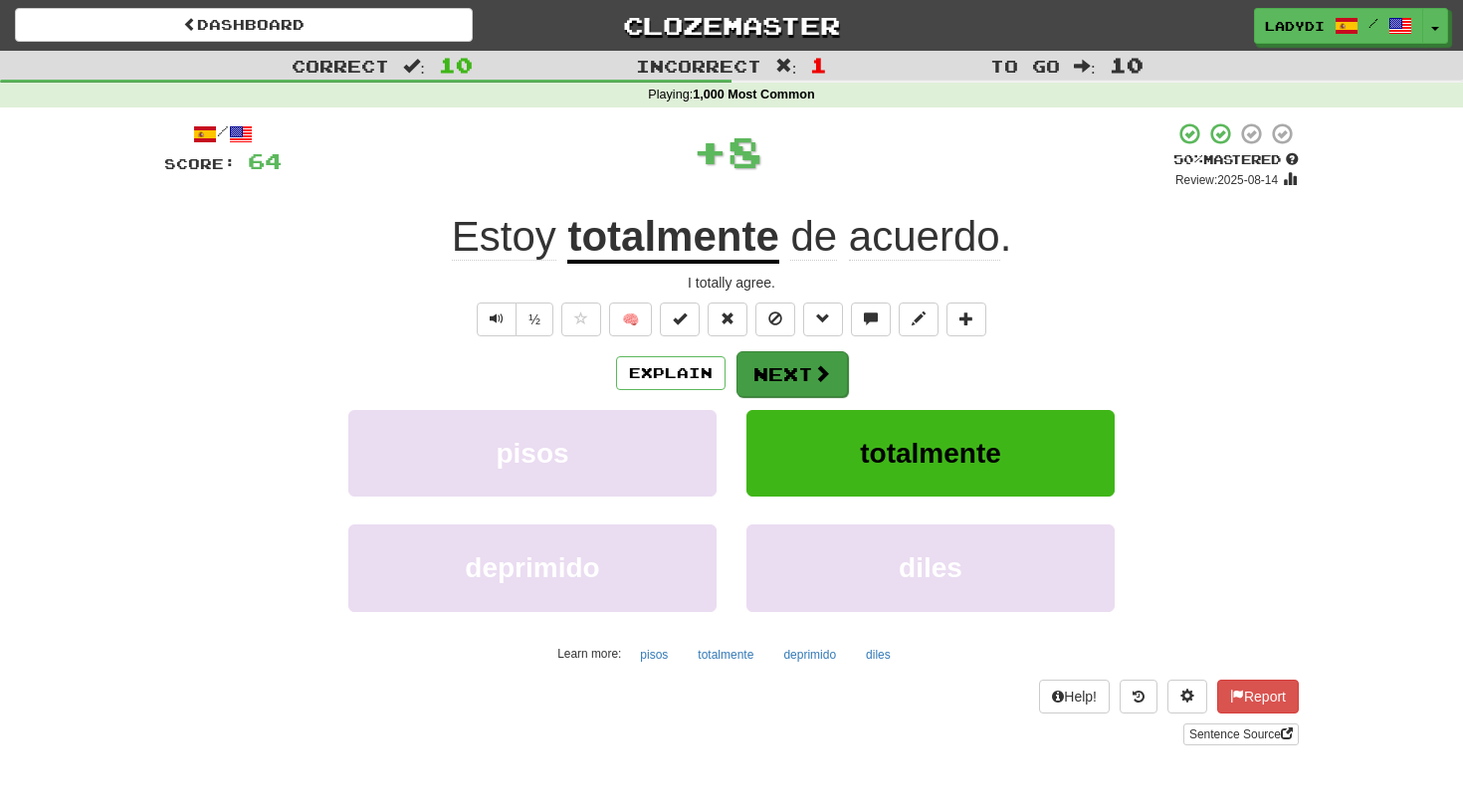 click on "Next" at bounding box center (792, 374) 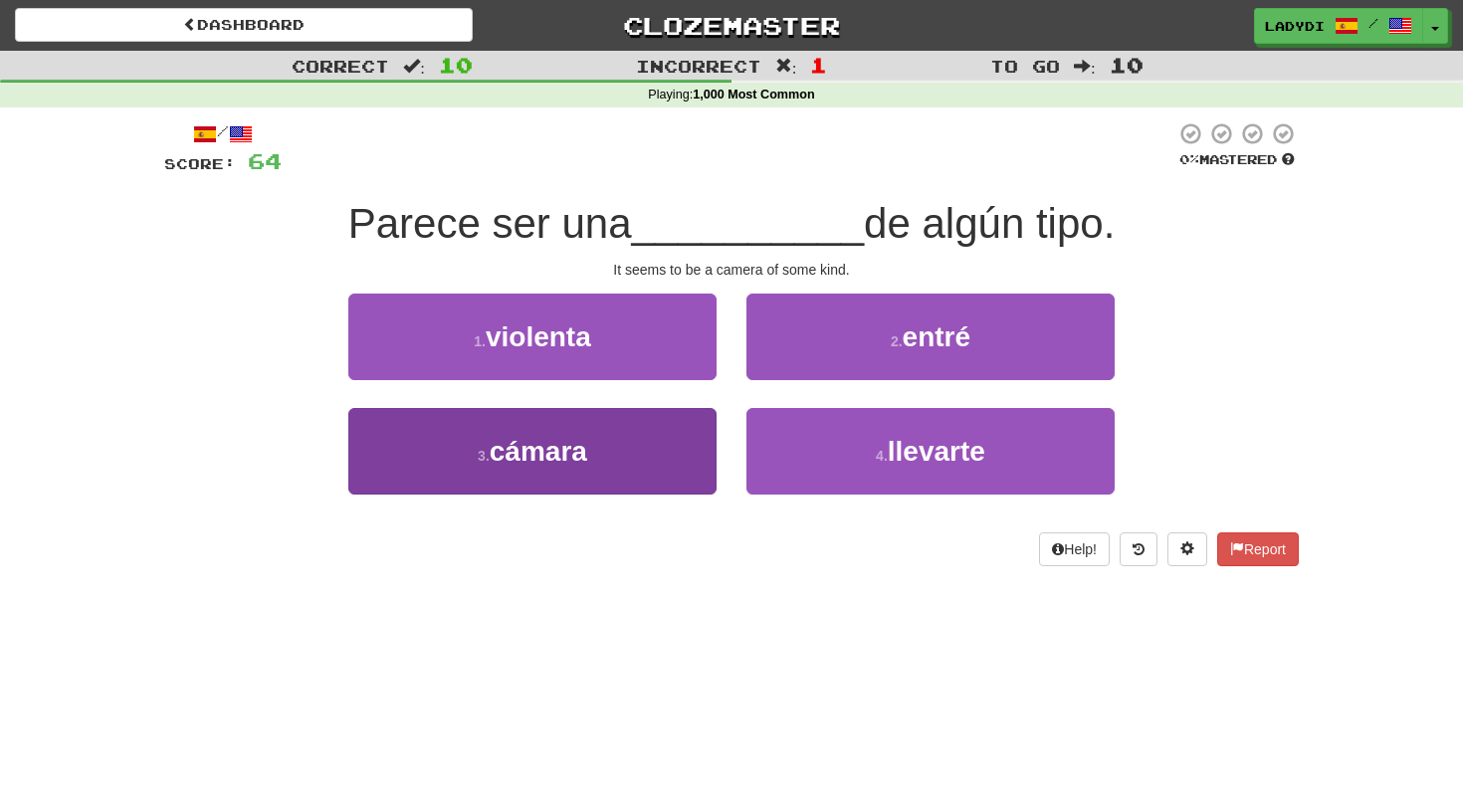 click on "[NUMBER] .  cámara" at bounding box center [532, 451] 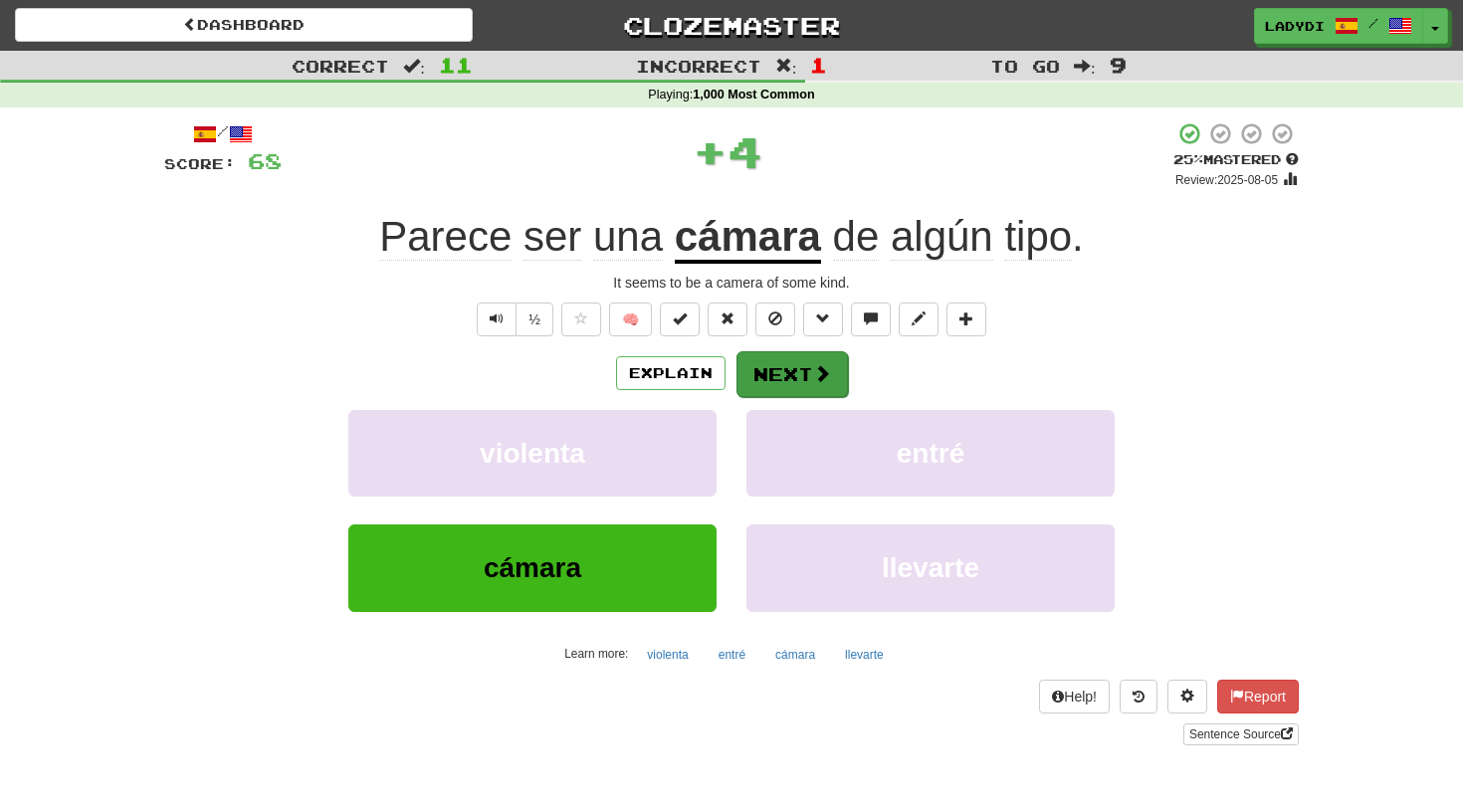 click on "Next" at bounding box center (792, 374) 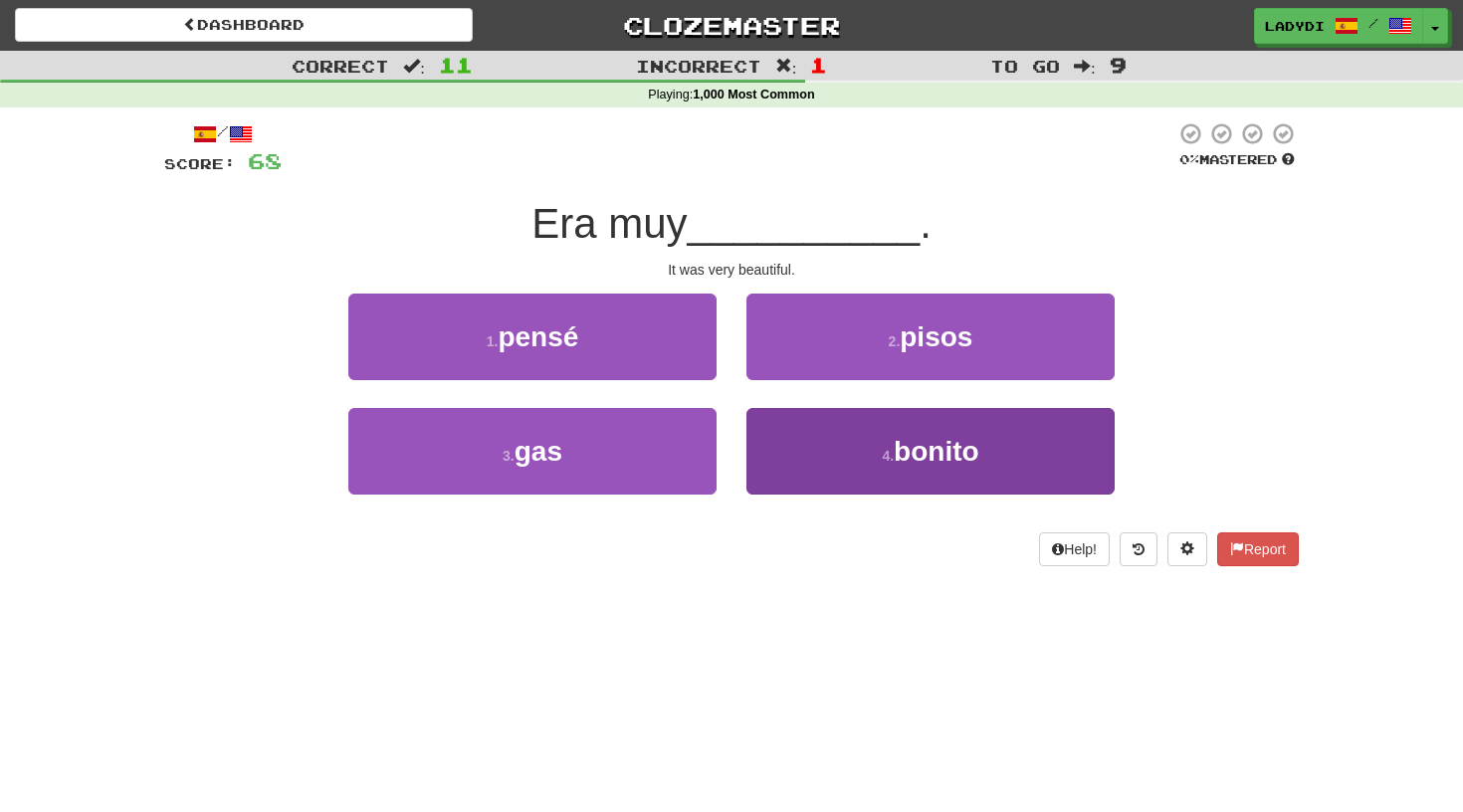 click on "4 .  bonito" at bounding box center (931, 451) 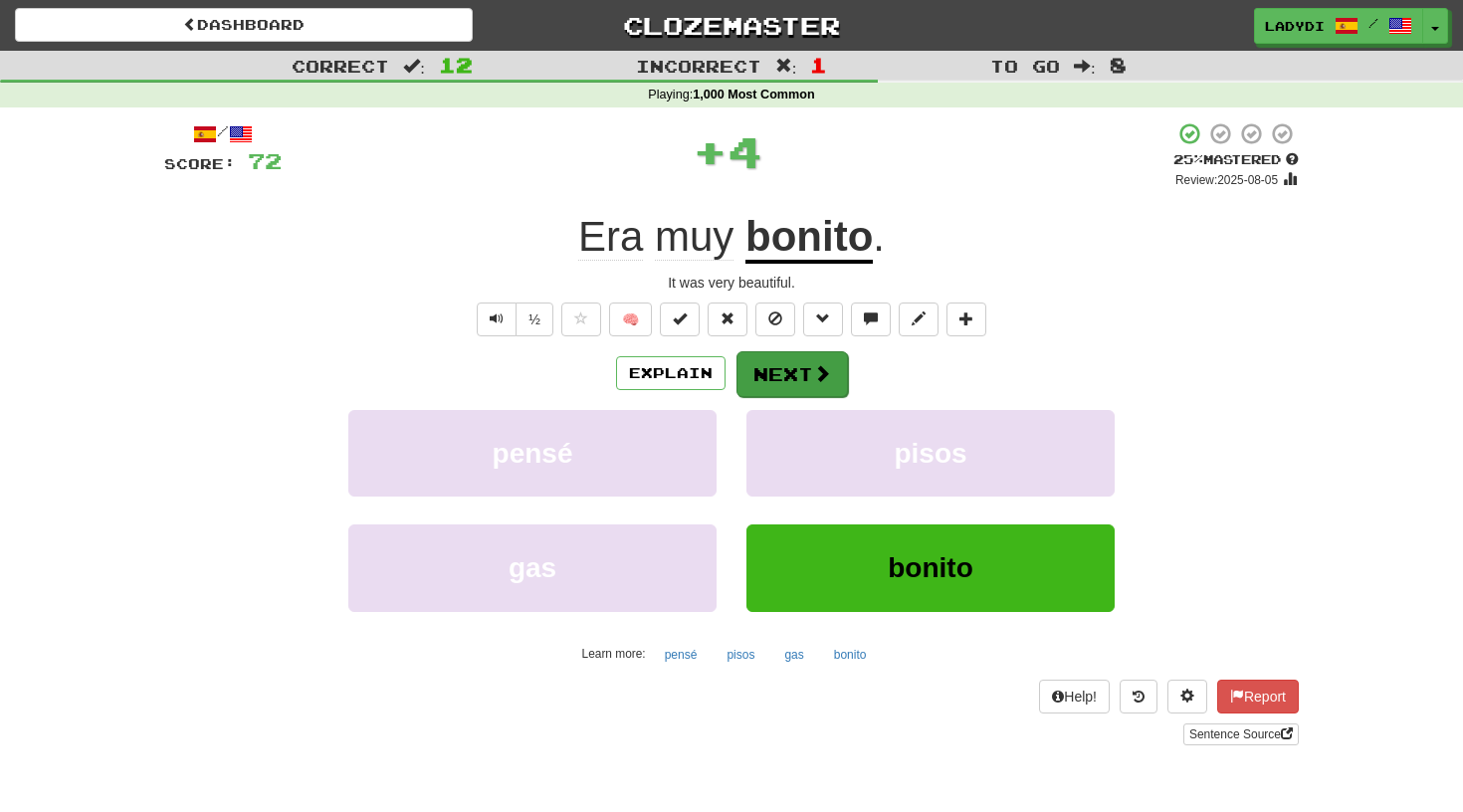 click on "Next" at bounding box center (792, 374) 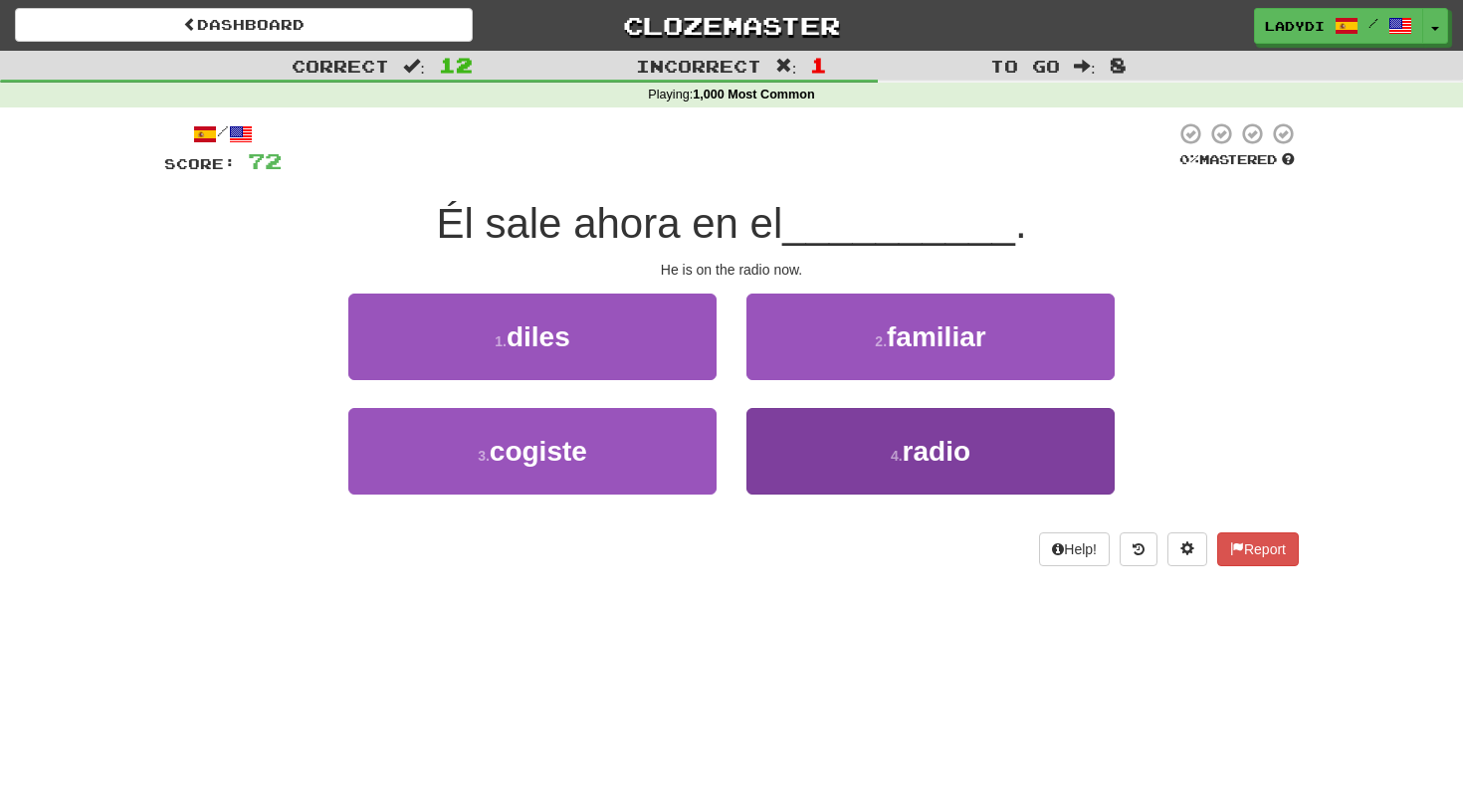 click on "4 .  radio" at bounding box center (931, 451) 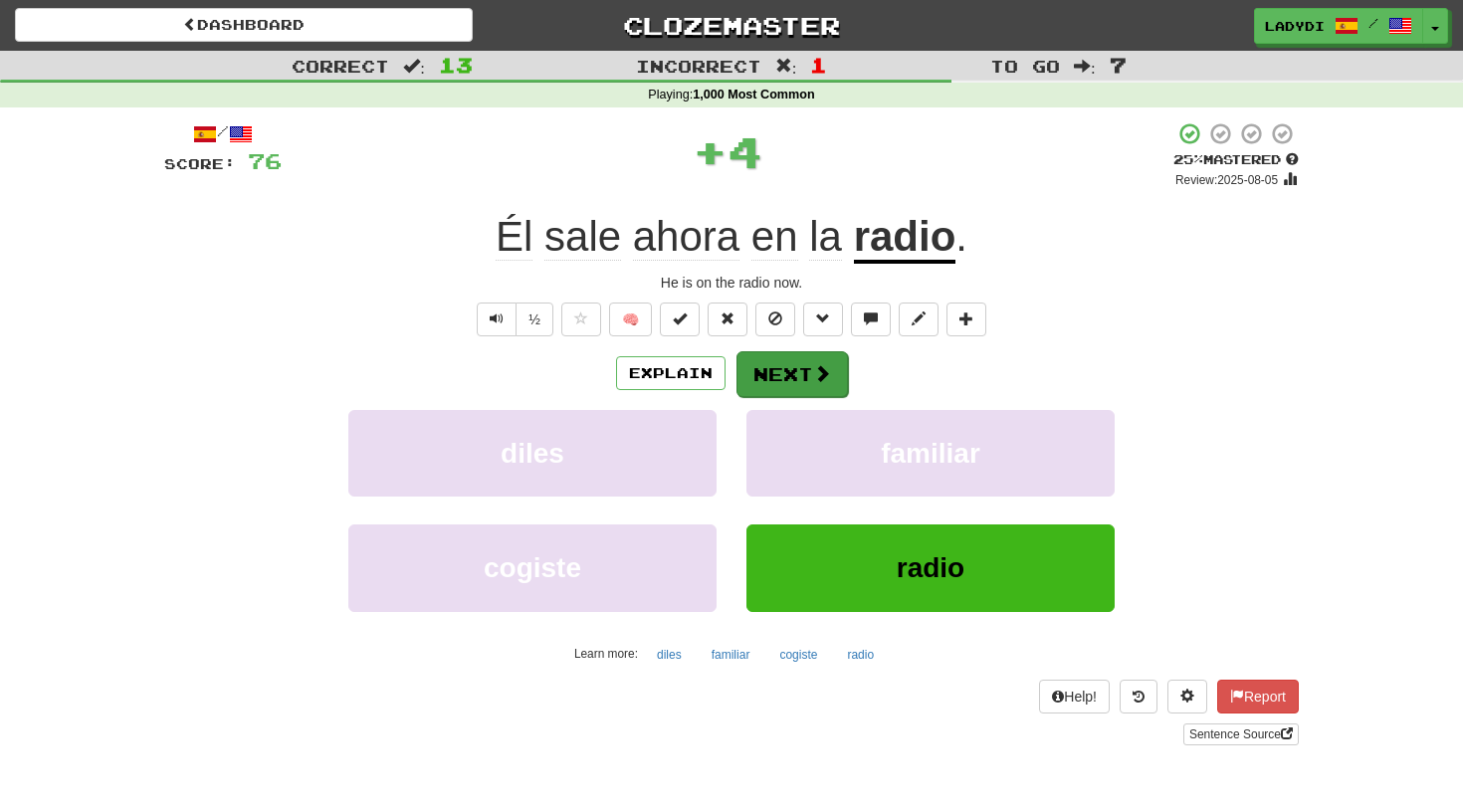 click on "Next" at bounding box center (792, 374) 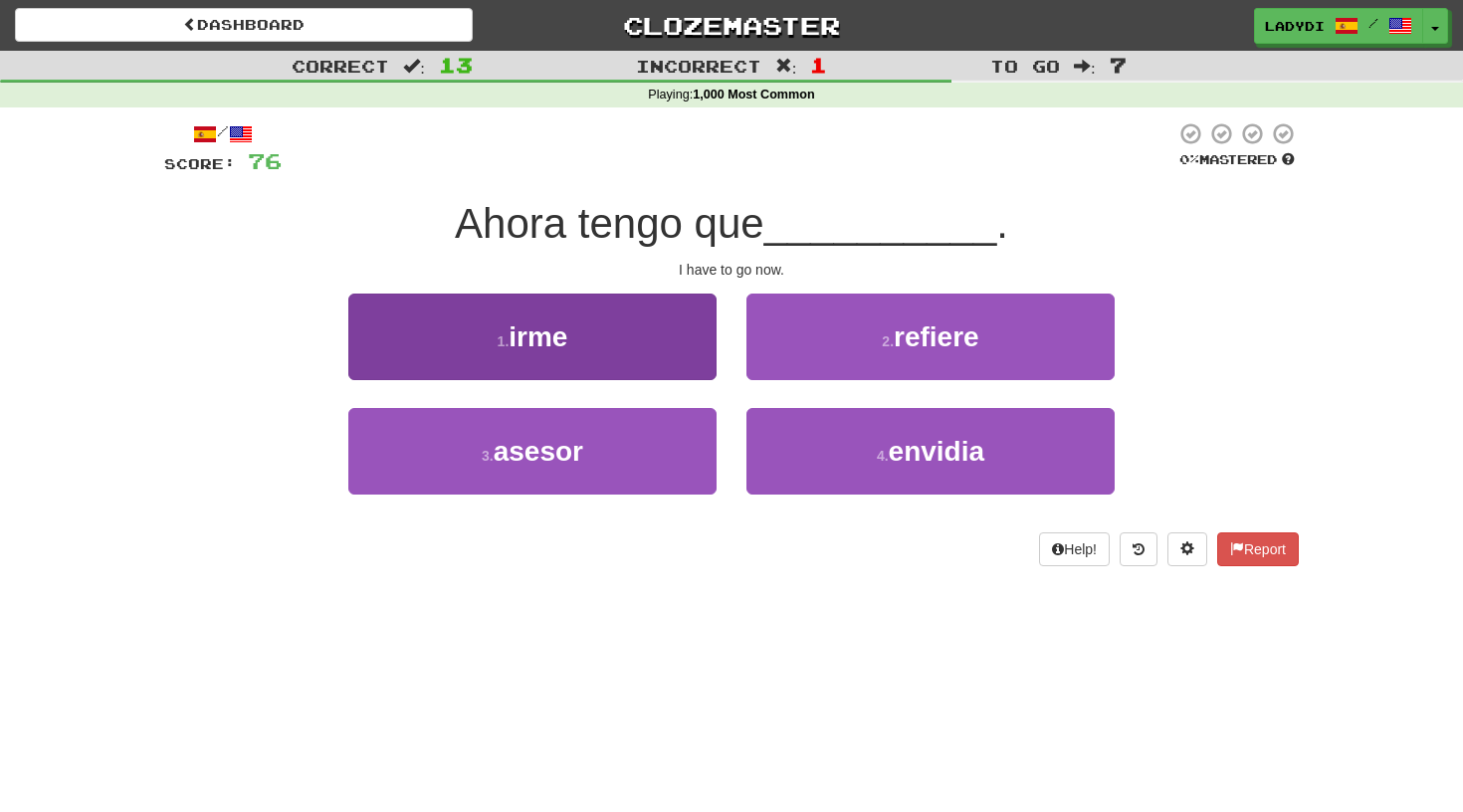 click on "[NUMBER] .  irme" at bounding box center [532, 336] 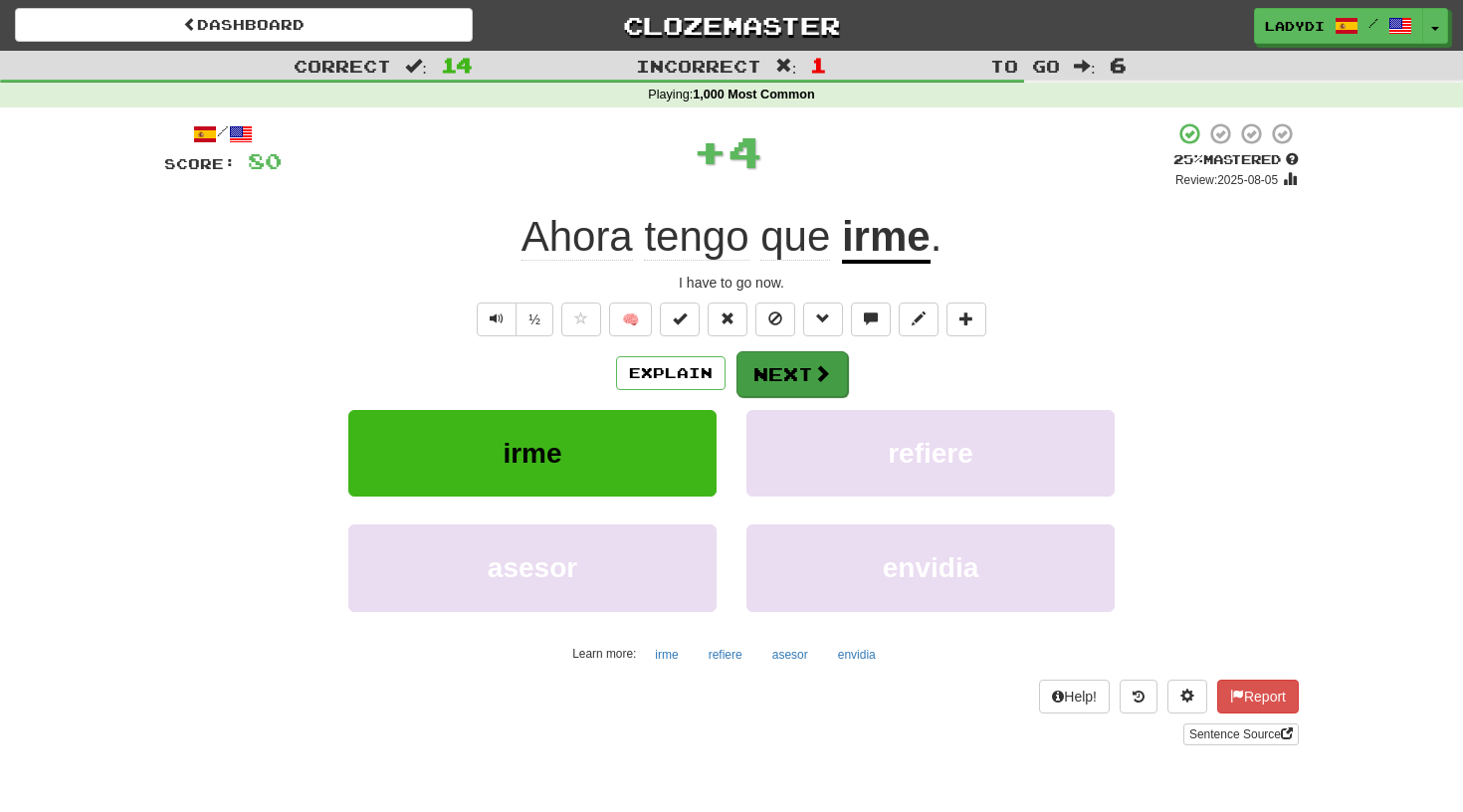 click on "Next" at bounding box center [792, 374] 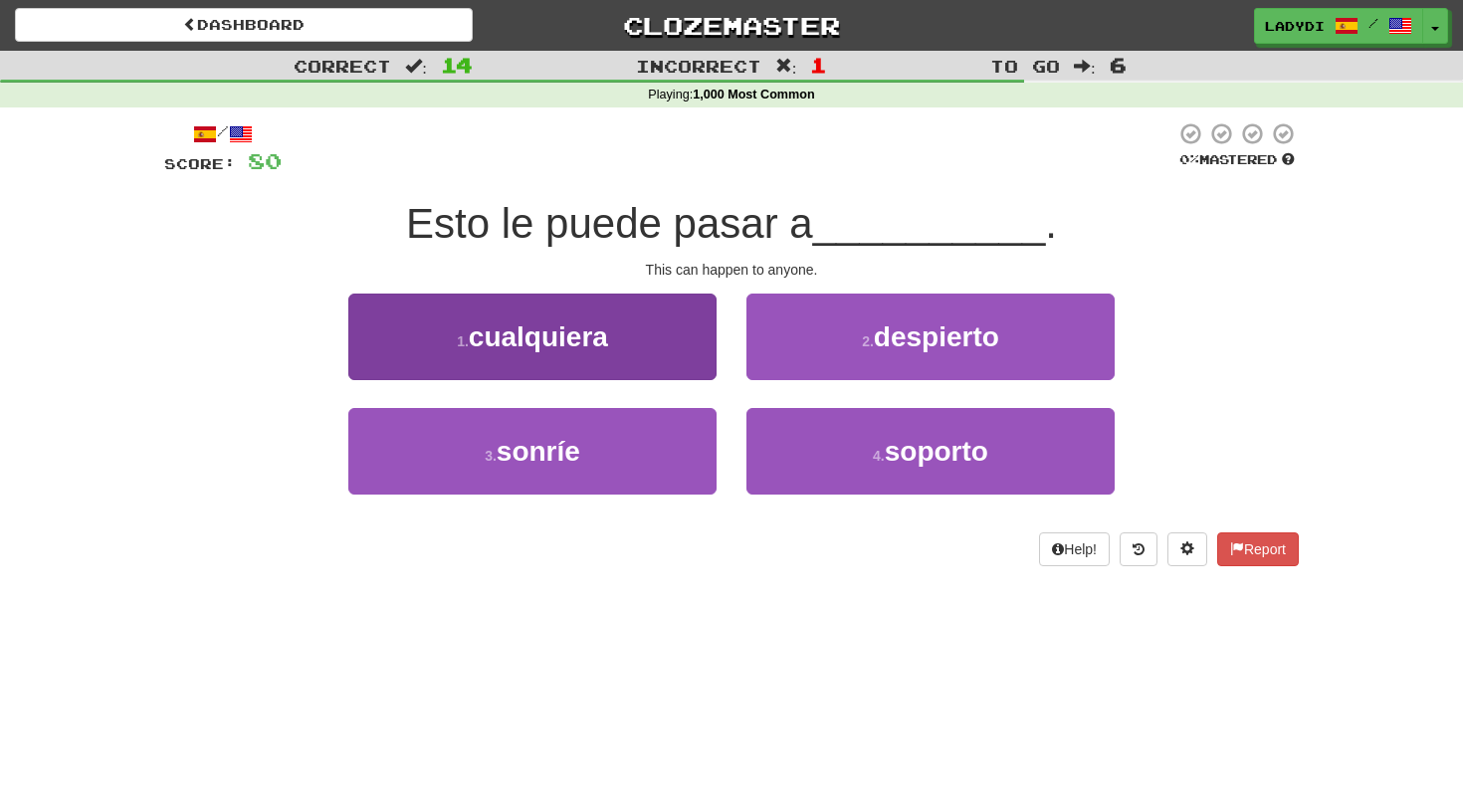 click on "[NUMBER] .  cualquiera" at bounding box center [532, 336] 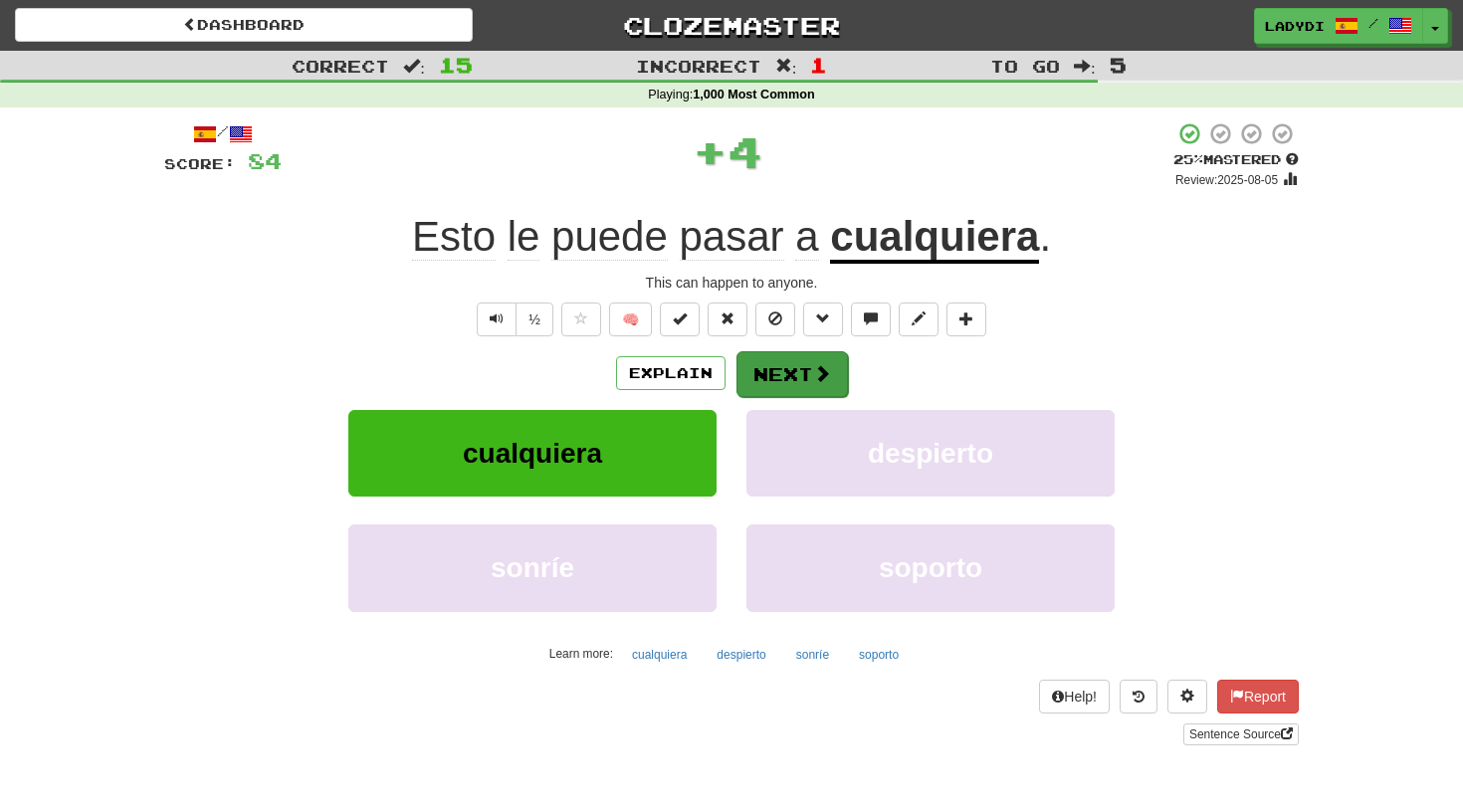 click on "Next" at bounding box center [792, 374] 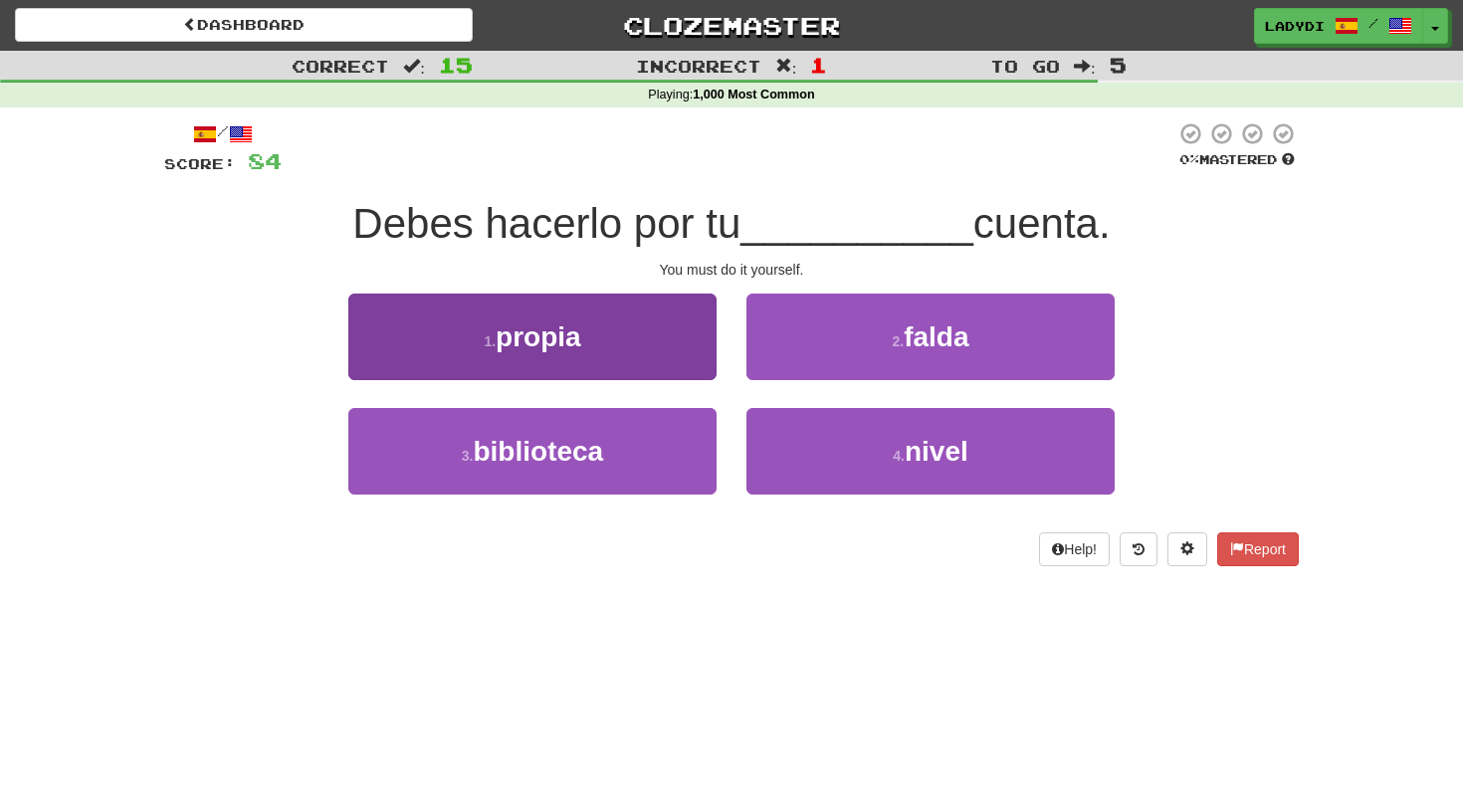 click on "[NUMBER] .  propia" at bounding box center [532, 336] 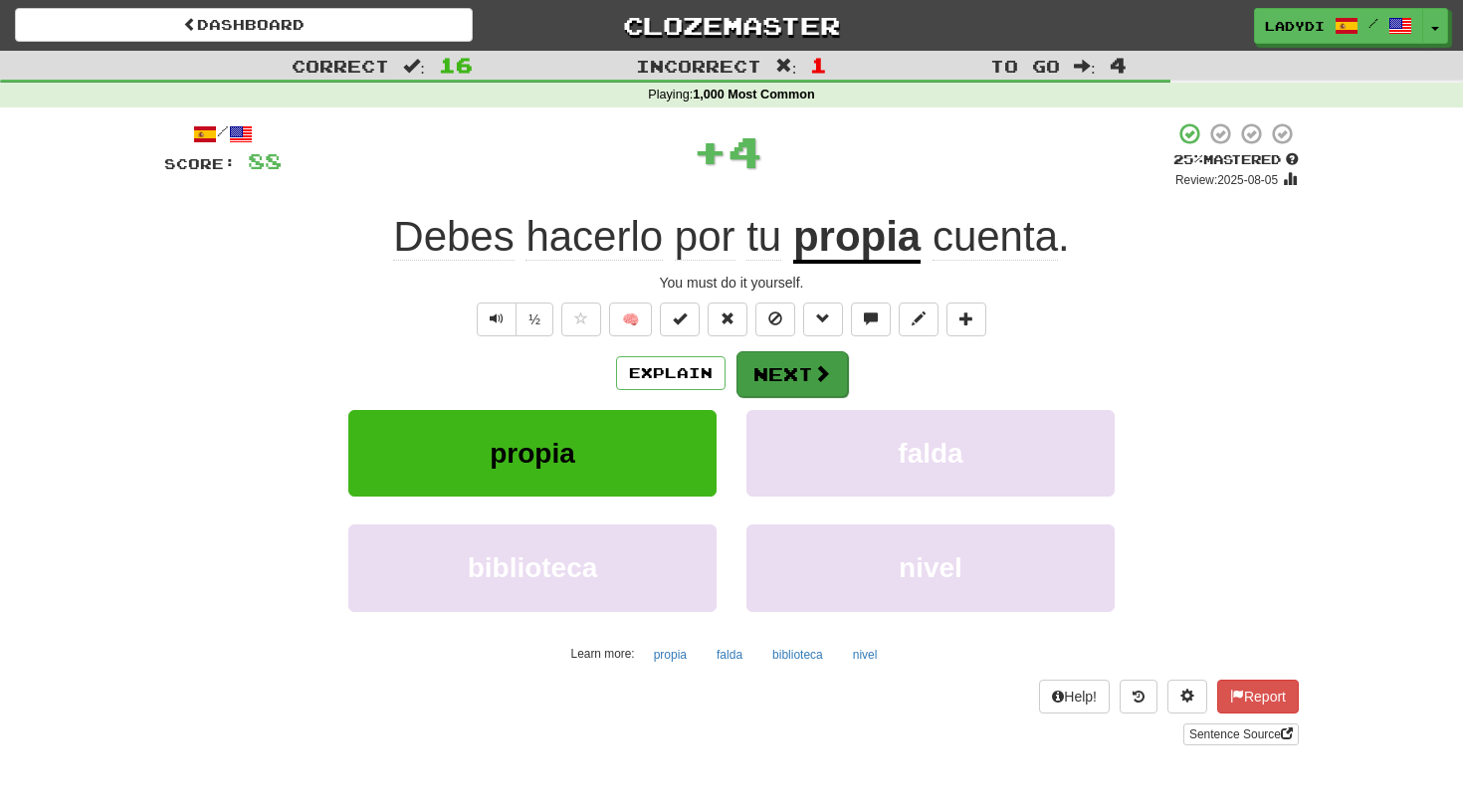 click on "Next" at bounding box center (792, 374) 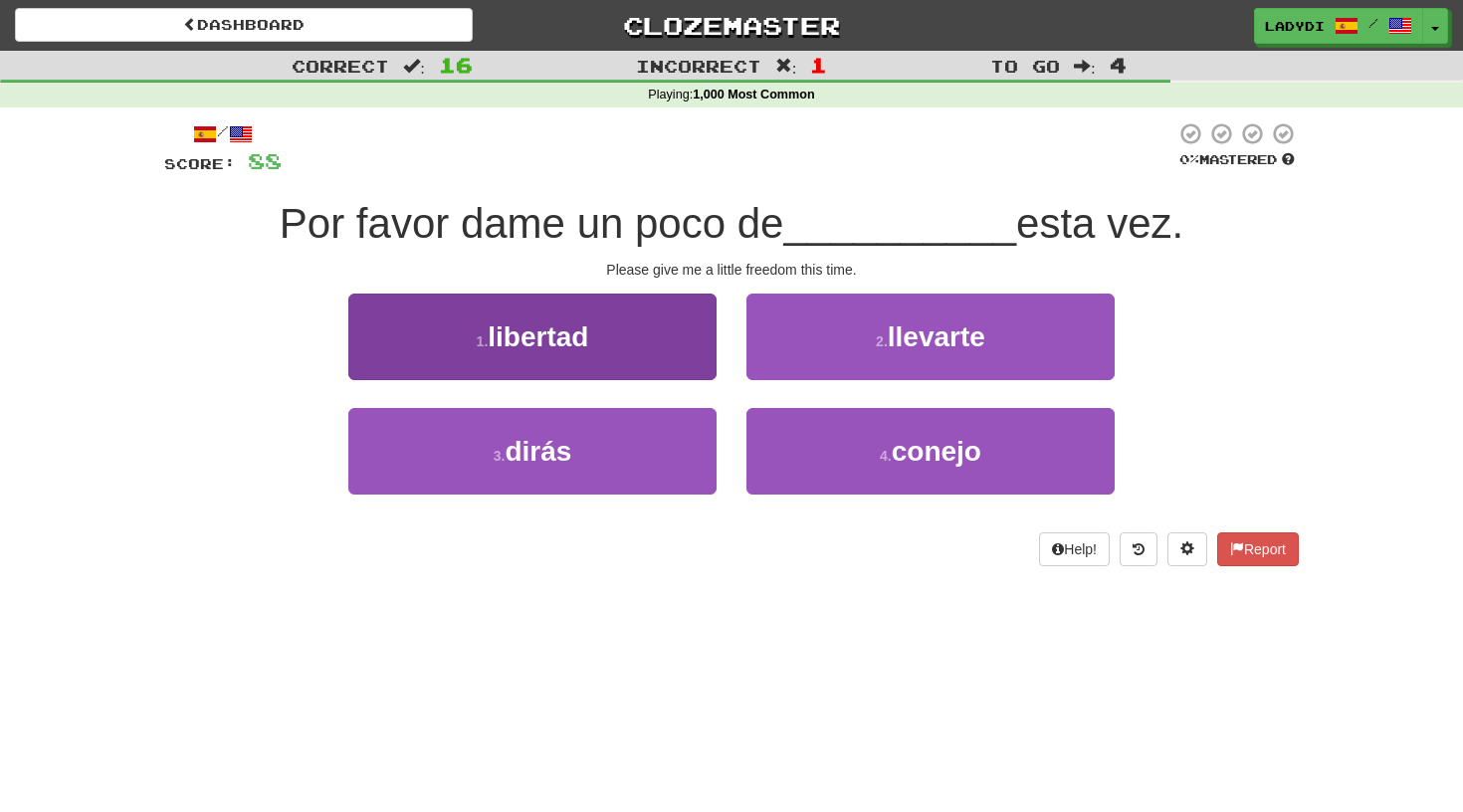 click on "[NUMBER] .  libertad" at bounding box center [532, 336] 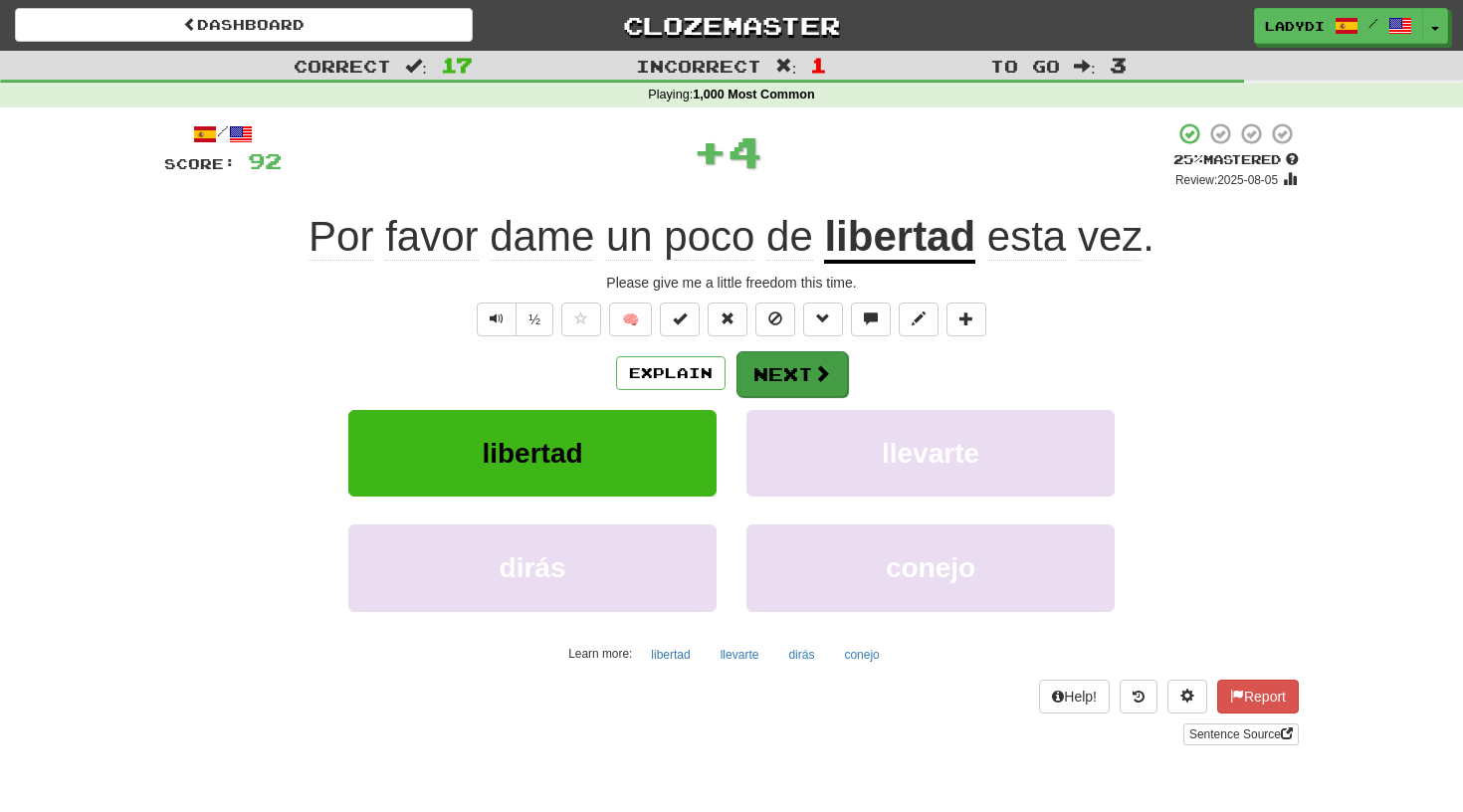 click on "Next" at bounding box center (792, 374) 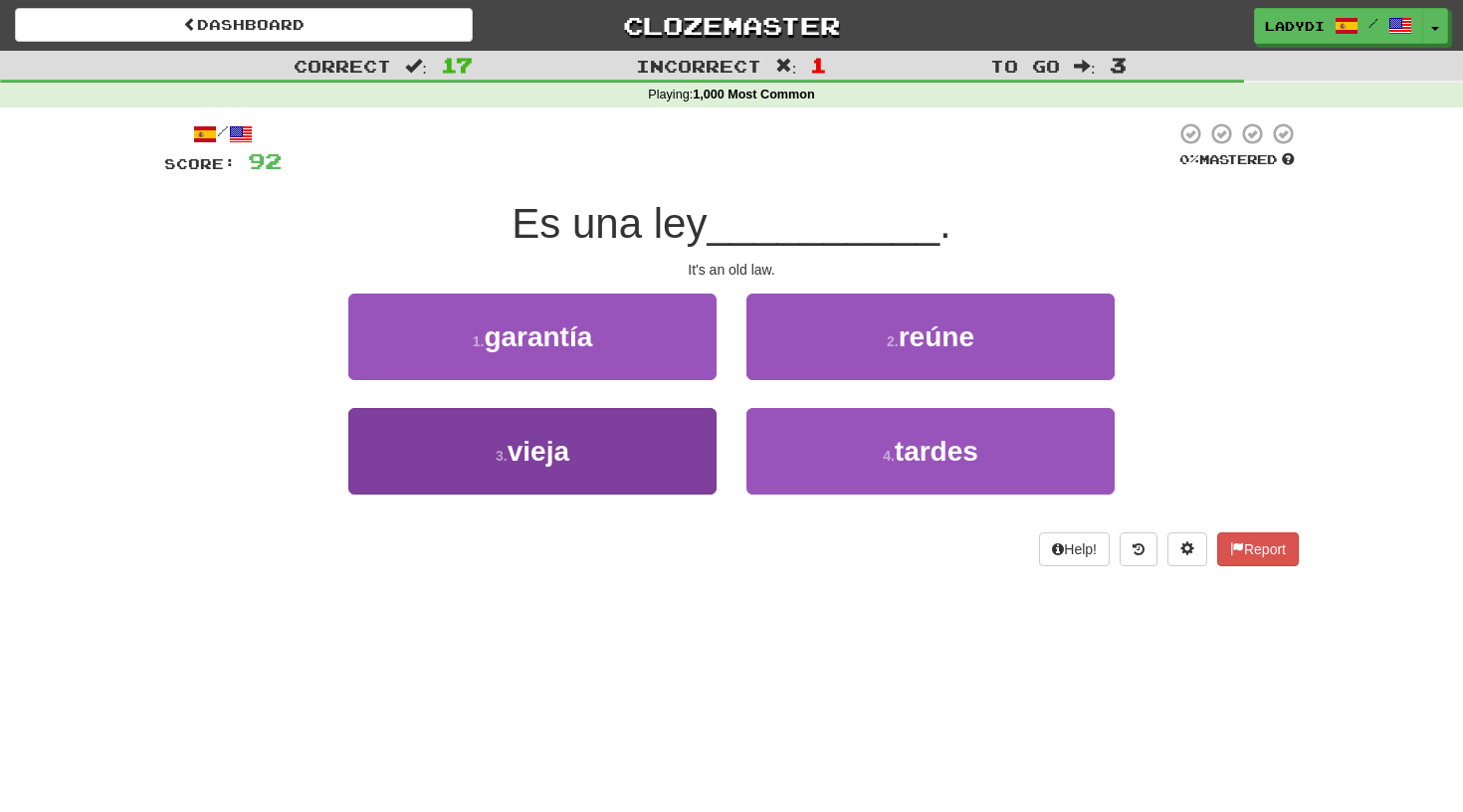 click on "[NUMBER] .  vieja" at bounding box center [532, 451] 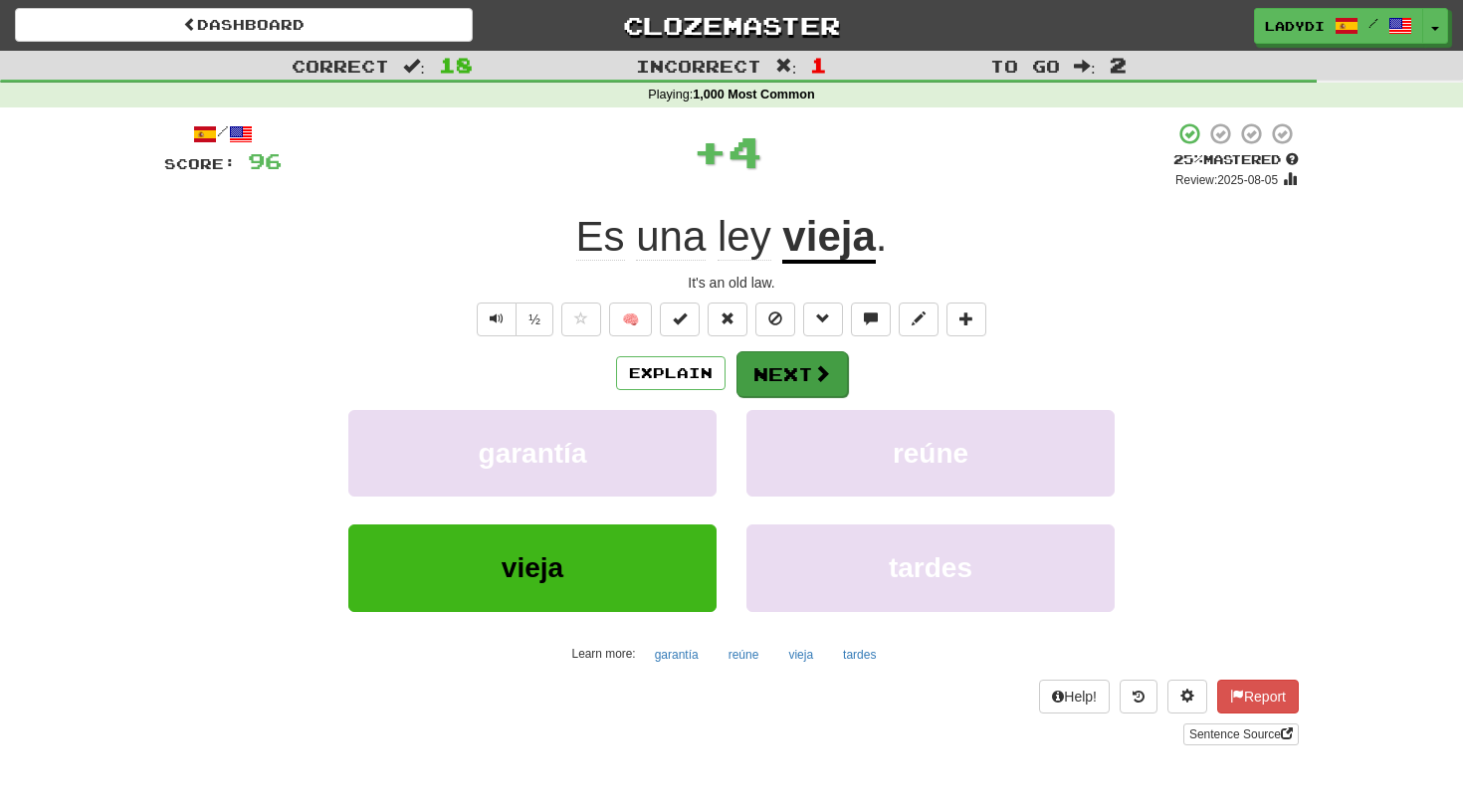 click on "Next" at bounding box center (792, 374) 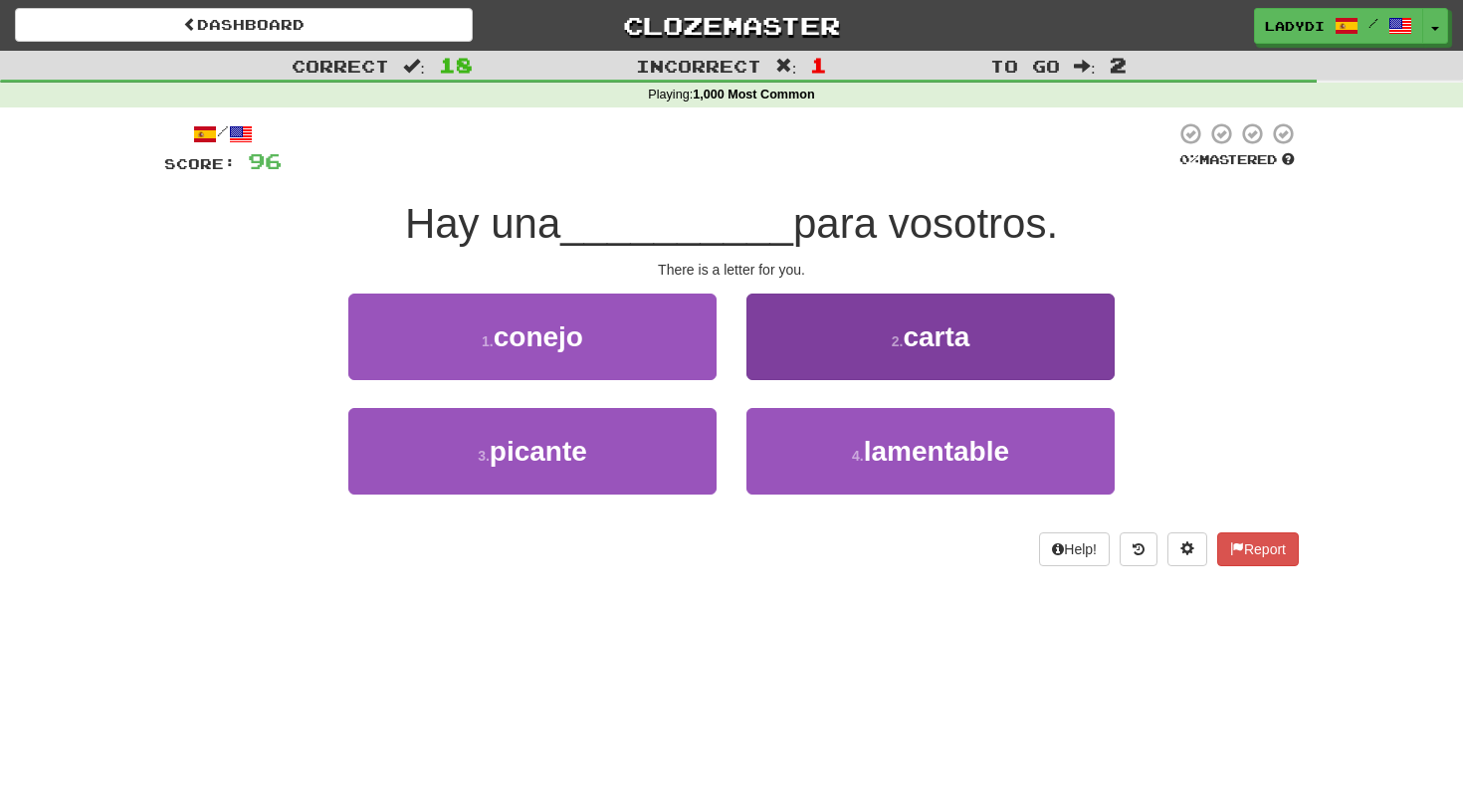 click on "2 .  carta" at bounding box center (931, 336) 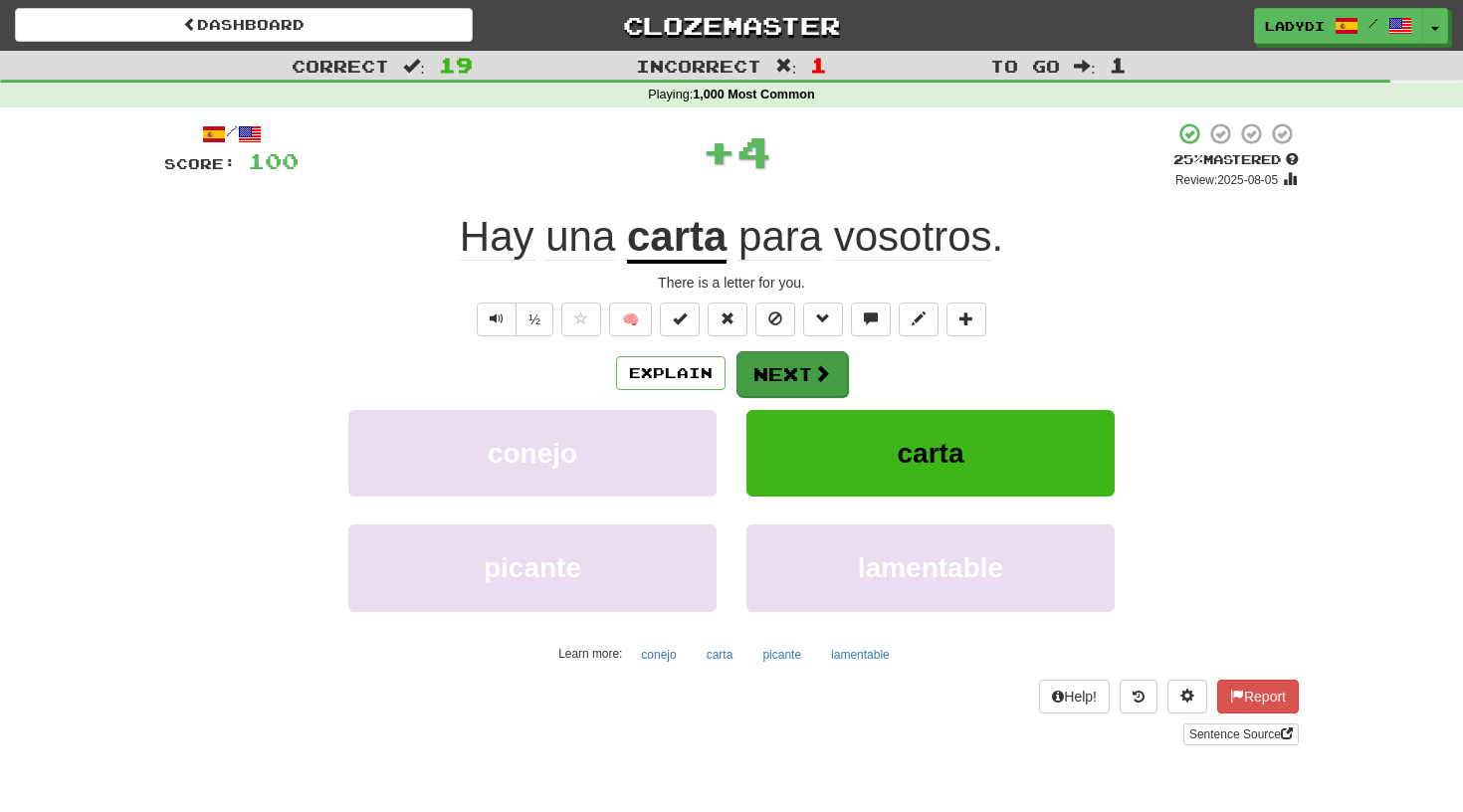 click on "Next" at bounding box center [792, 374] 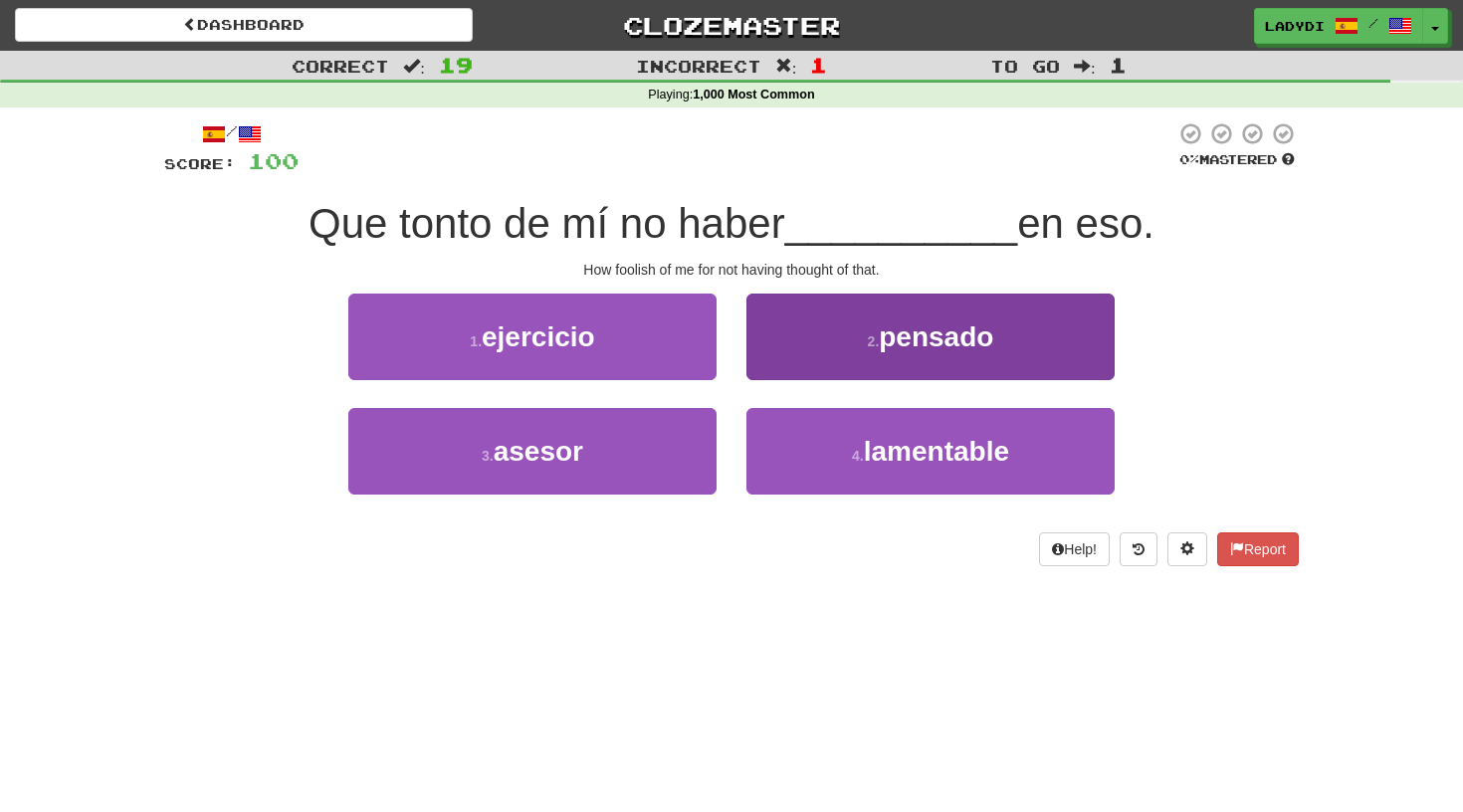 click on "2 .  pensado" at bounding box center (931, 336) 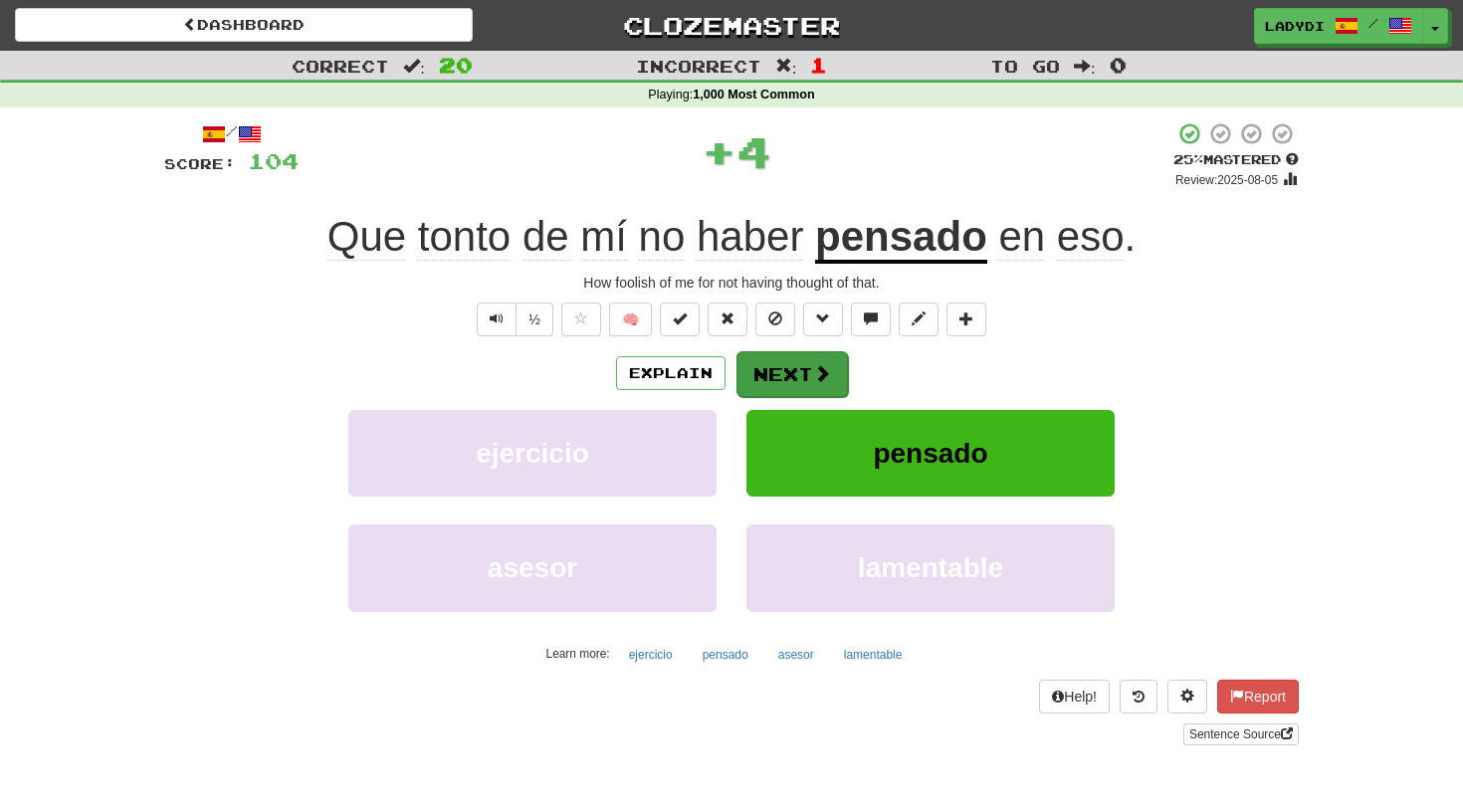 click on "Next" at bounding box center [792, 374] 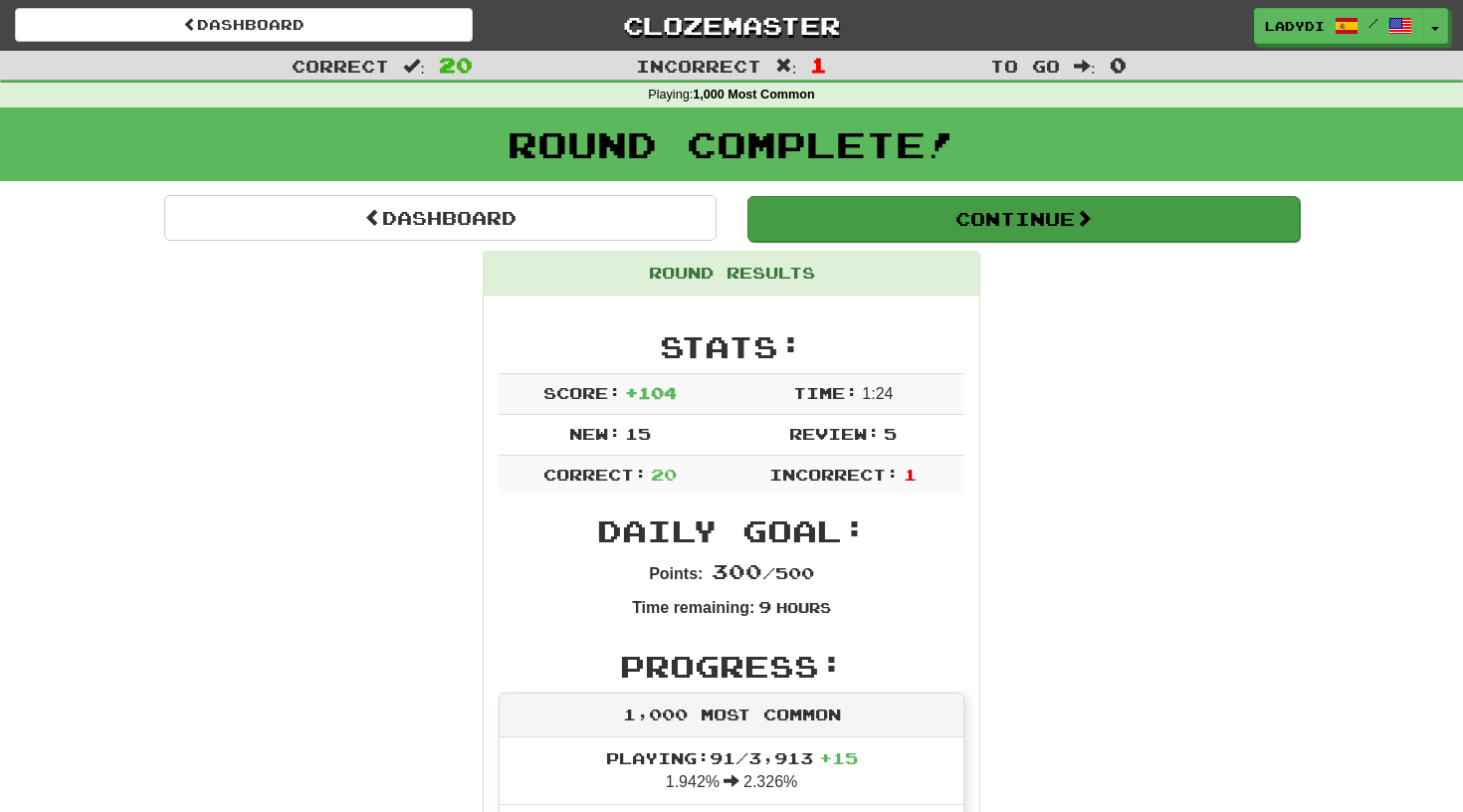 click on "Continue" at bounding box center (1023, 219) 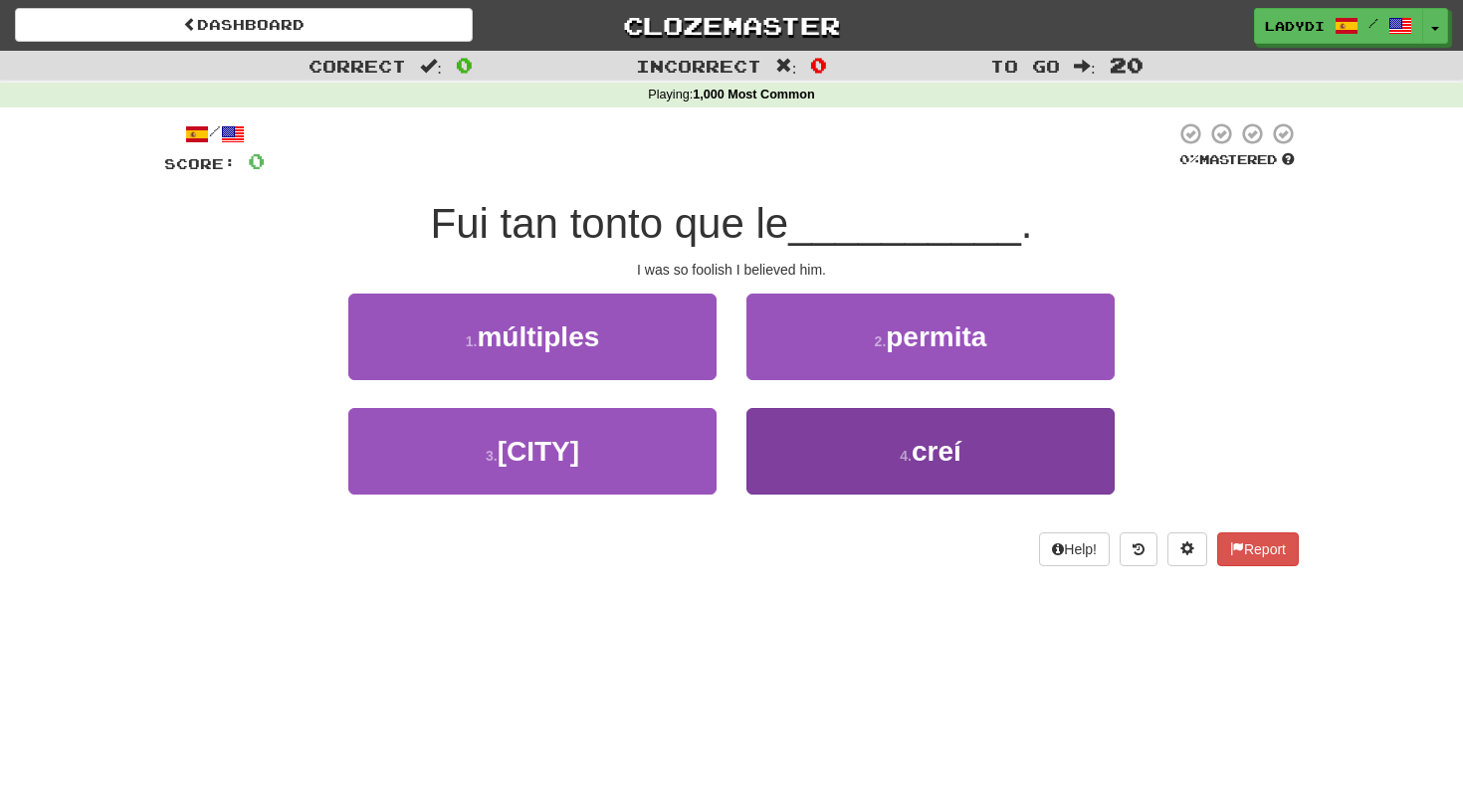 click on "[NUMBER] .  creí" at bounding box center [931, 451] 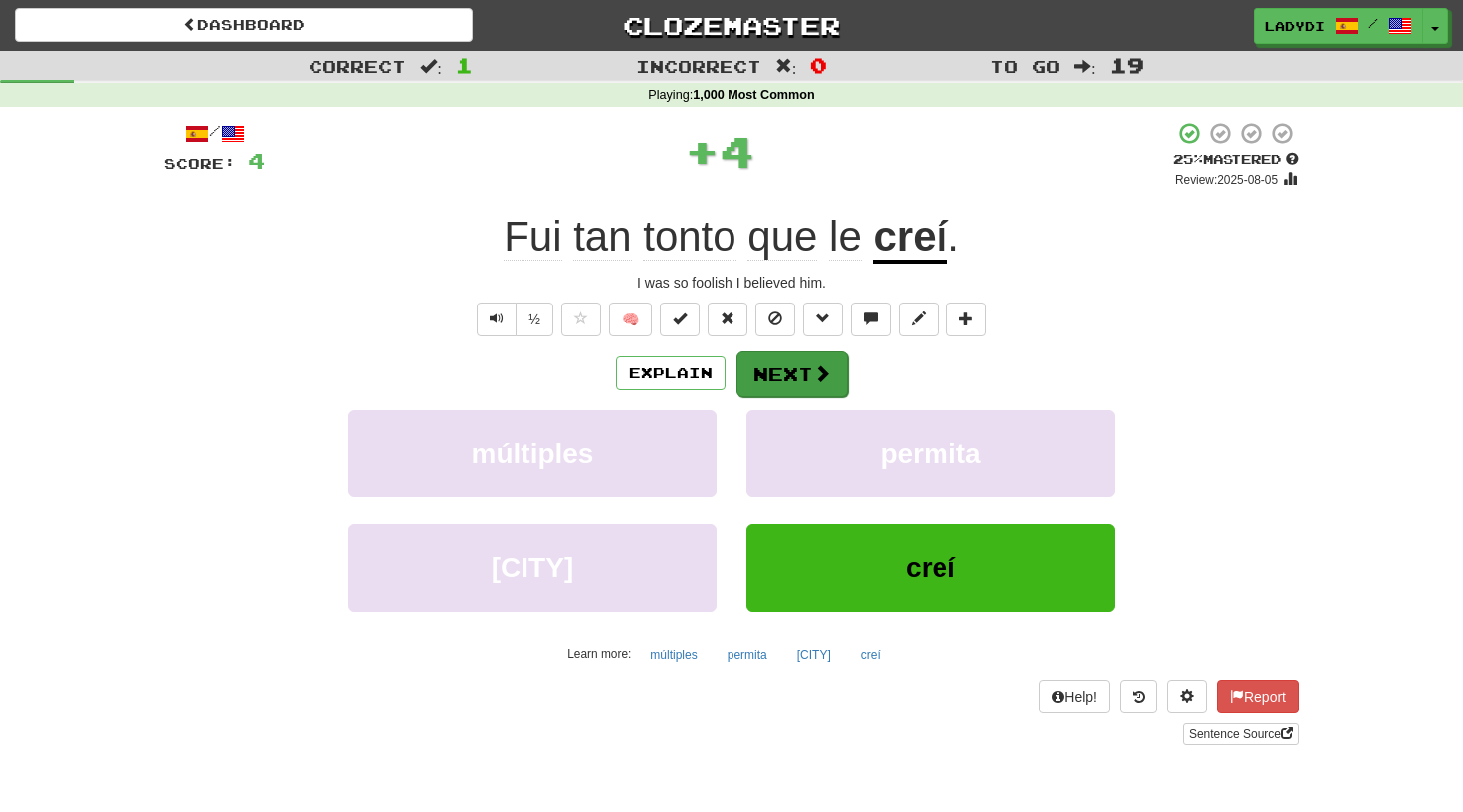click on "Next" at bounding box center (792, 374) 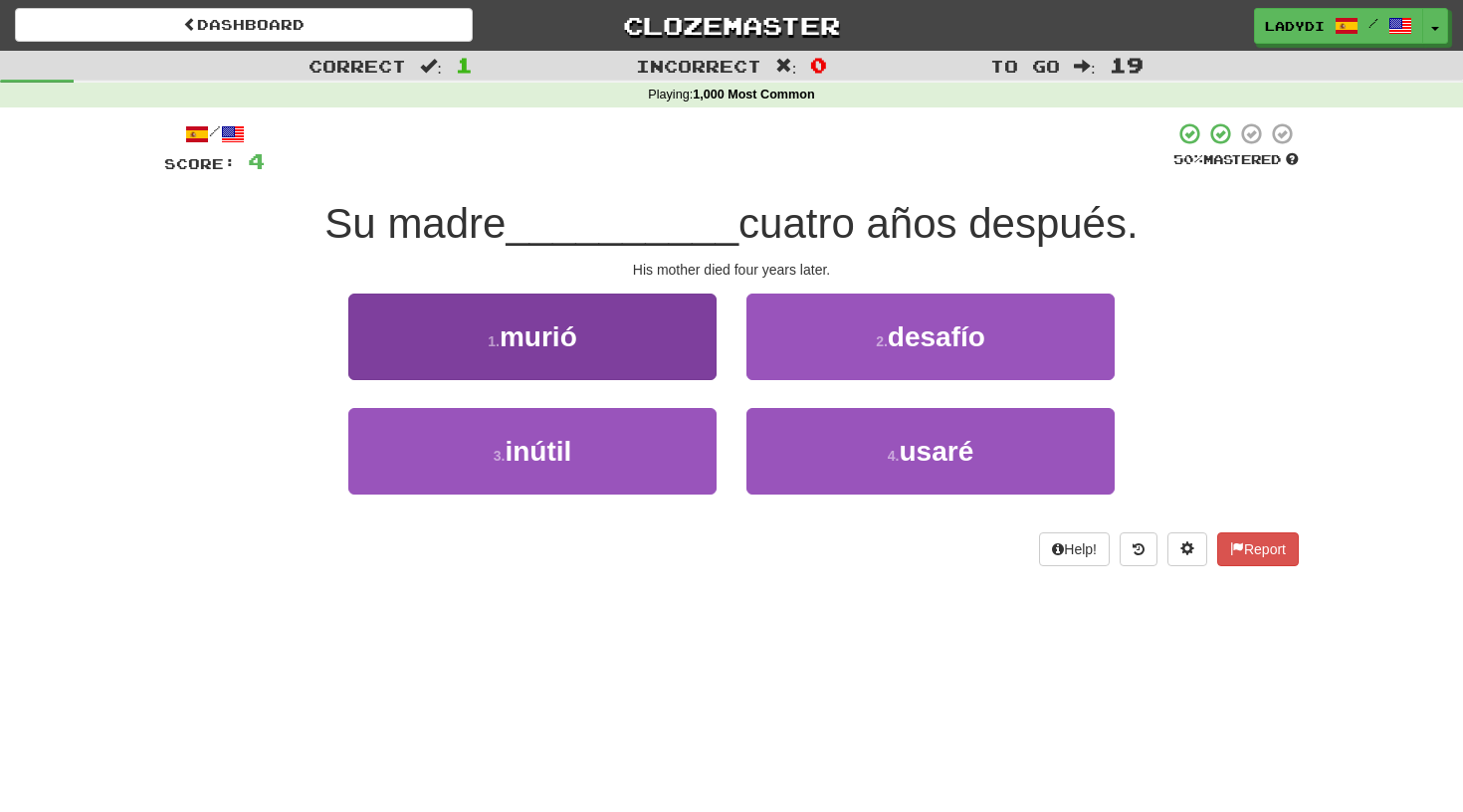 click on "1 .  murió" at bounding box center (532, 336) 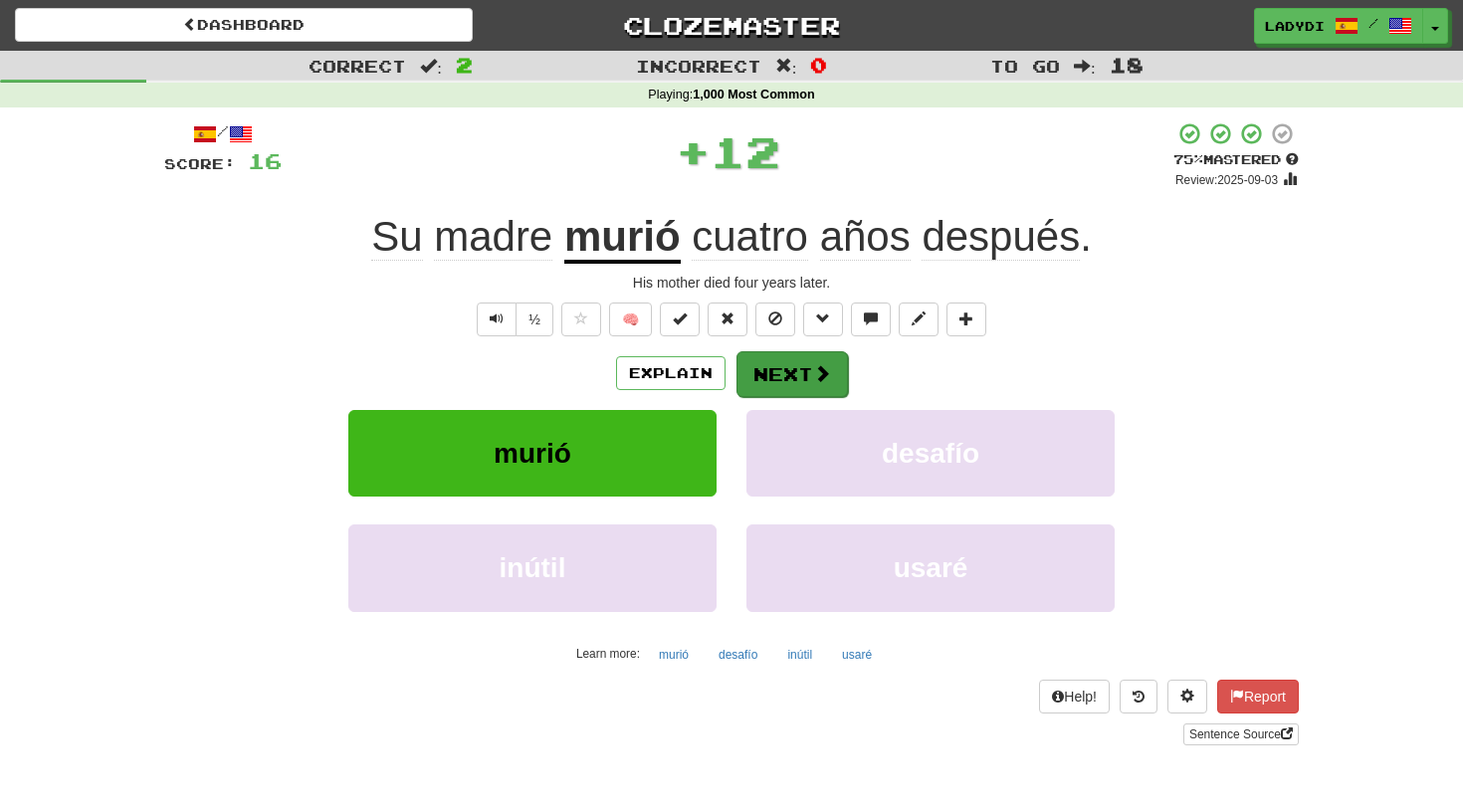 click on "Next" at bounding box center [792, 374] 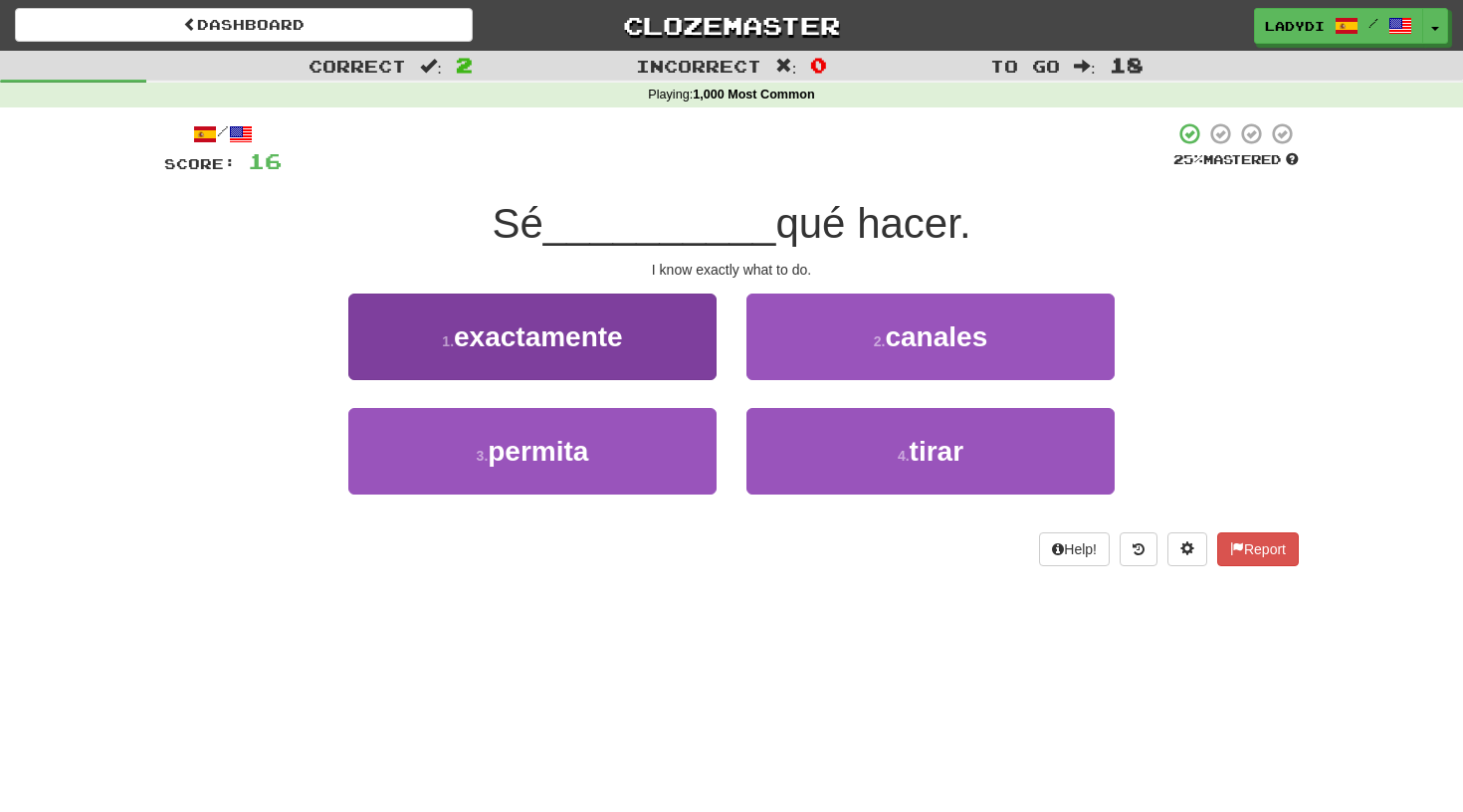 click on "1 .  exactamente" at bounding box center [532, 336] 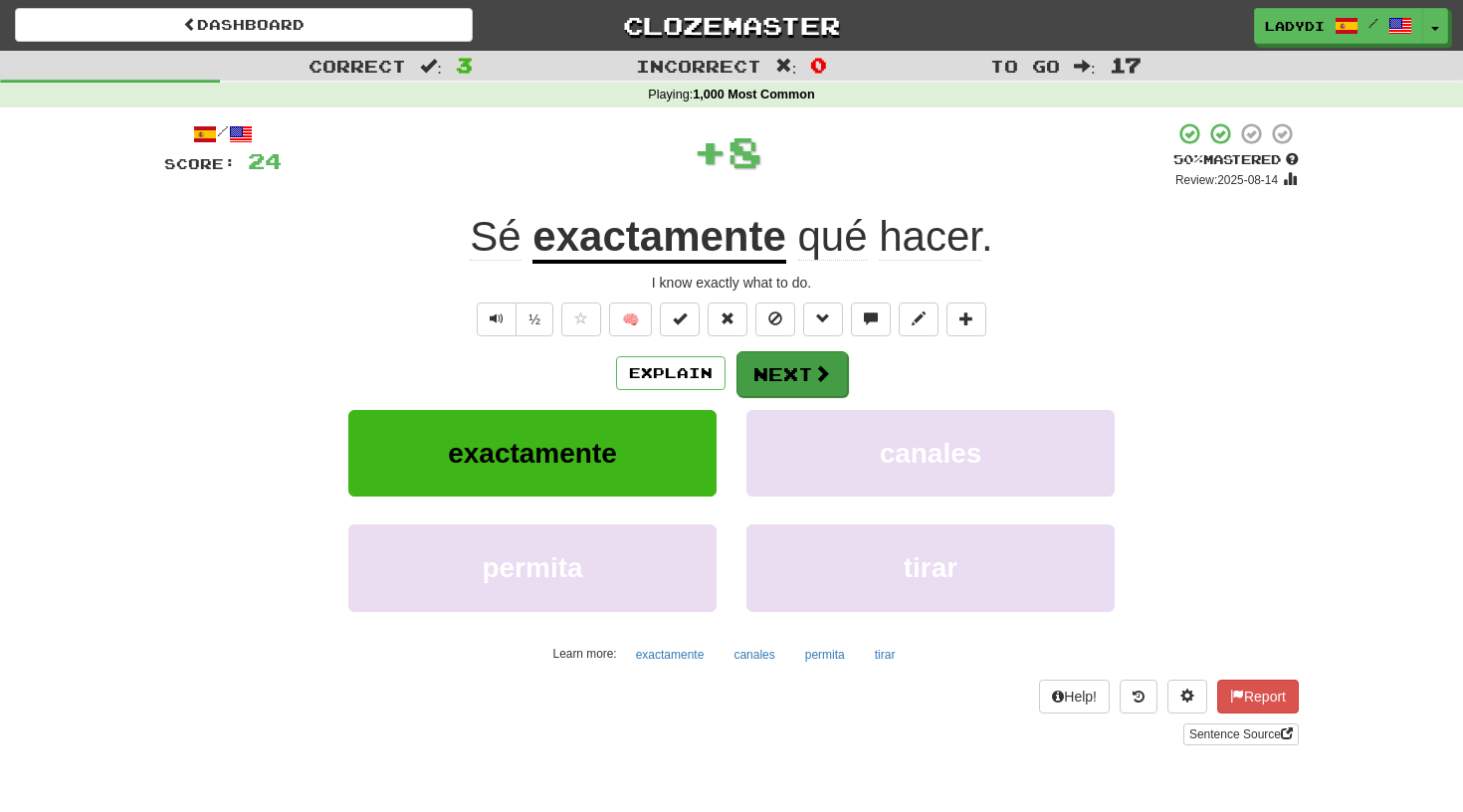click on "Next" at bounding box center [792, 374] 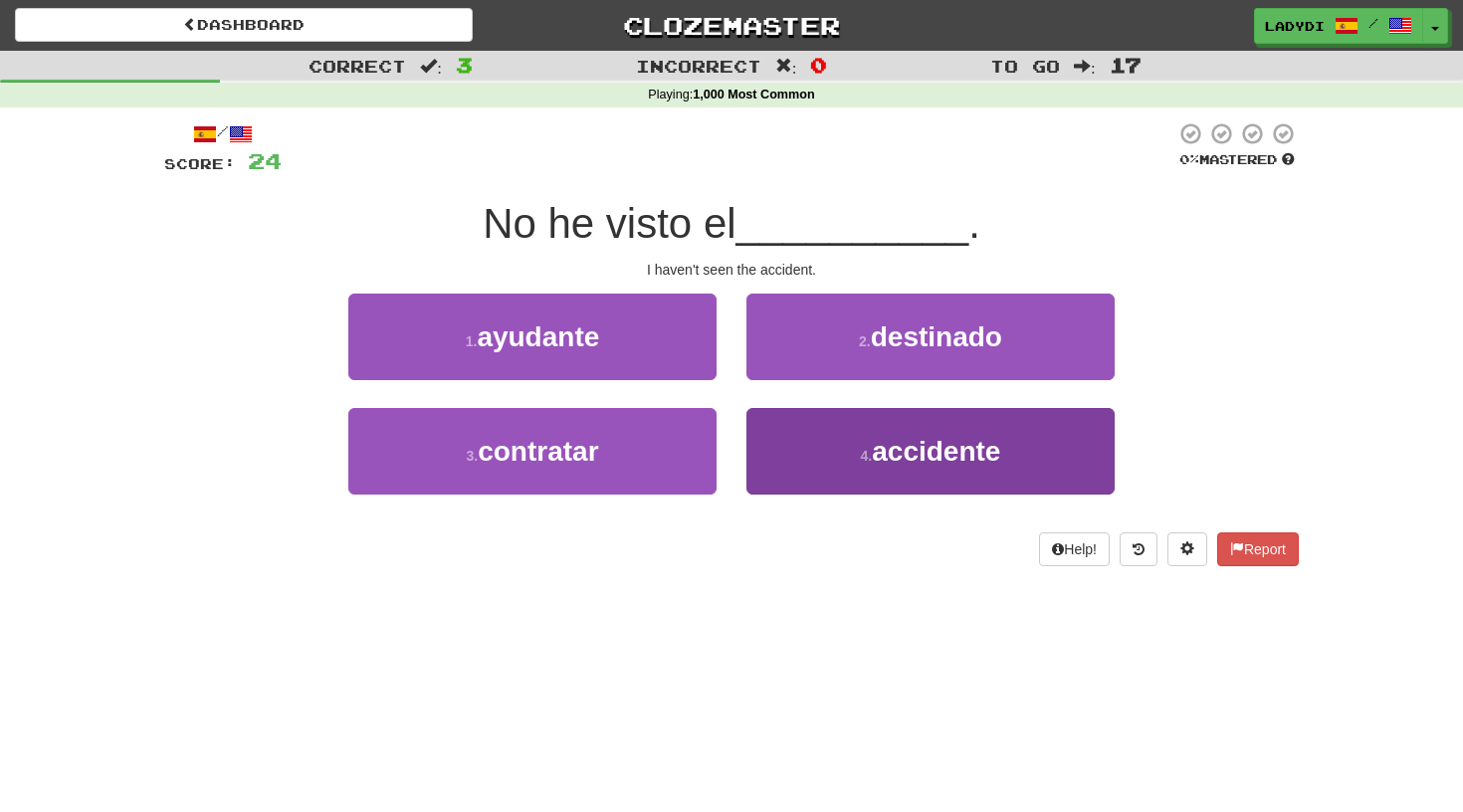 click on "4 .  accidente" at bounding box center (931, 451) 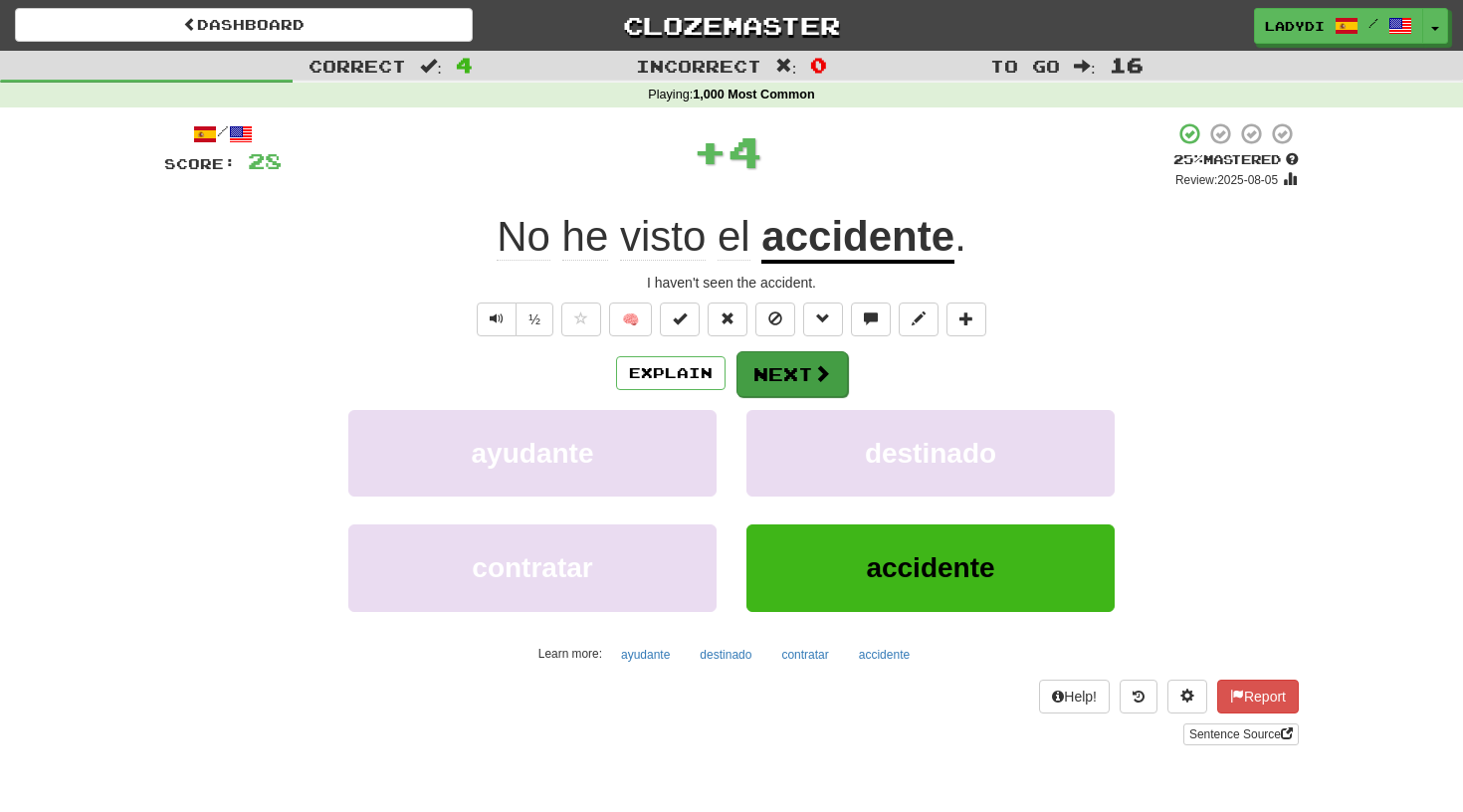 click on "Next" at bounding box center (792, 374) 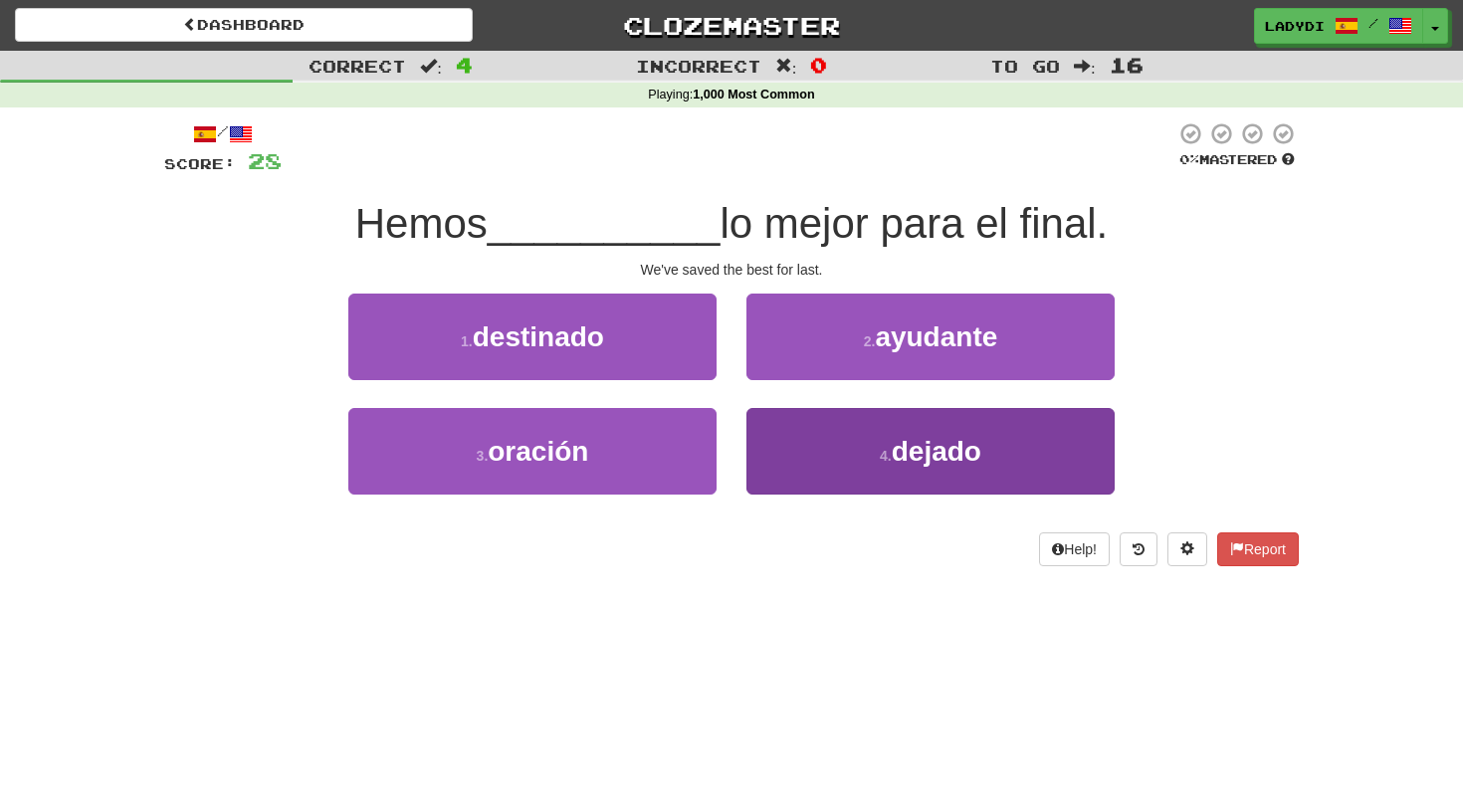 click on "4 .  dejado" at bounding box center [931, 451] 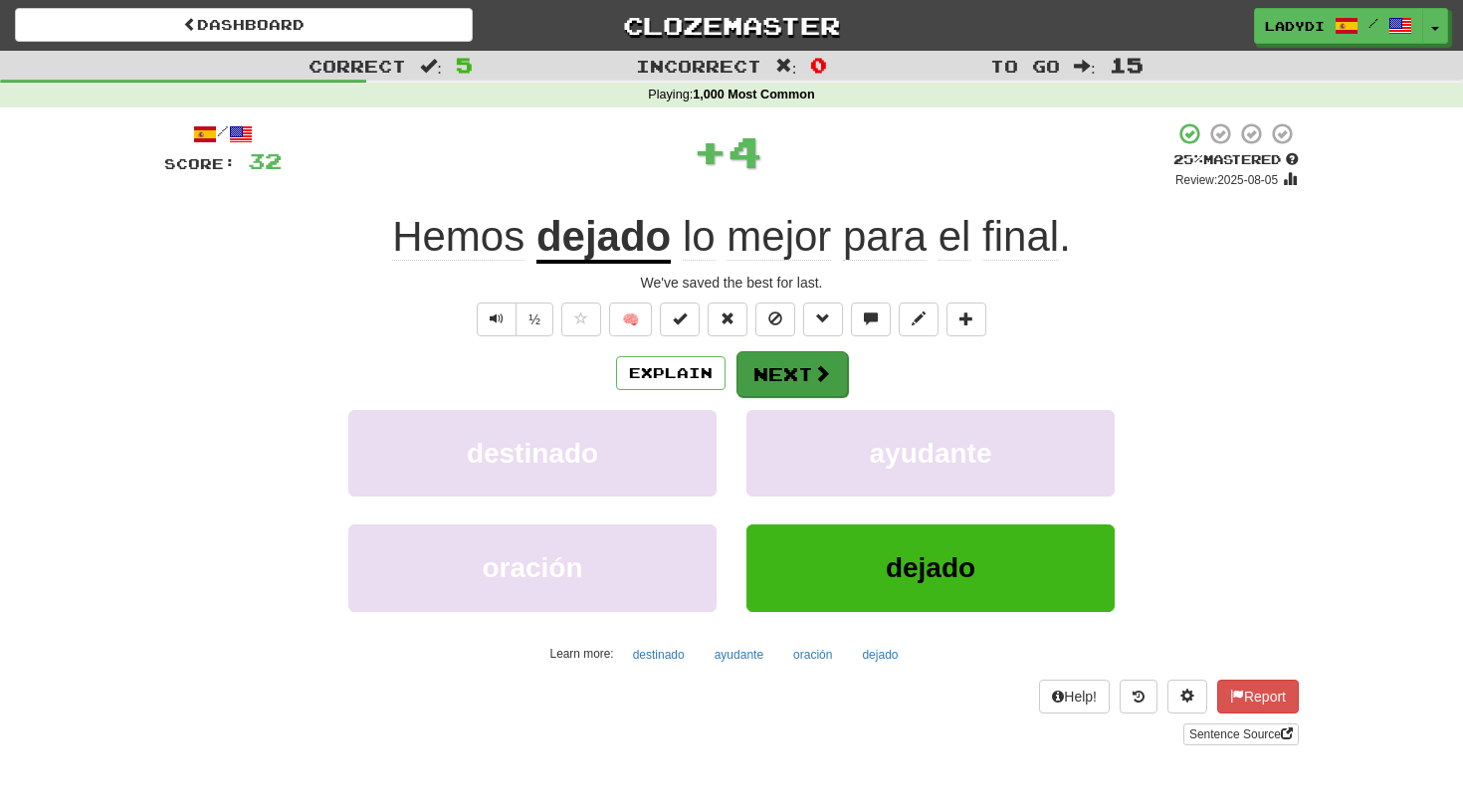click on "Next" at bounding box center [792, 374] 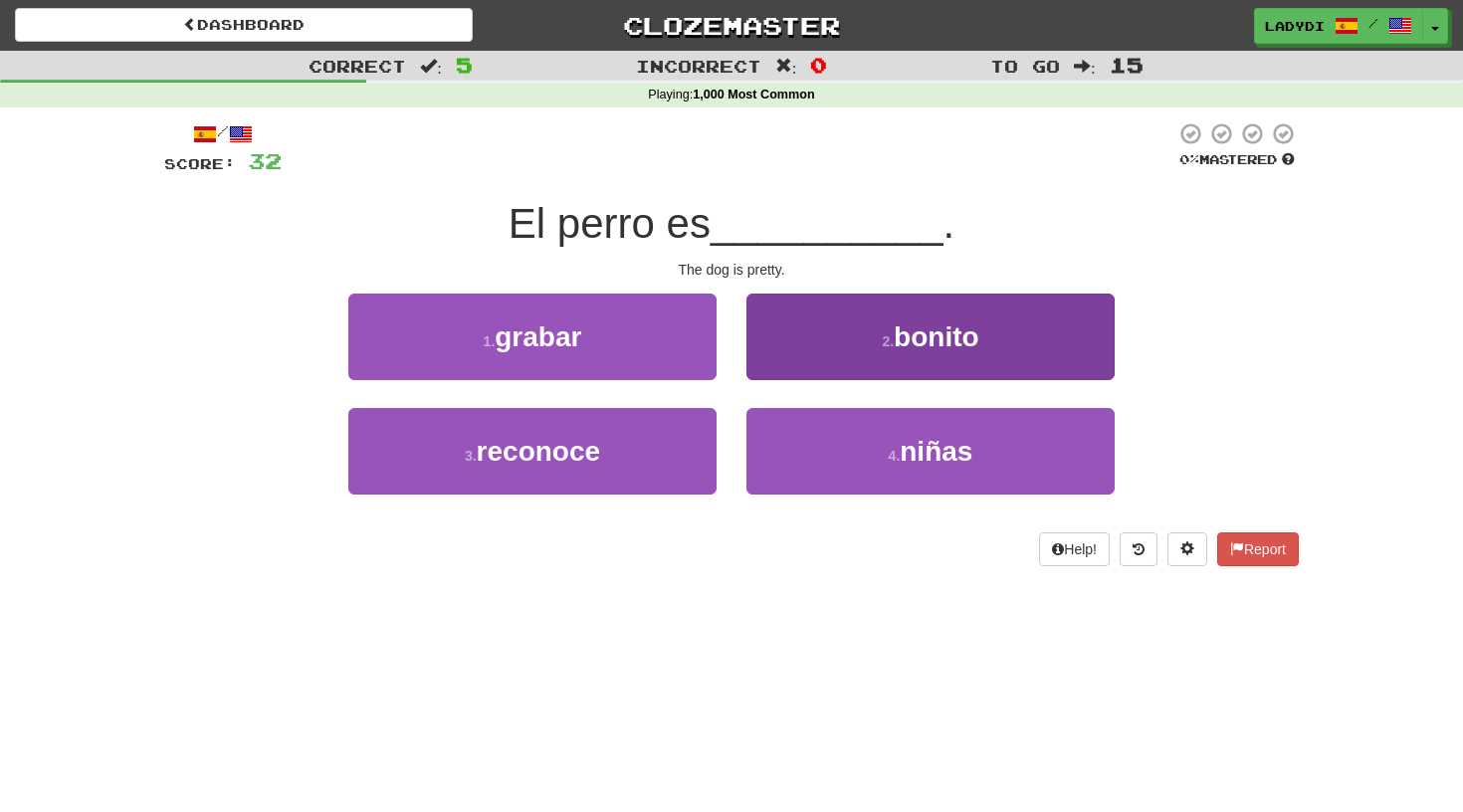 click on "2 .  bonito" at bounding box center (931, 336) 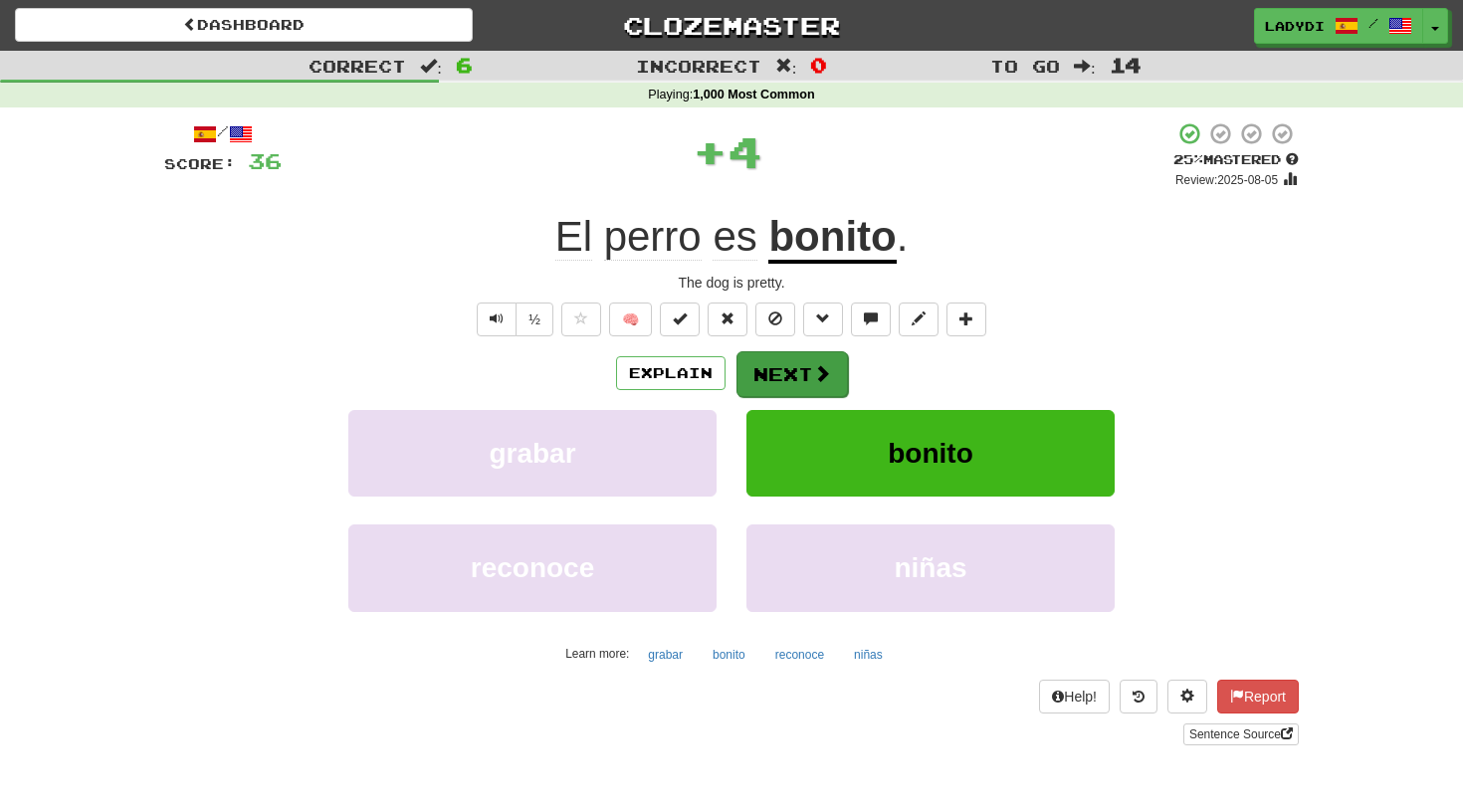 click on "Next" at bounding box center [792, 374] 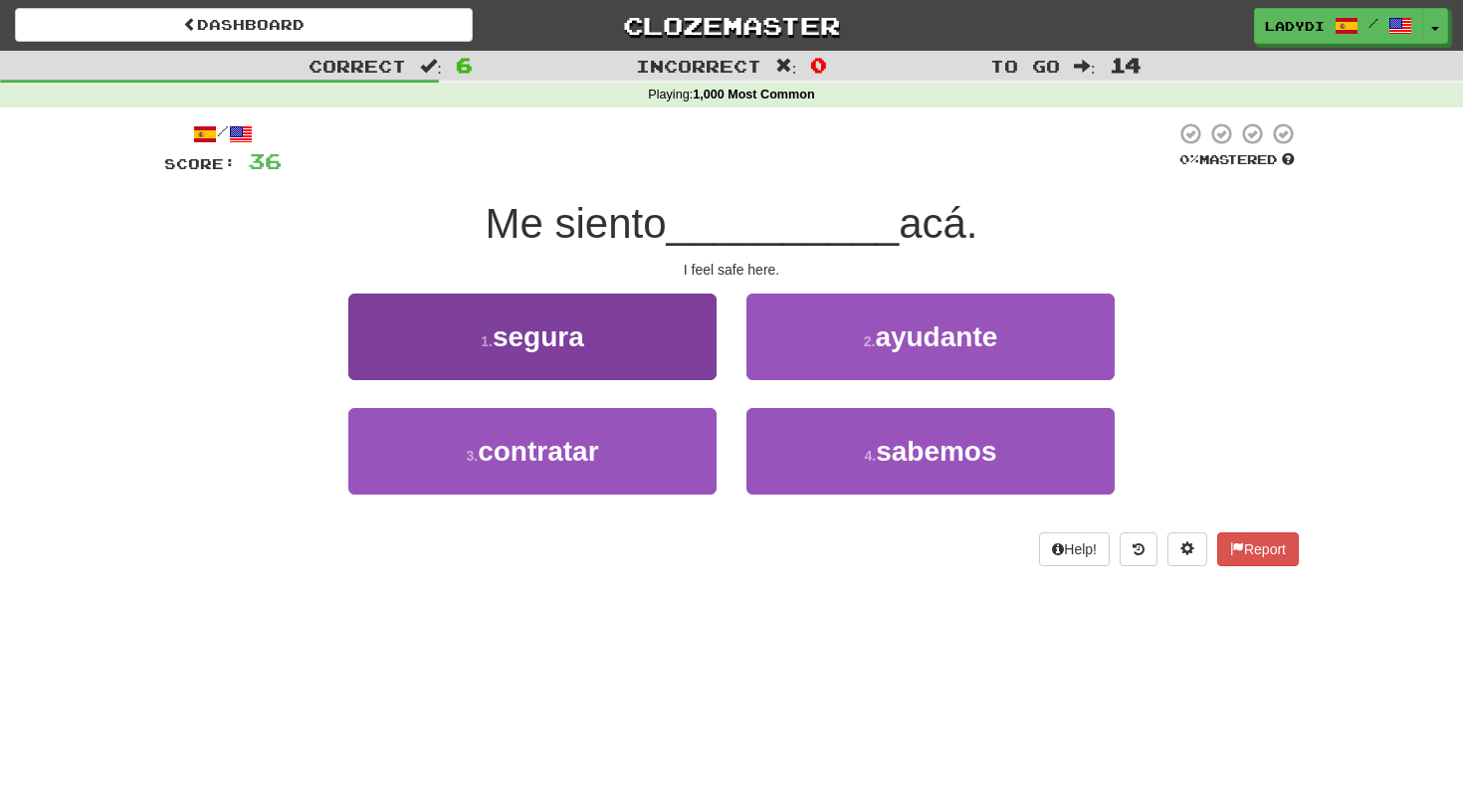 click on "[NUMBER] .  segura" at bounding box center [532, 336] 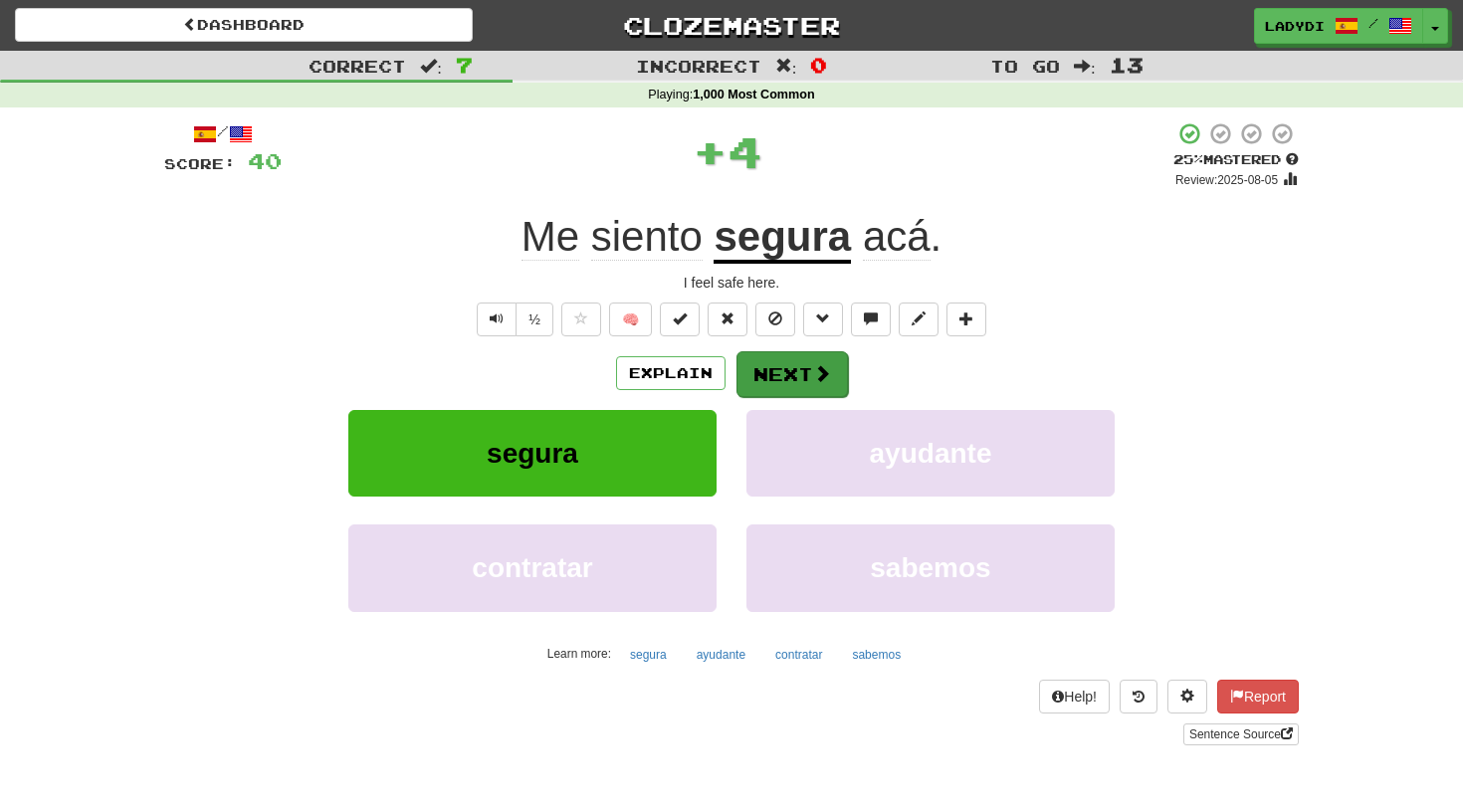 click on "Next" at bounding box center [792, 374] 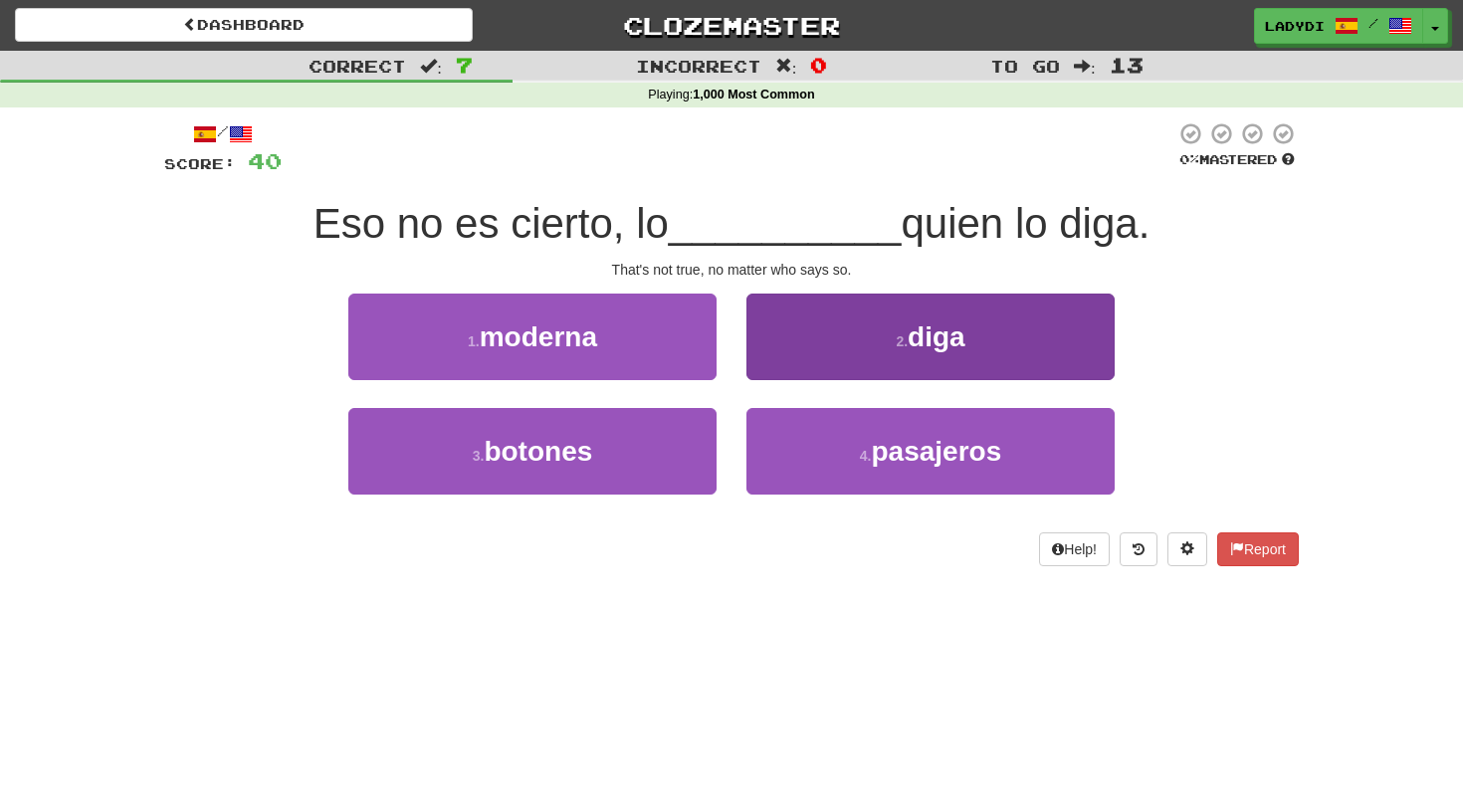 click on "[NUMBER] .  diga" at bounding box center (931, 336) 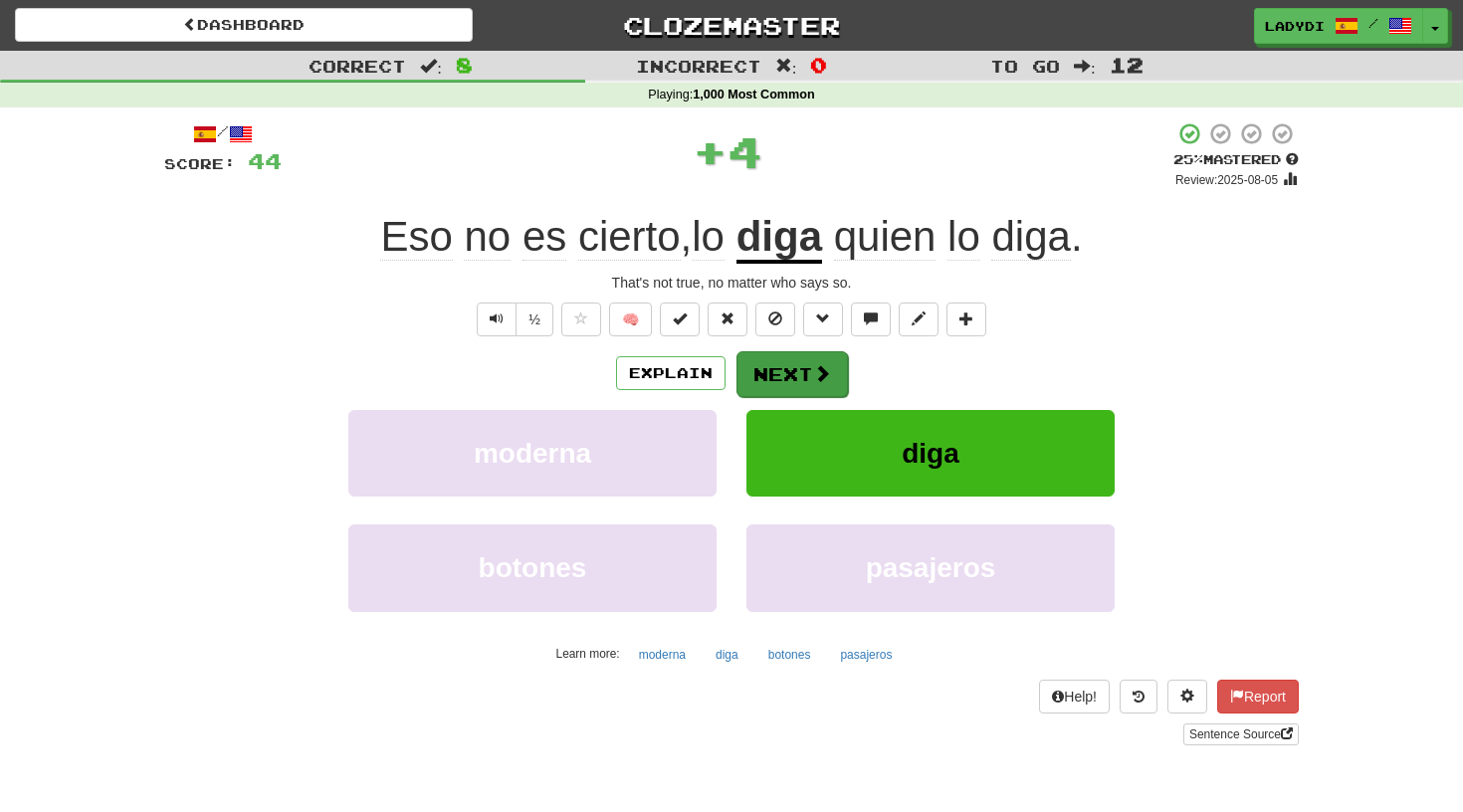 click on "Next" at bounding box center (792, 374) 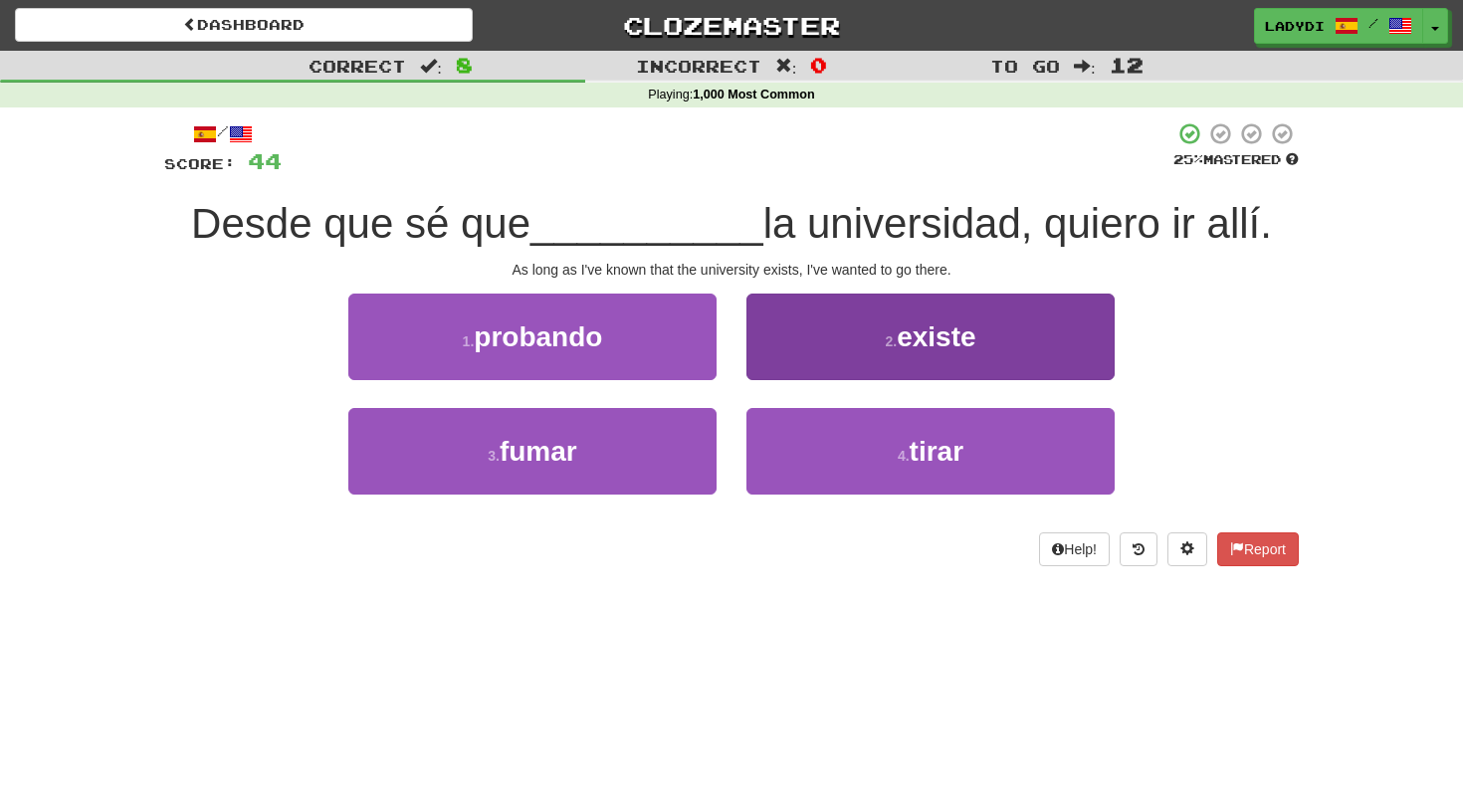 click on "2 .  existe" at bounding box center [931, 336] 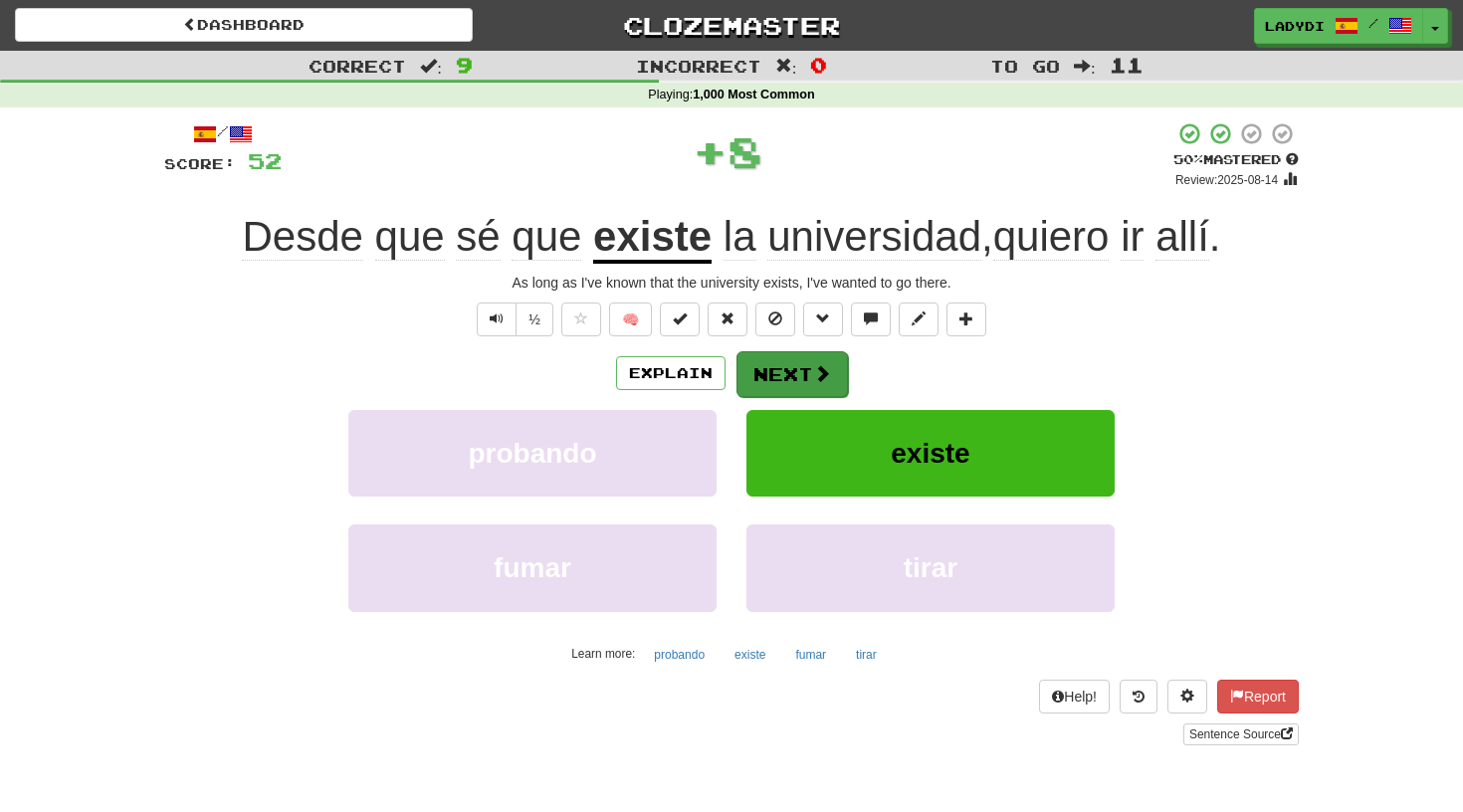 click on "Next" at bounding box center [792, 374] 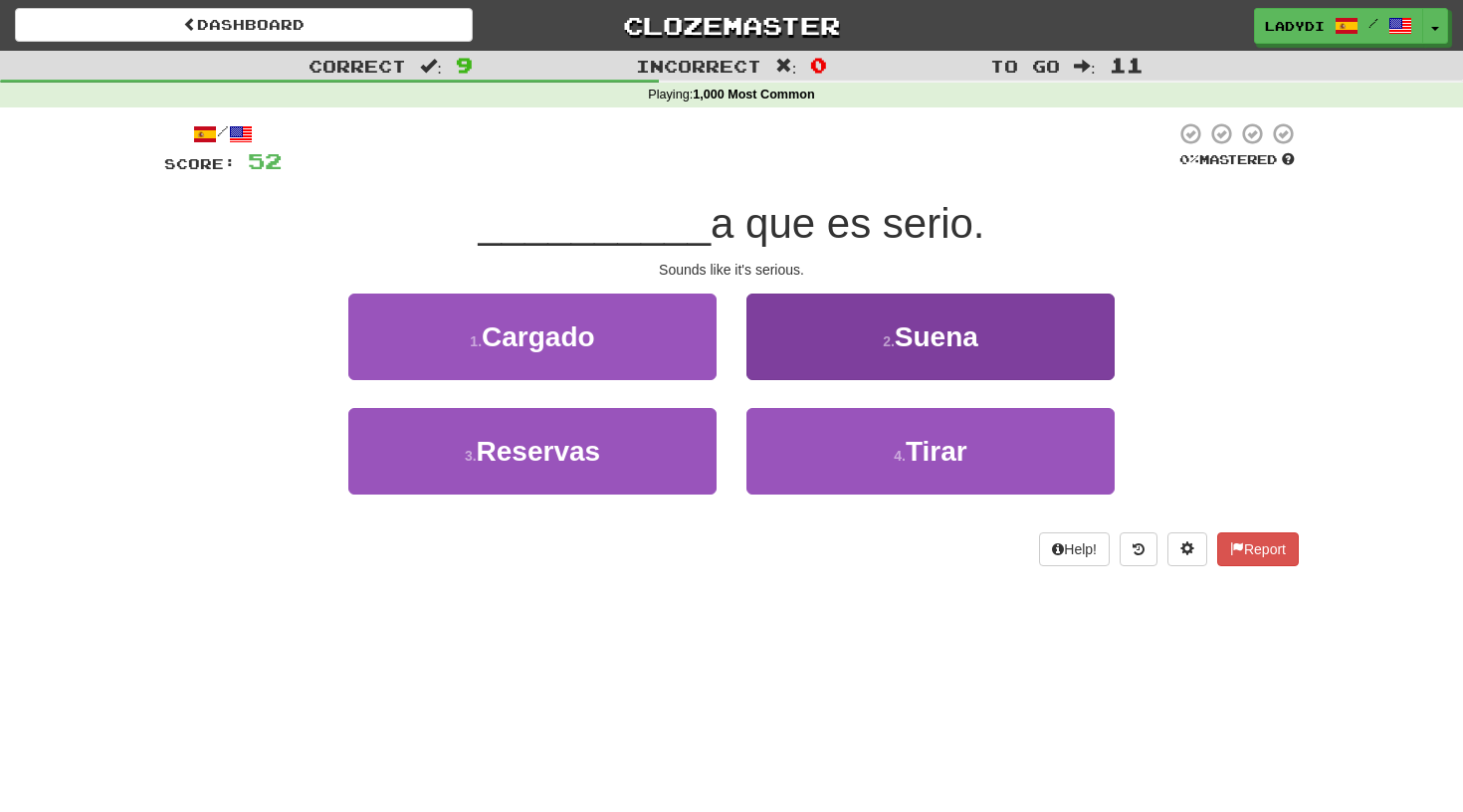 click on "[NUMBER] .  Suena" at bounding box center [931, 336] 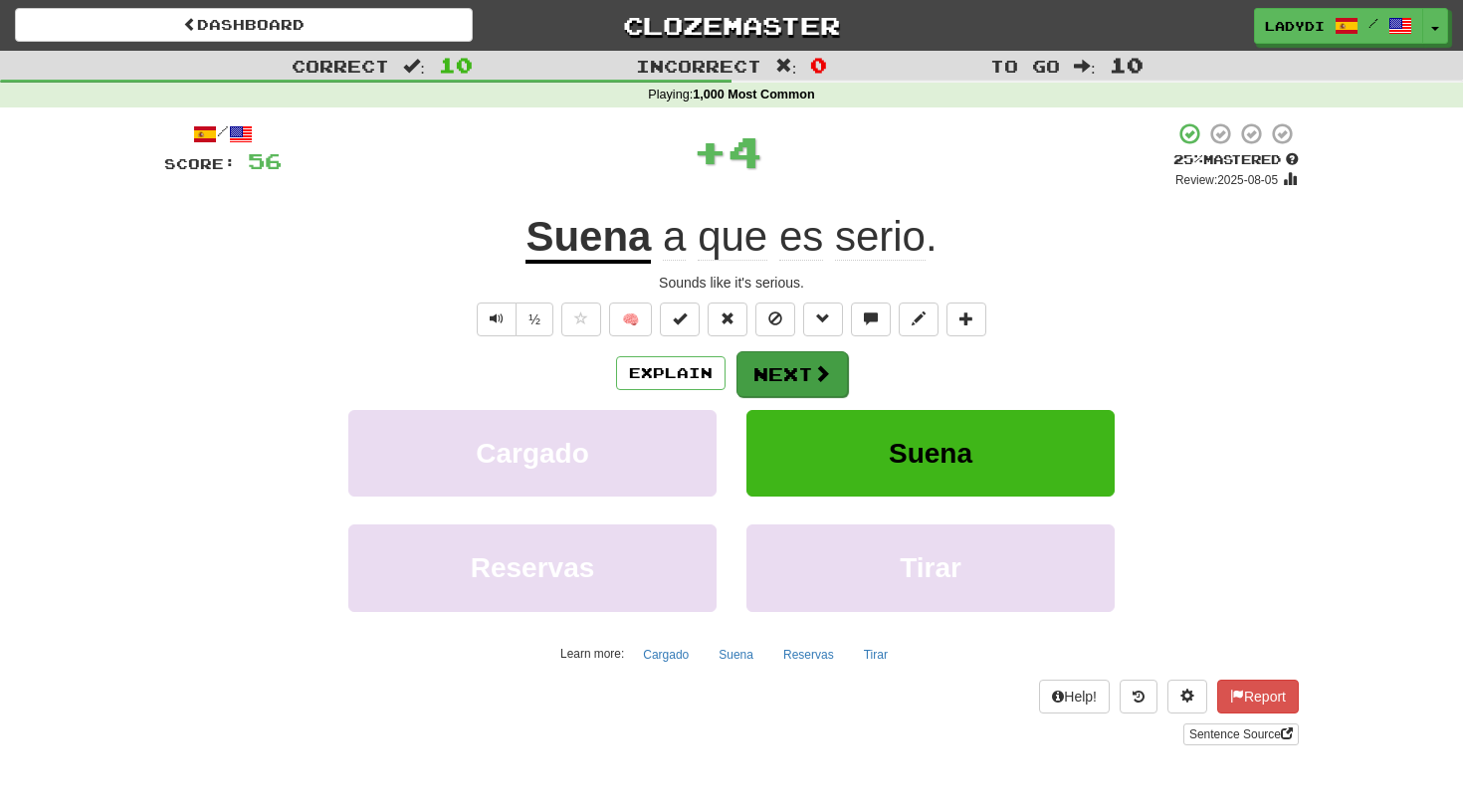 click on "Next" at bounding box center (792, 374) 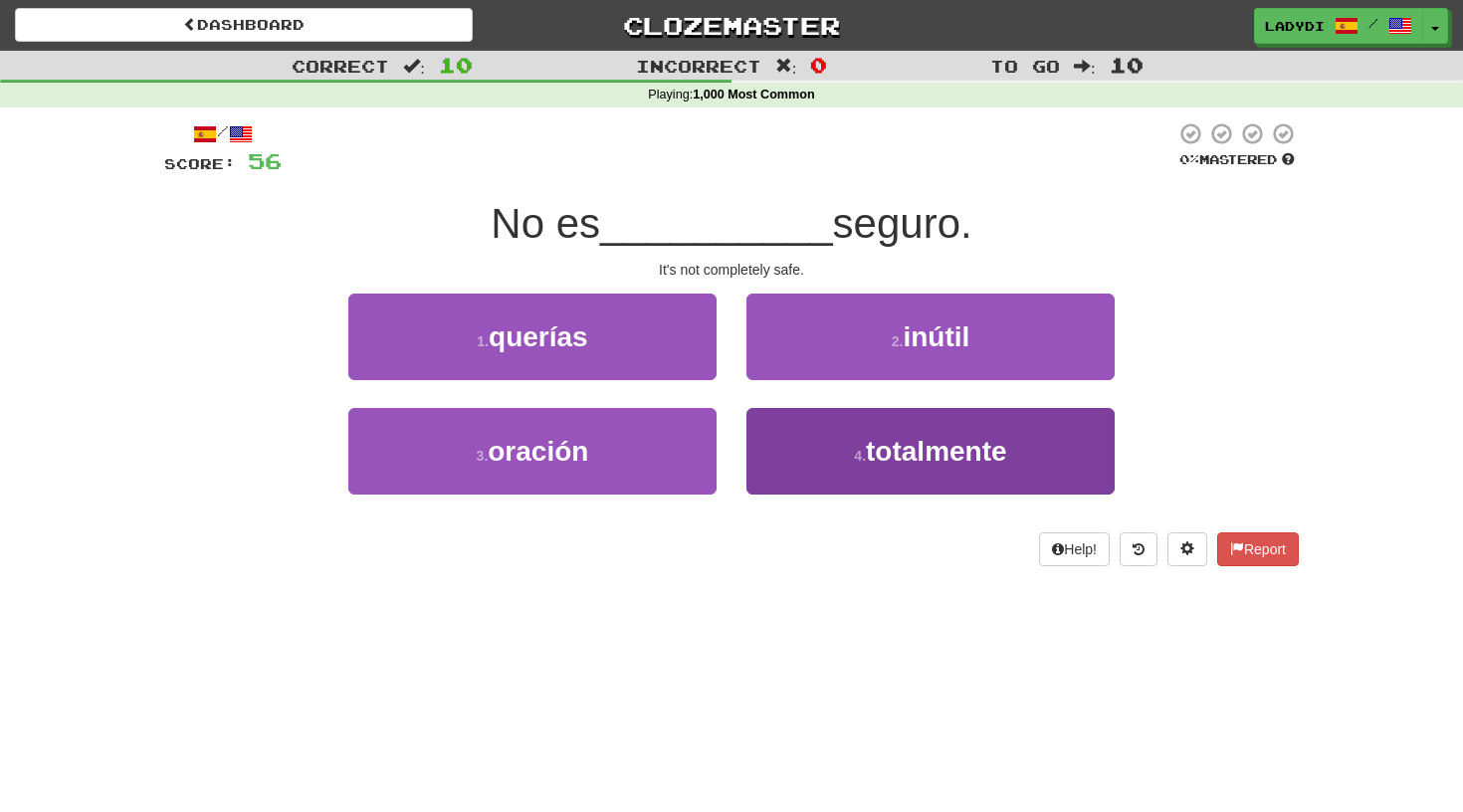 click on "4 .  totalmente" at bounding box center [931, 451] 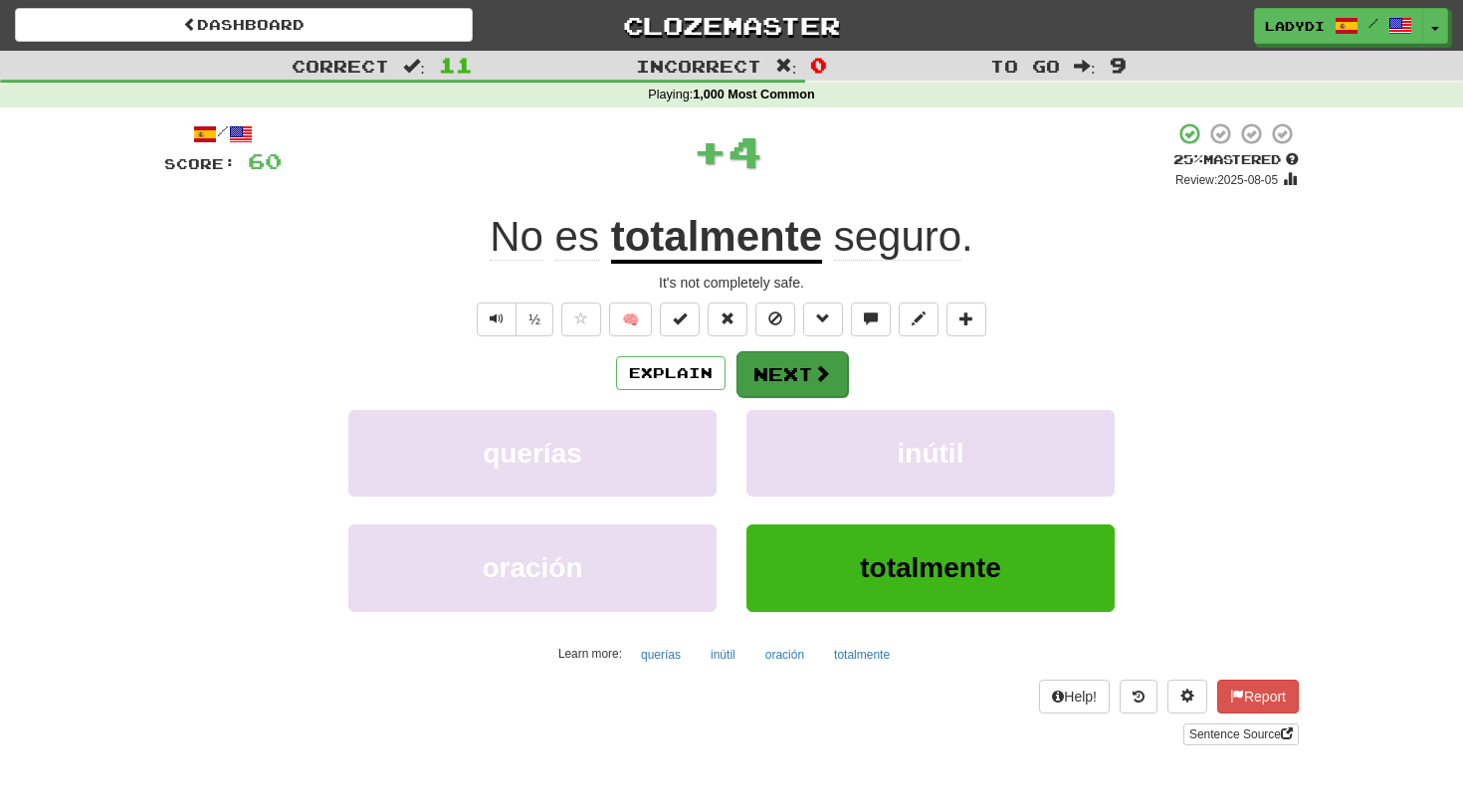click on "Next" at bounding box center (792, 374) 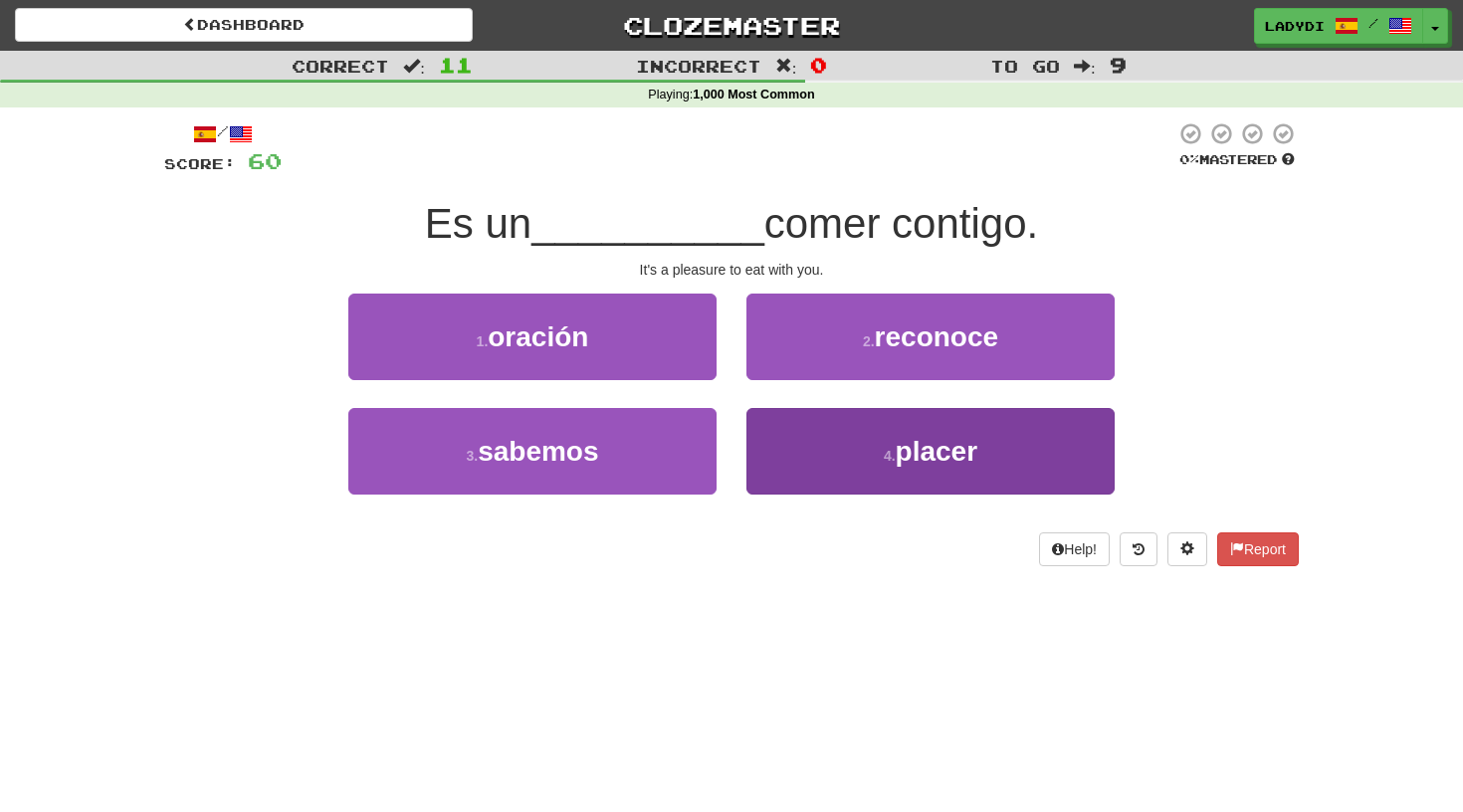 click on "4 .  placer" at bounding box center [931, 451] 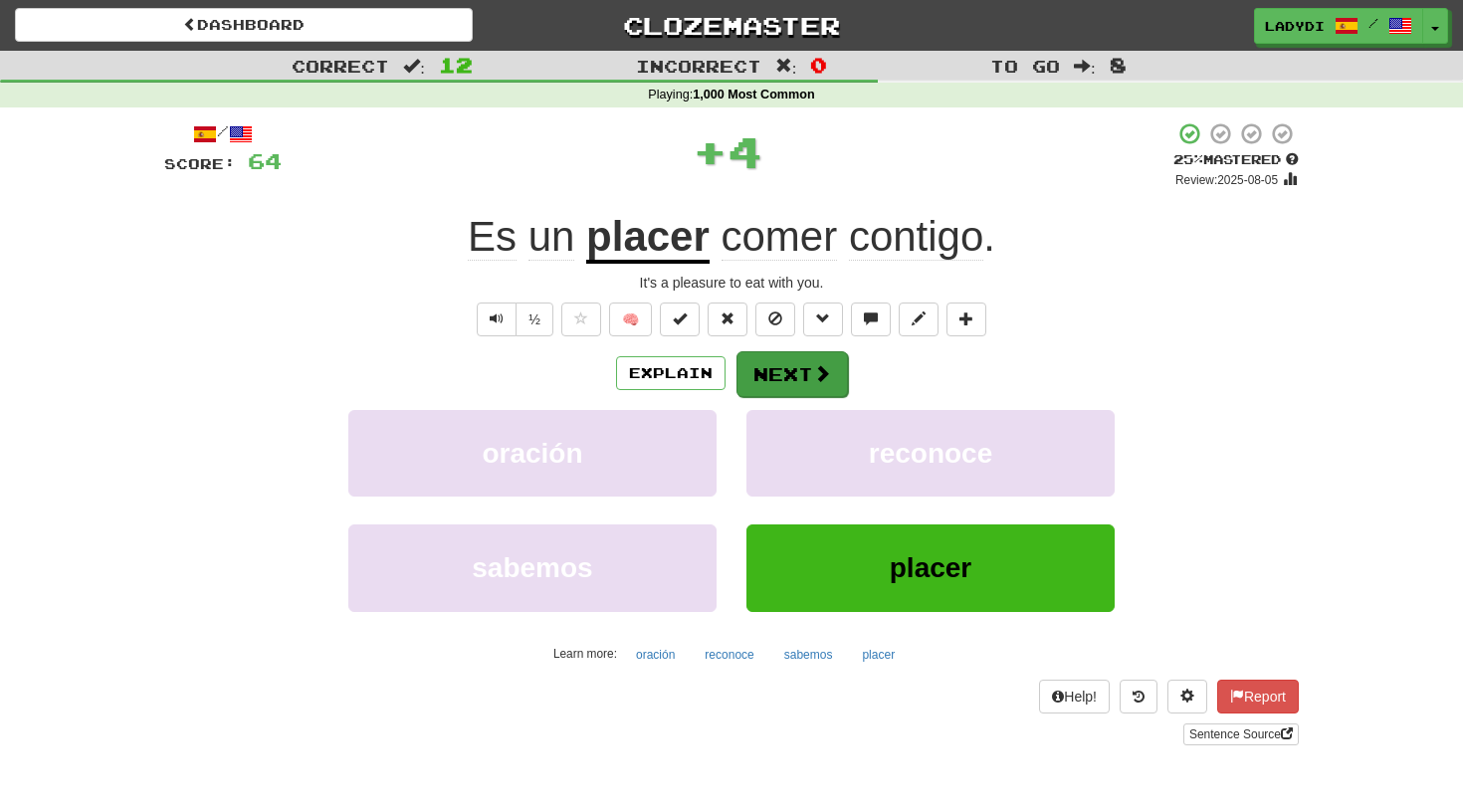 click on "Next" at bounding box center [792, 374] 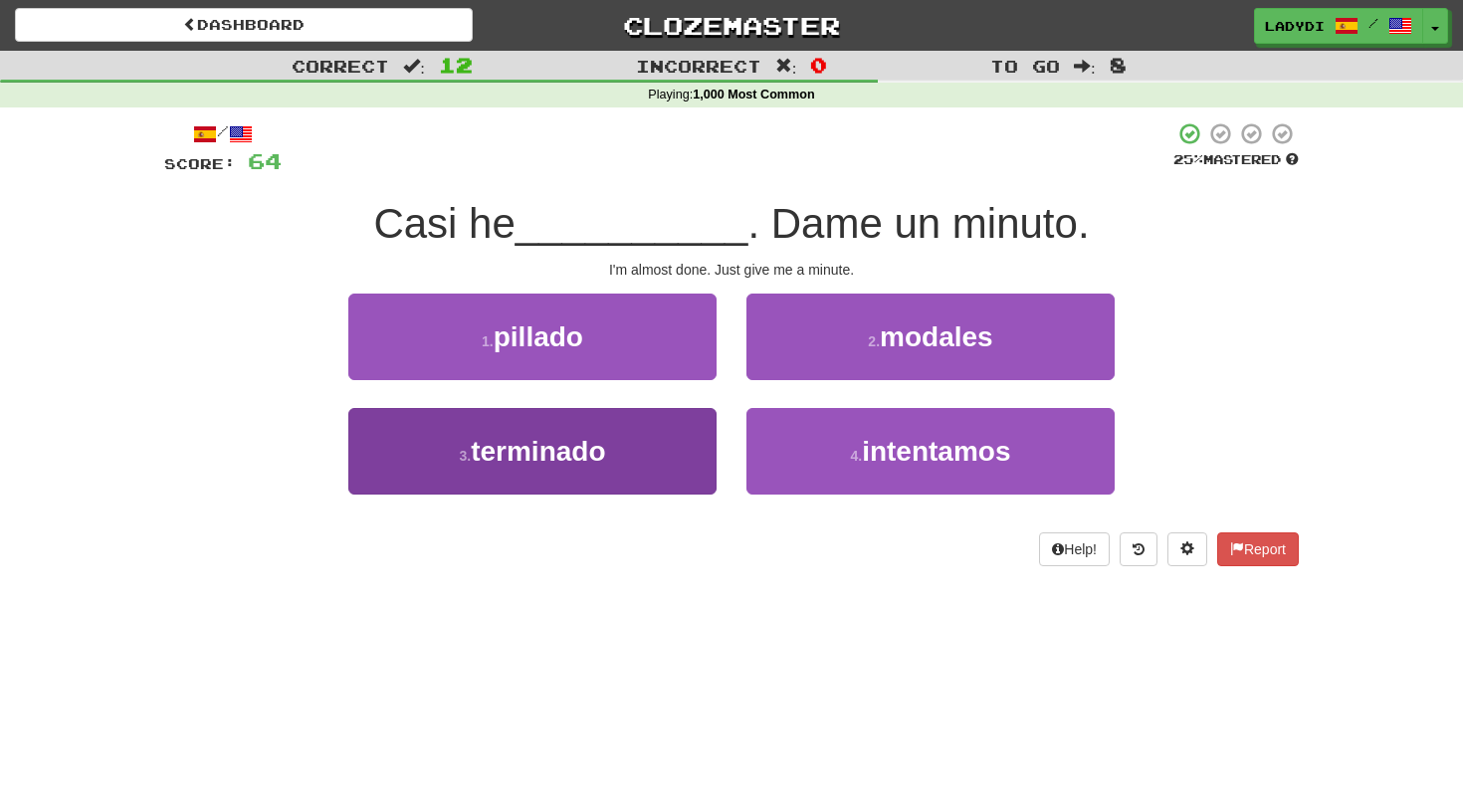click on "3 .  terminado" at bounding box center (532, 451) 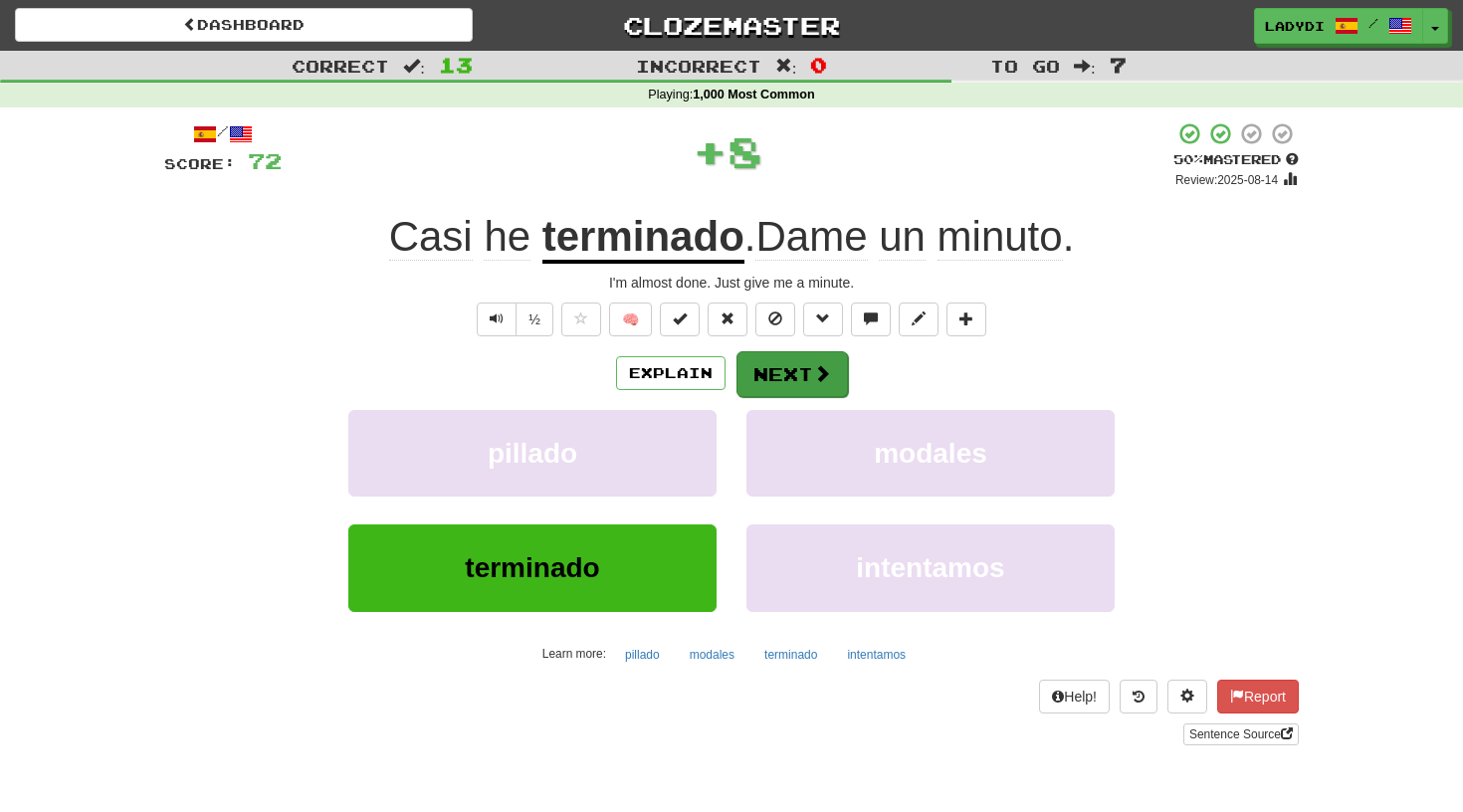 click on "Next" at bounding box center [792, 374] 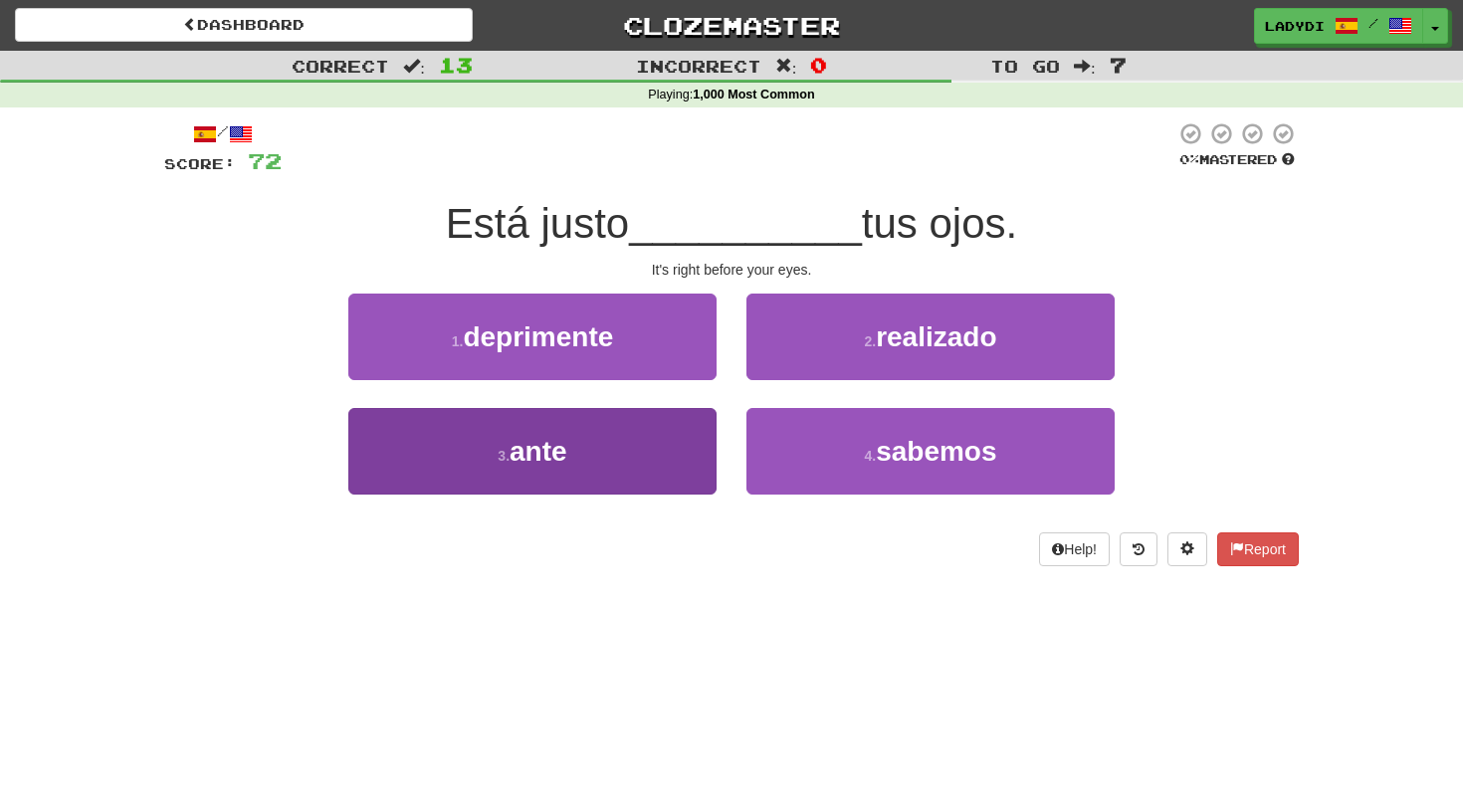 click on "[NUMBER] .  ante" at bounding box center (532, 451) 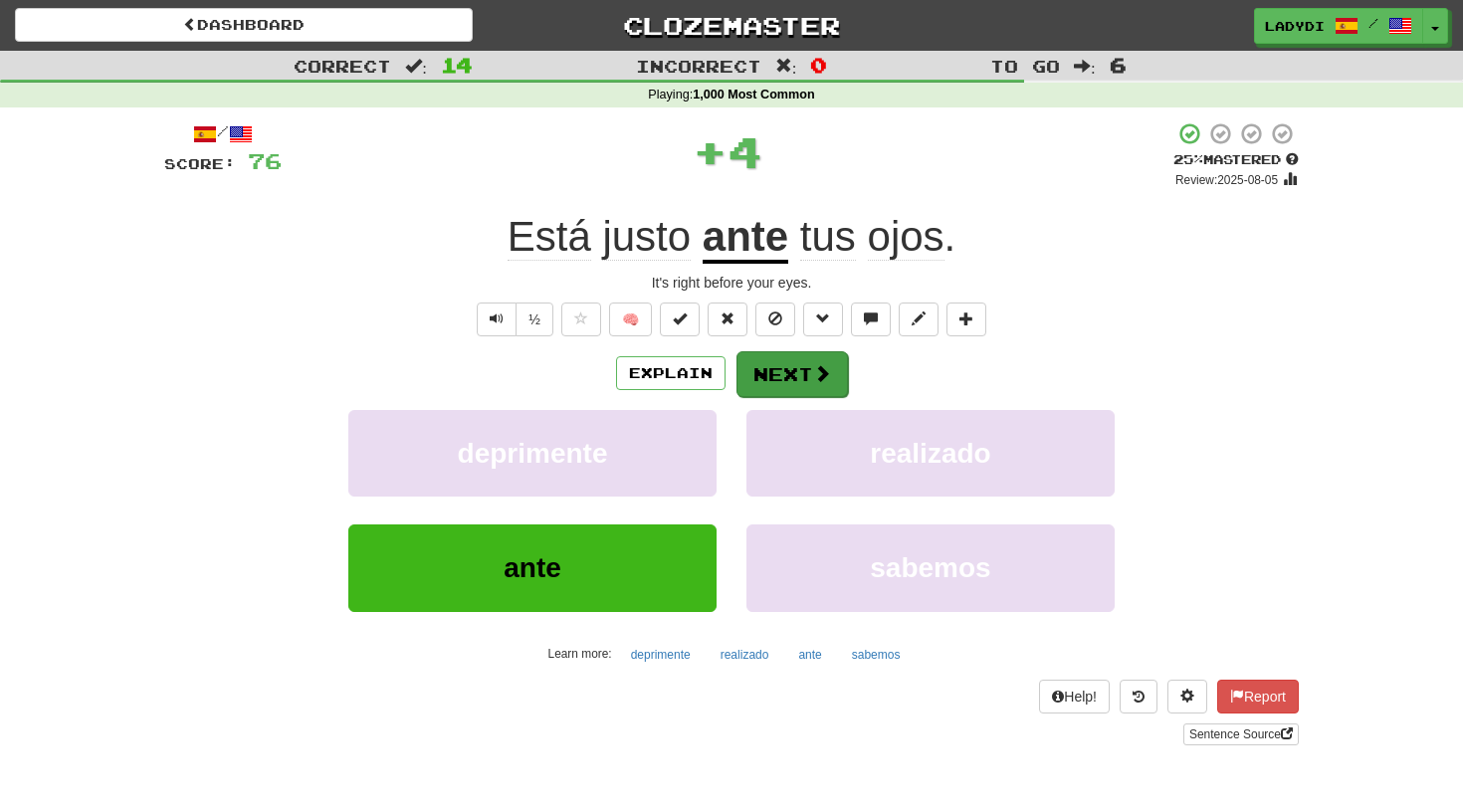 click on "Next" at bounding box center [792, 374] 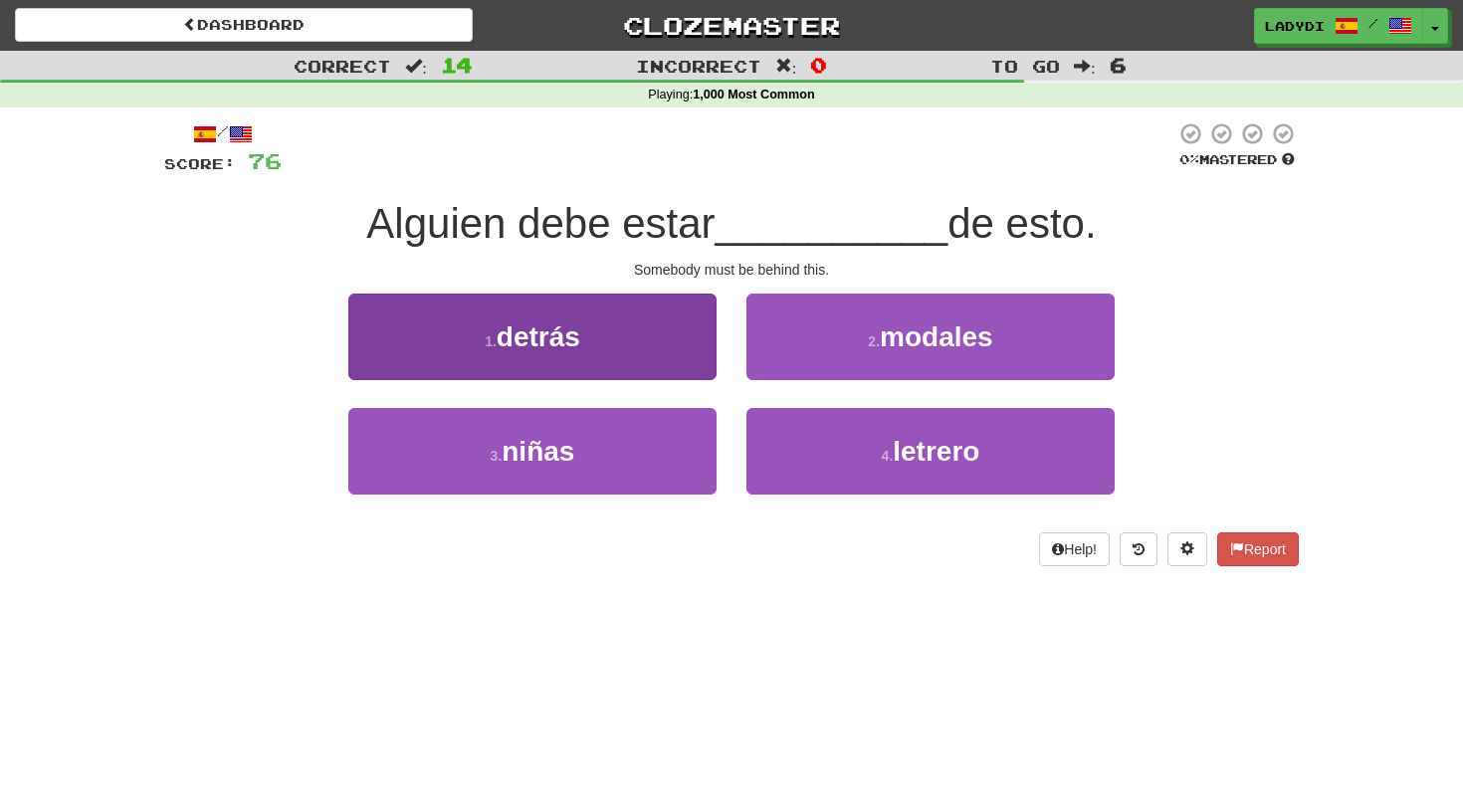 click on "1 .  detrás" at bounding box center (532, 336) 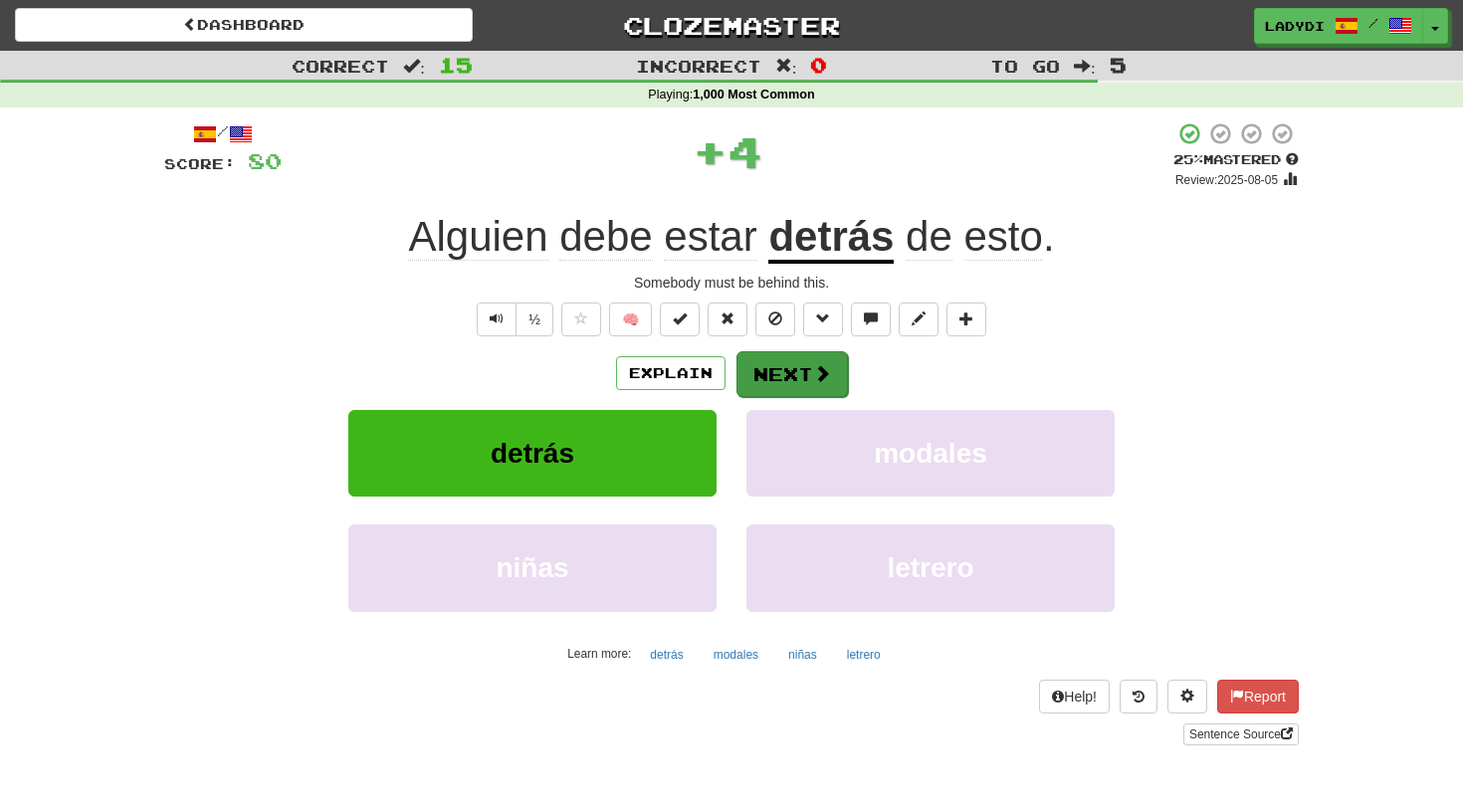 click on "Next" at bounding box center (792, 374) 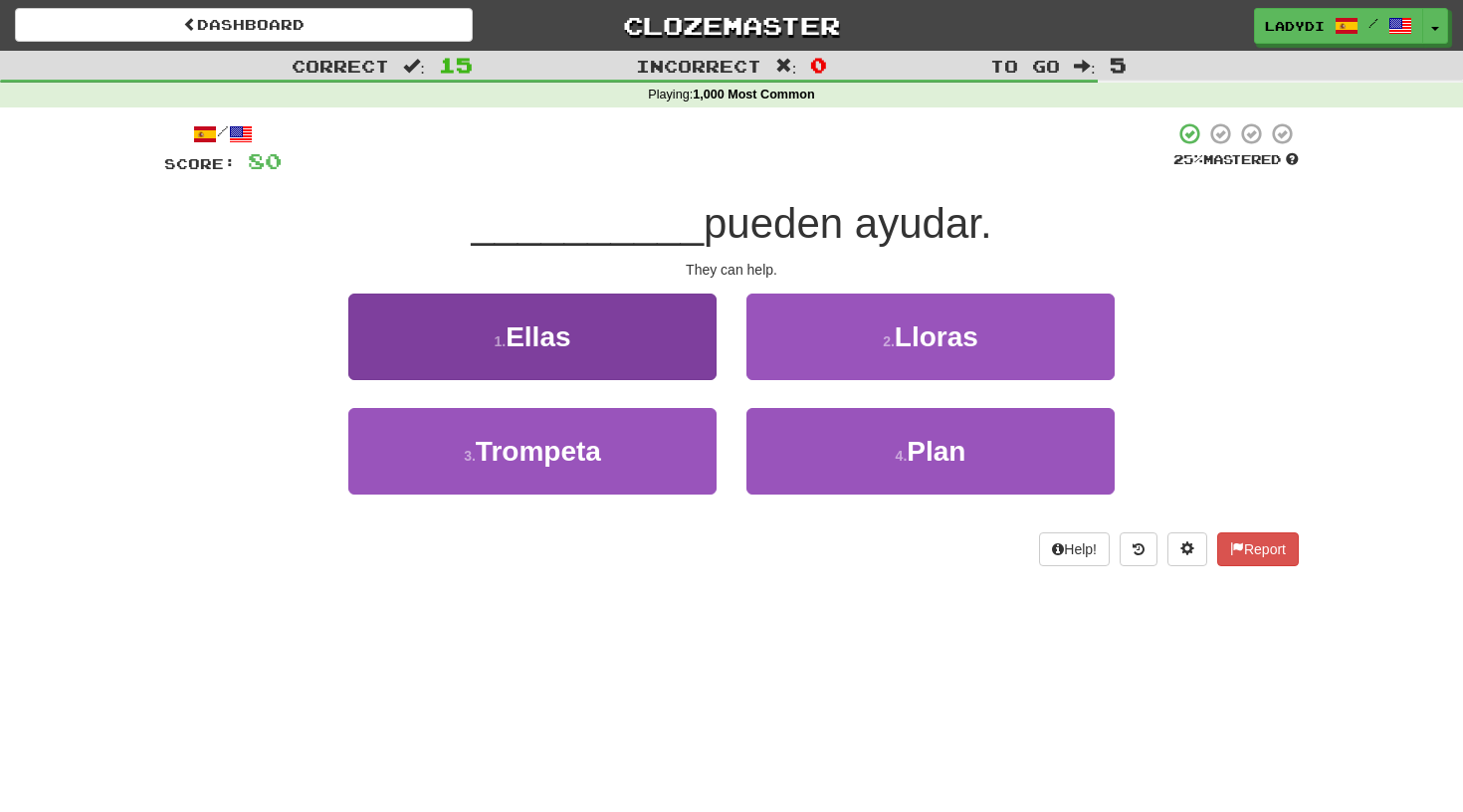 click on "1 .  Ellas" at bounding box center [532, 336] 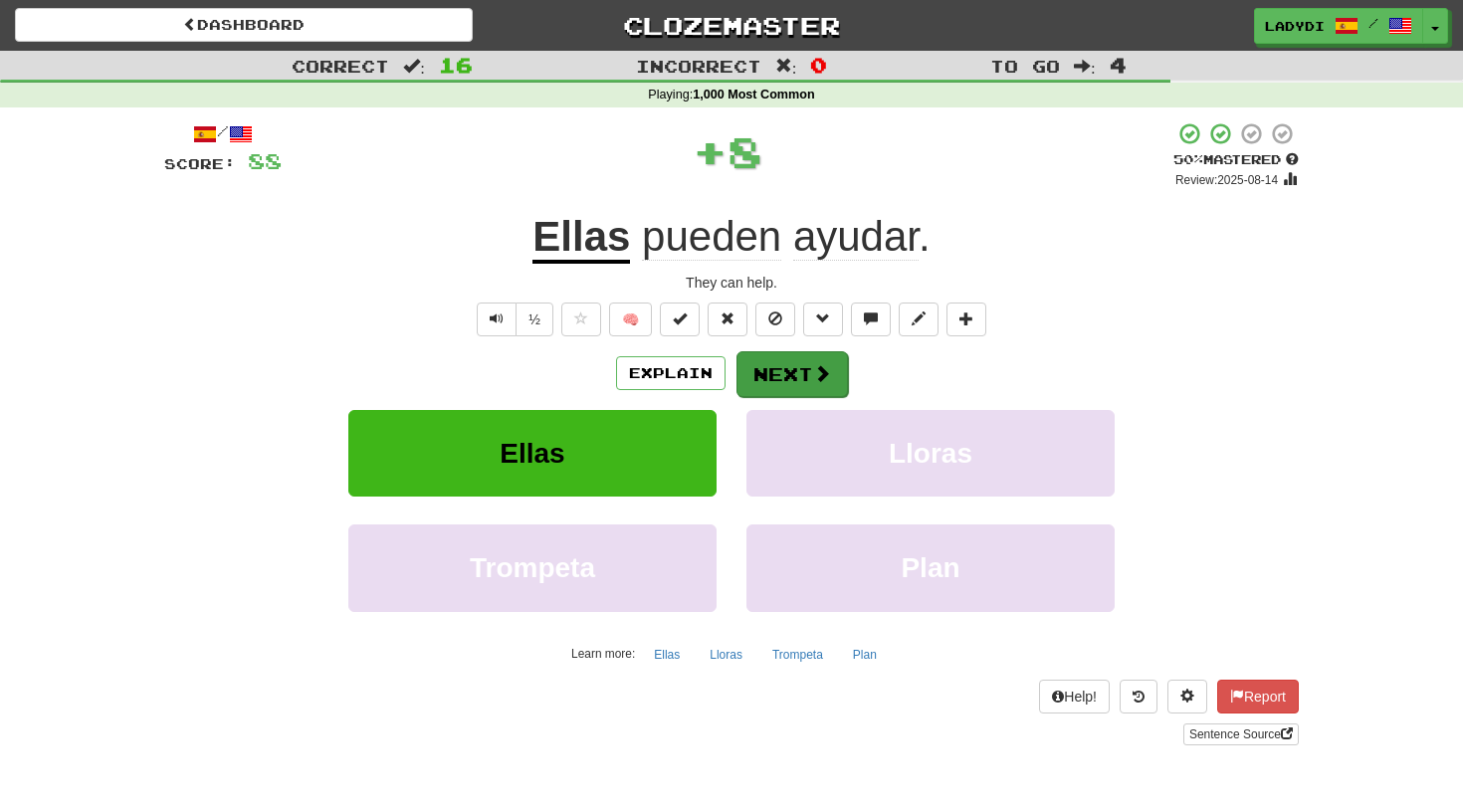 click on "Next" at bounding box center [792, 374] 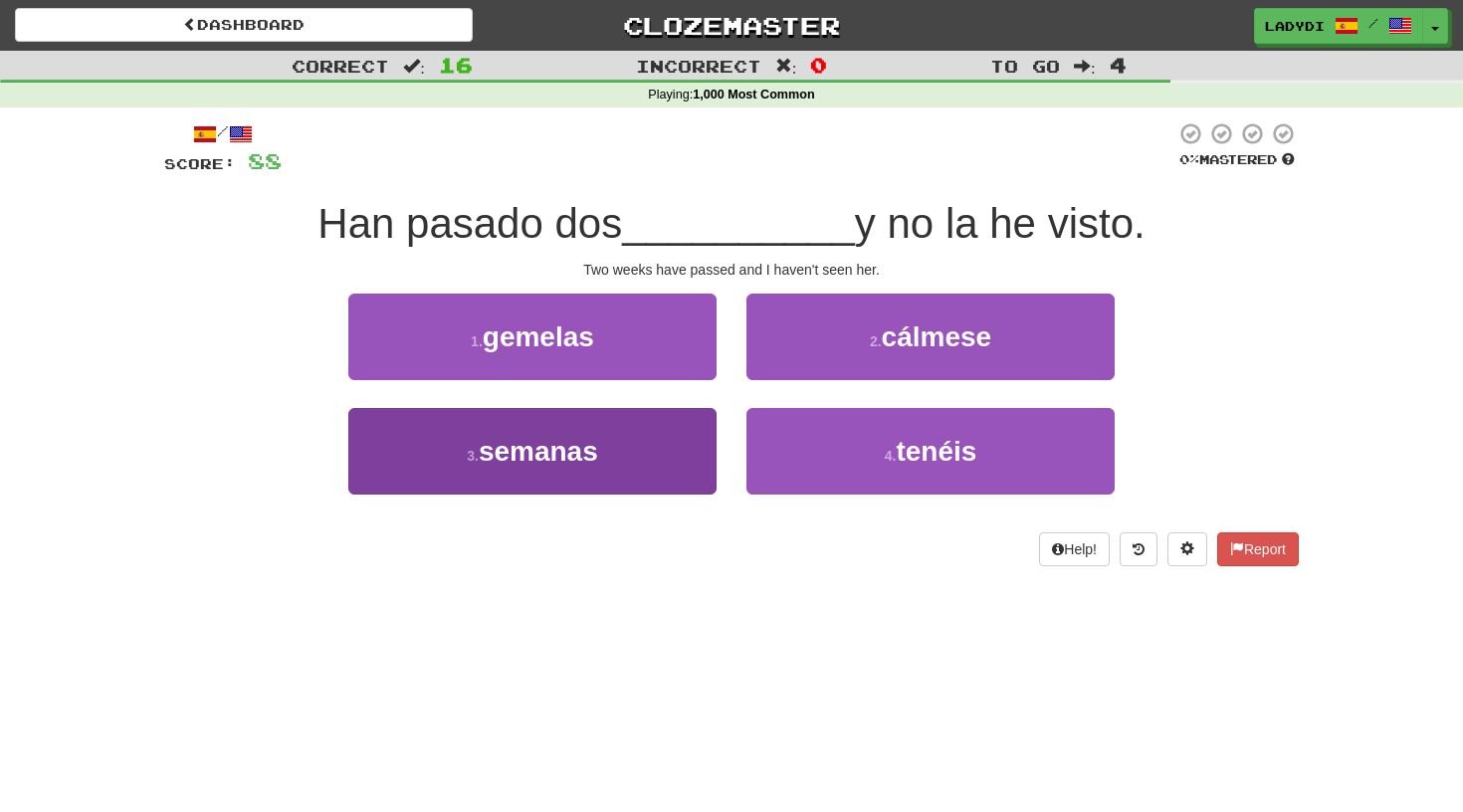 click on "3 .  semanas" at bounding box center (532, 451) 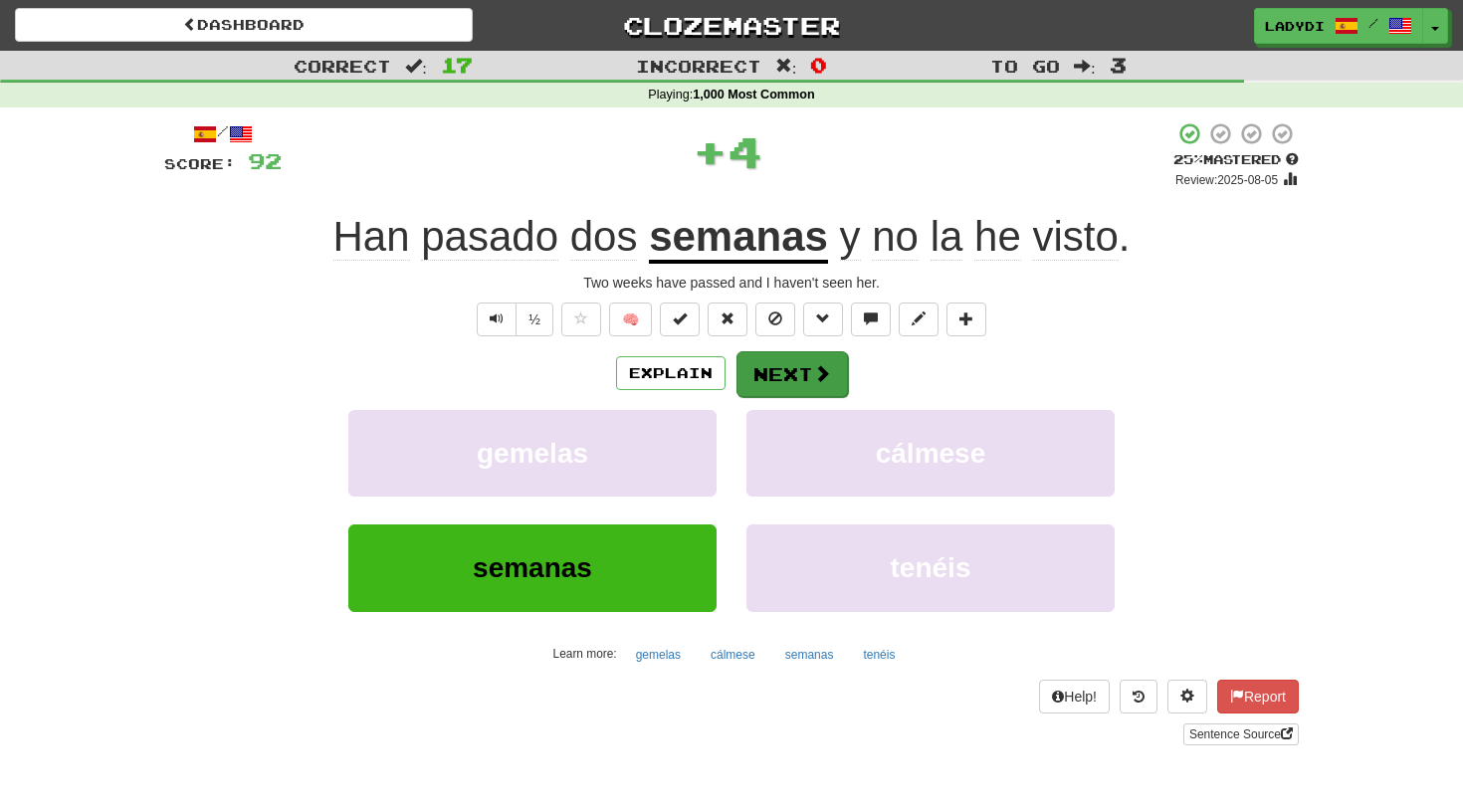 click on "Next" at bounding box center [792, 374] 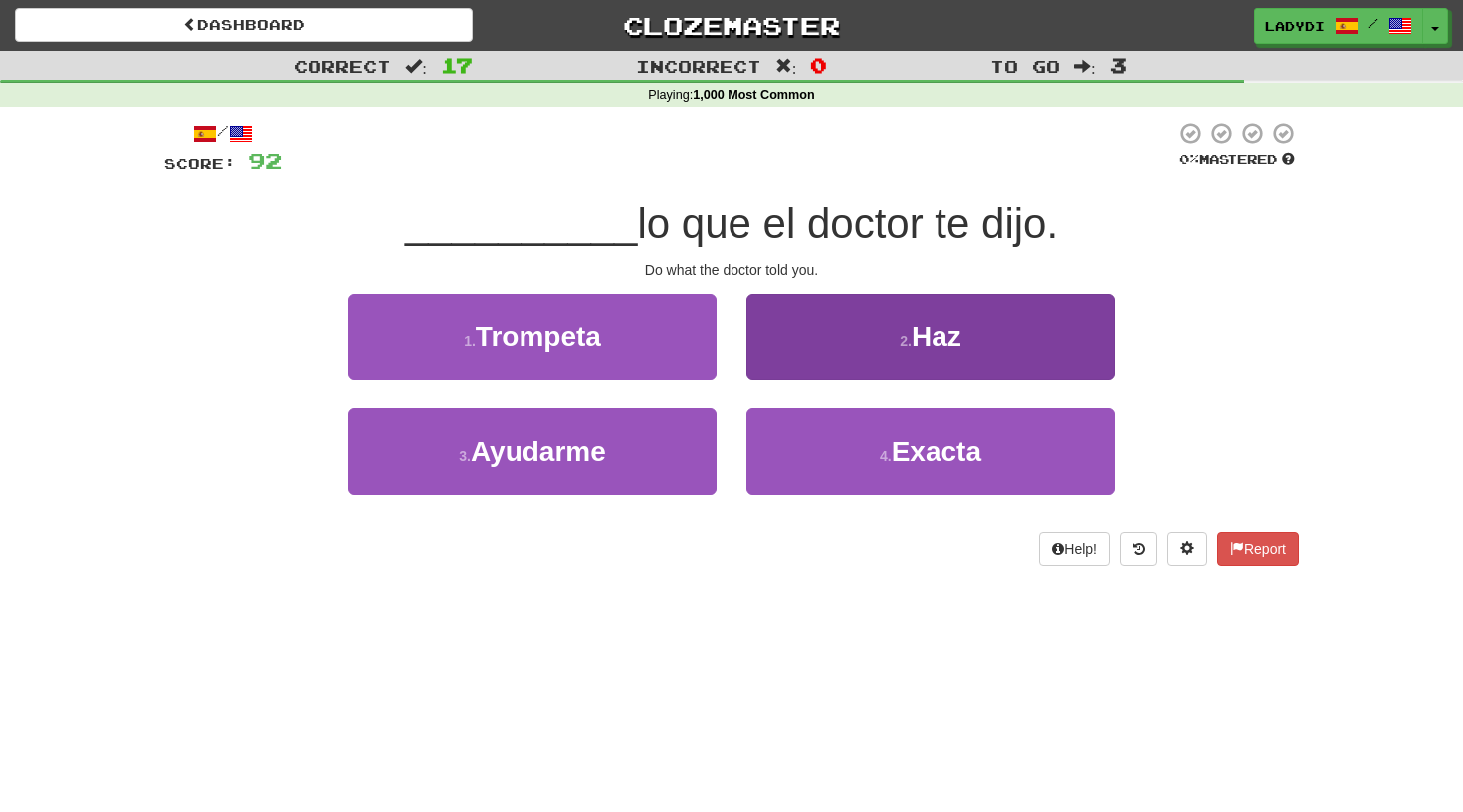 click on "2 .  Haz" at bounding box center [931, 336] 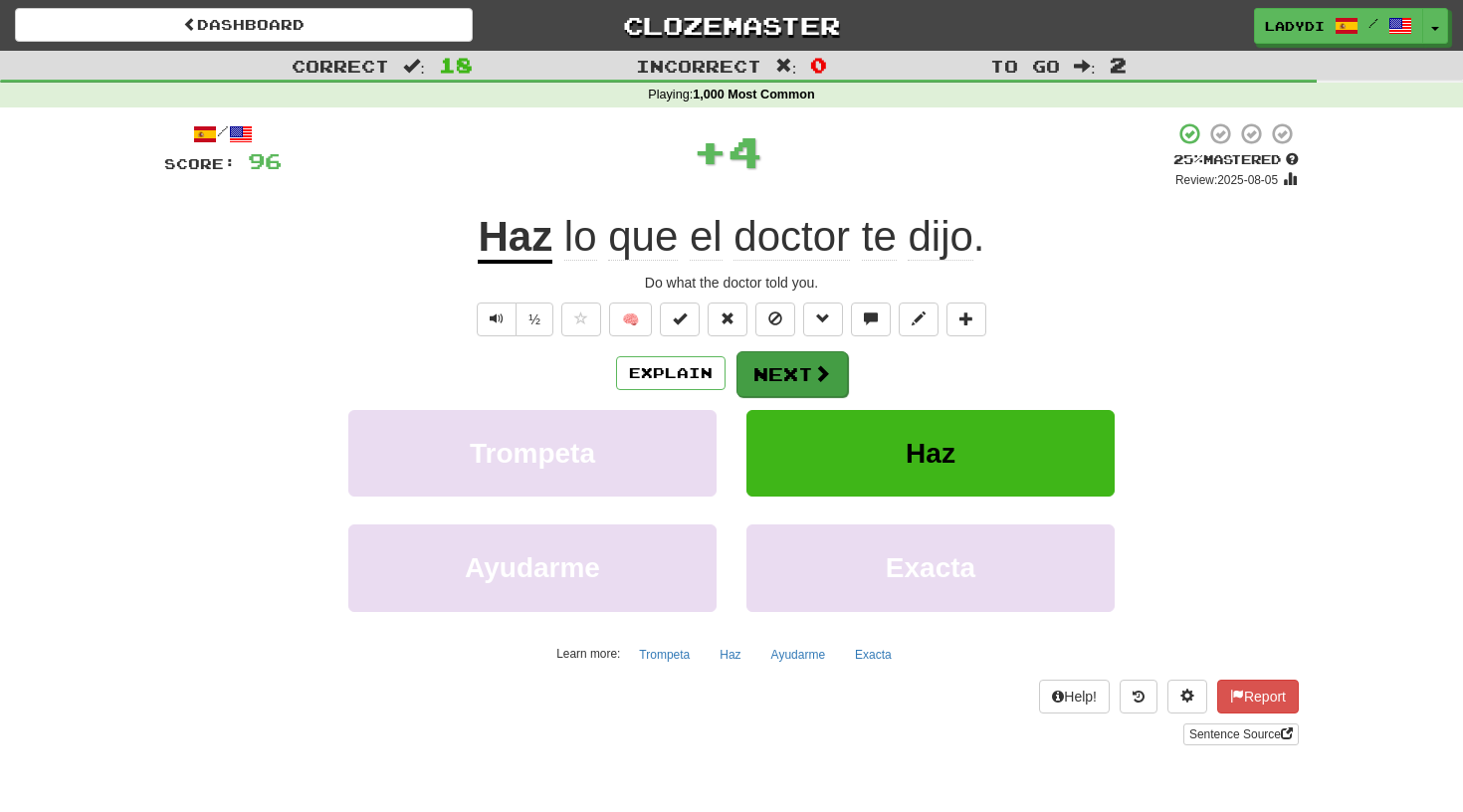 click on "Next" at bounding box center [792, 374] 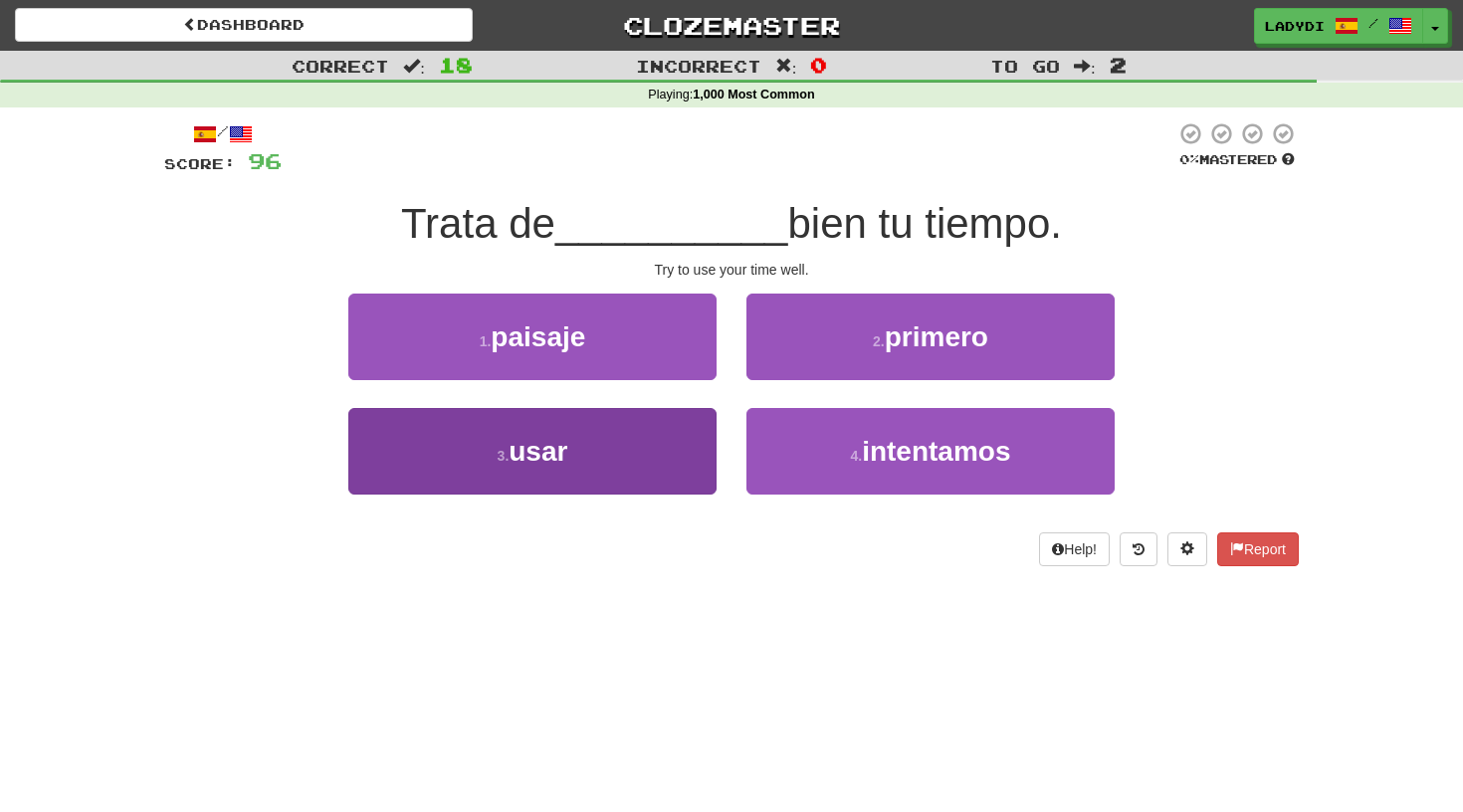 click on "[NUMBER] .  usar" at bounding box center [532, 451] 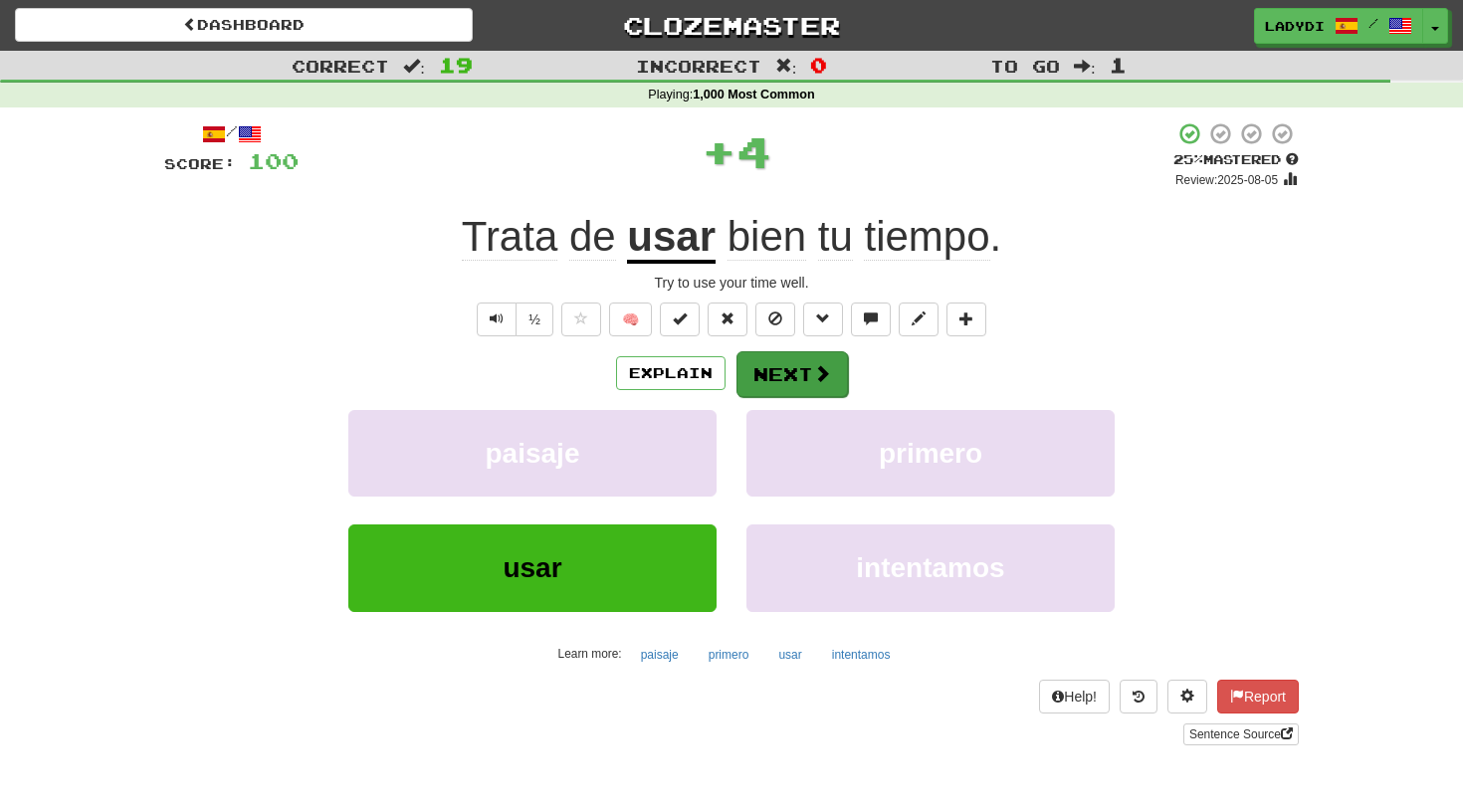 click on "Next" at bounding box center [792, 374] 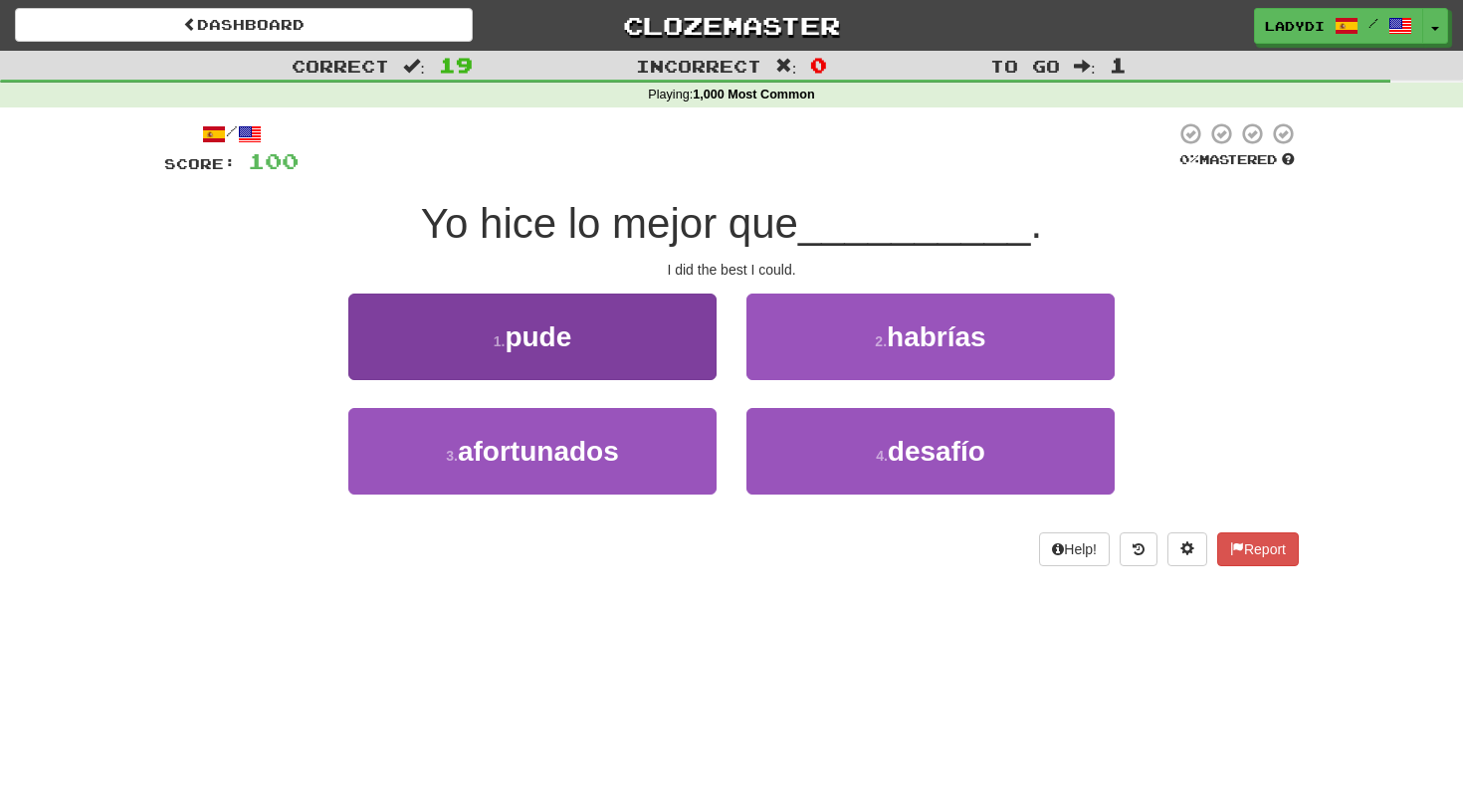 click on "[NUMBER] .  pude" at bounding box center (532, 336) 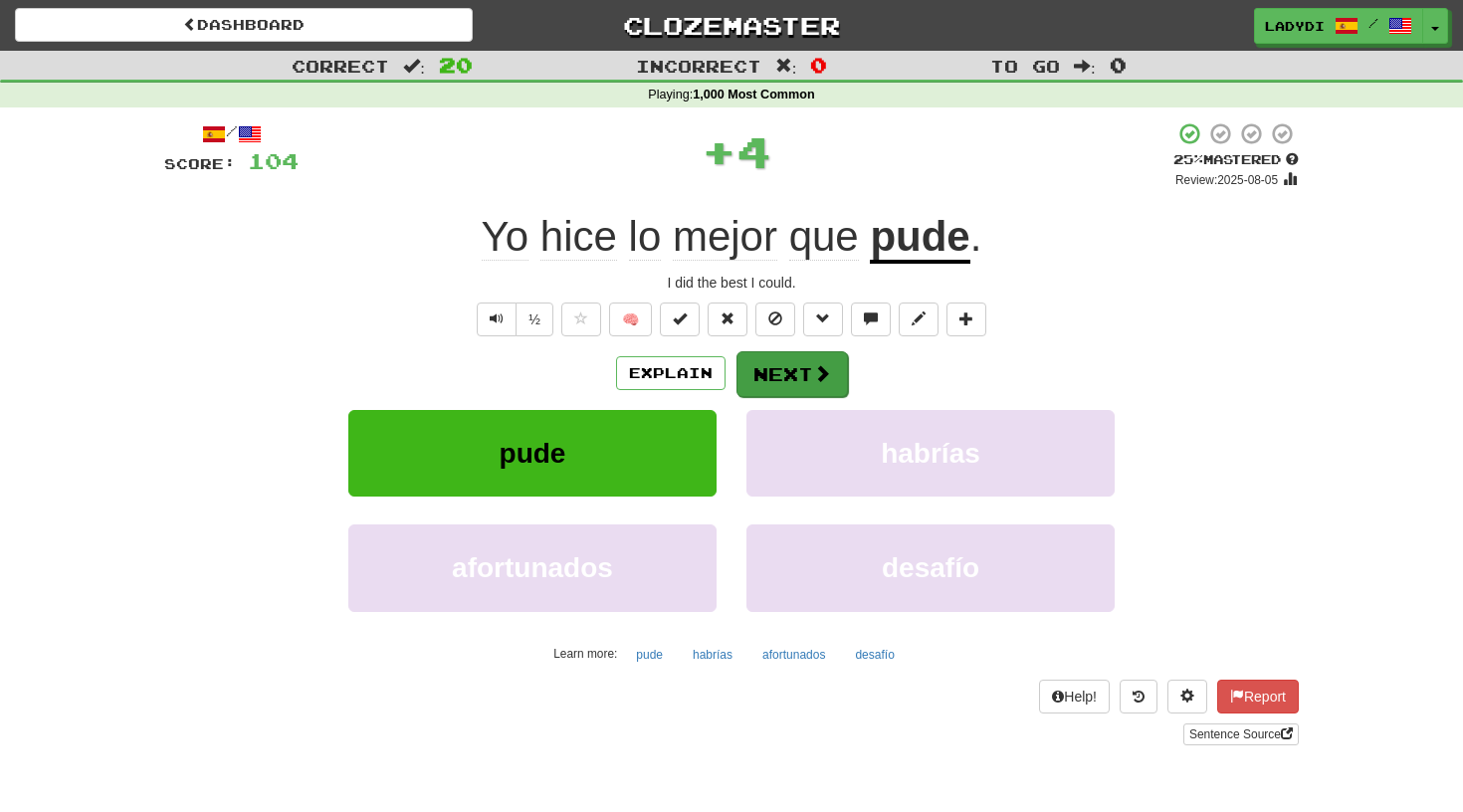 click on "Next" at bounding box center [792, 374] 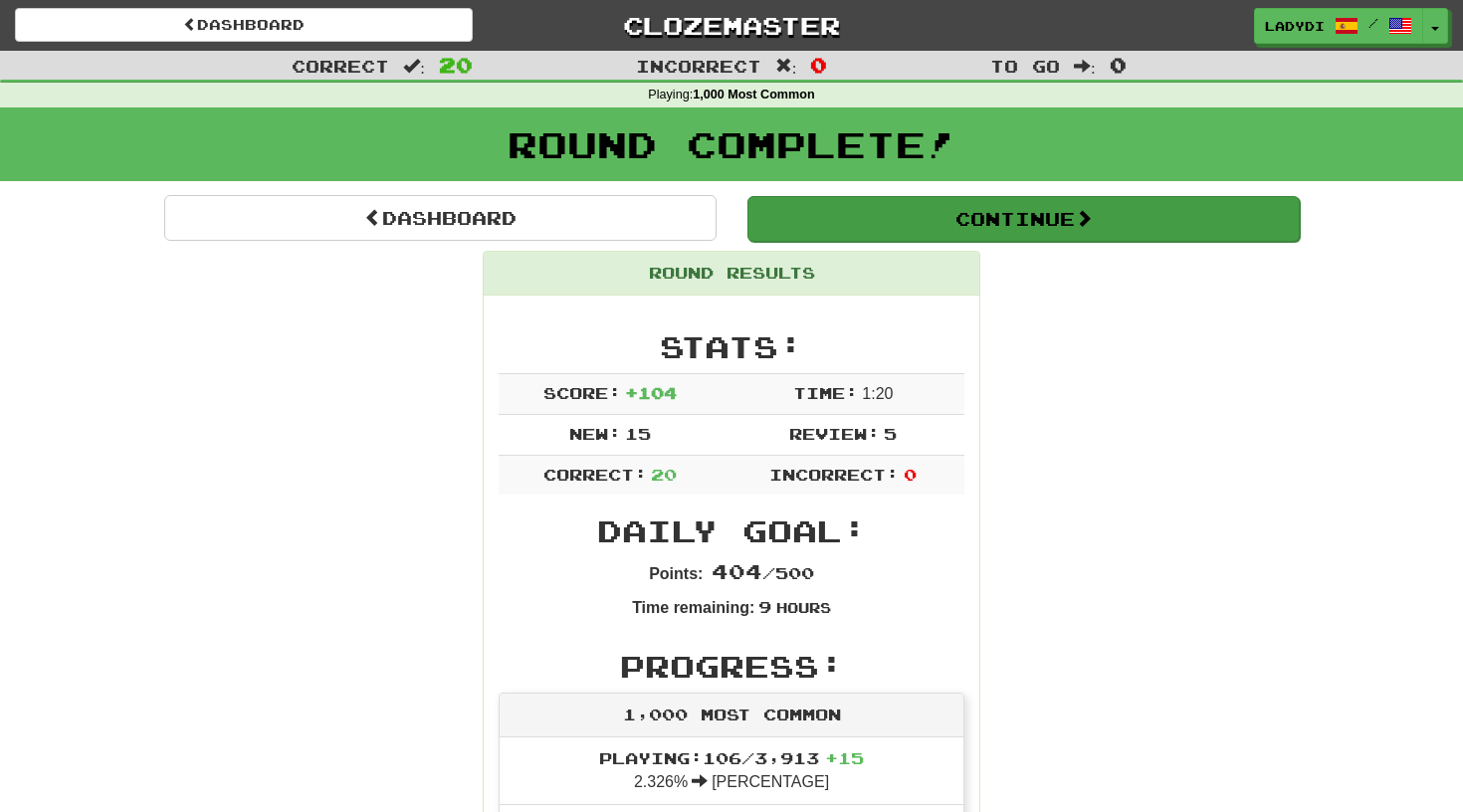 click on "Continue" at bounding box center [1023, 219] 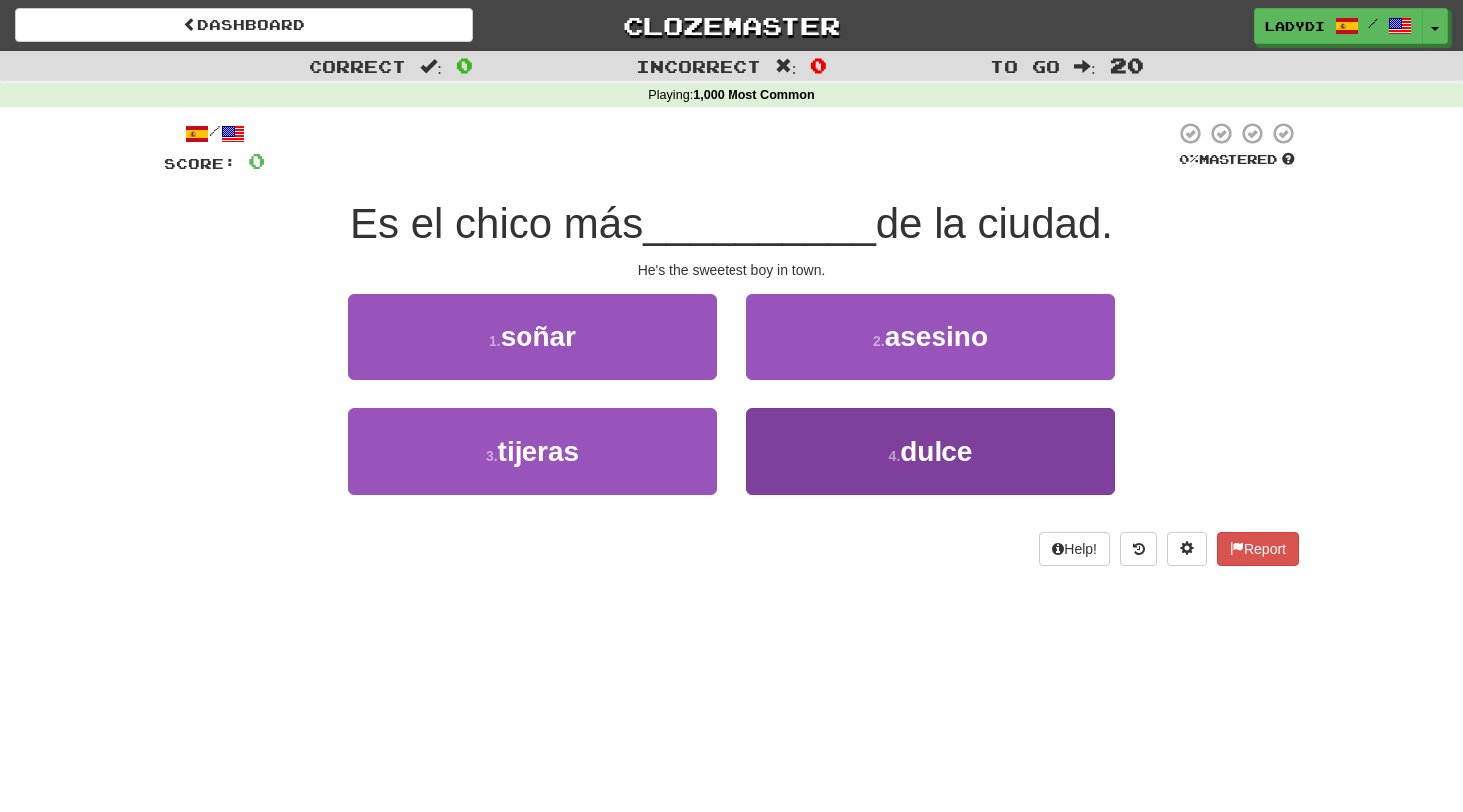 click on "[NUMBER] .  dulce" at bounding box center (931, 451) 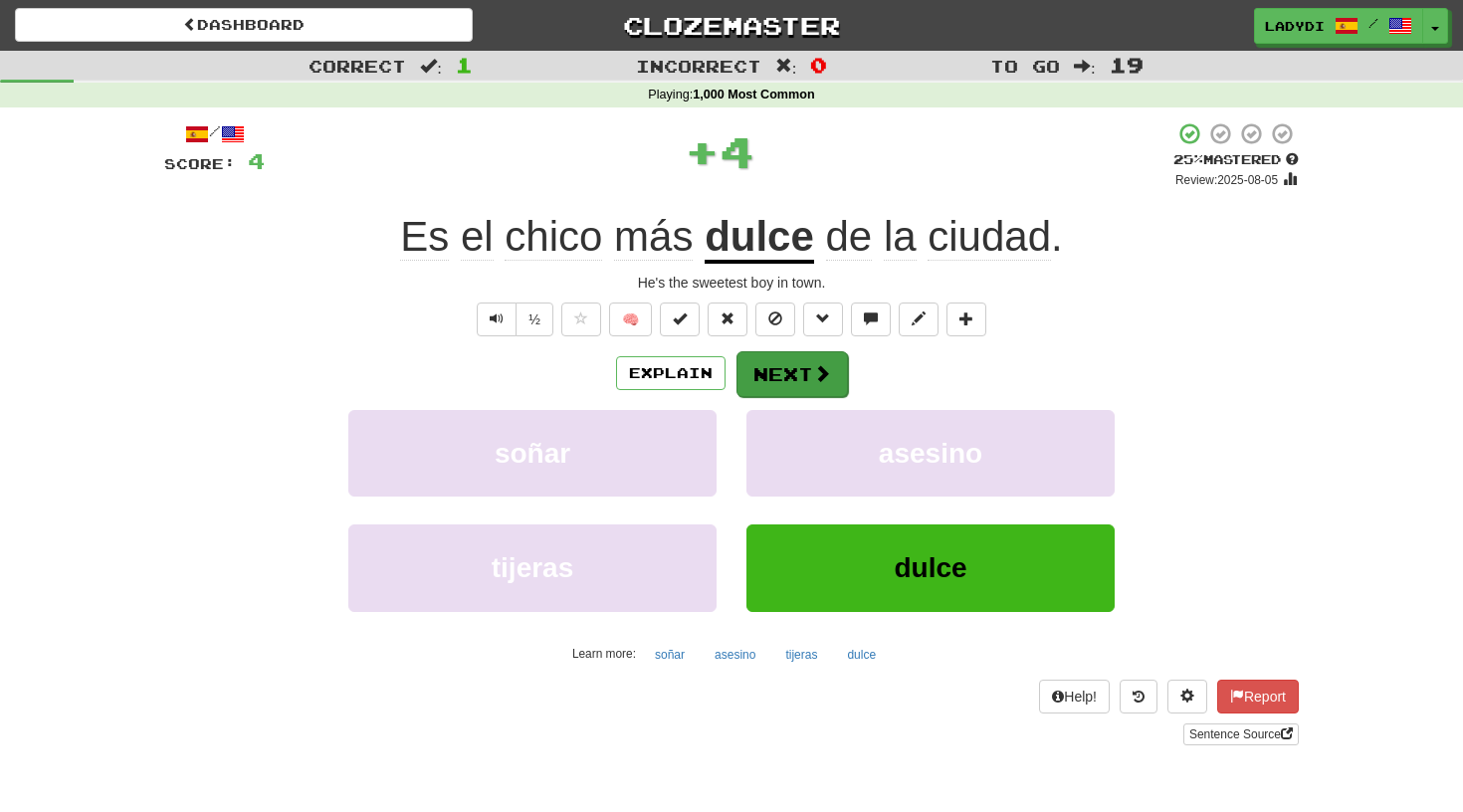 click on "Next" at bounding box center [792, 374] 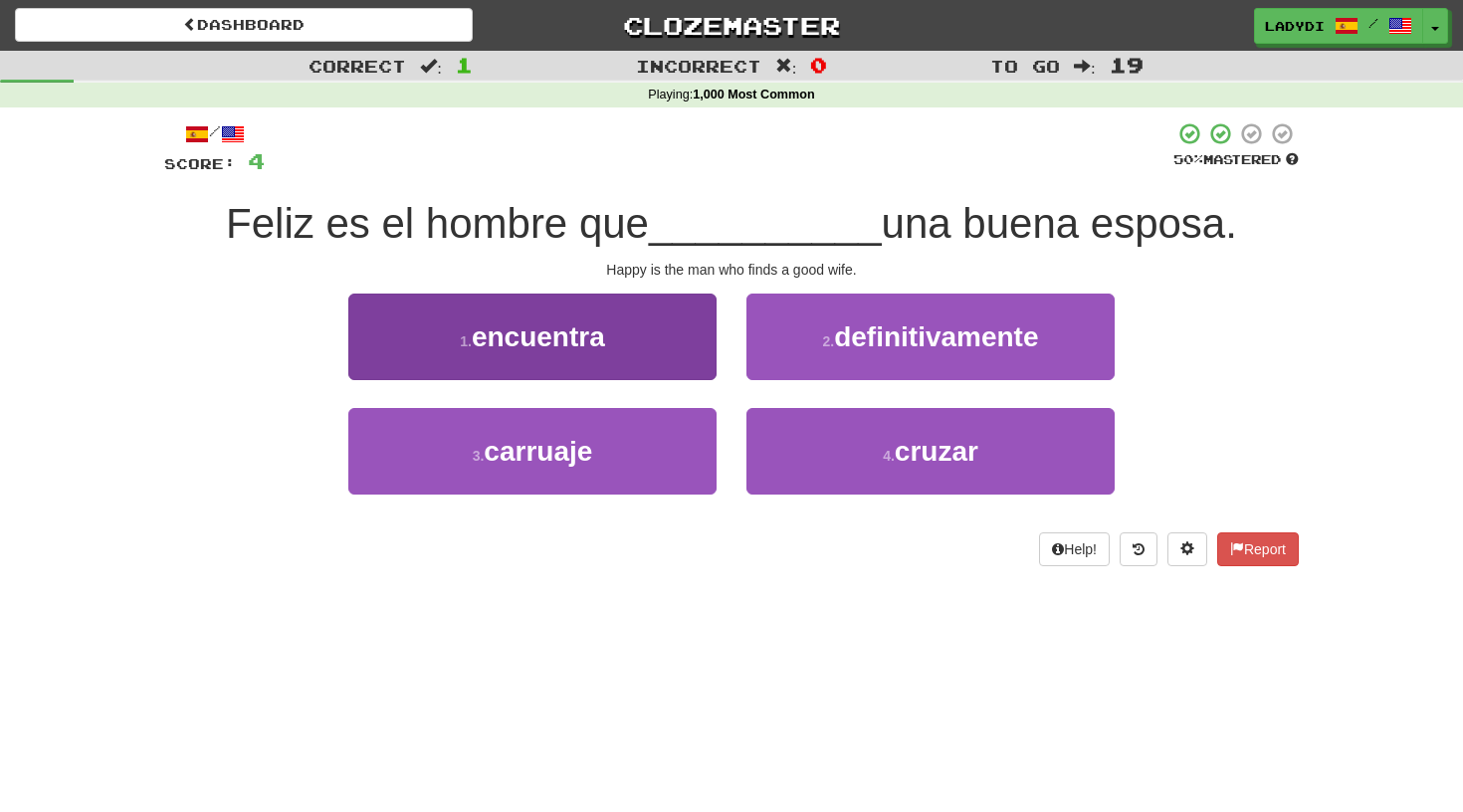 click on "1 .  encuentra" at bounding box center [532, 336] 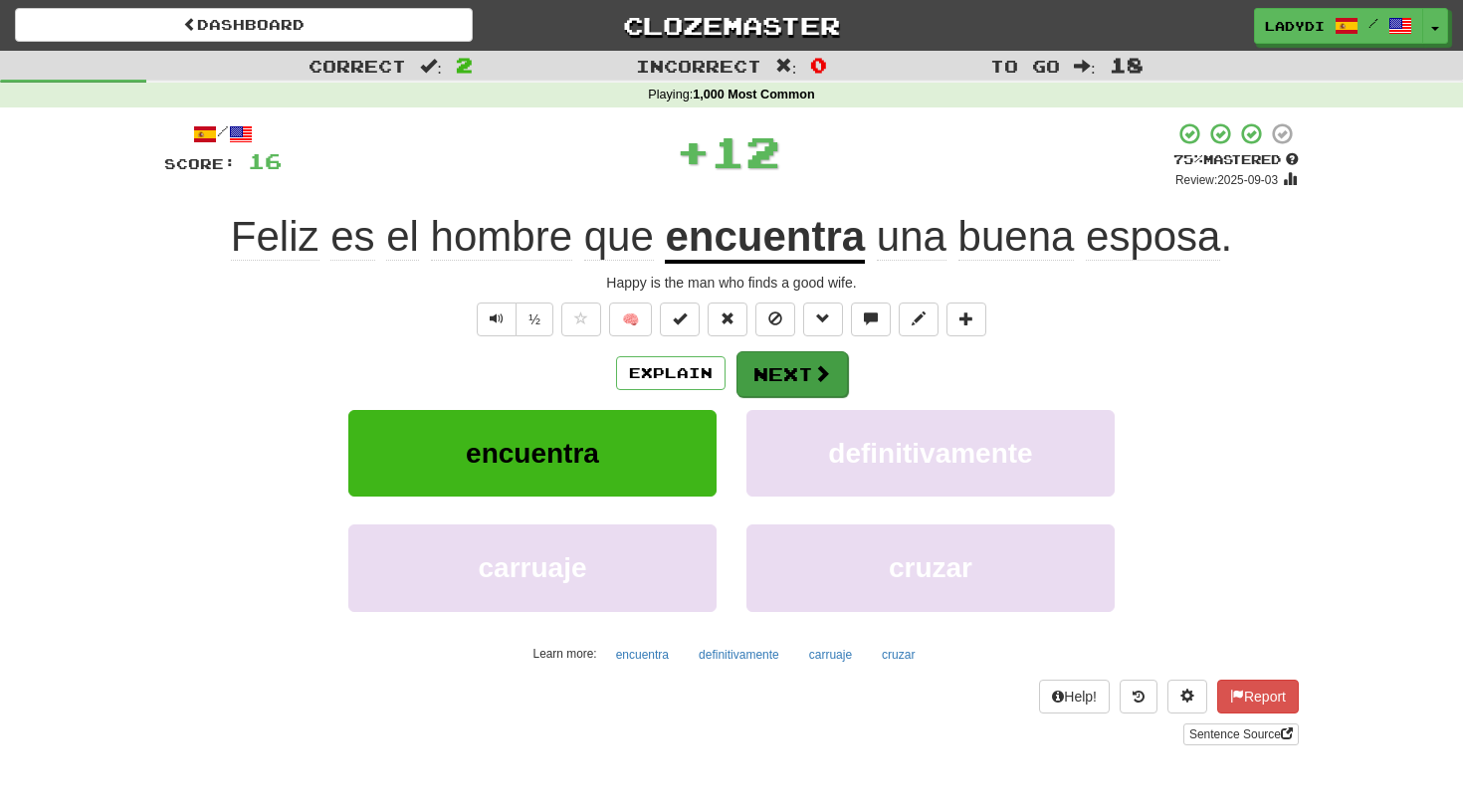 click on "Next" at bounding box center [792, 374] 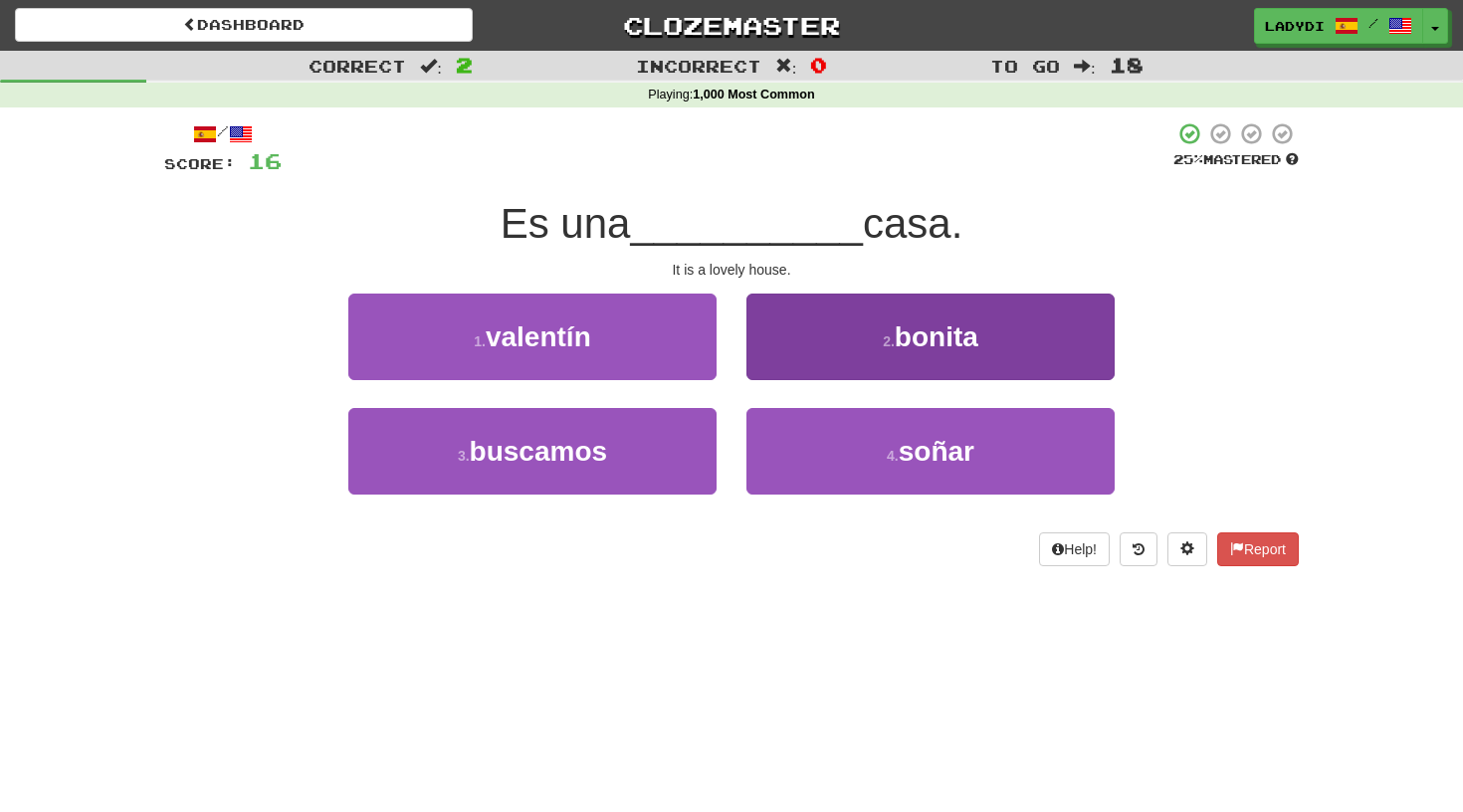 click on "[NUMBER] .  bonita" at bounding box center (931, 336) 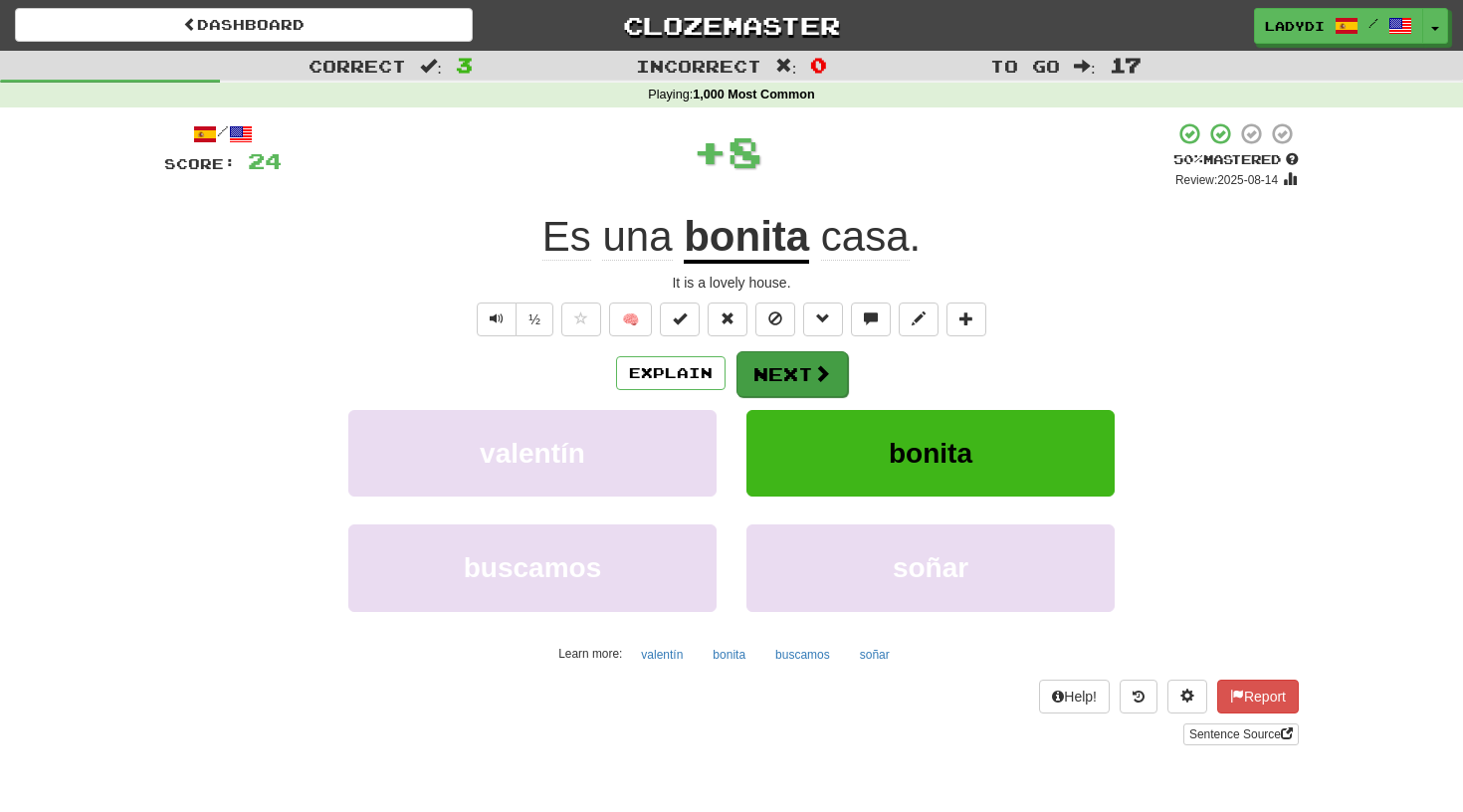 click on "Next" at bounding box center [792, 374] 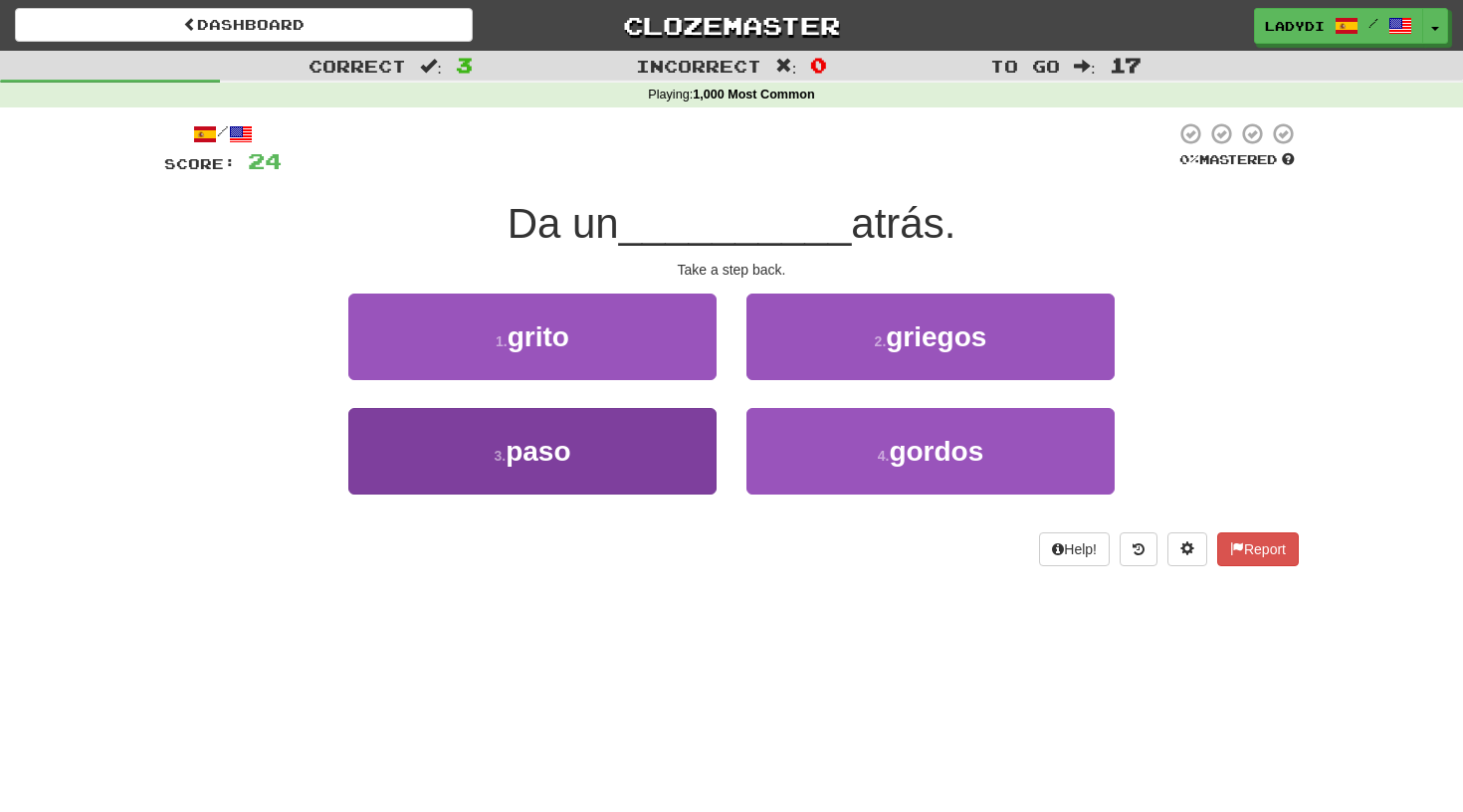 click on "3 .  paso" at bounding box center [532, 451] 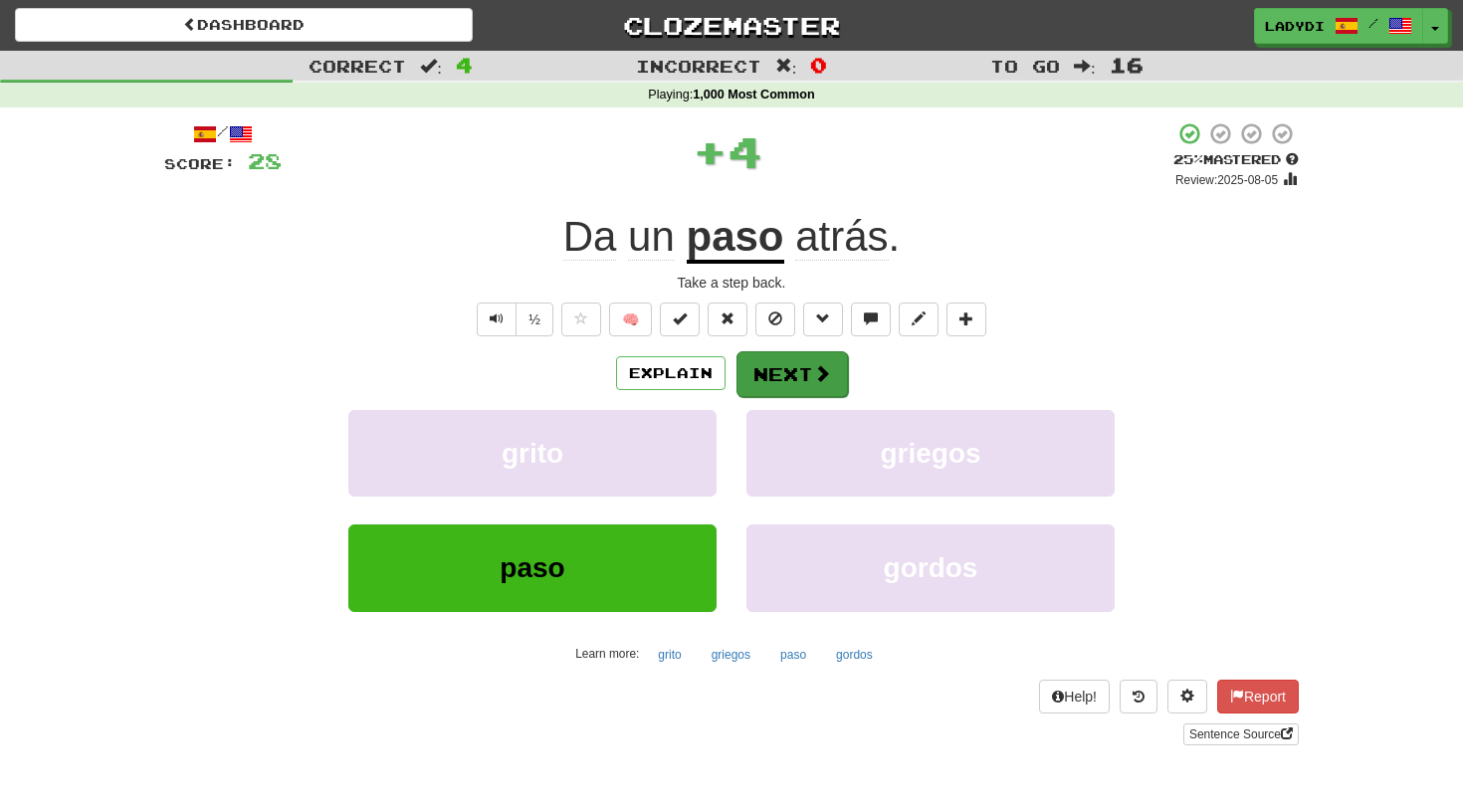 click on "Next" at bounding box center (792, 374) 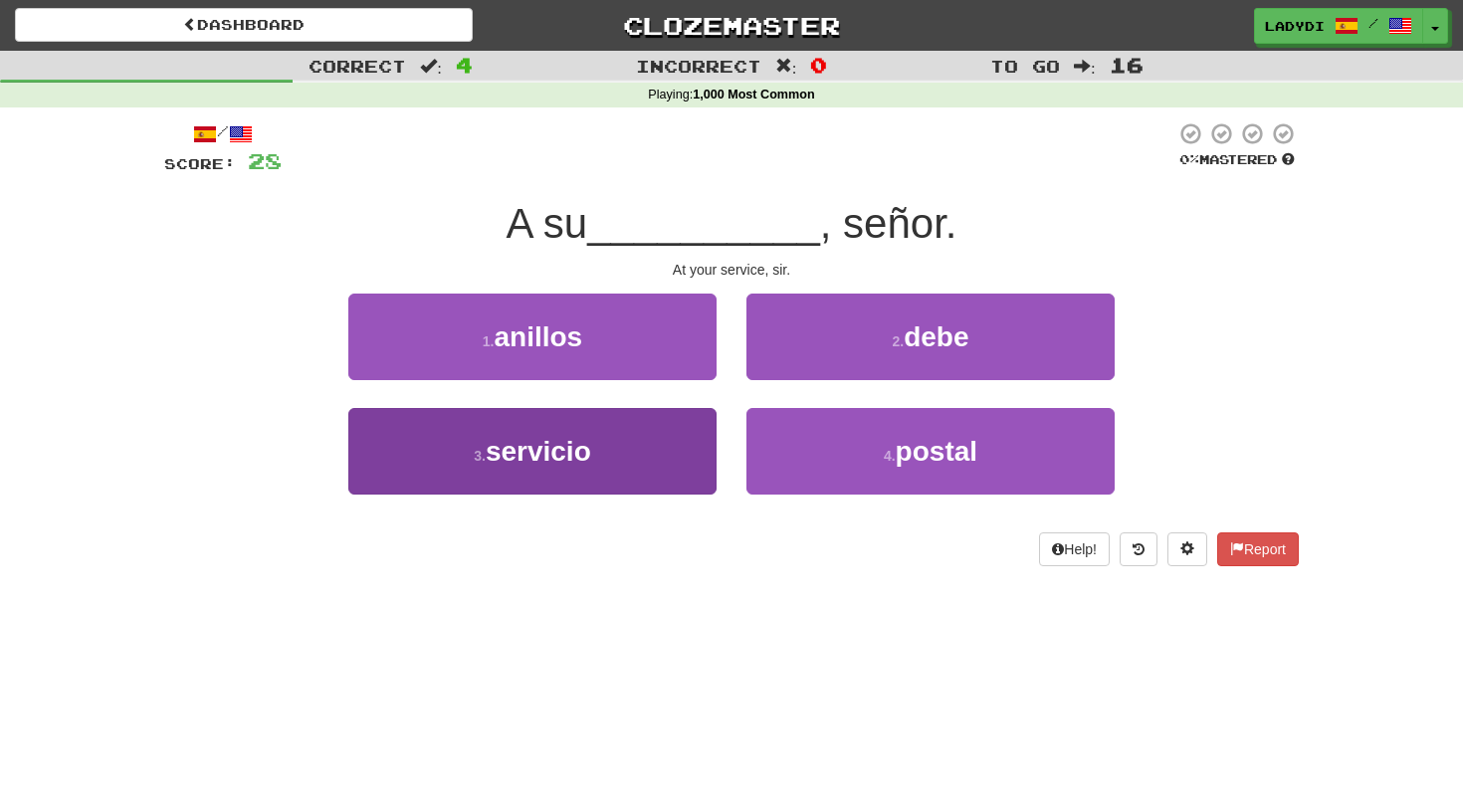 click on "[NUMBER] .  servicio" at bounding box center (532, 451) 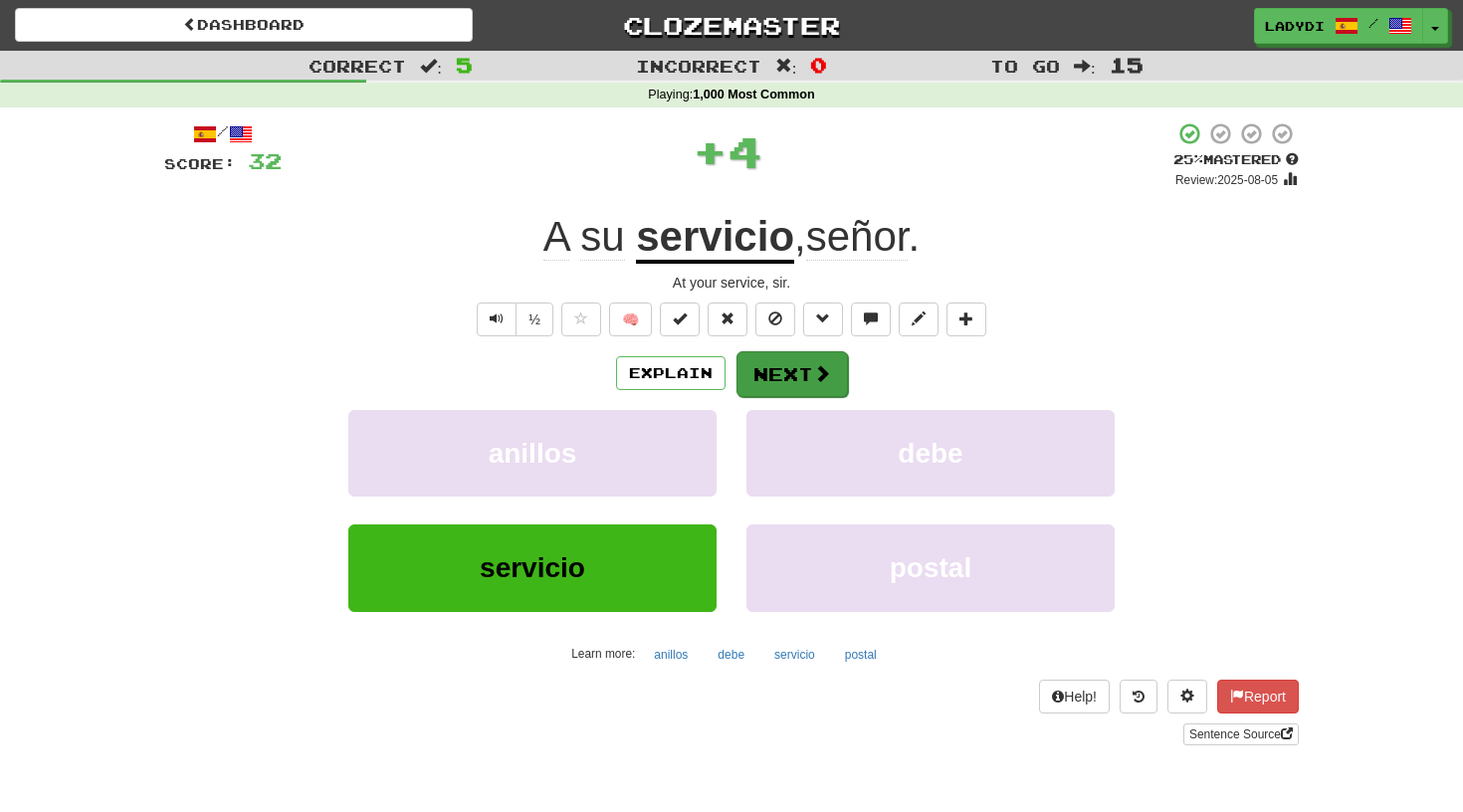 click on "Next" at bounding box center (792, 374) 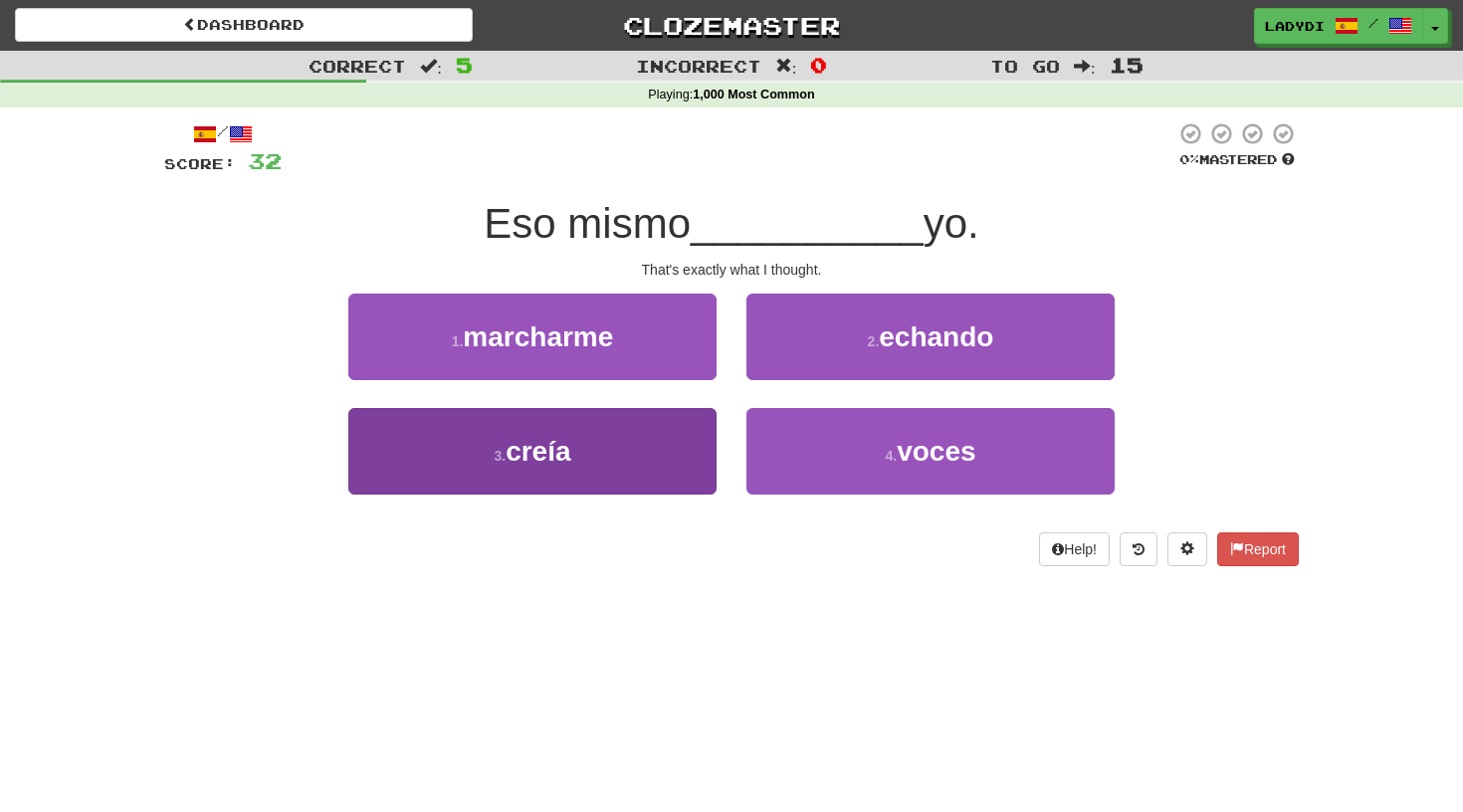 click on "[NUMBER] .  creía" at bounding box center [532, 451] 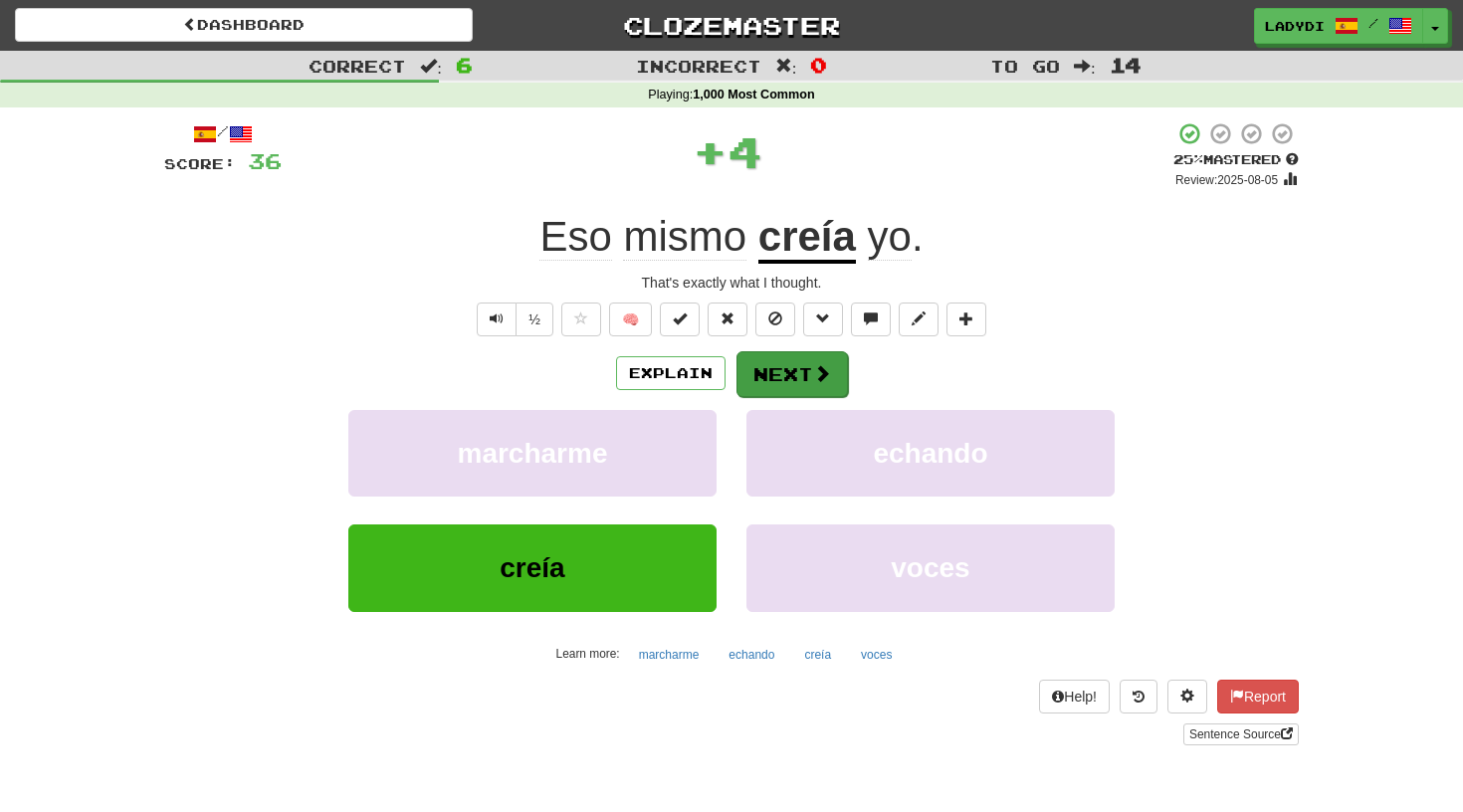 click on "Next" at bounding box center (792, 374) 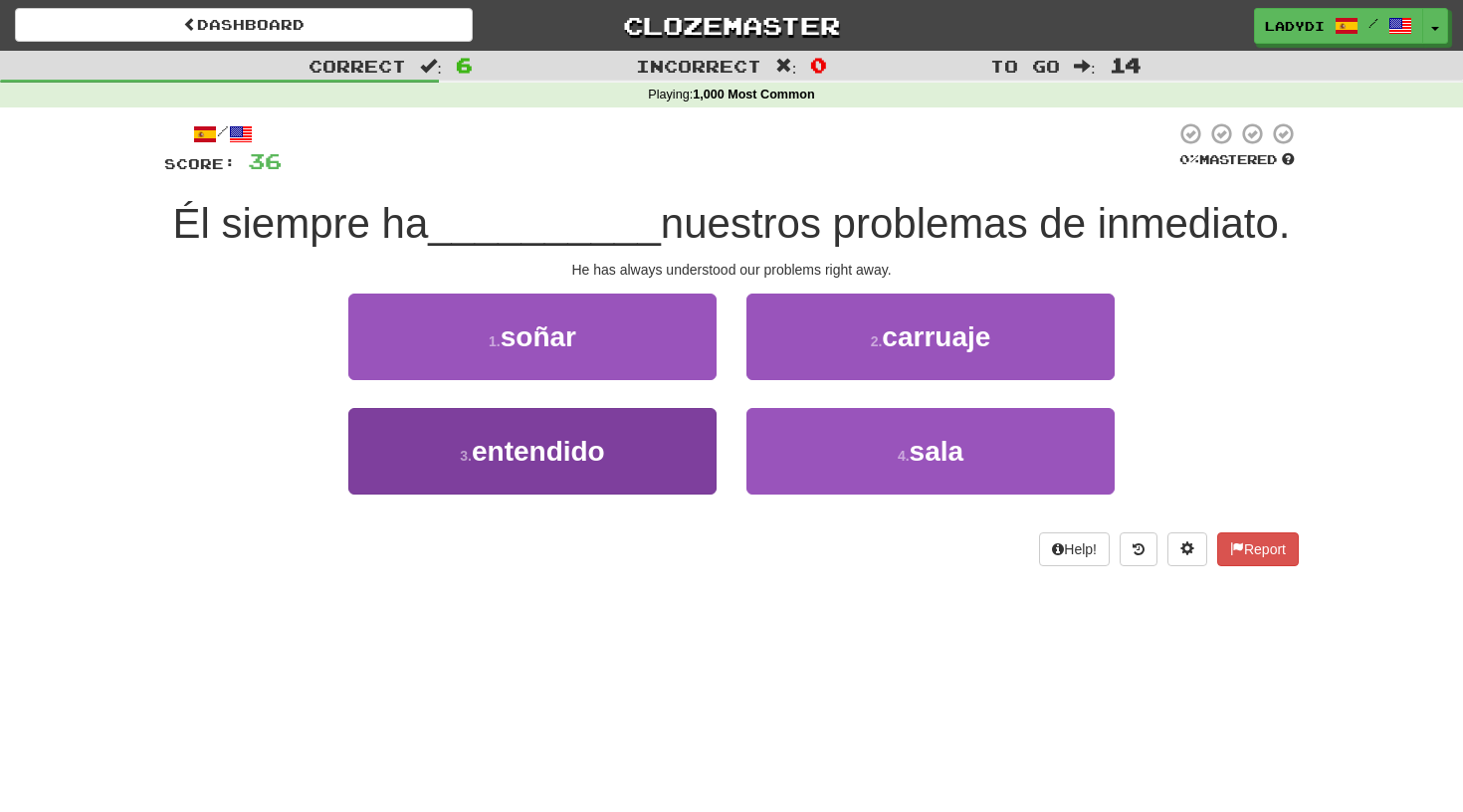 click on "3 .  entendido" at bounding box center [532, 451] 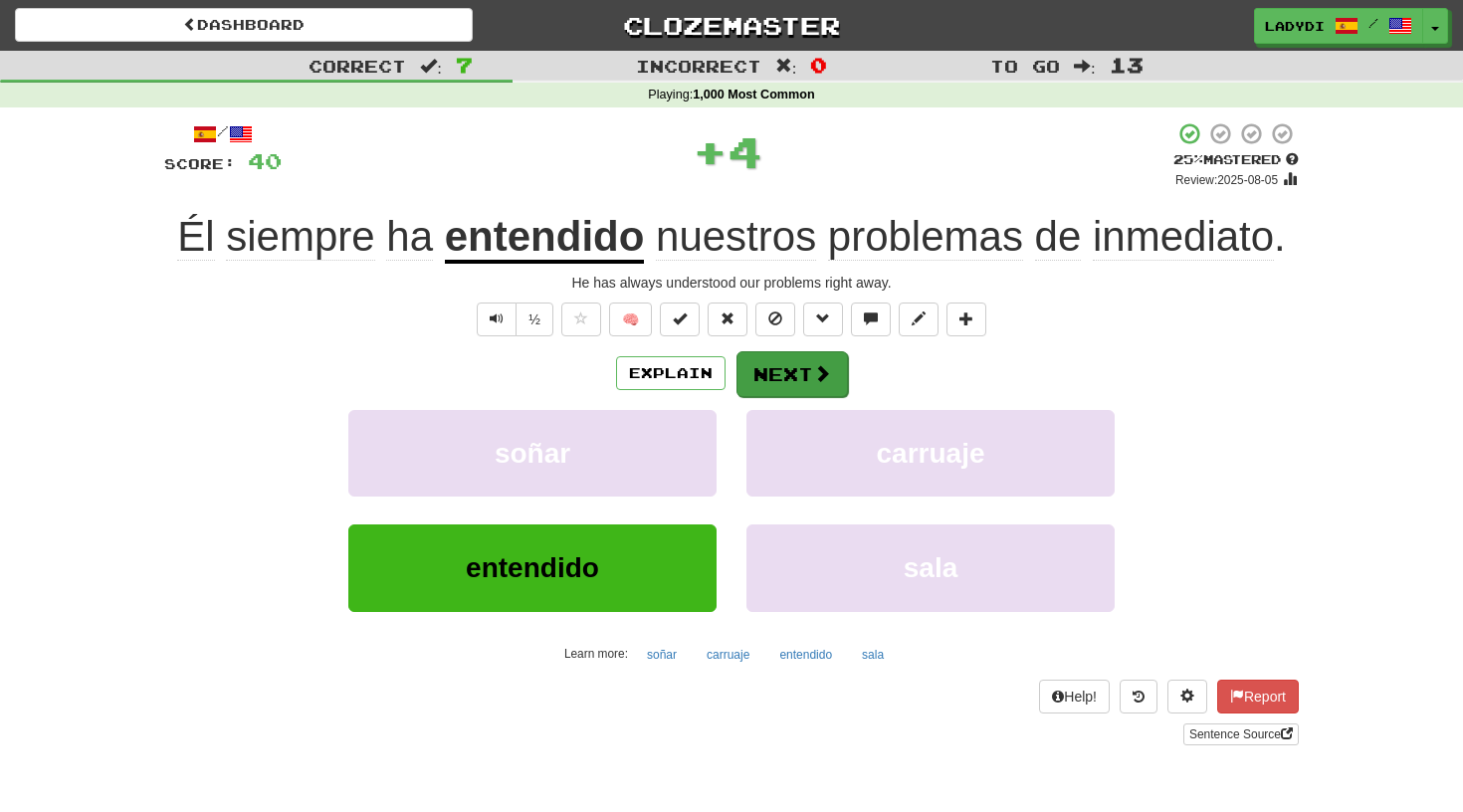 click on "Next" at bounding box center (792, 374) 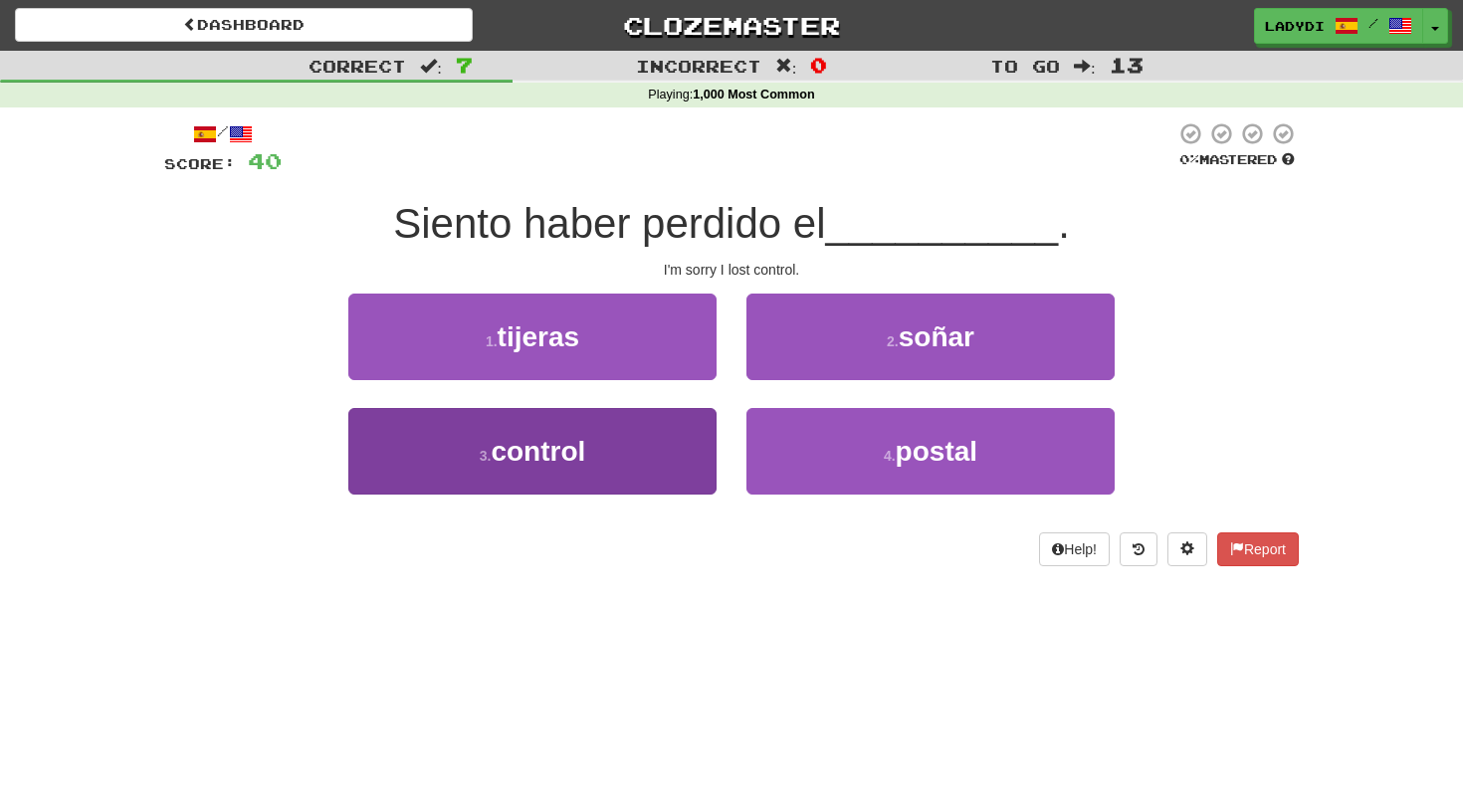 click on "3 .  control" at bounding box center (532, 451) 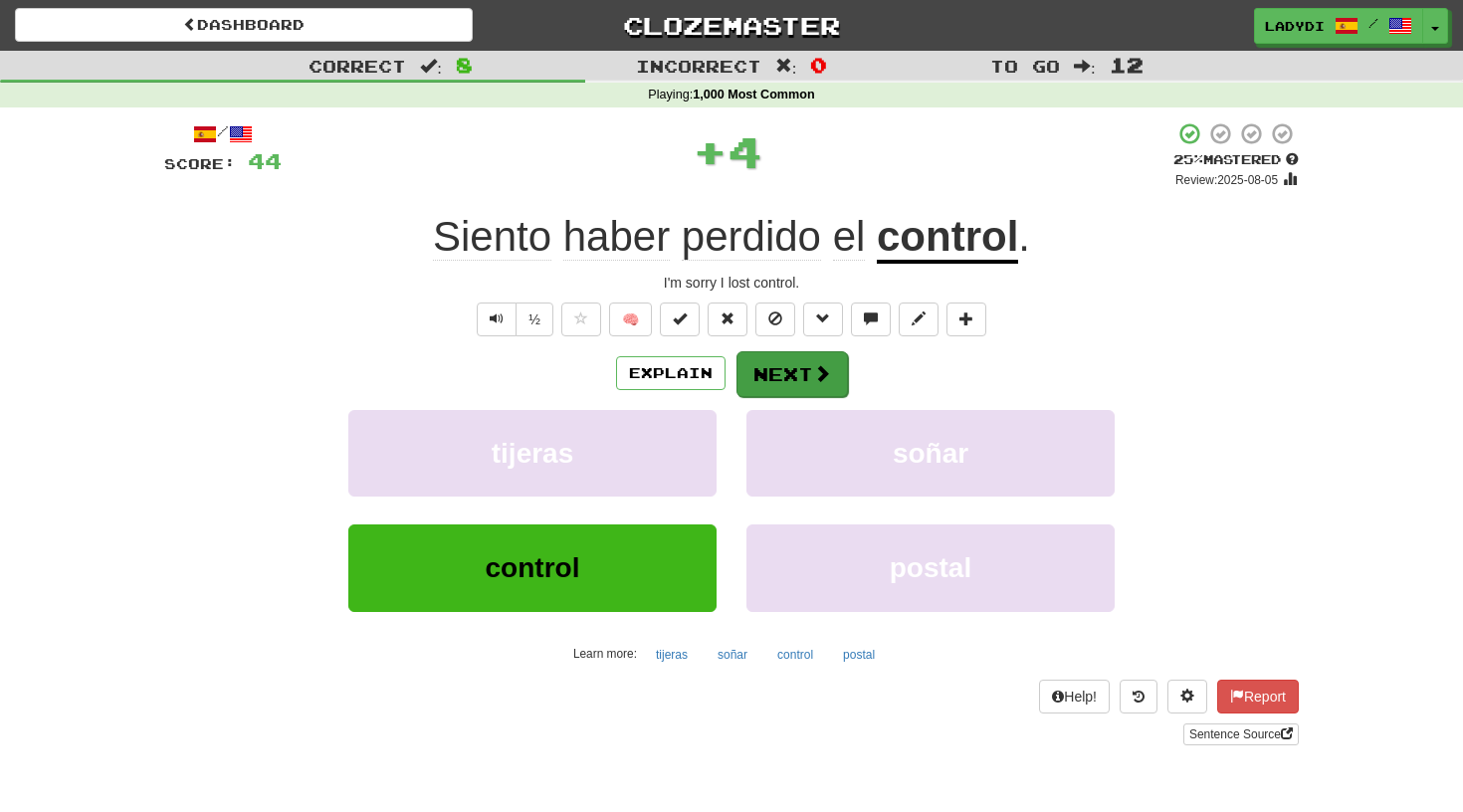 click on "Next" at bounding box center (792, 374) 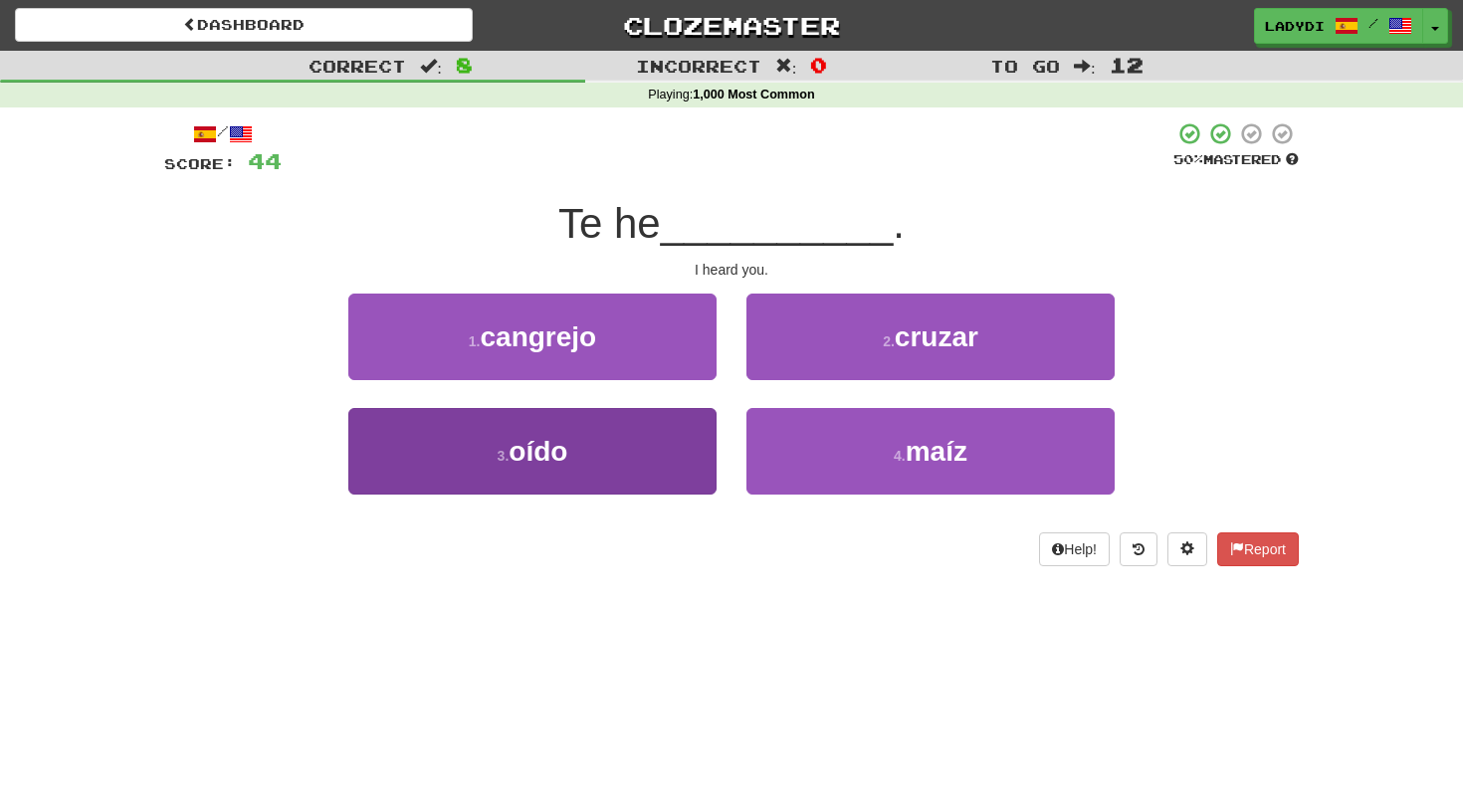click on "3 .  oído" at bounding box center (532, 451) 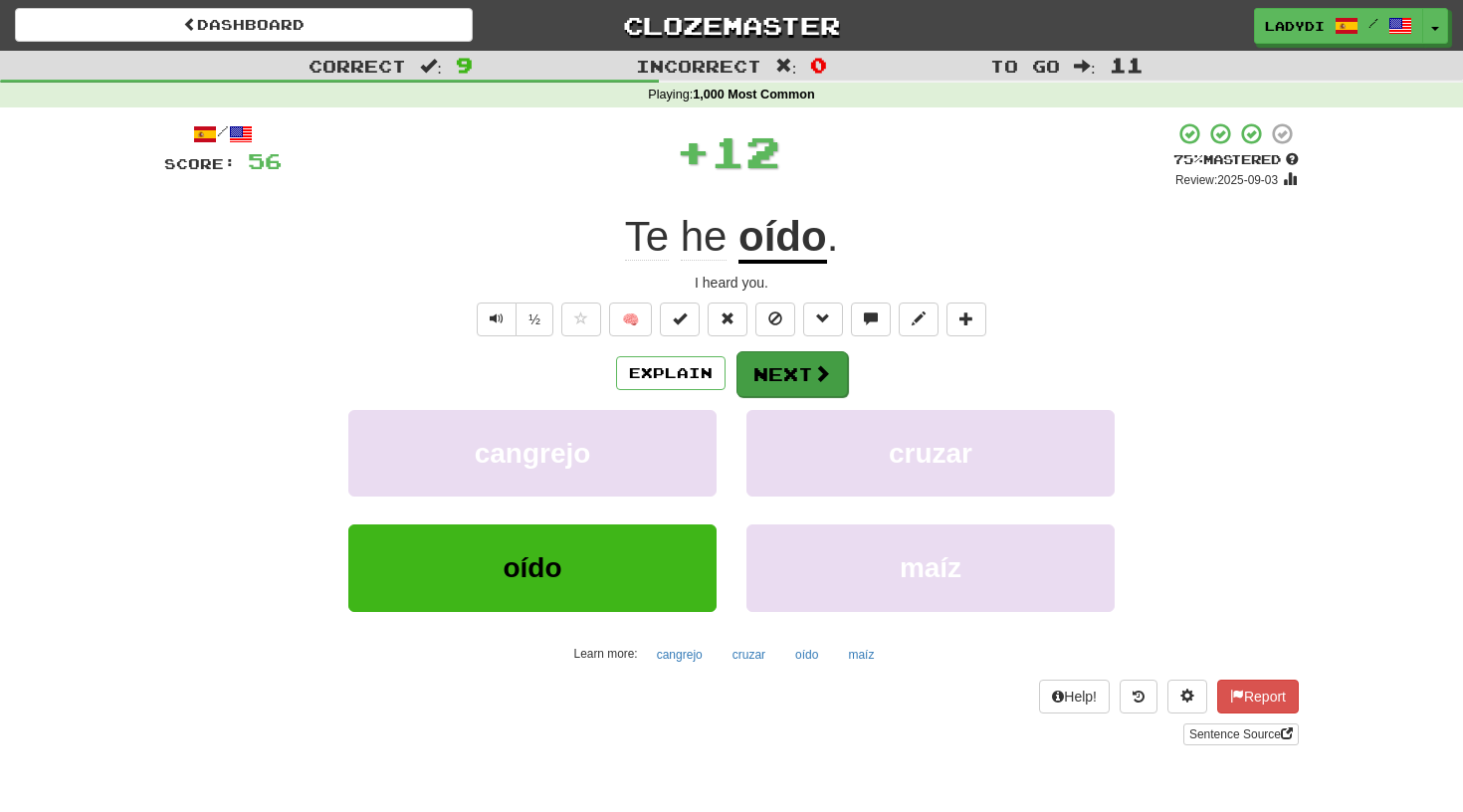 click on "Next" at bounding box center [792, 374] 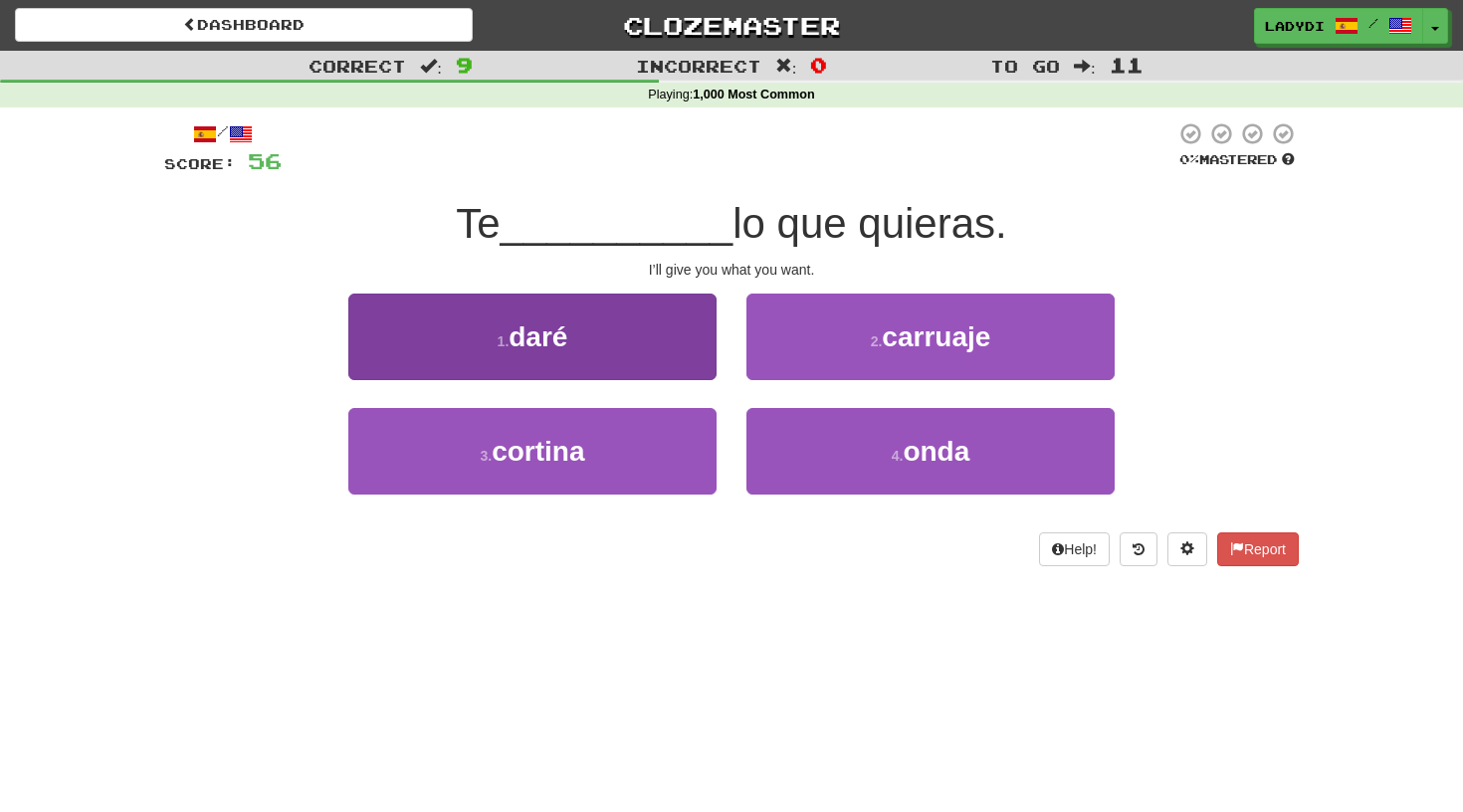 click on "[NUMBER] .  daré" at bounding box center (532, 336) 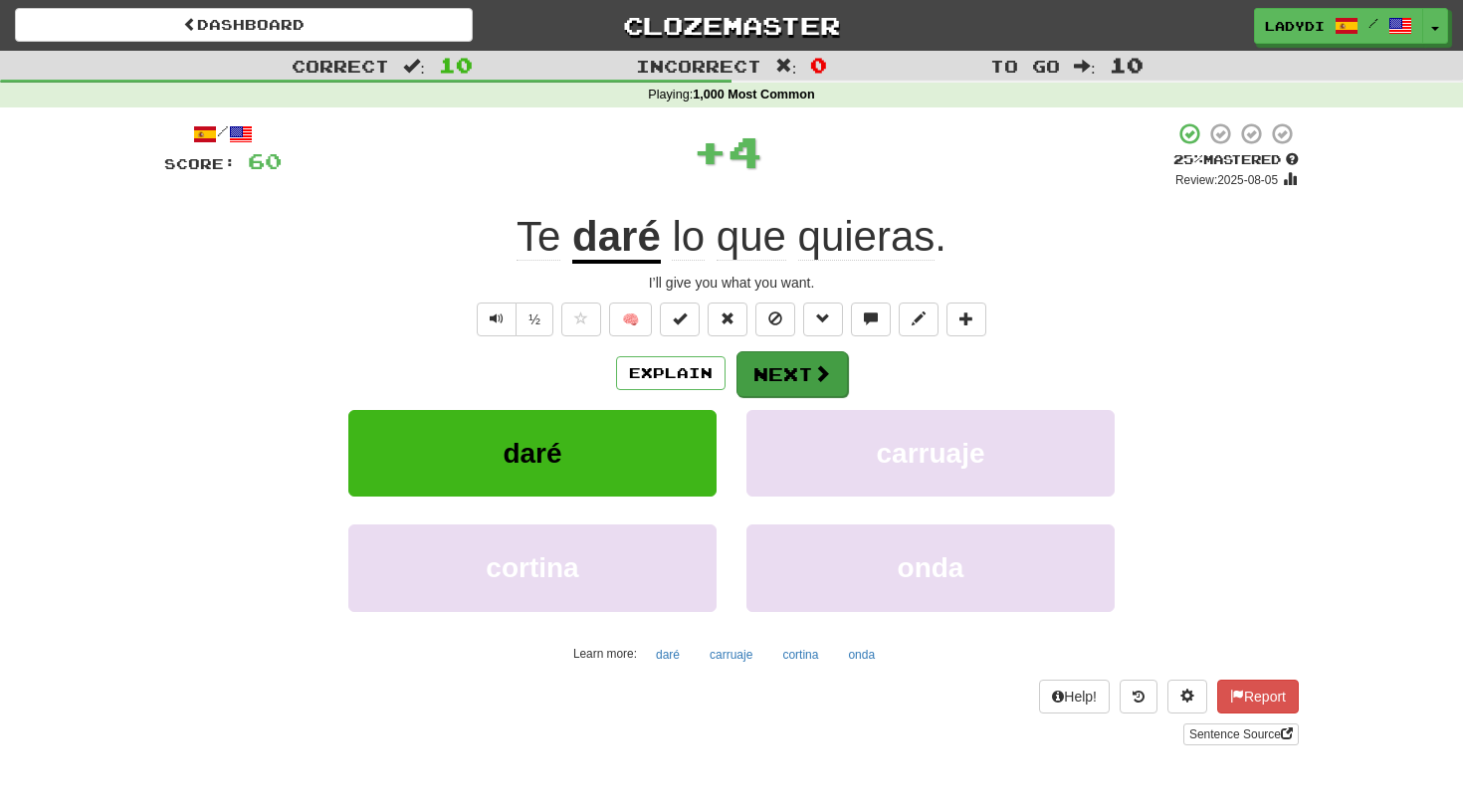 click on "Next" at bounding box center [792, 374] 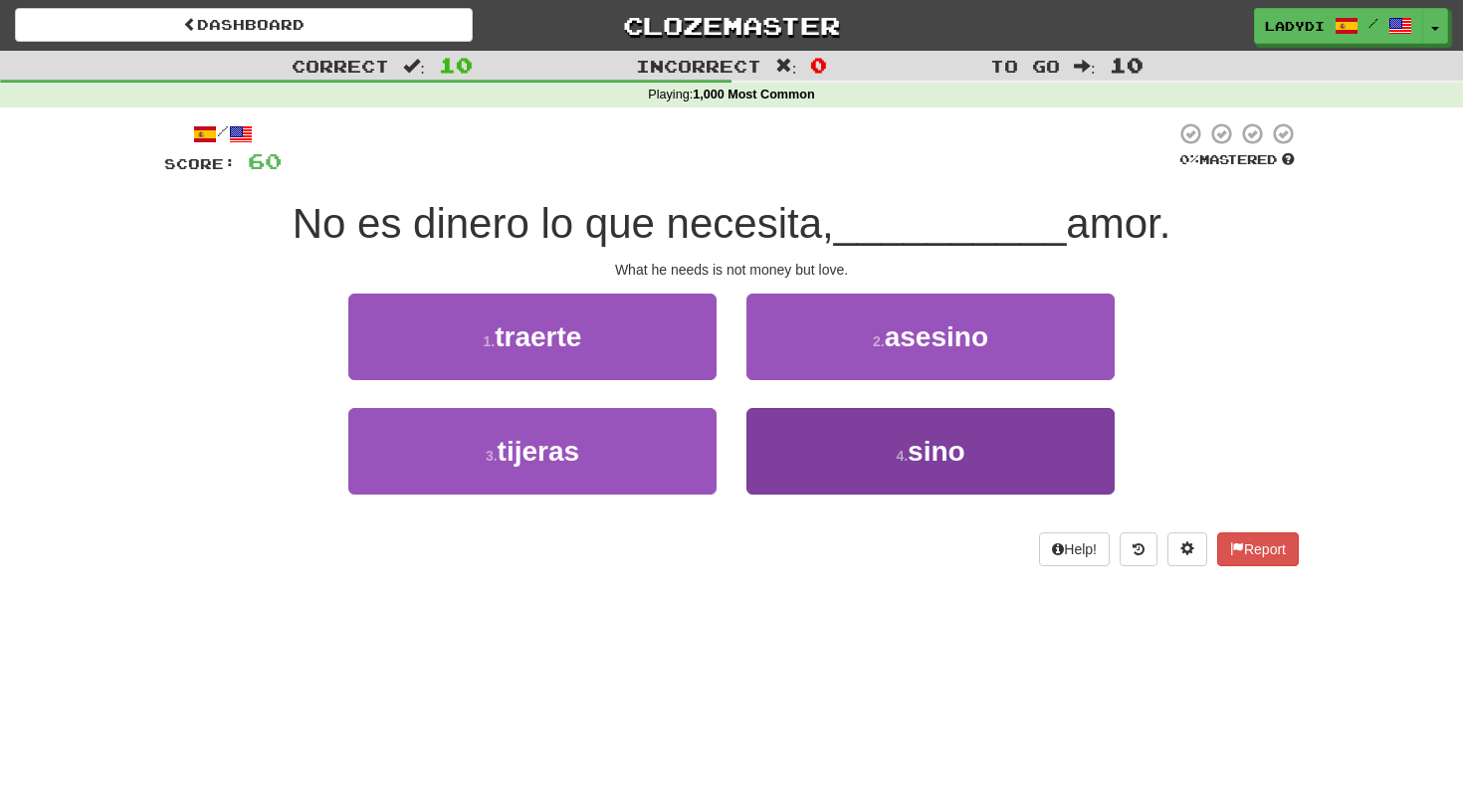 click on "4 .  sino" at bounding box center (931, 451) 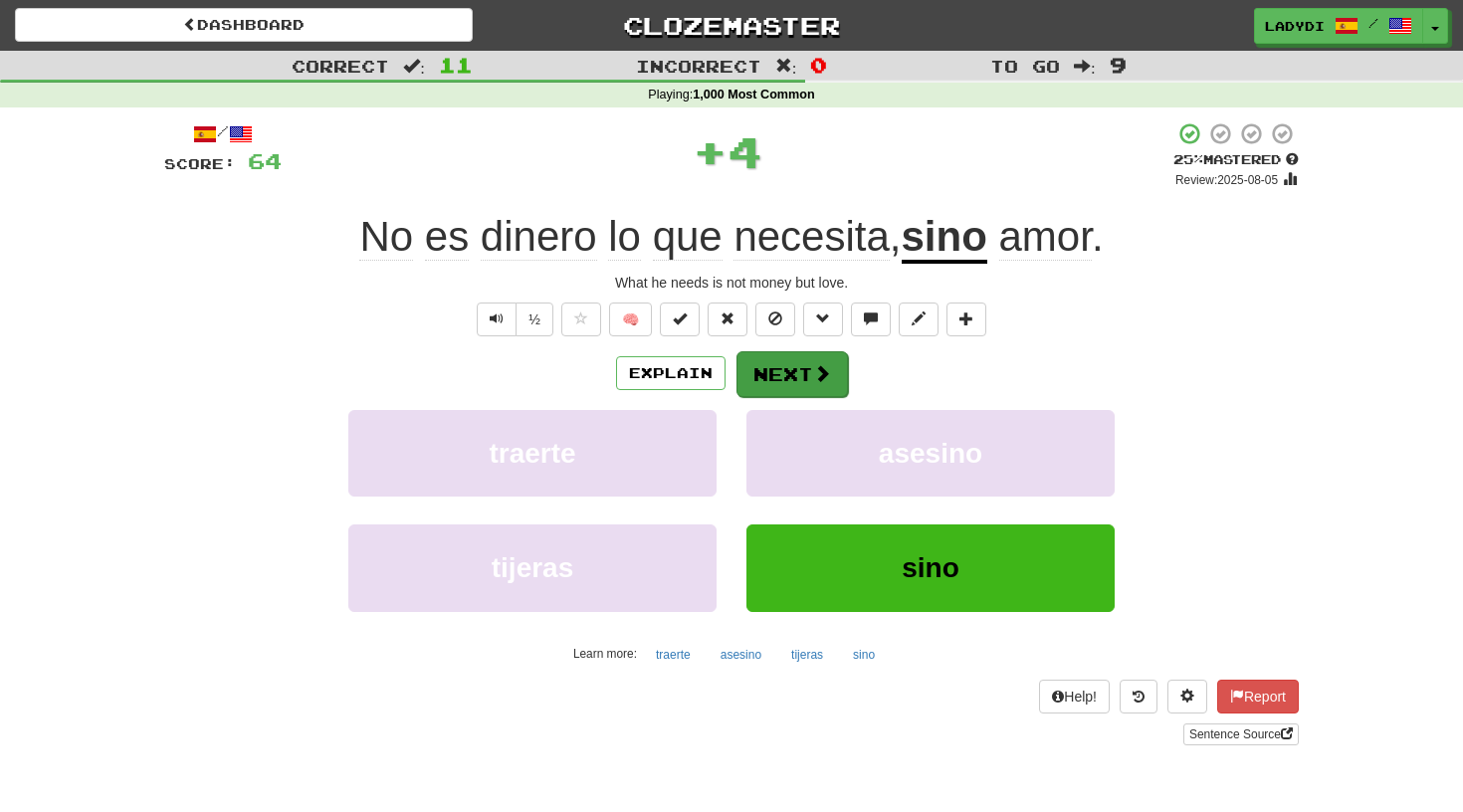 click on "Next" at bounding box center [792, 374] 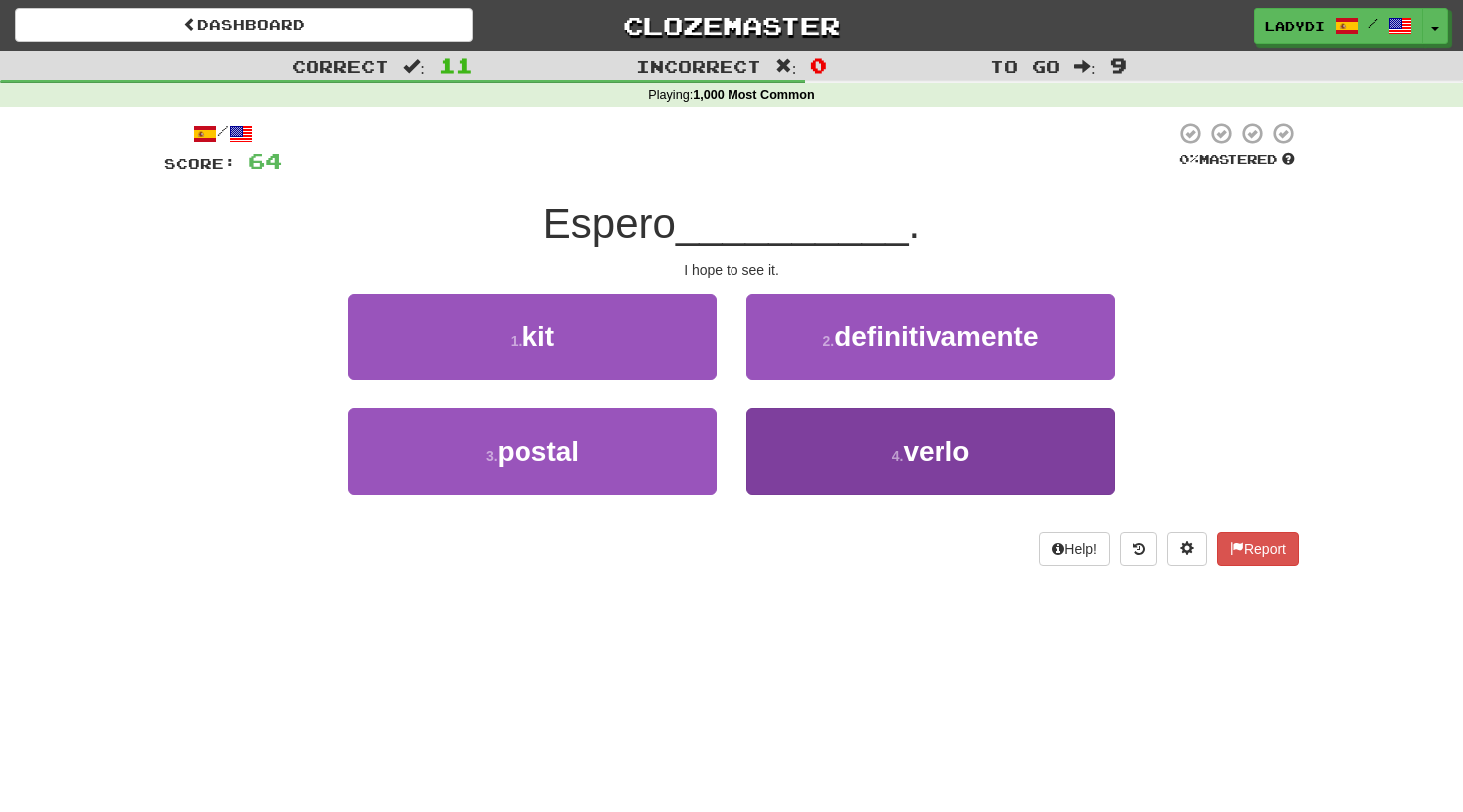 click on "[NUMBER] .  verlo" at bounding box center (931, 451) 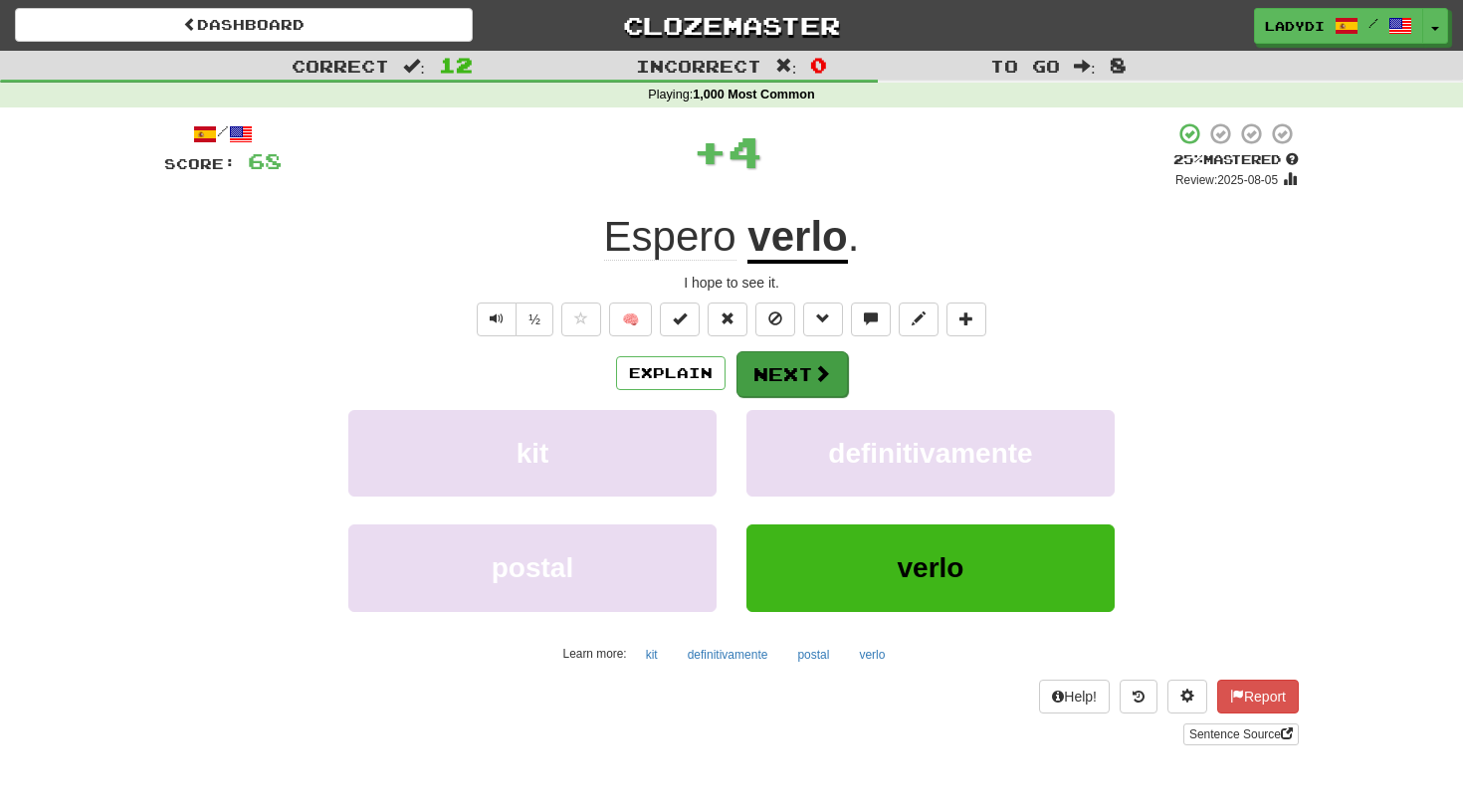 click on "Next" at bounding box center [792, 374] 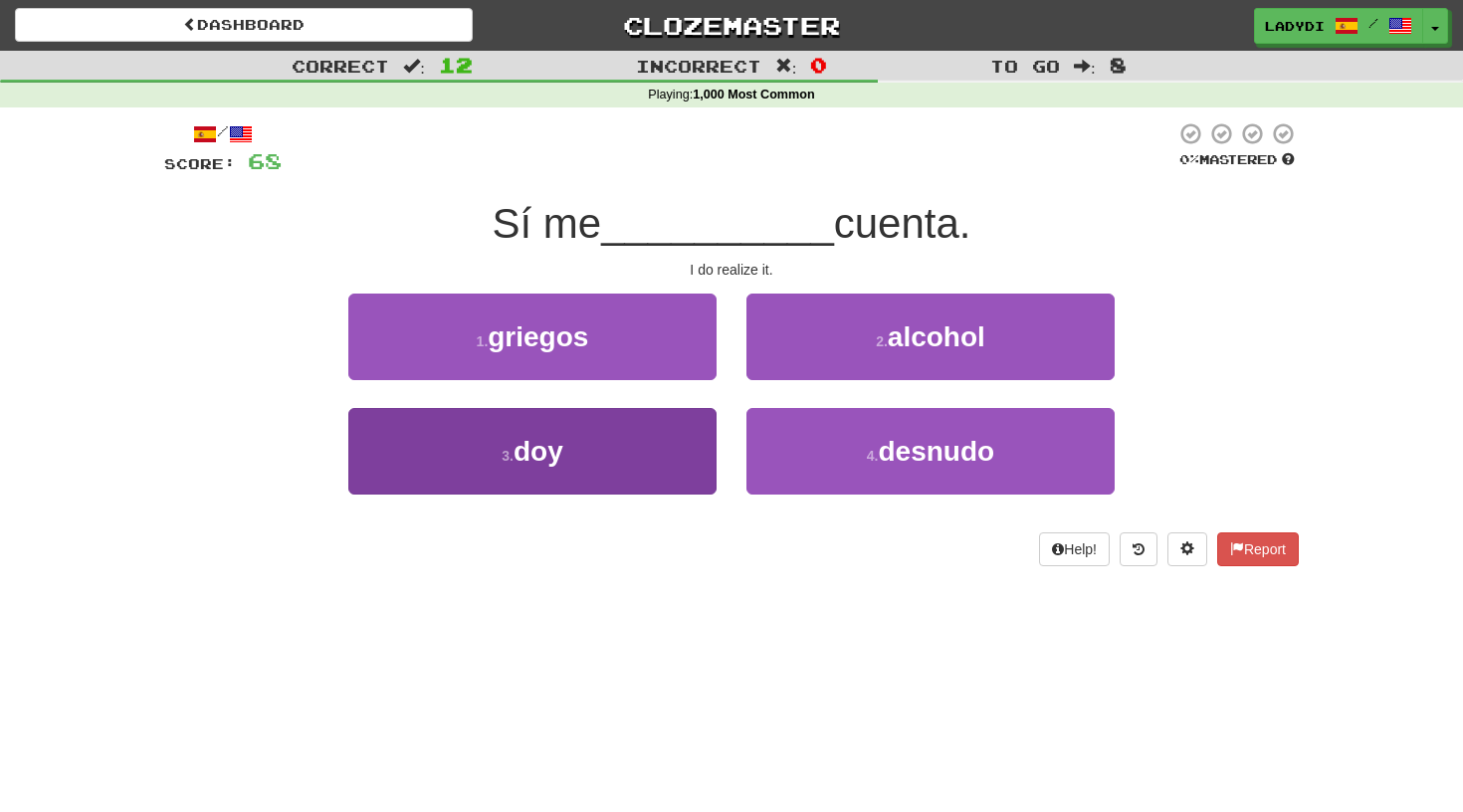 click on "[NUMBER] .  doy" at bounding box center (532, 451) 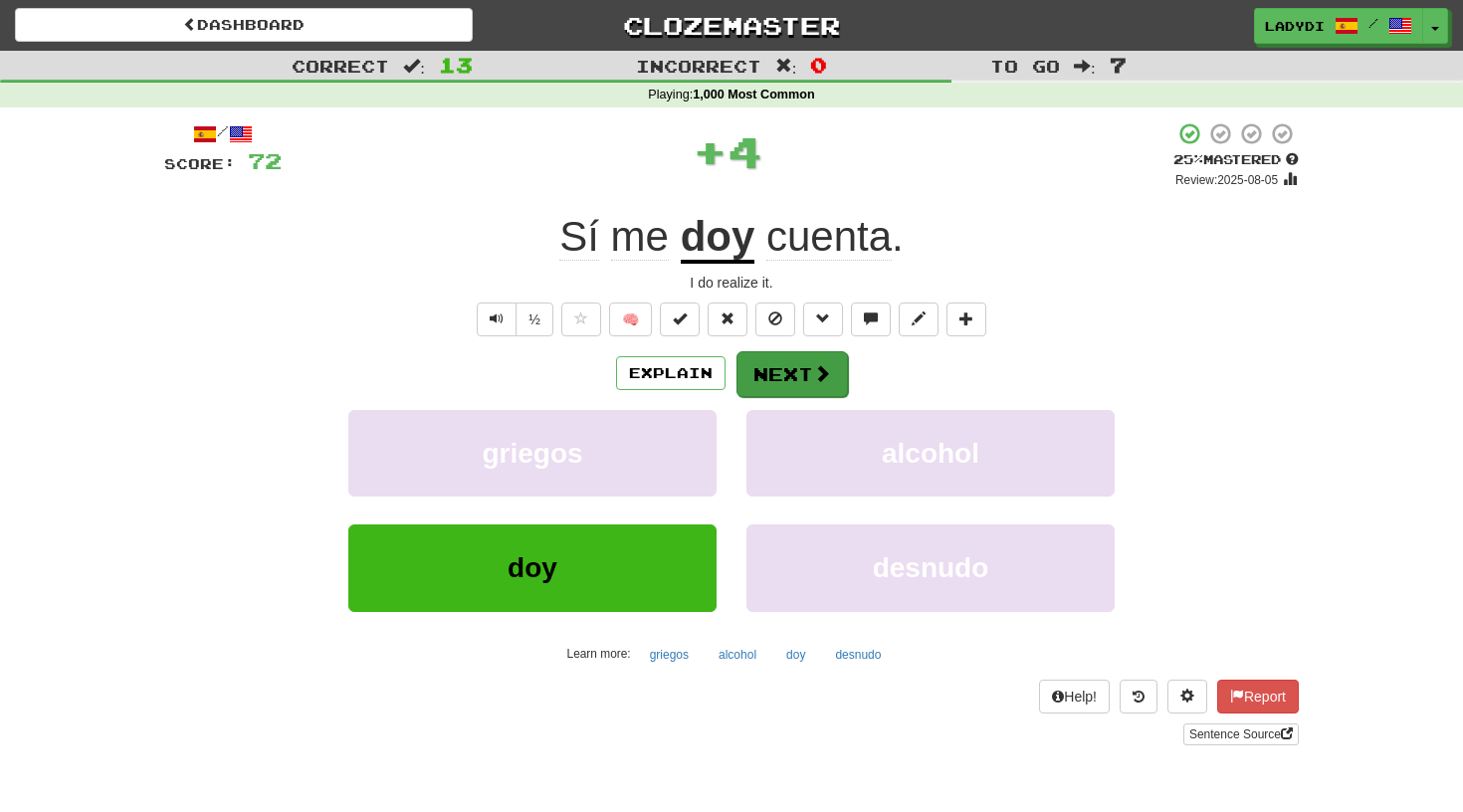 click on "Next" at bounding box center (792, 374) 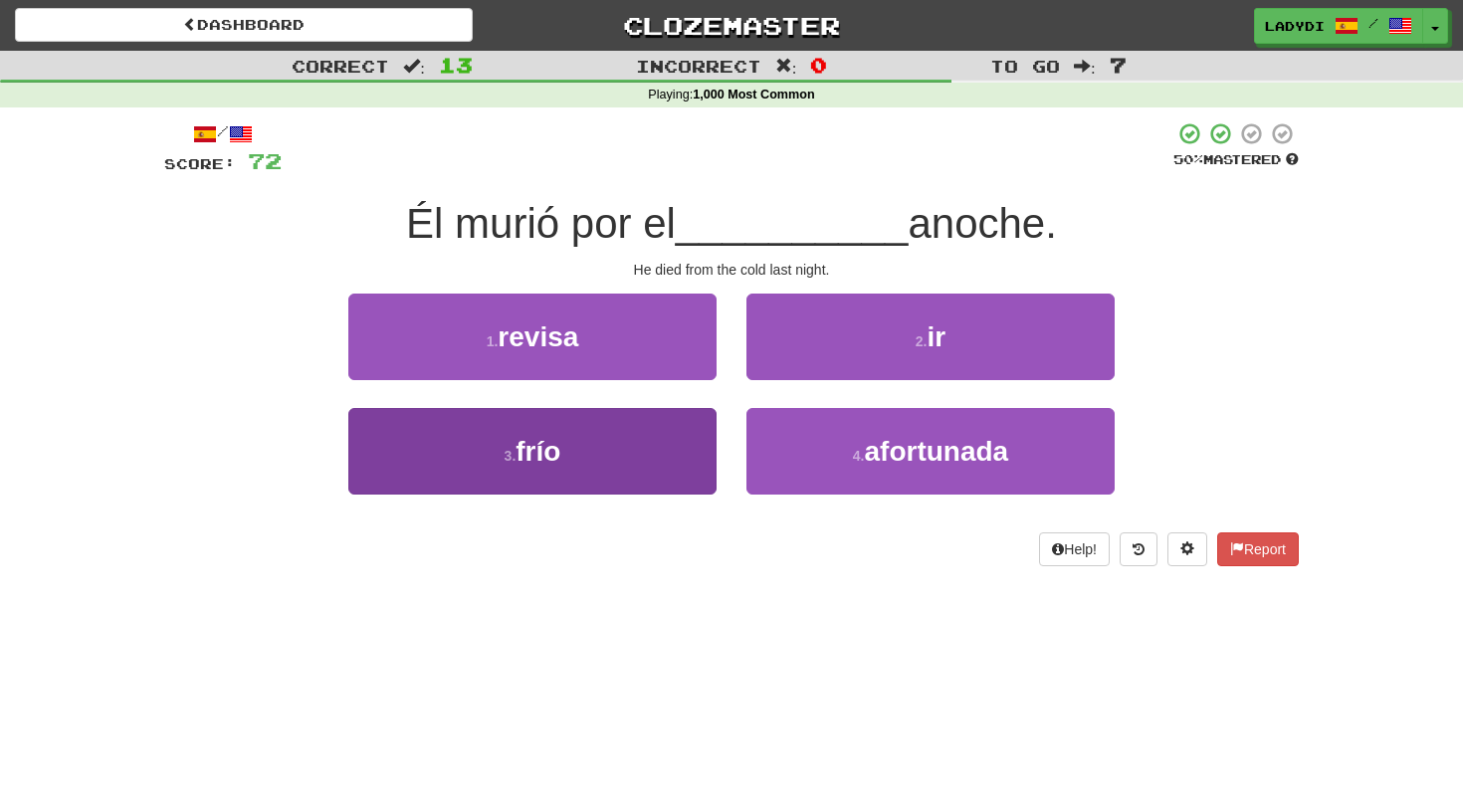 click on "3 .  frío" at bounding box center (532, 451) 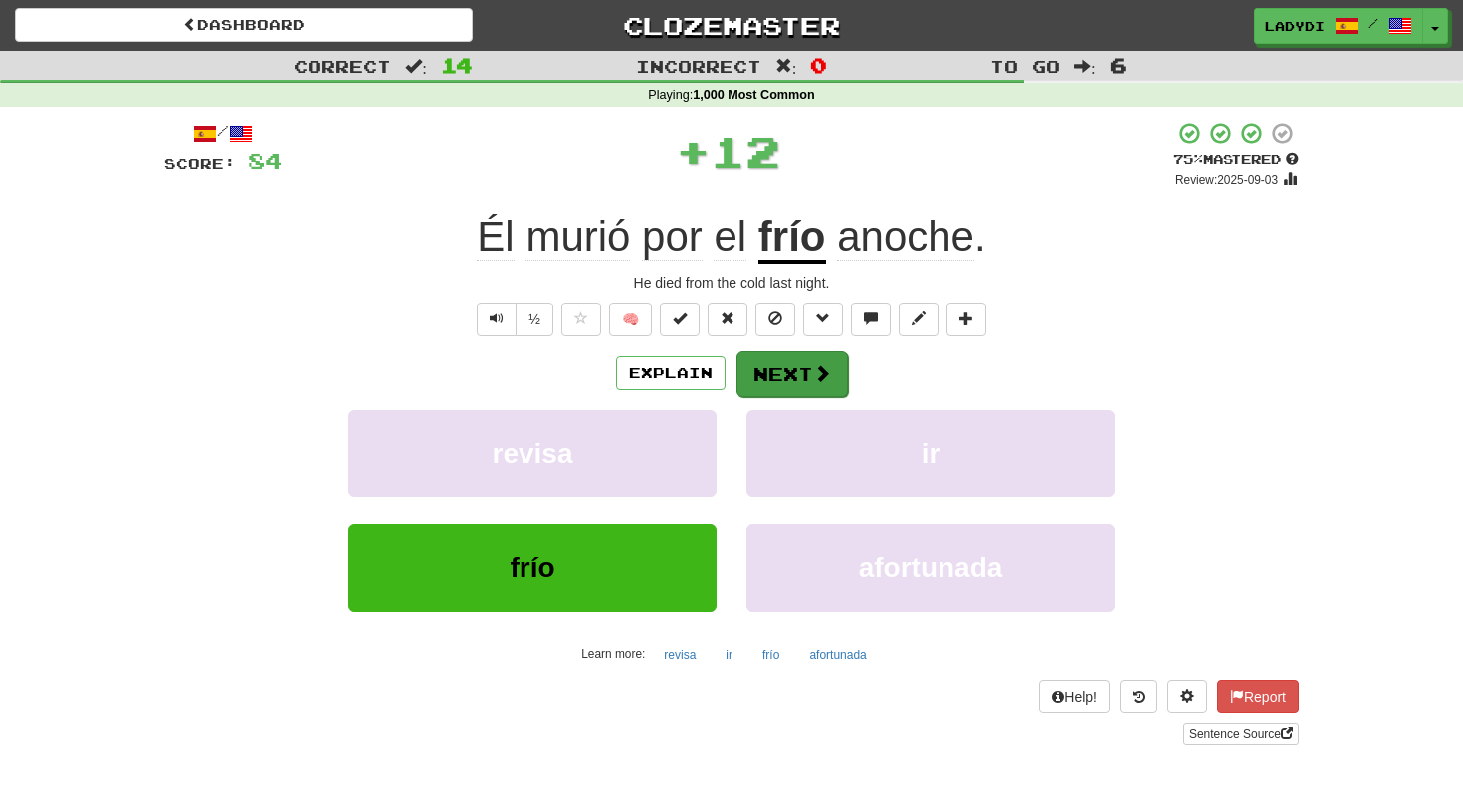 click on "Next" at bounding box center [792, 374] 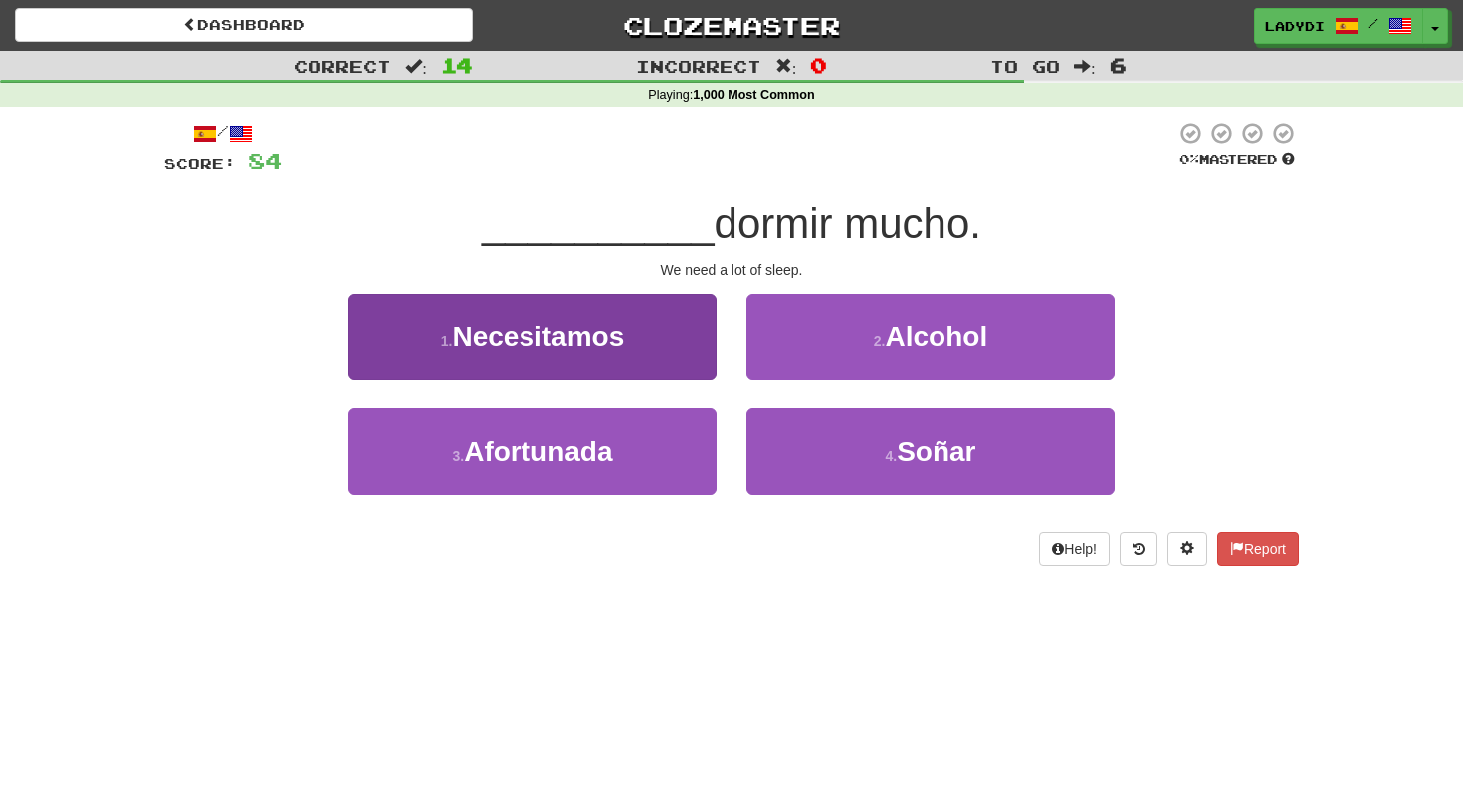 click on "Necesitamos" at bounding box center [537, 336] 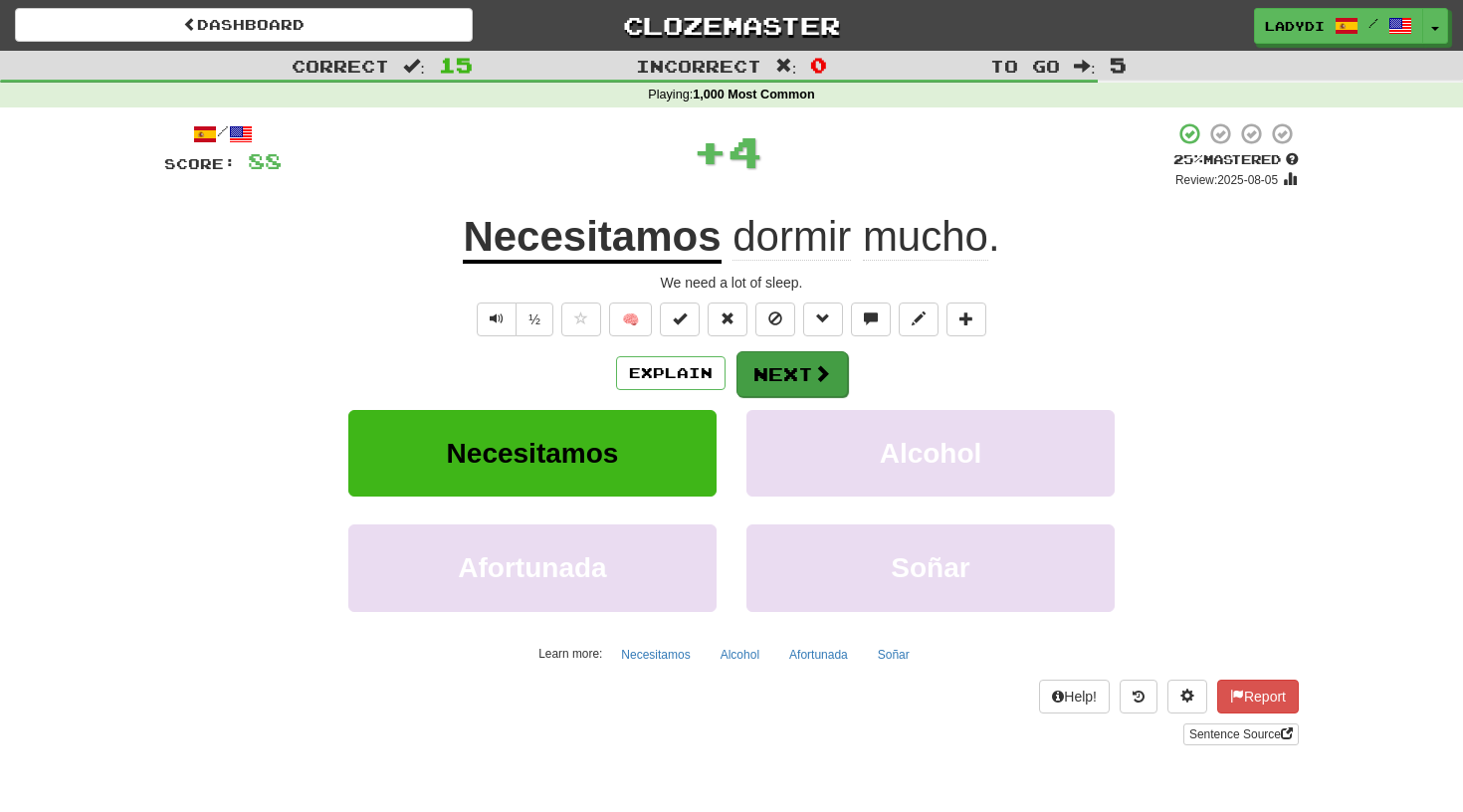 click on "Next" at bounding box center [792, 374] 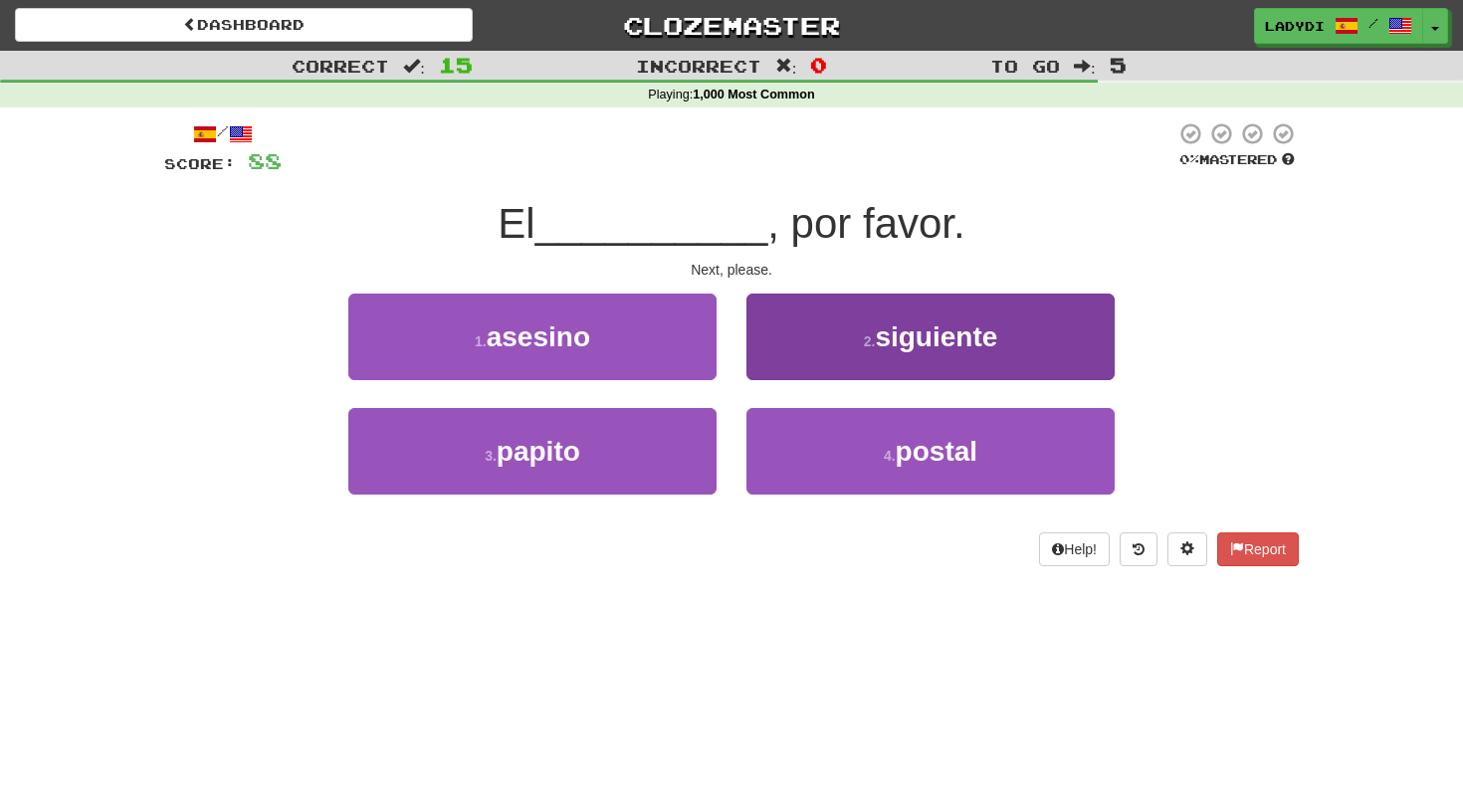 click on "[NUMBER] .  siguiente" at bounding box center (931, 336) 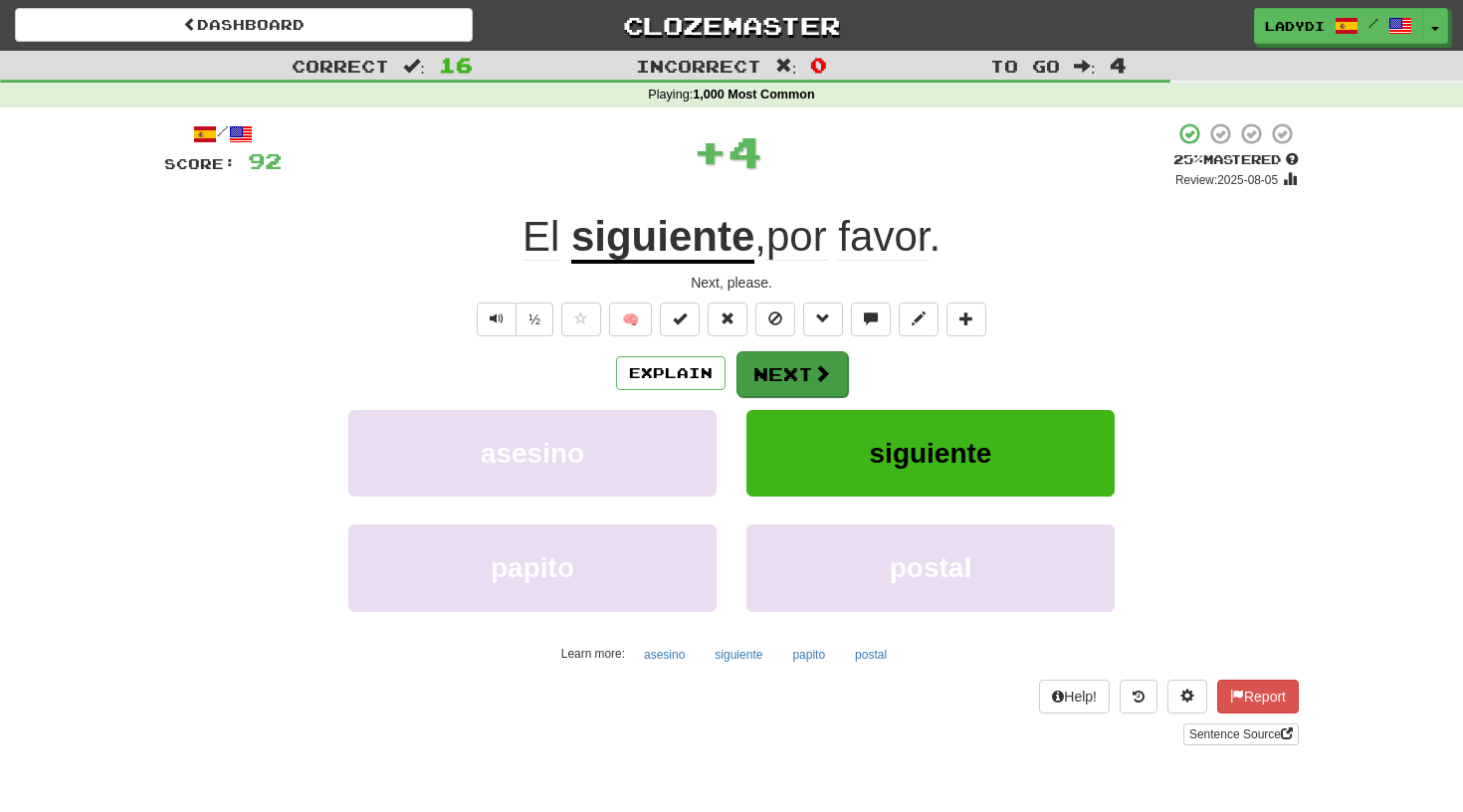 click on "Next" at bounding box center (792, 374) 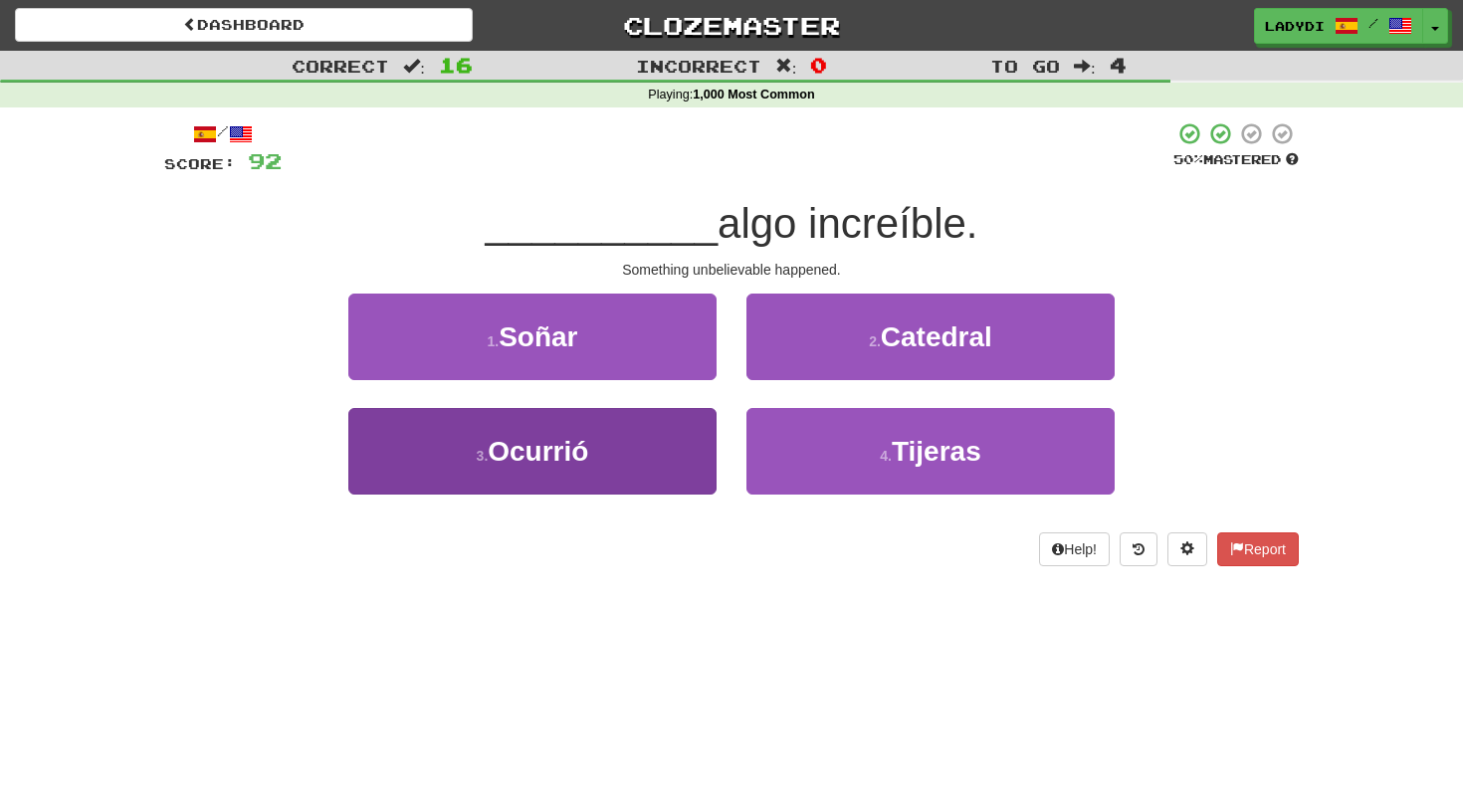 click on "3 .  Ocurrió" at bounding box center (532, 451) 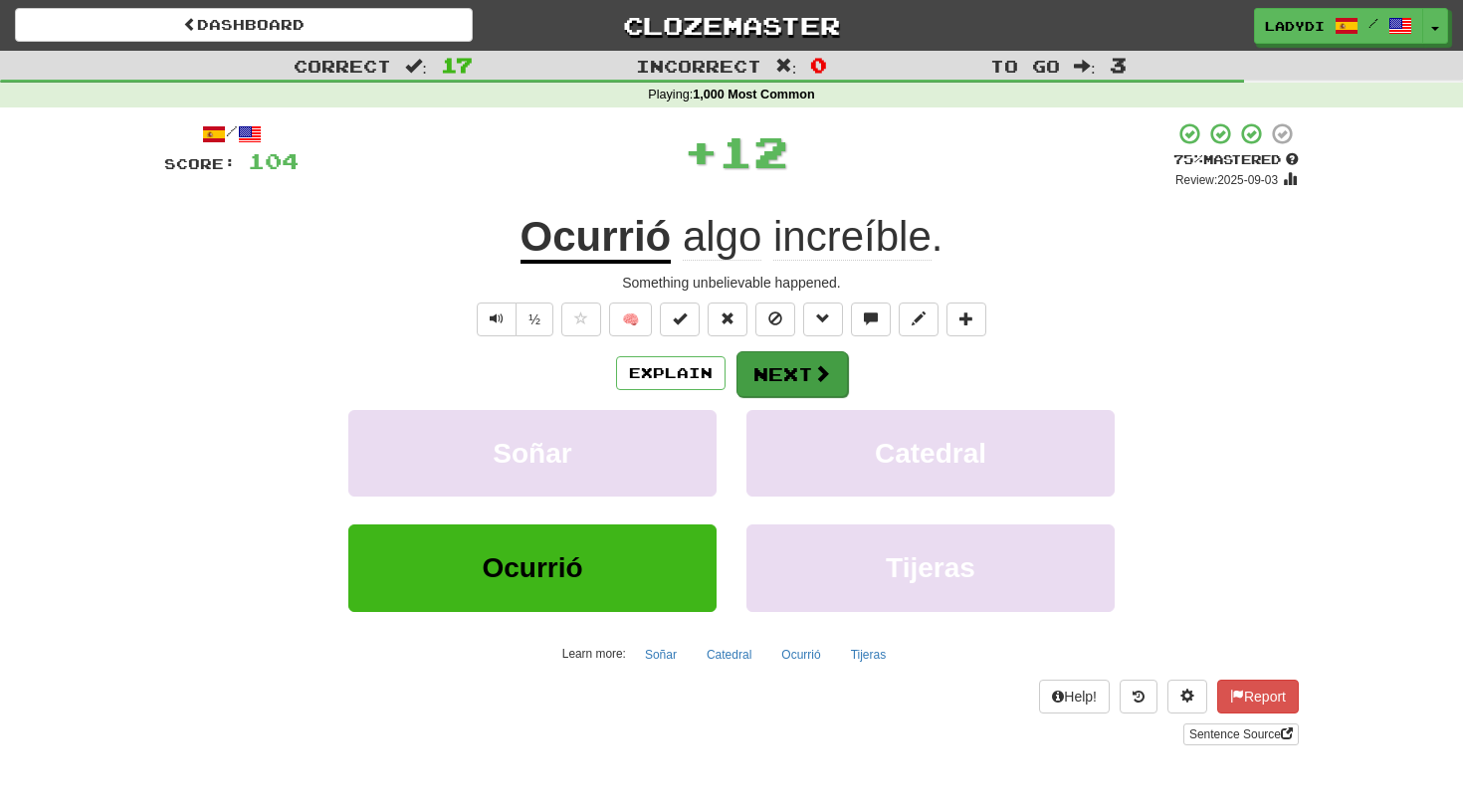 click on "Next" at bounding box center [792, 374] 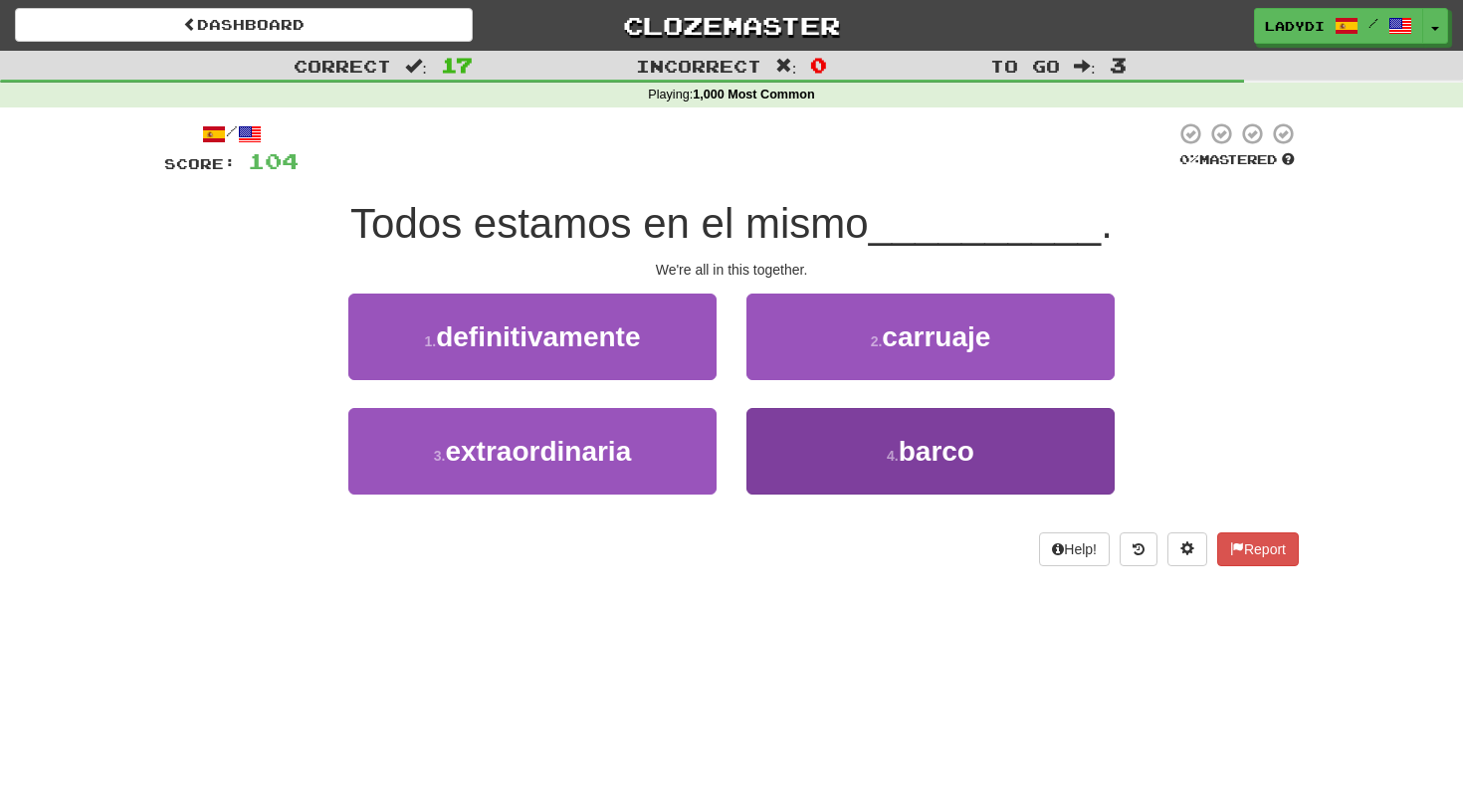 click on "4 .  barco" at bounding box center [931, 451] 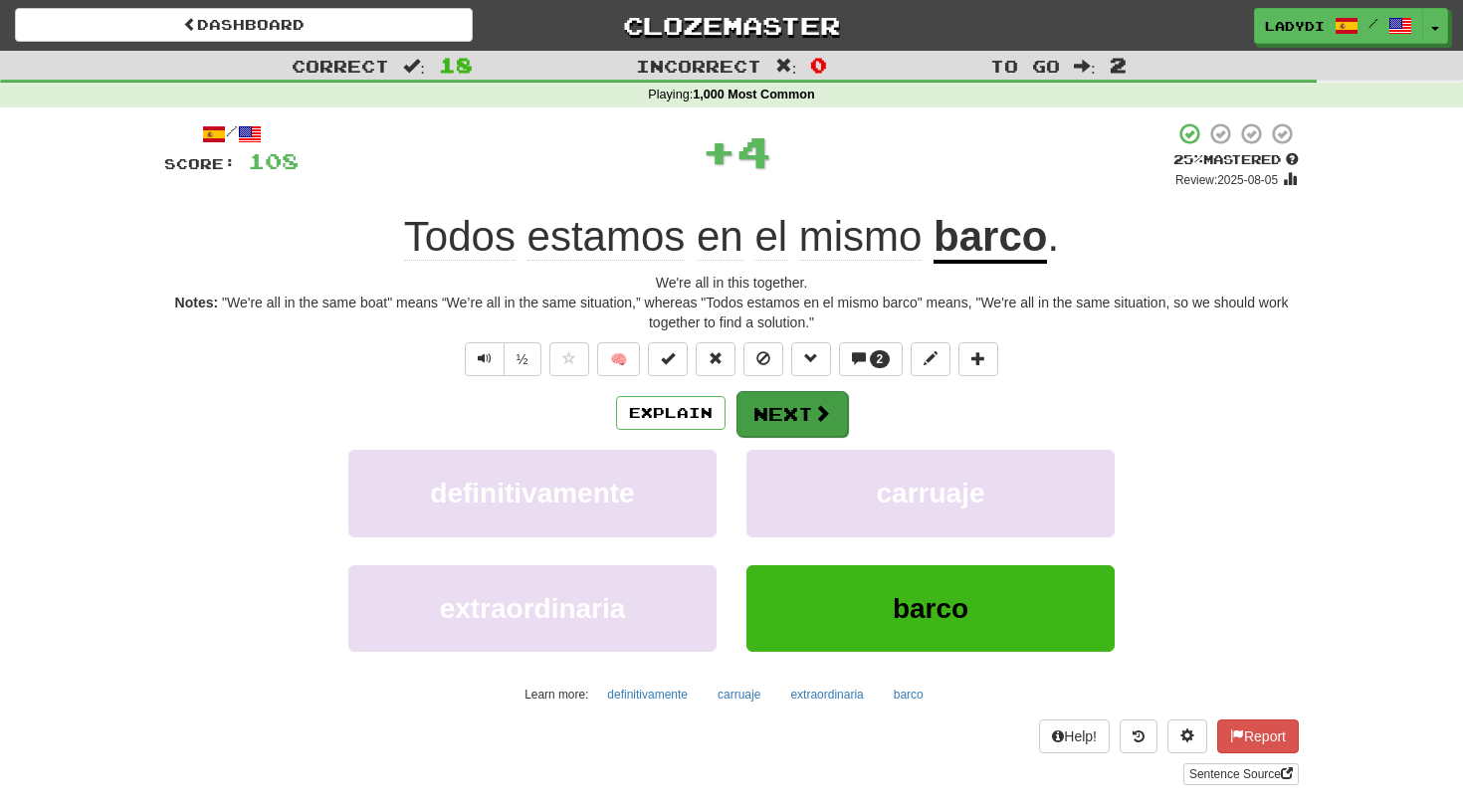 click on "Next" at bounding box center [792, 414] 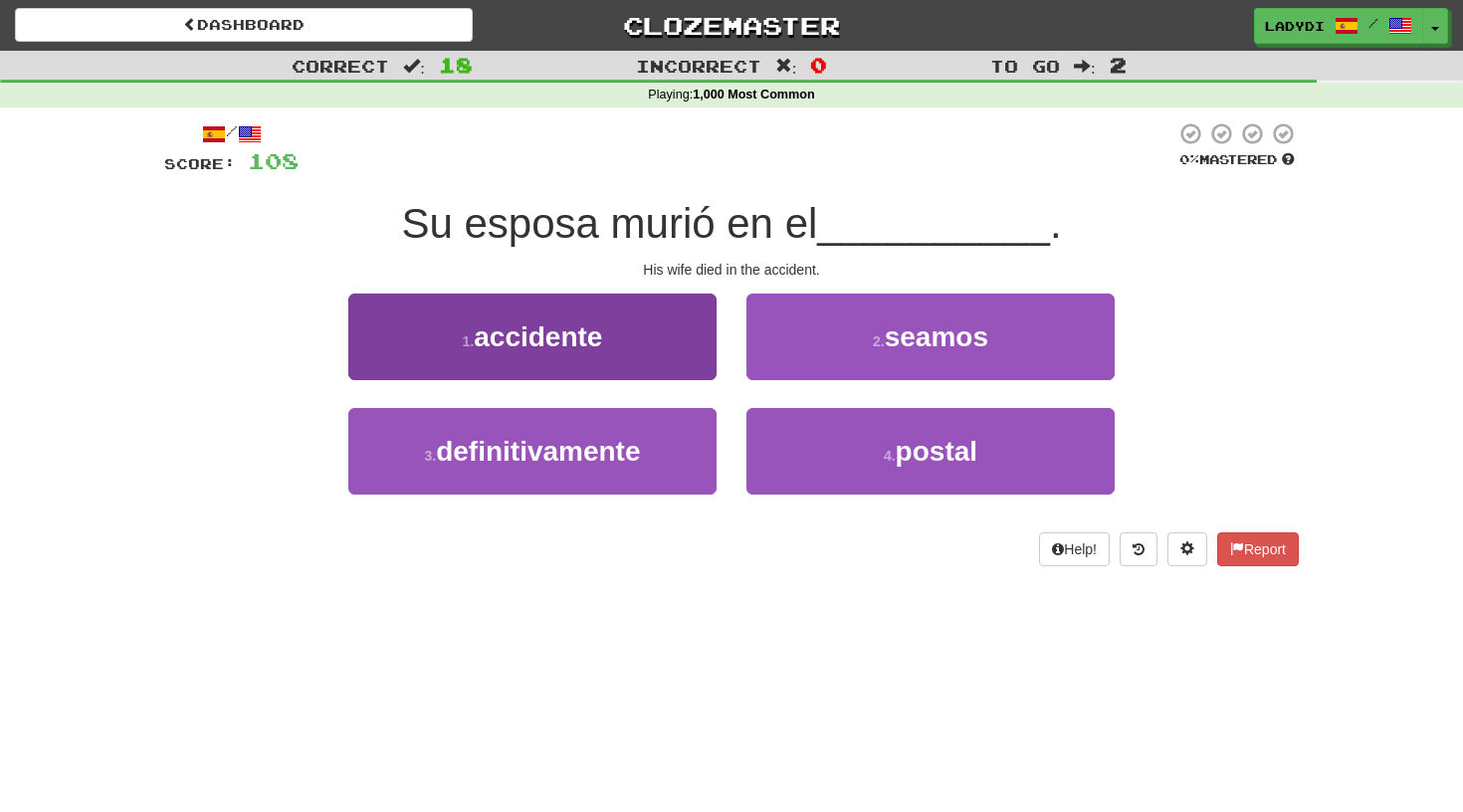 click on "1 .  accidente" at bounding box center [532, 336] 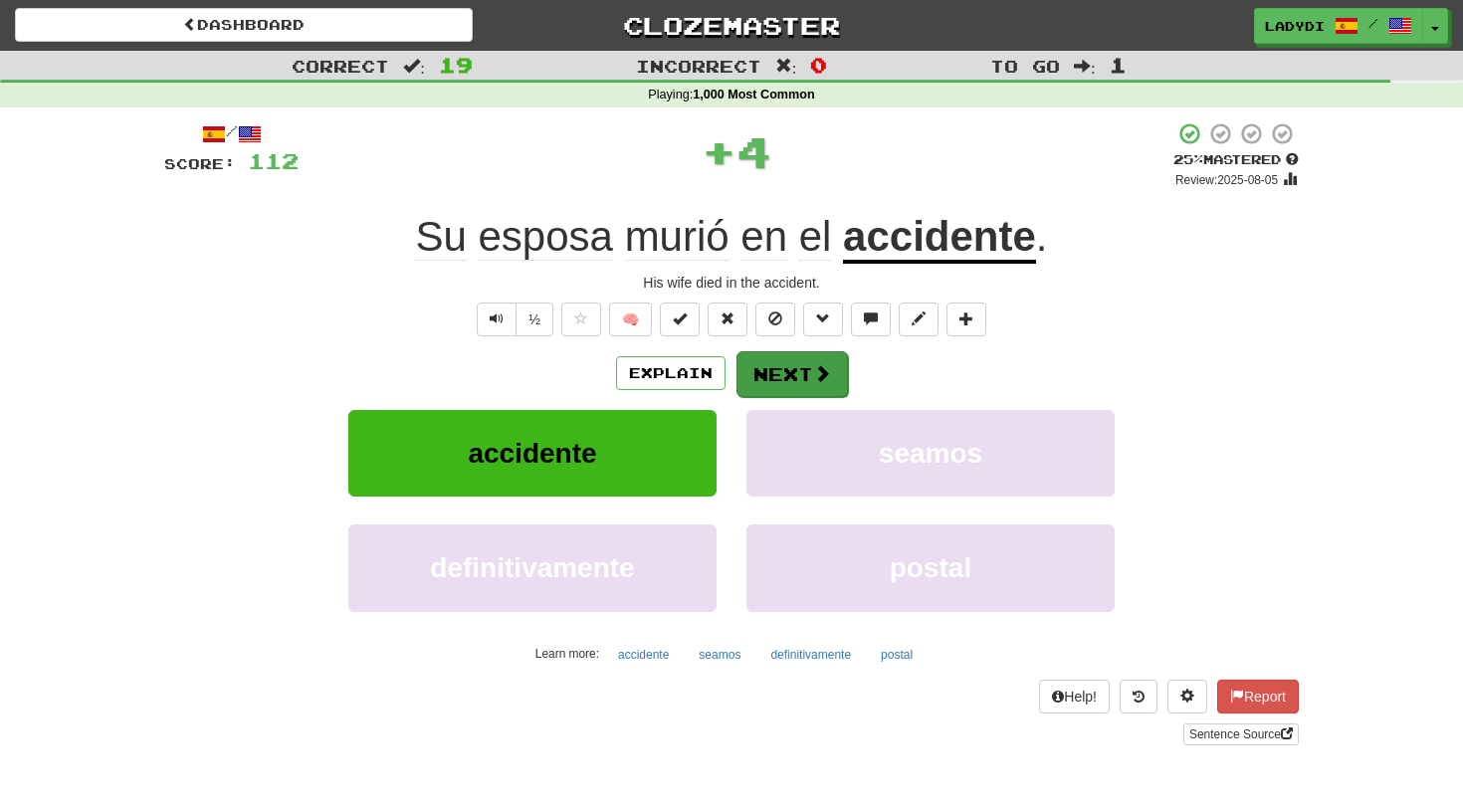 click on "Next" at bounding box center (792, 374) 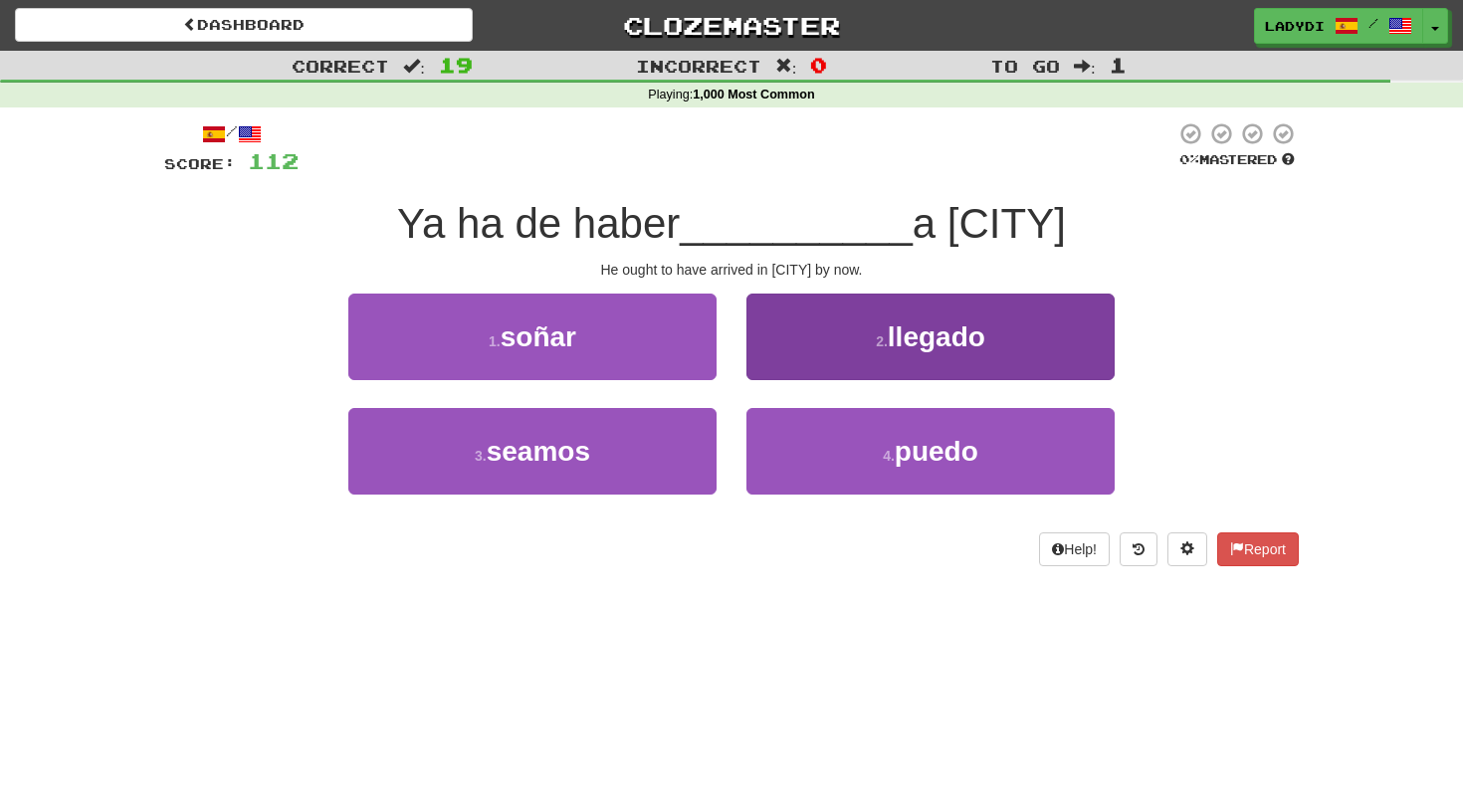 click on "[NUMBER] .  llegado" at bounding box center [931, 336] 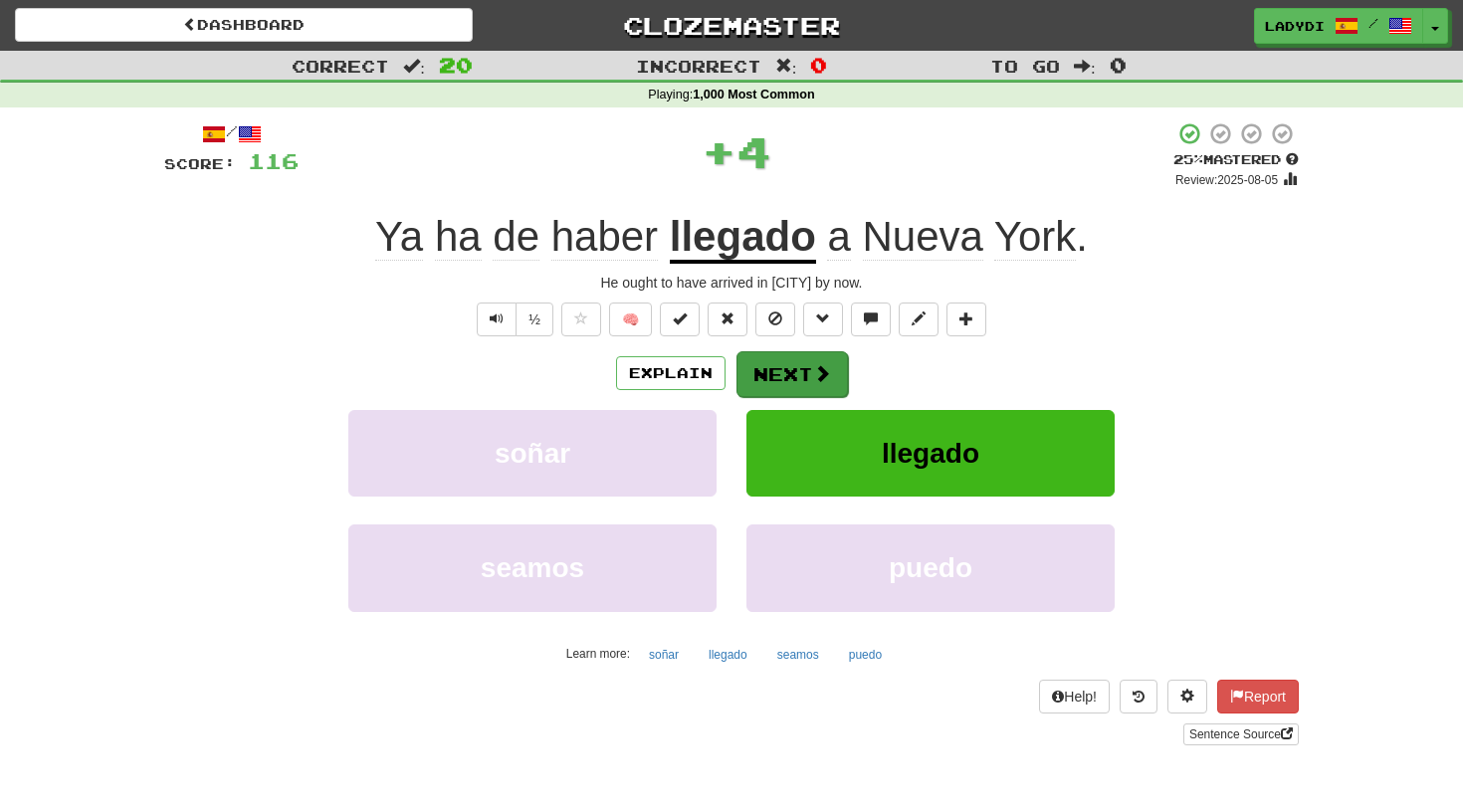 click on "Next" at bounding box center (792, 374) 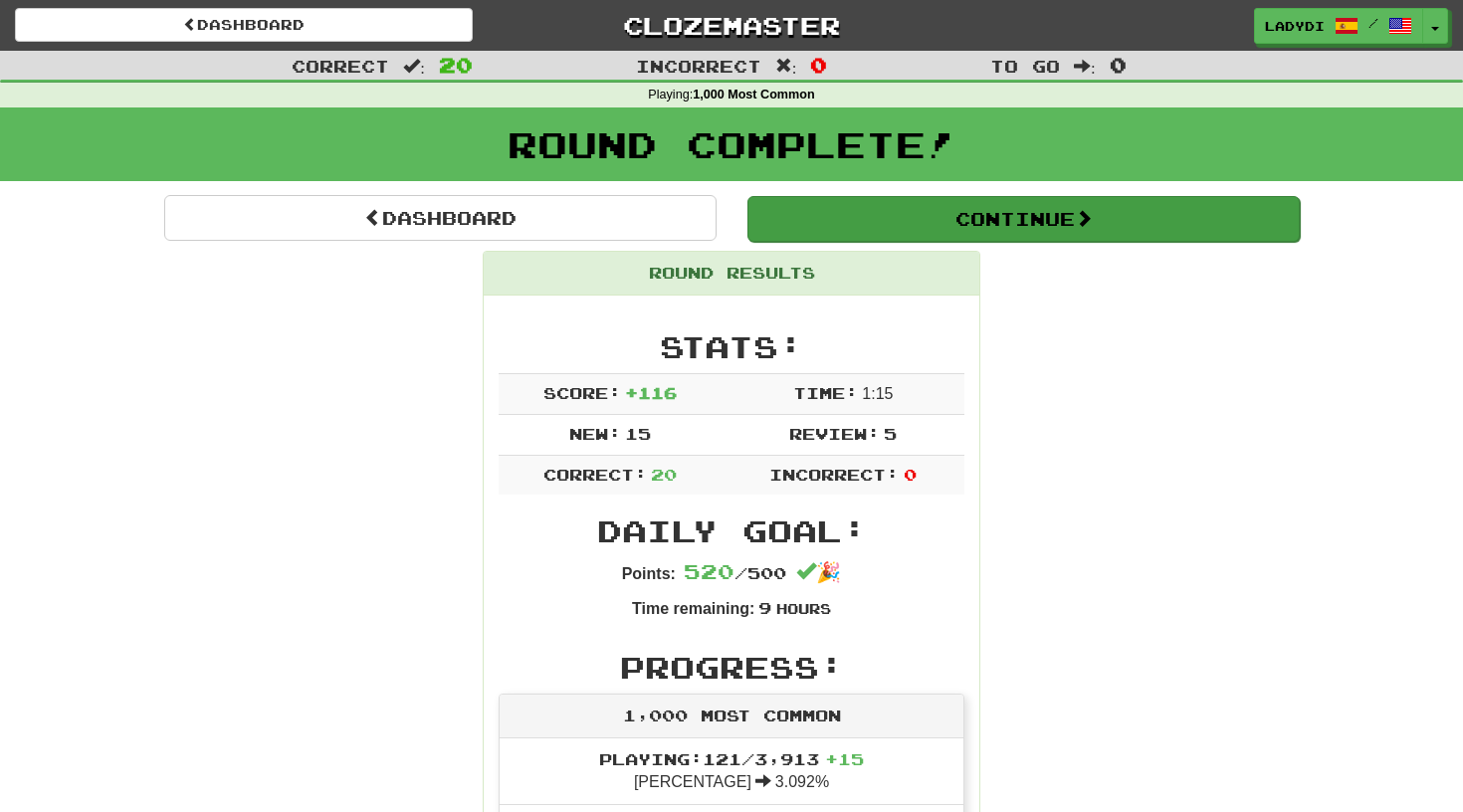 click on "Continue" at bounding box center (1023, 219) 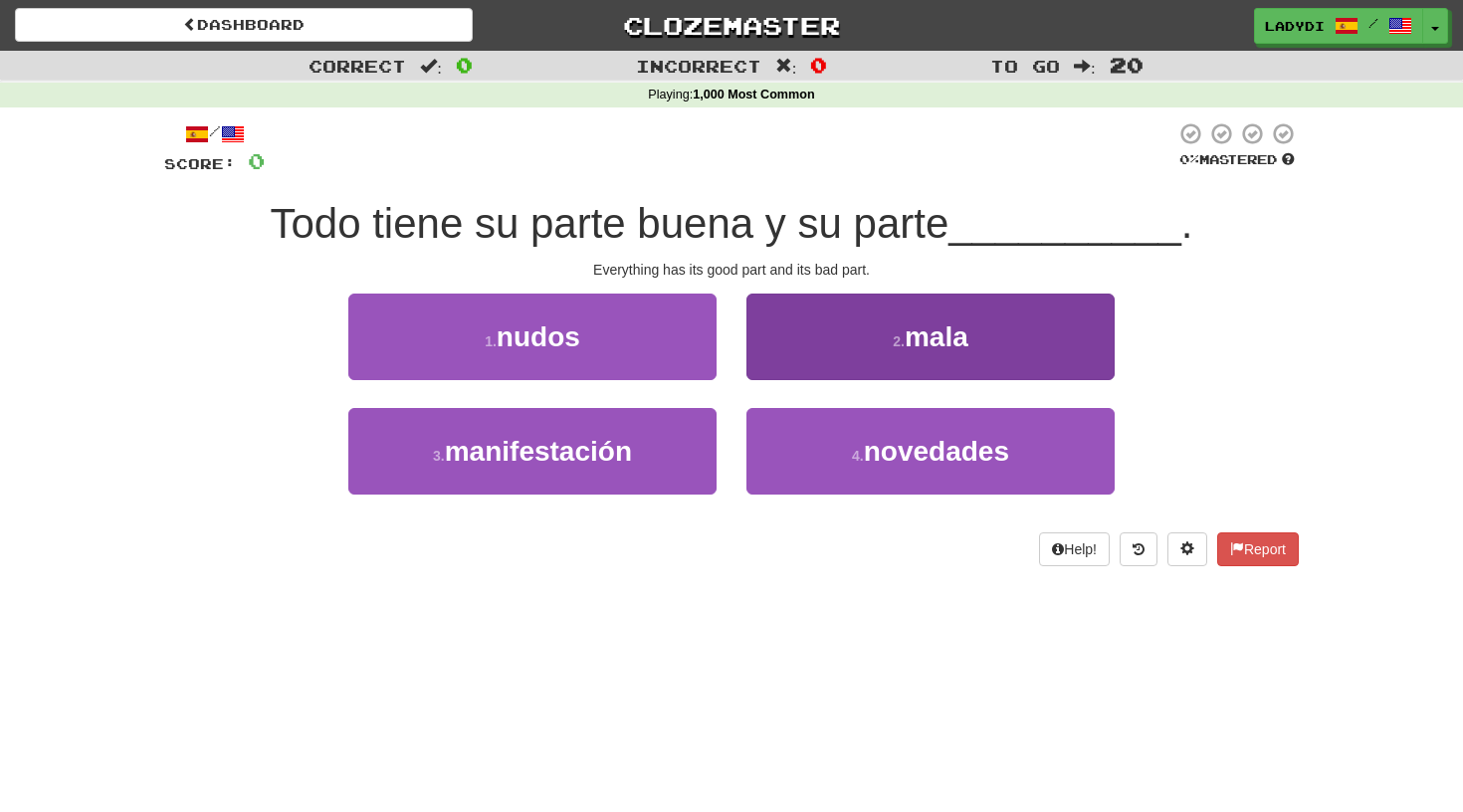click on "2 .  mala" at bounding box center (931, 336) 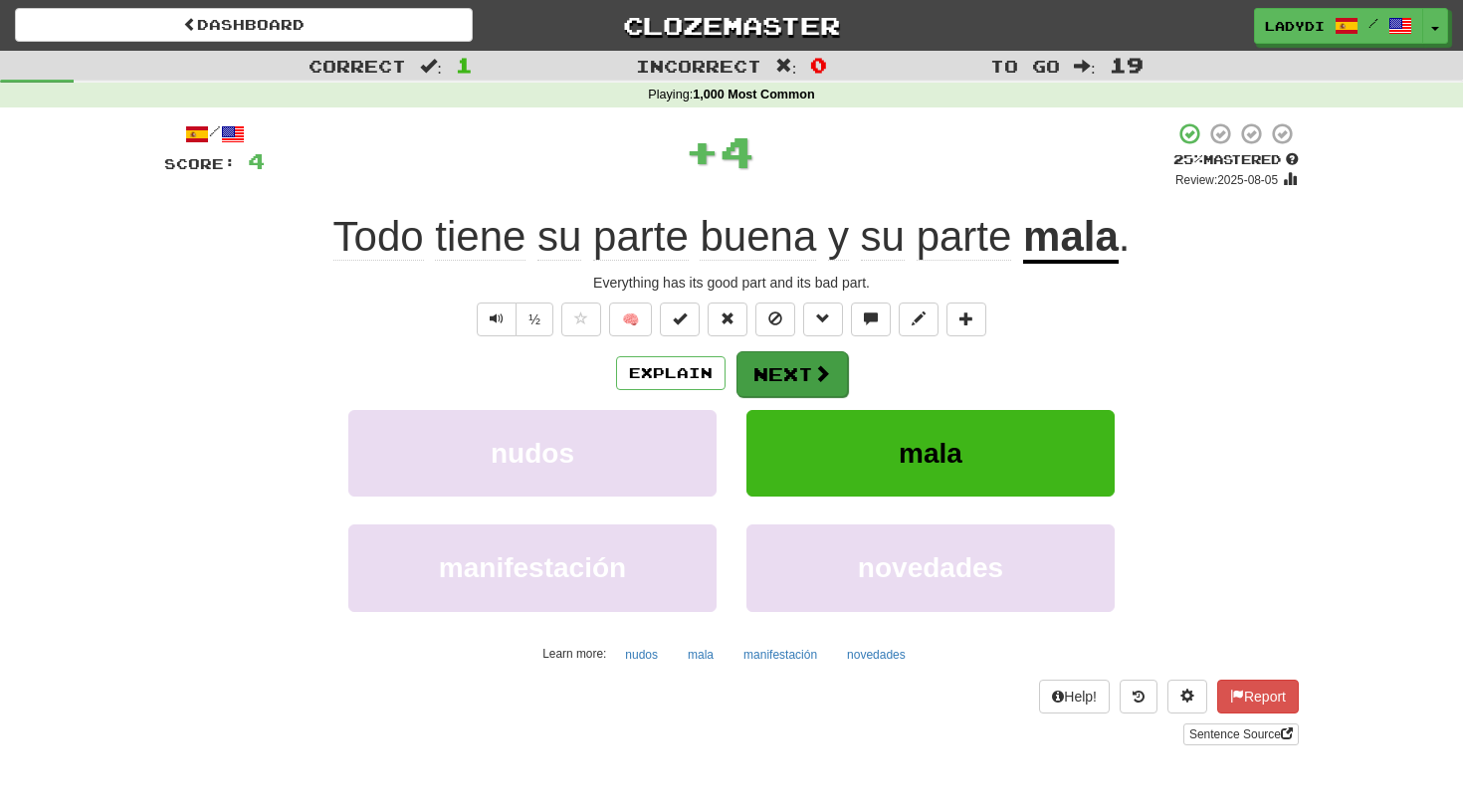 click on "Next" at bounding box center (792, 374) 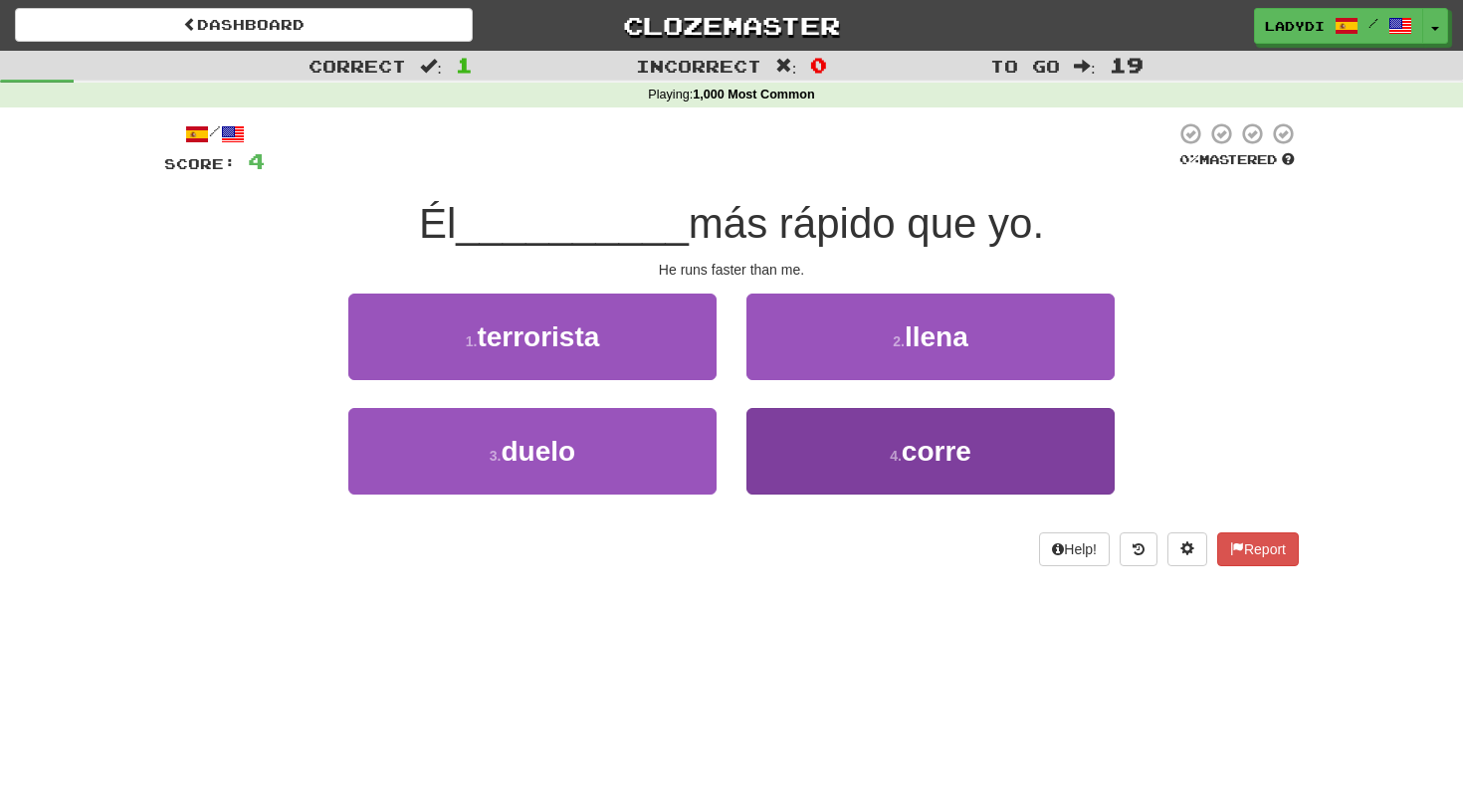 click on "4 .  corre" at bounding box center (931, 451) 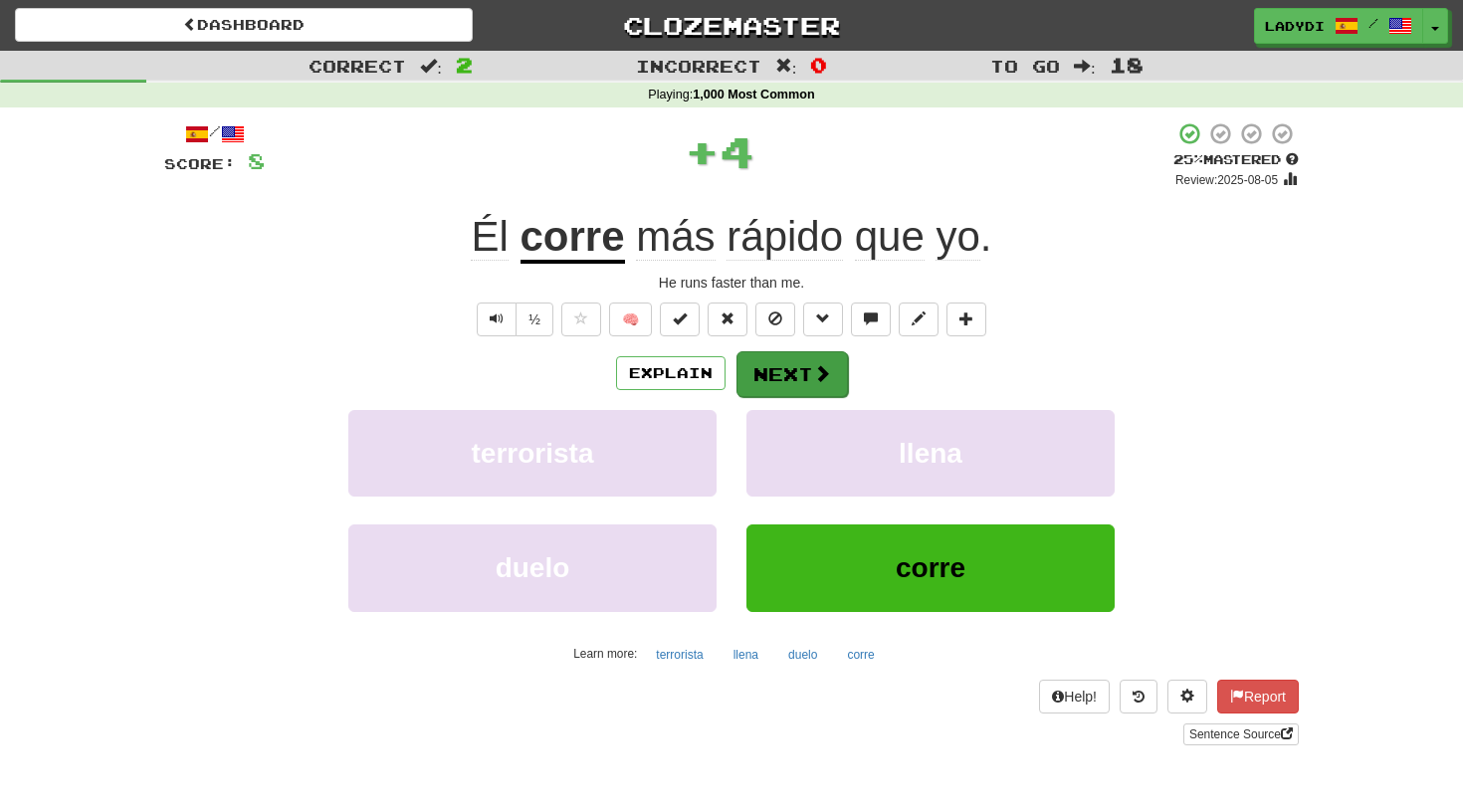 click on "Next" at bounding box center [792, 374] 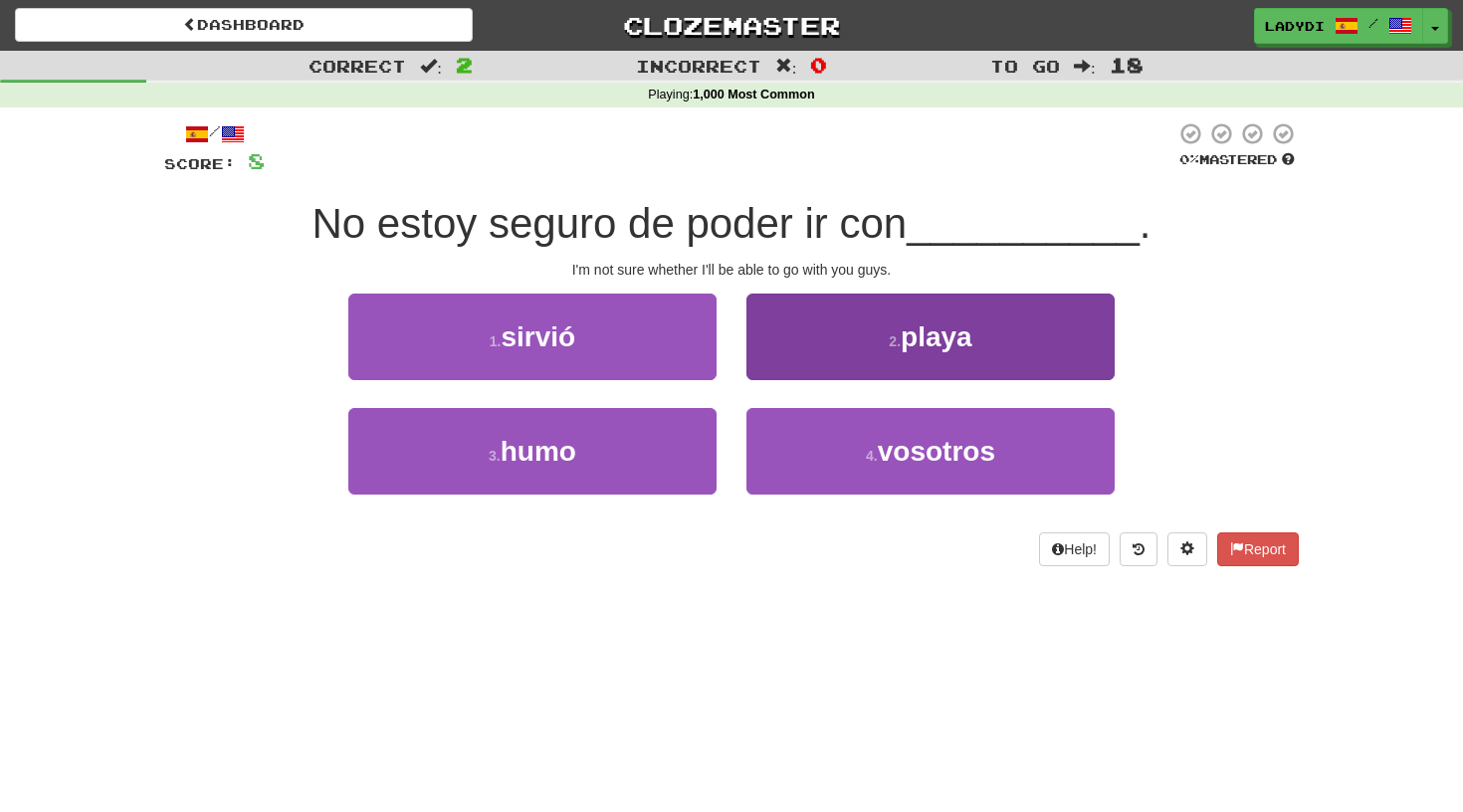 click on "[NUMBER] .  playa" at bounding box center [931, 336] 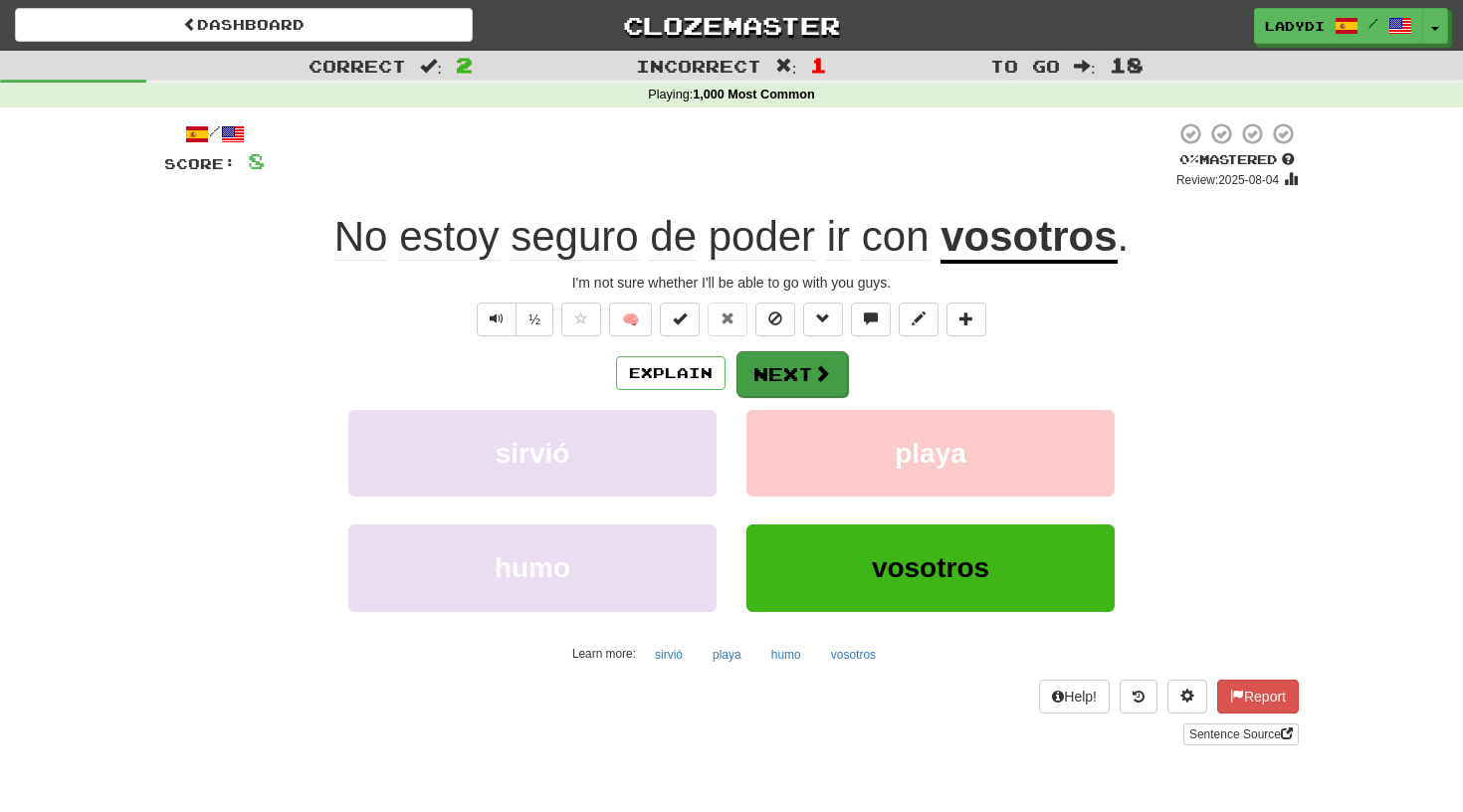 click on "Next" at bounding box center [792, 374] 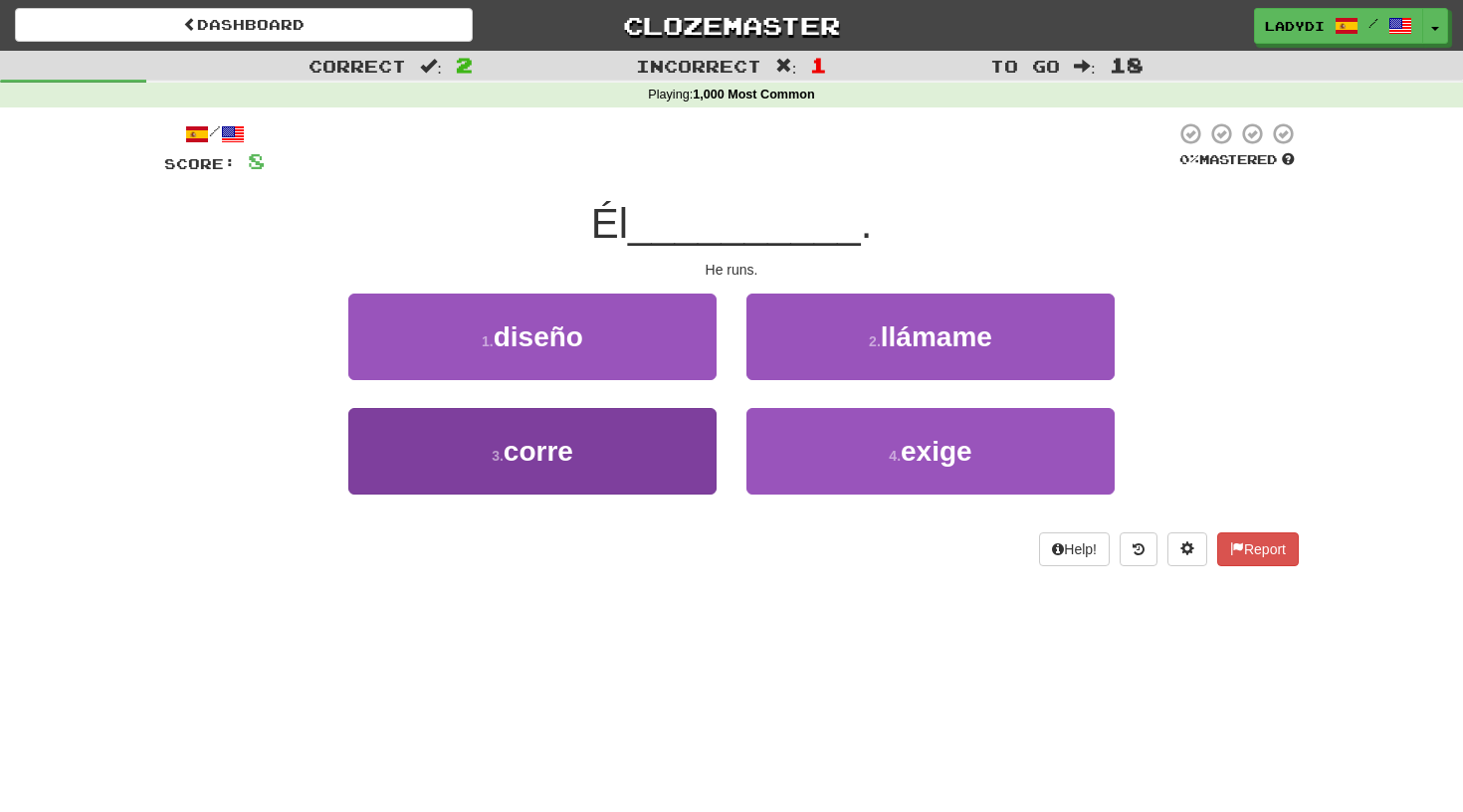 click on "3 .  corre" at bounding box center [532, 451] 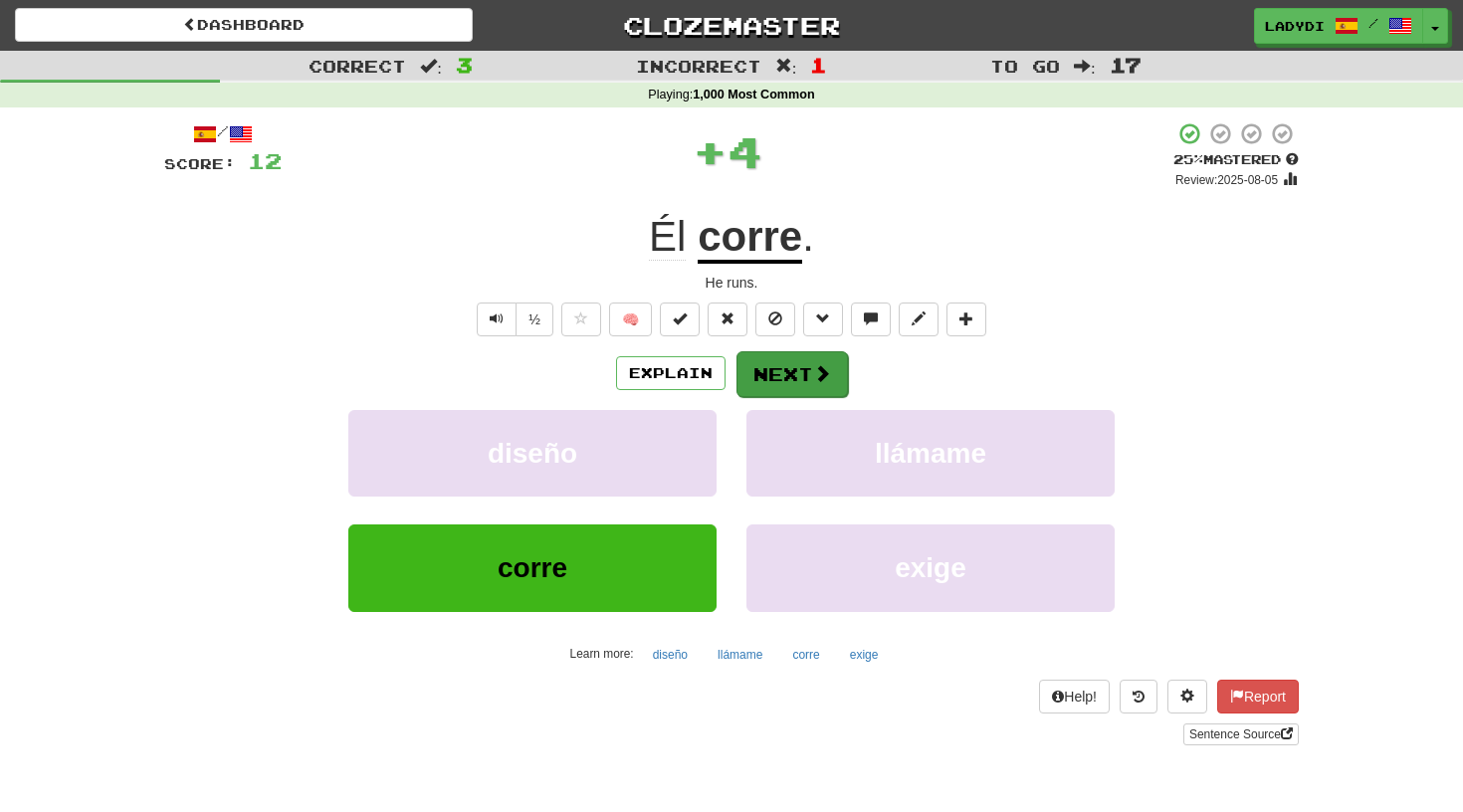 click on "Next" at bounding box center [792, 374] 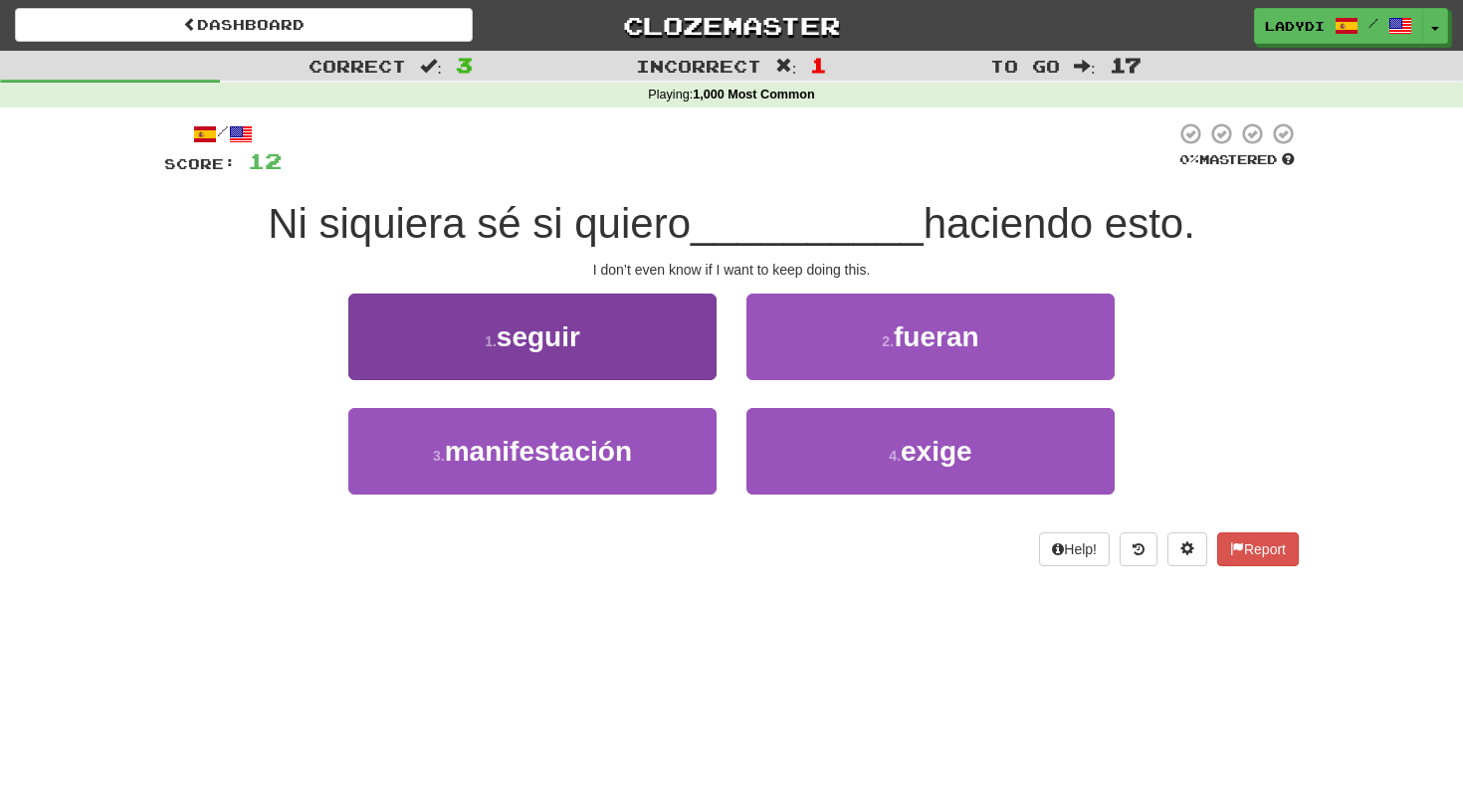click on "[NUMBER] .  seguir" at bounding box center [532, 336] 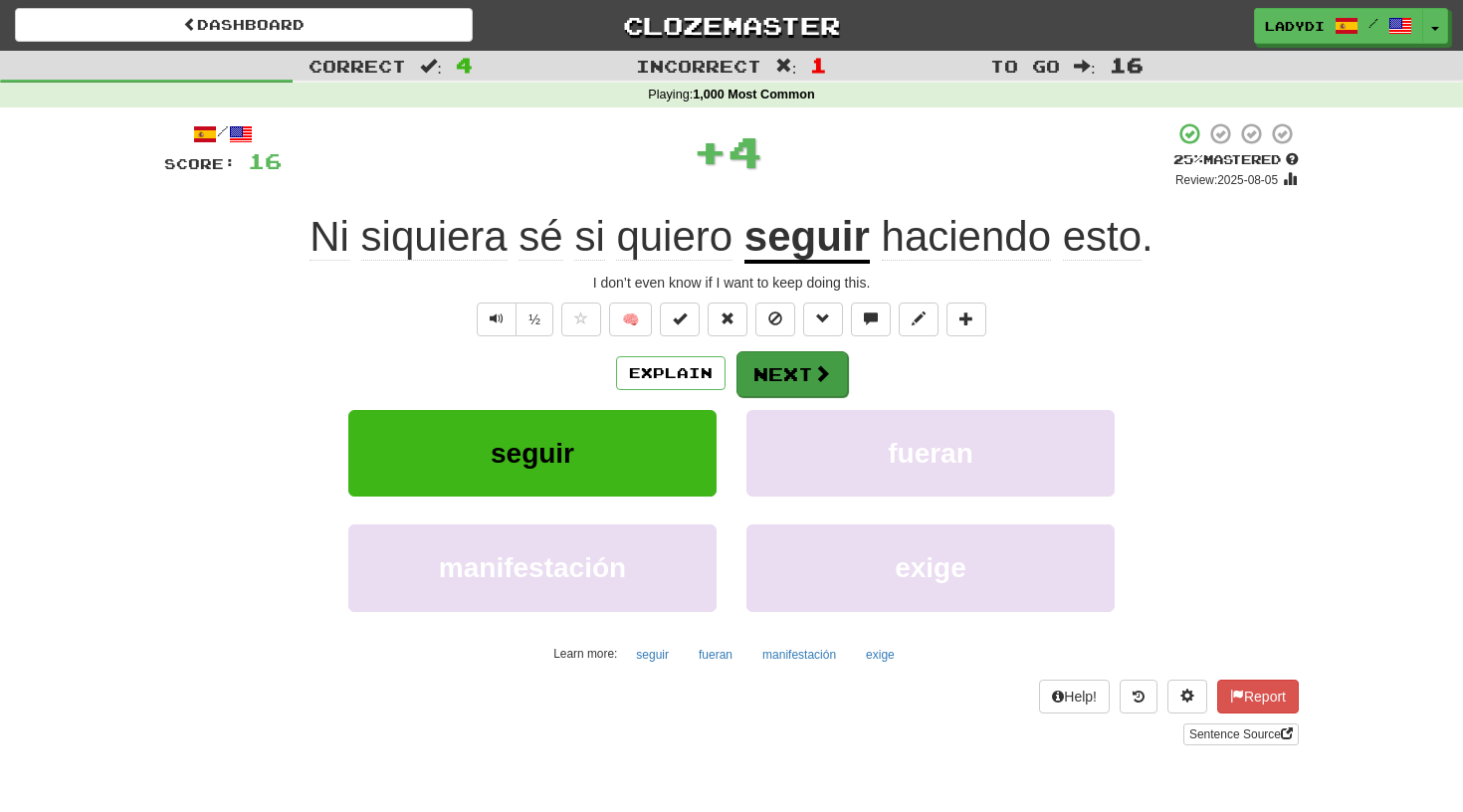 click on "Next" at bounding box center (792, 374) 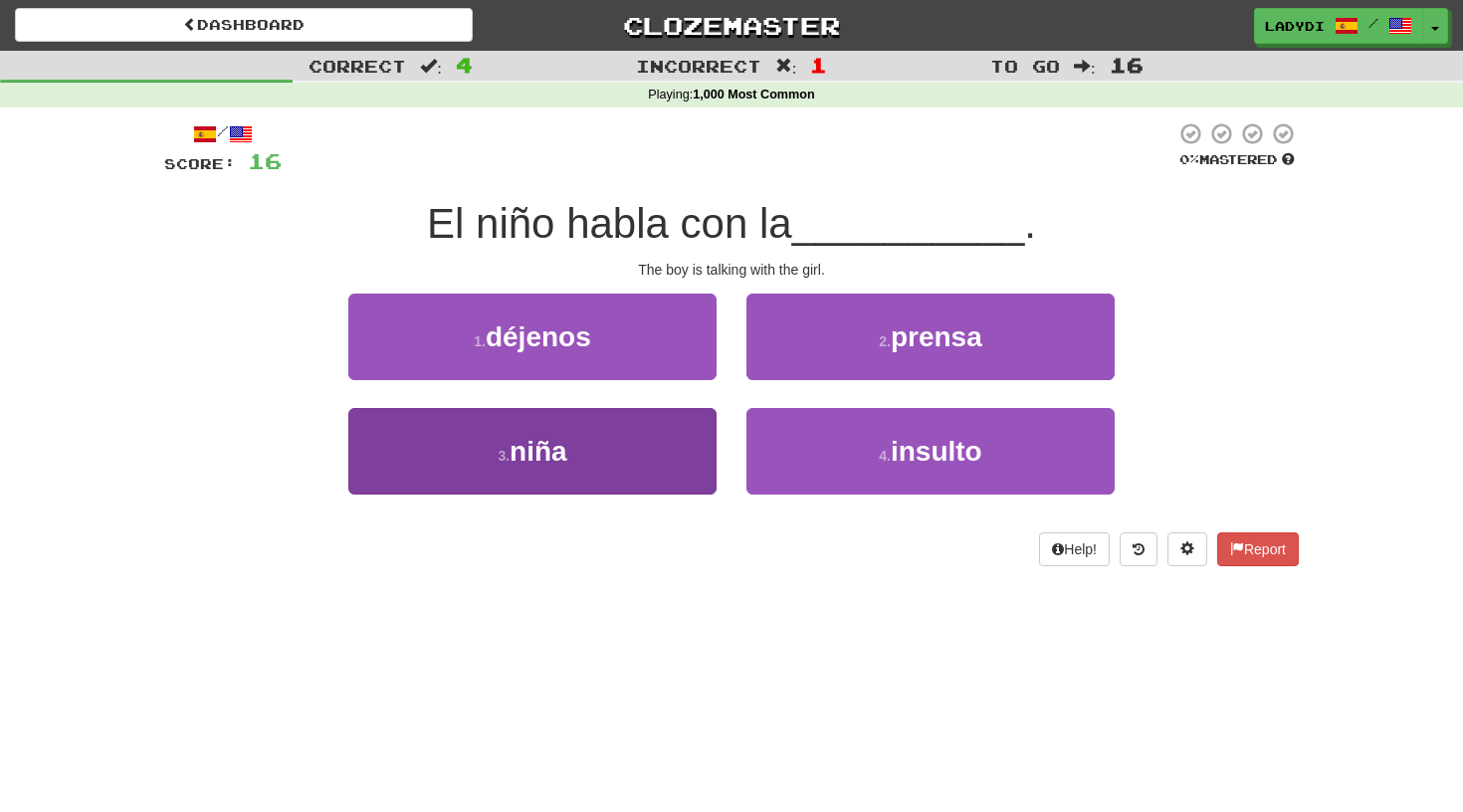 click on "3 .  niña" at bounding box center [532, 451] 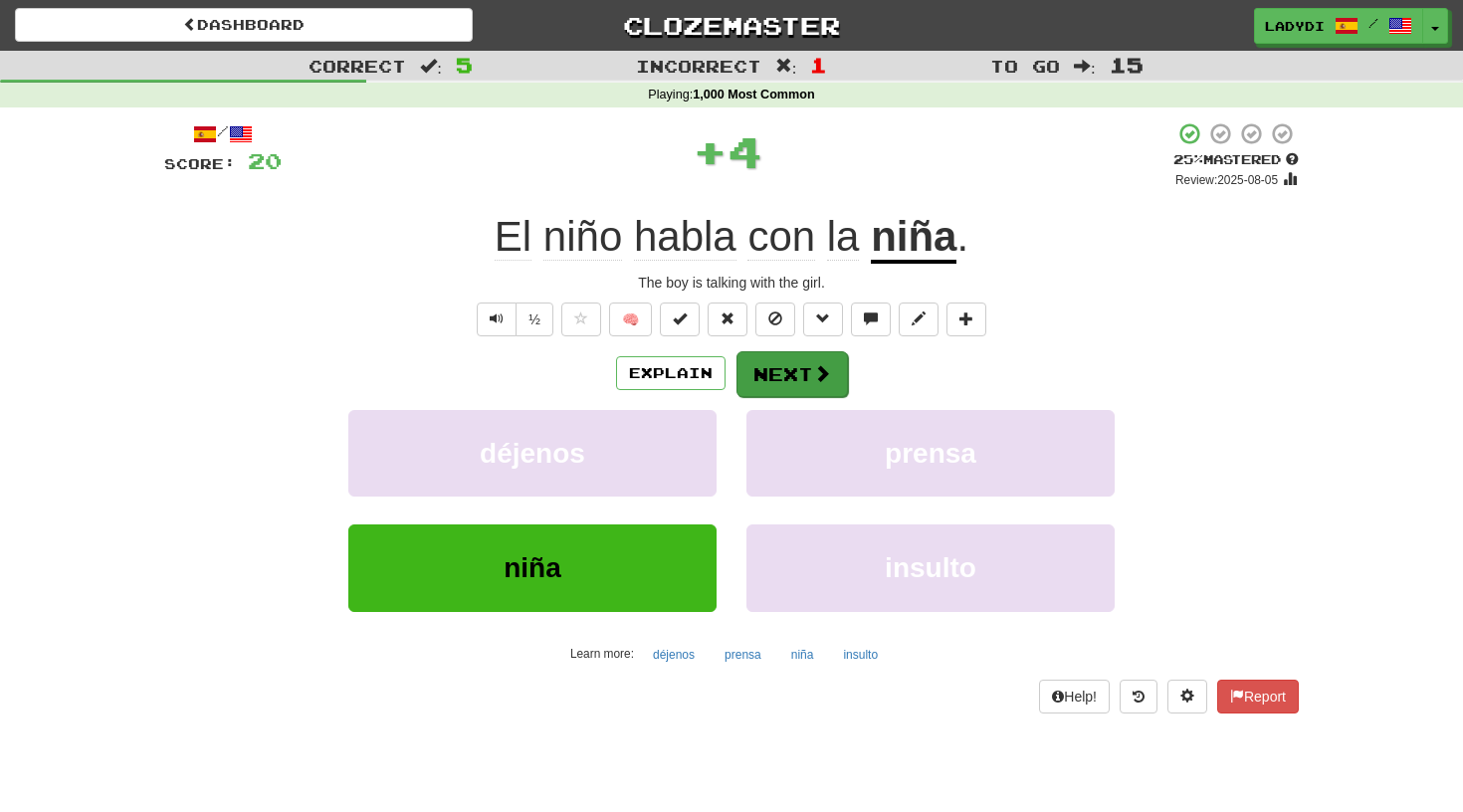 click on "Next" at bounding box center [792, 374] 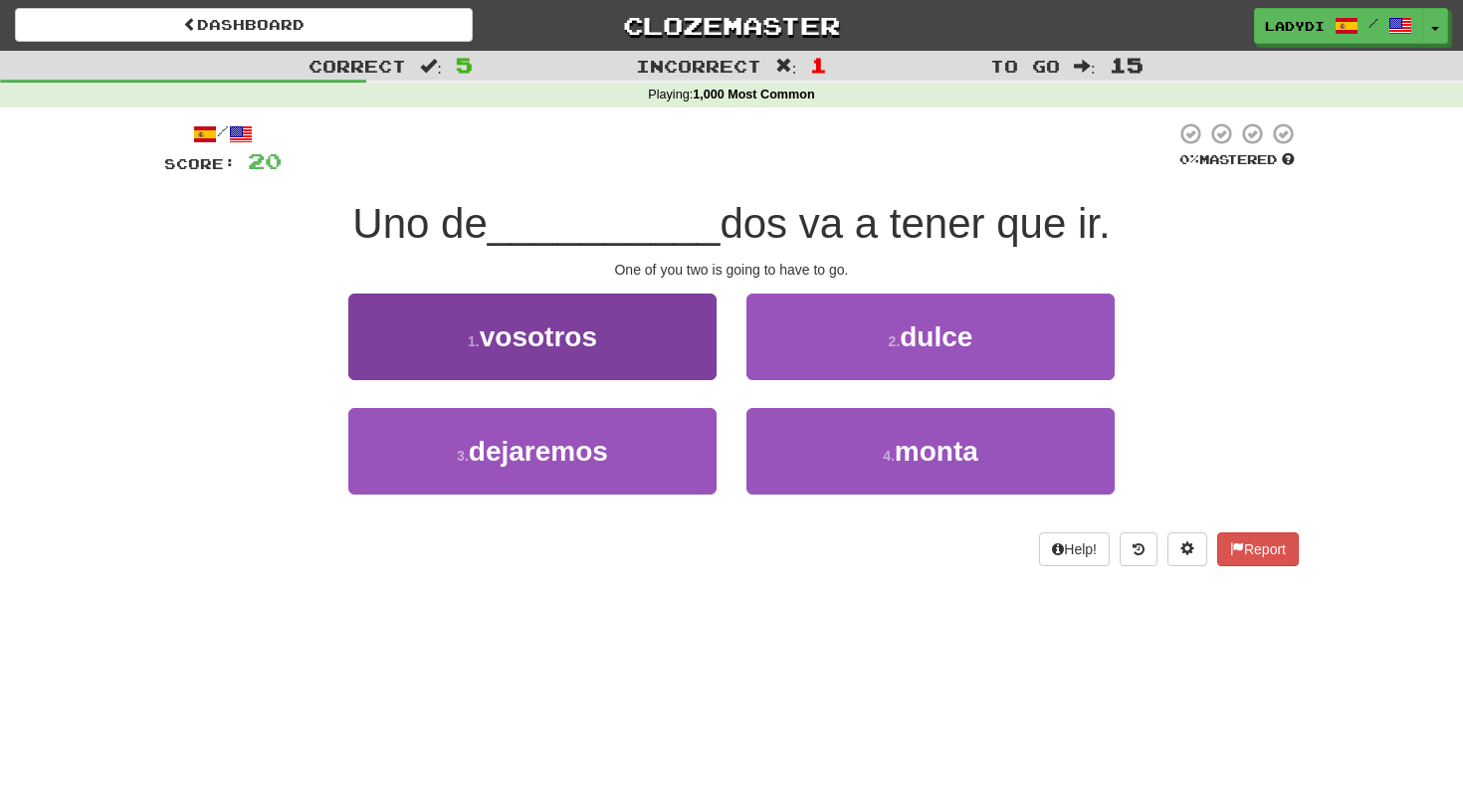 click on "1 .  vosotros" at bounding box center (532, 336) 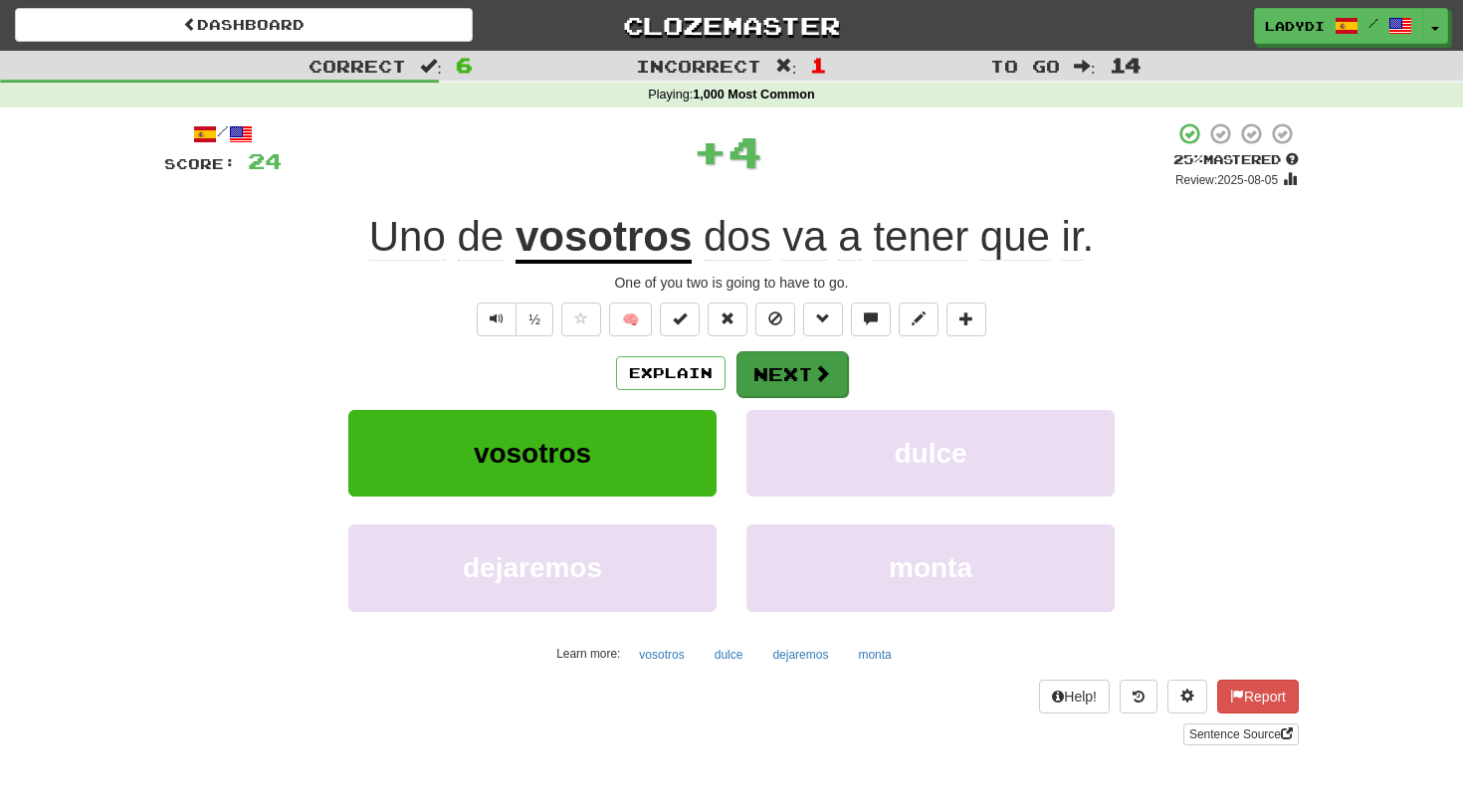 click on "Next" at bounding box center [792, 374] 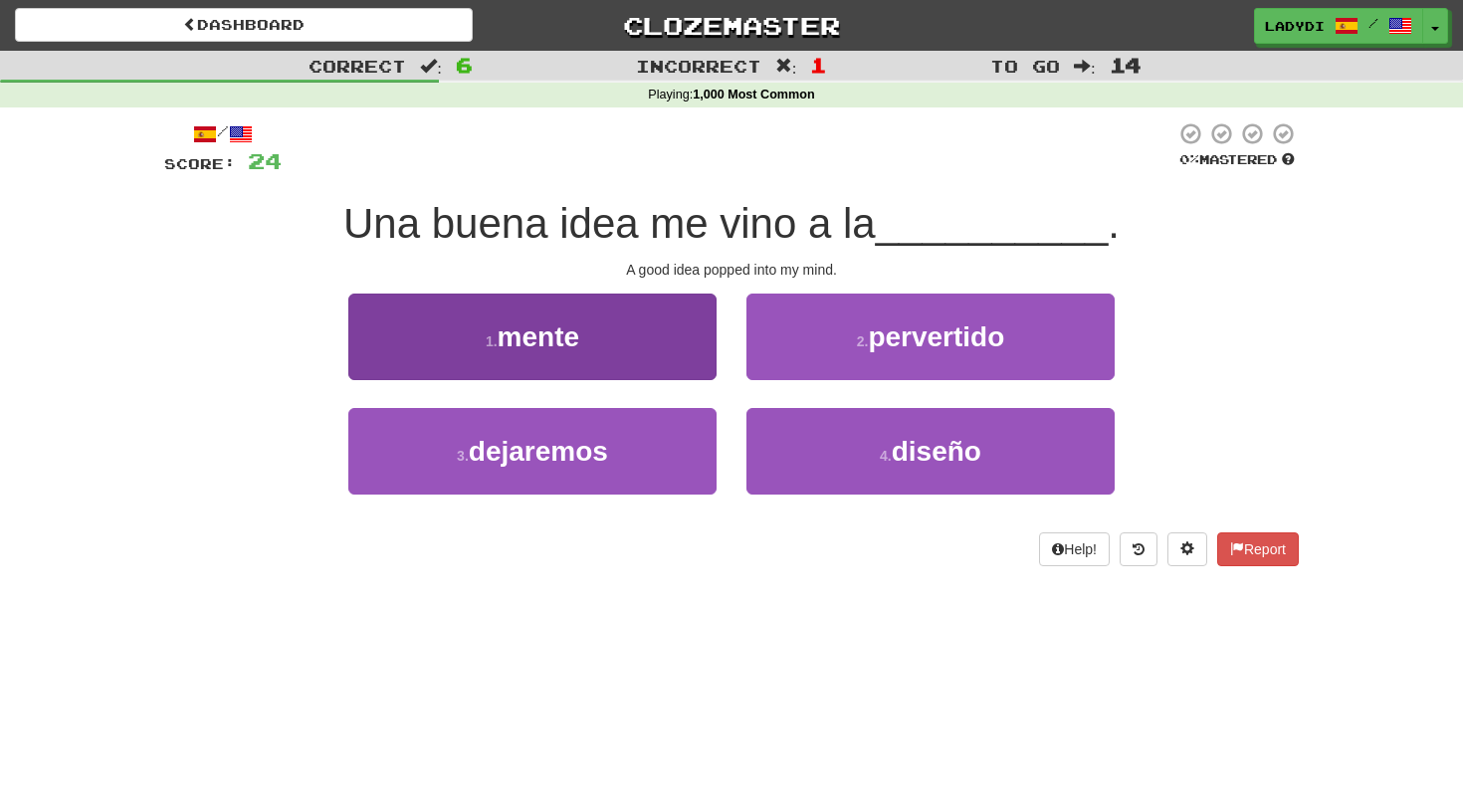 click on "1 .  mente" at bounding box center (532, 336) 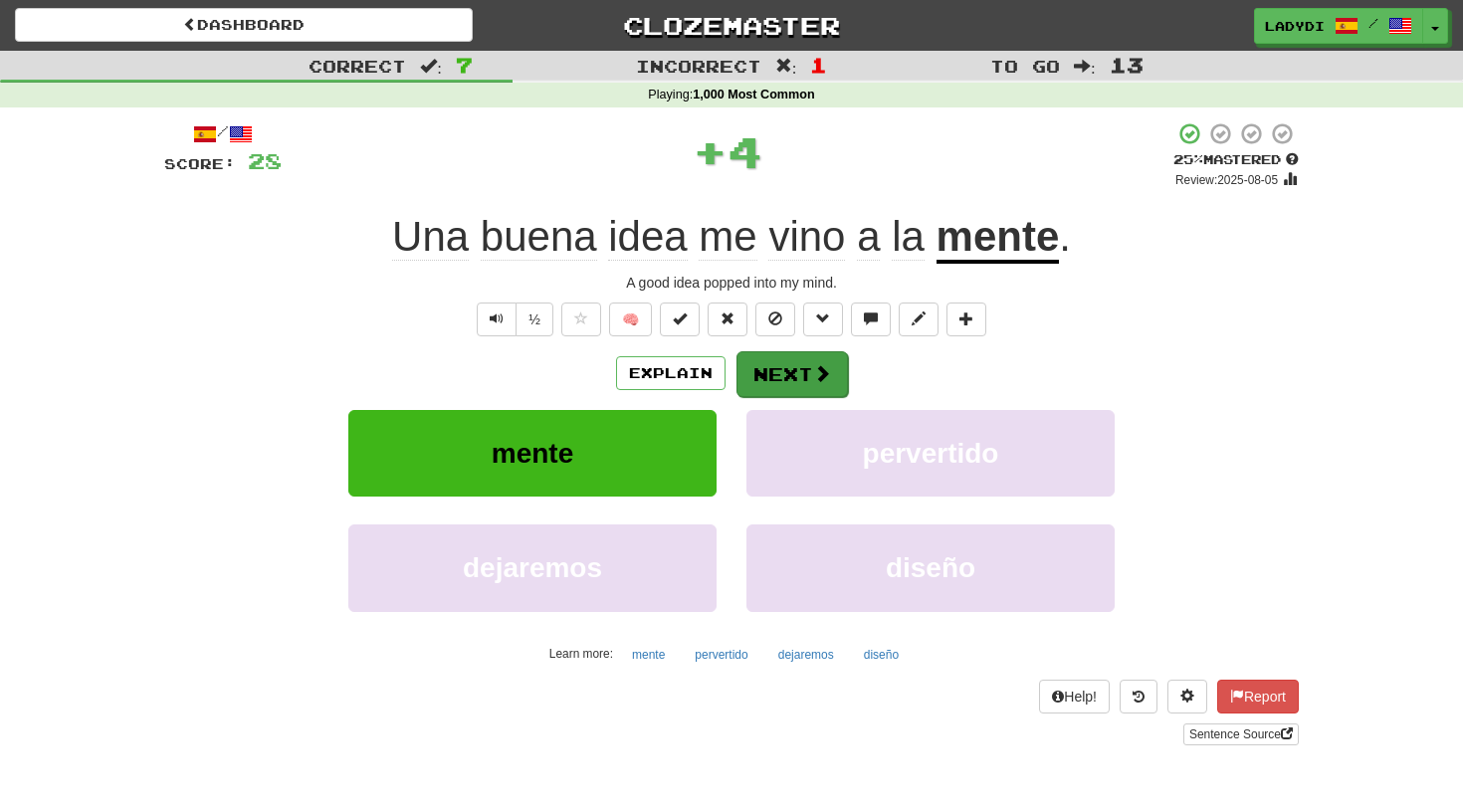 click on "Next" at bounding box center (792, 374) 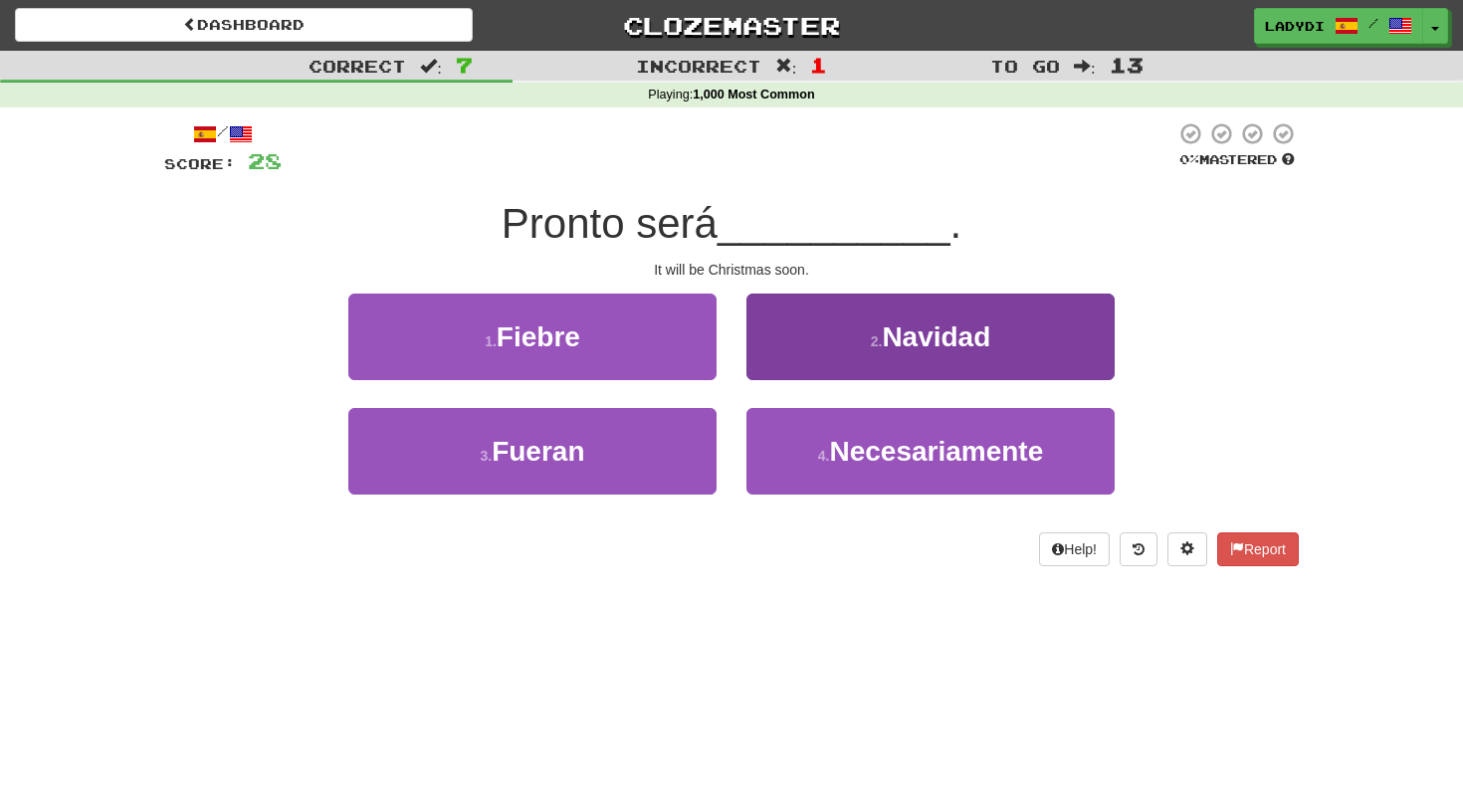 click on "[NUMBER] .  Navidad" at bounding box center [931, 336] 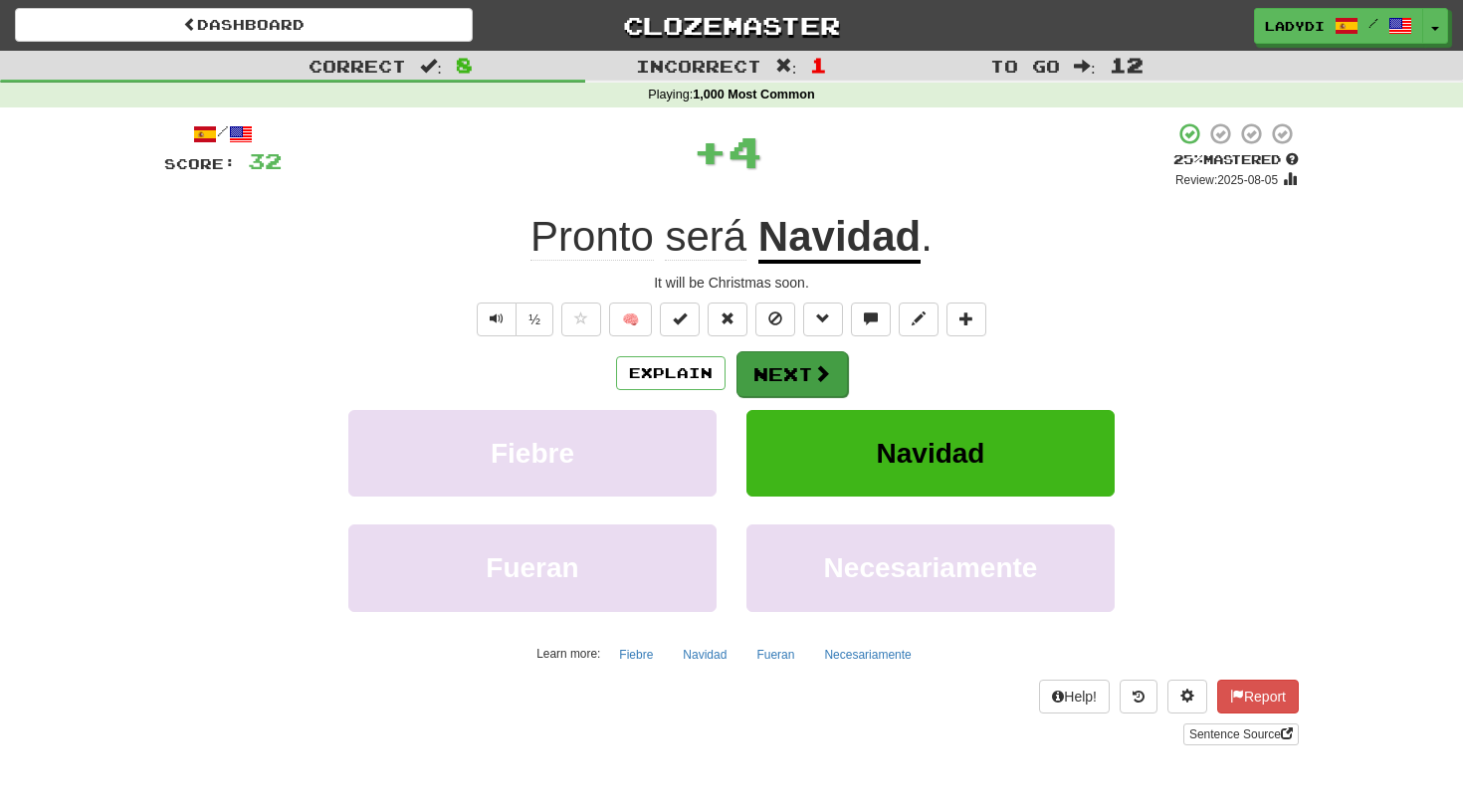click on "Next" at bounding box center (792, 374) 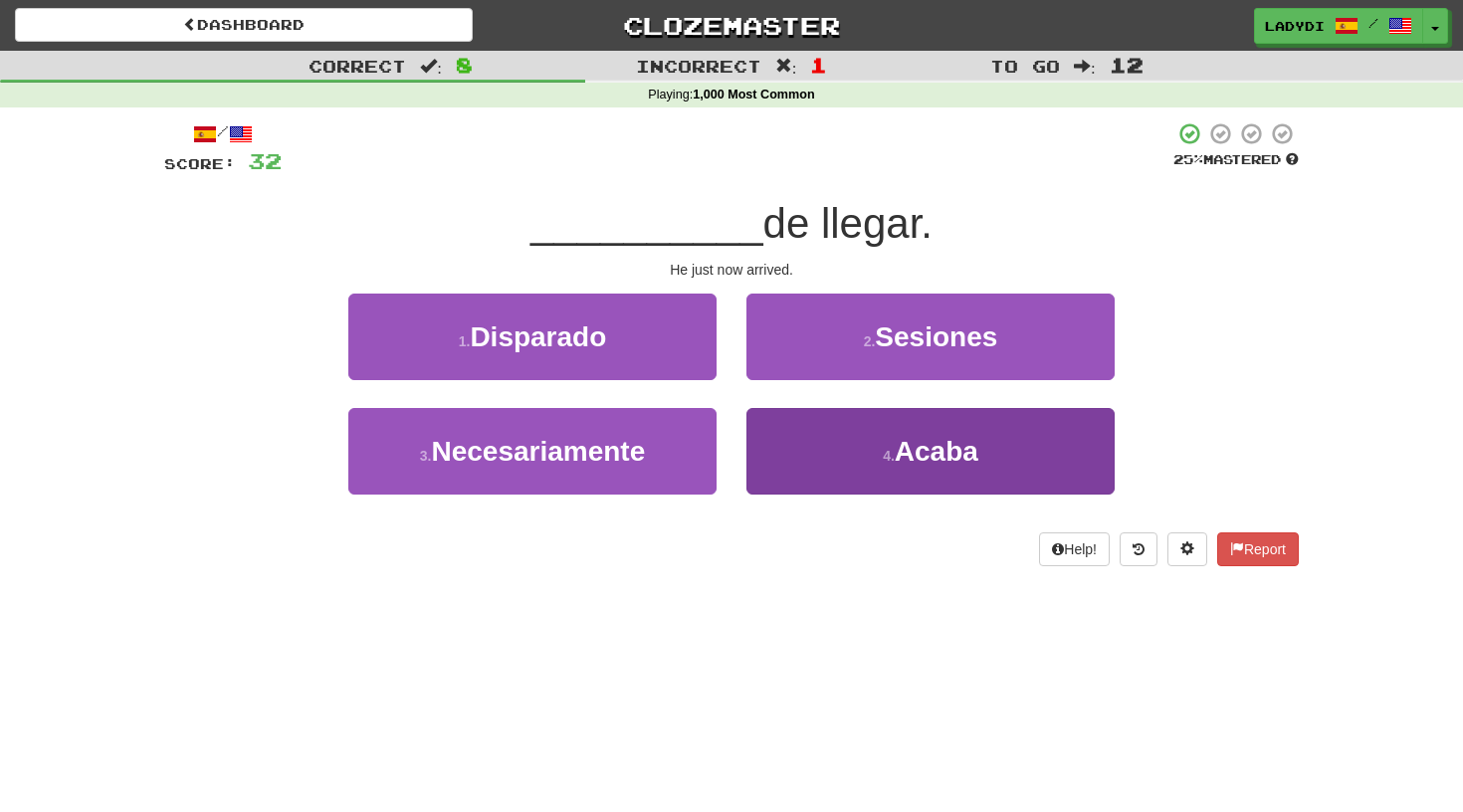 click on "4 .  Acaba" at bounding box center (931, 451) 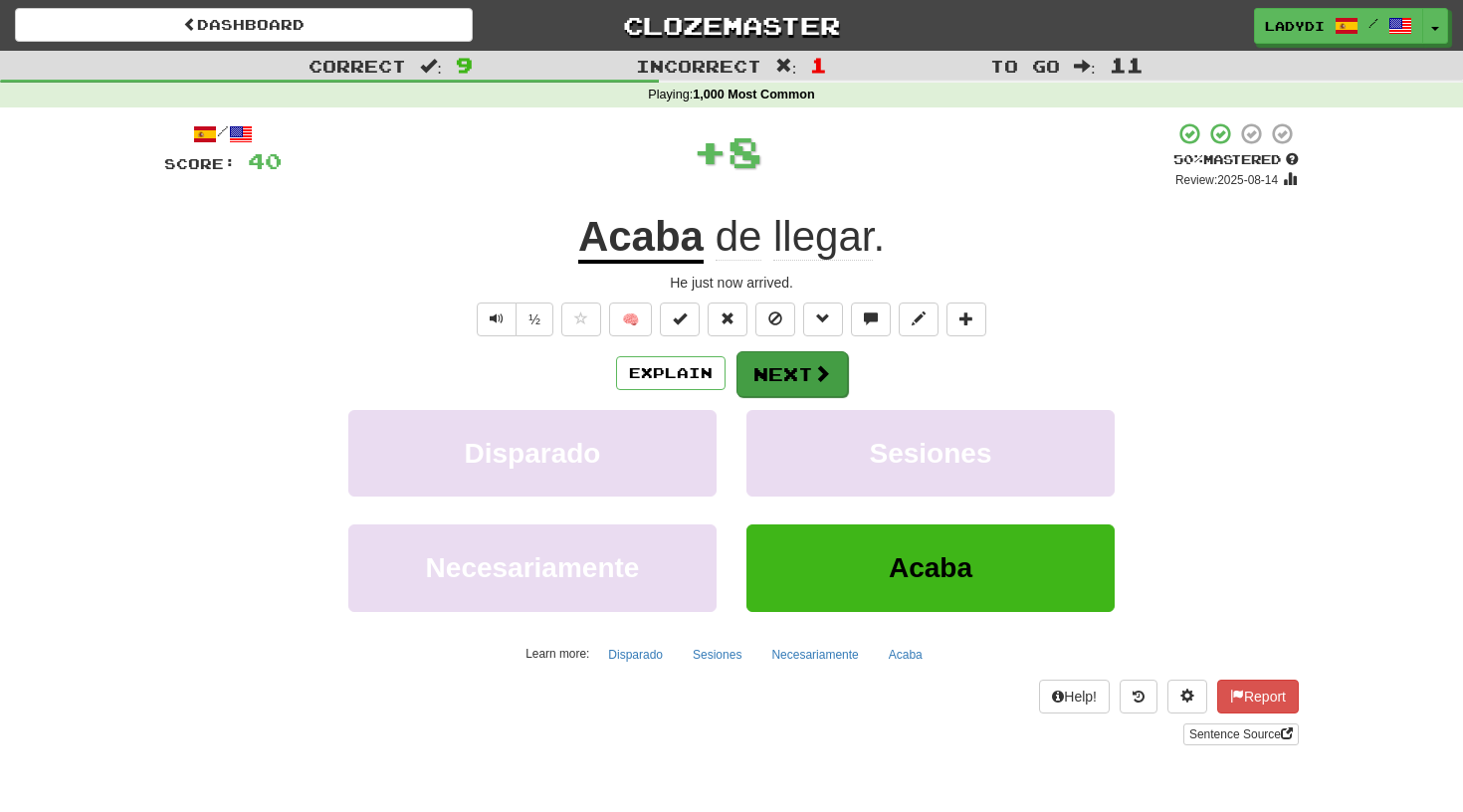 click on "Next" at bounding box center (792, 374) 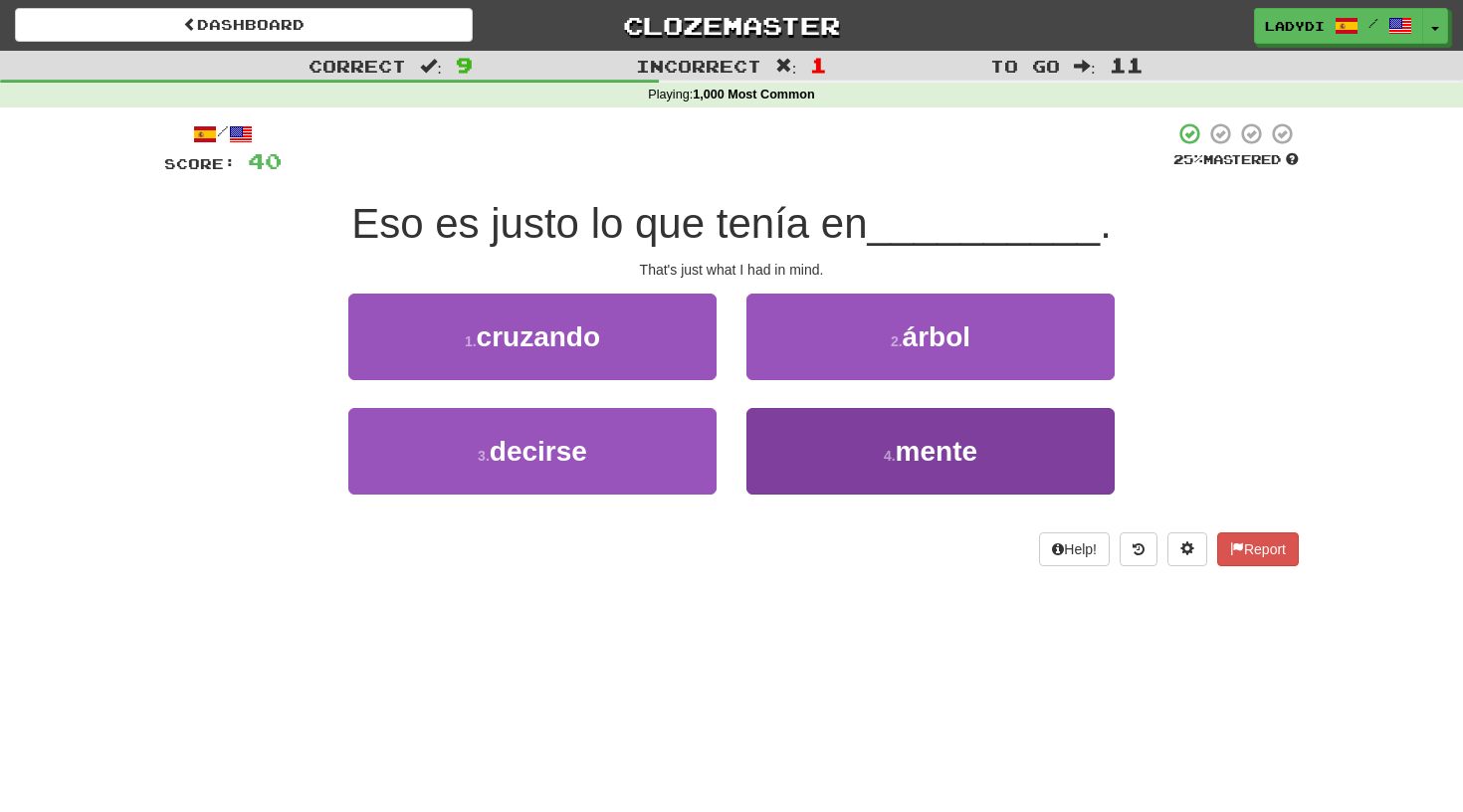 click on "4 .  mente" at bounding box center (931, 451) 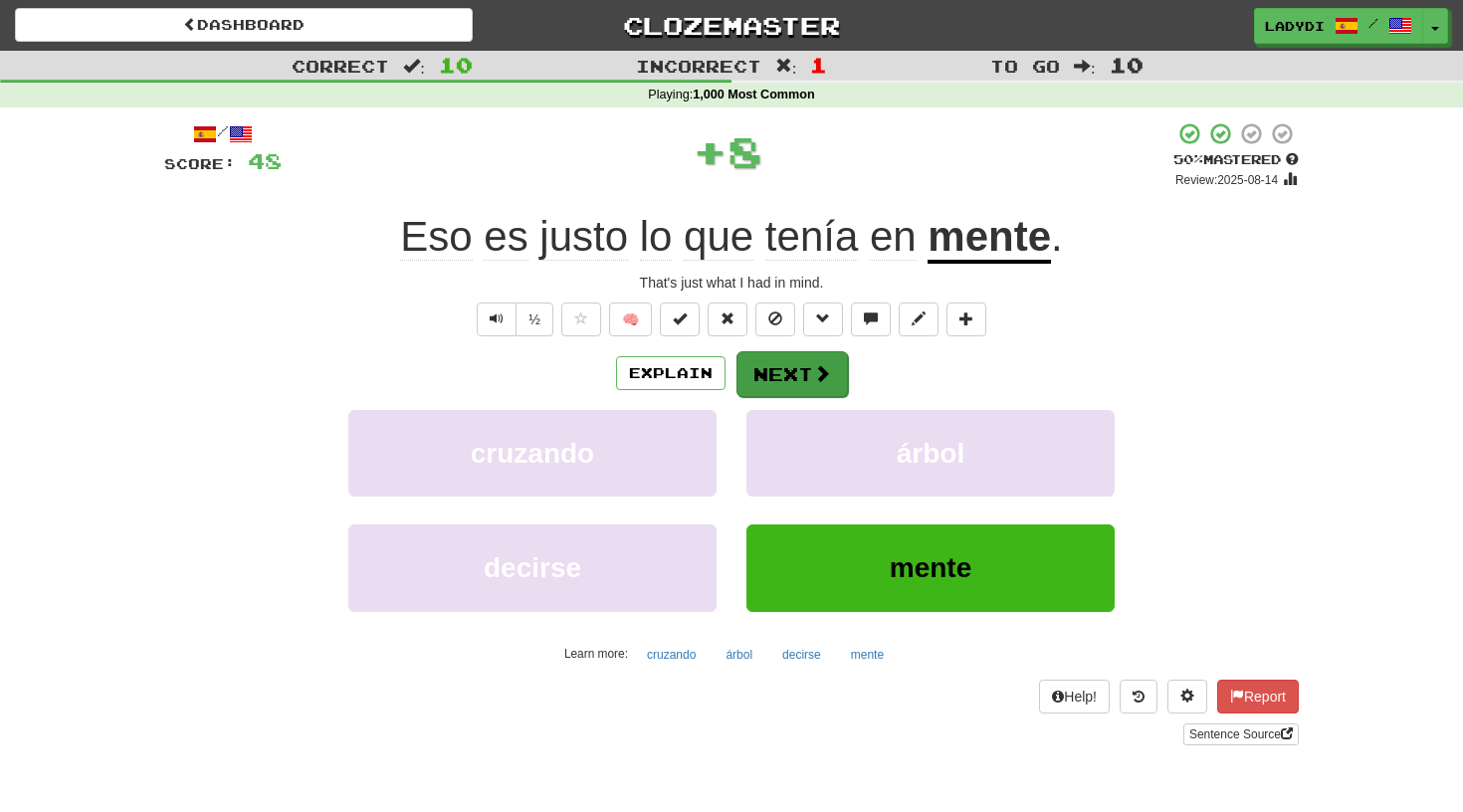 click on "Next" at bounding box center [792, 374] 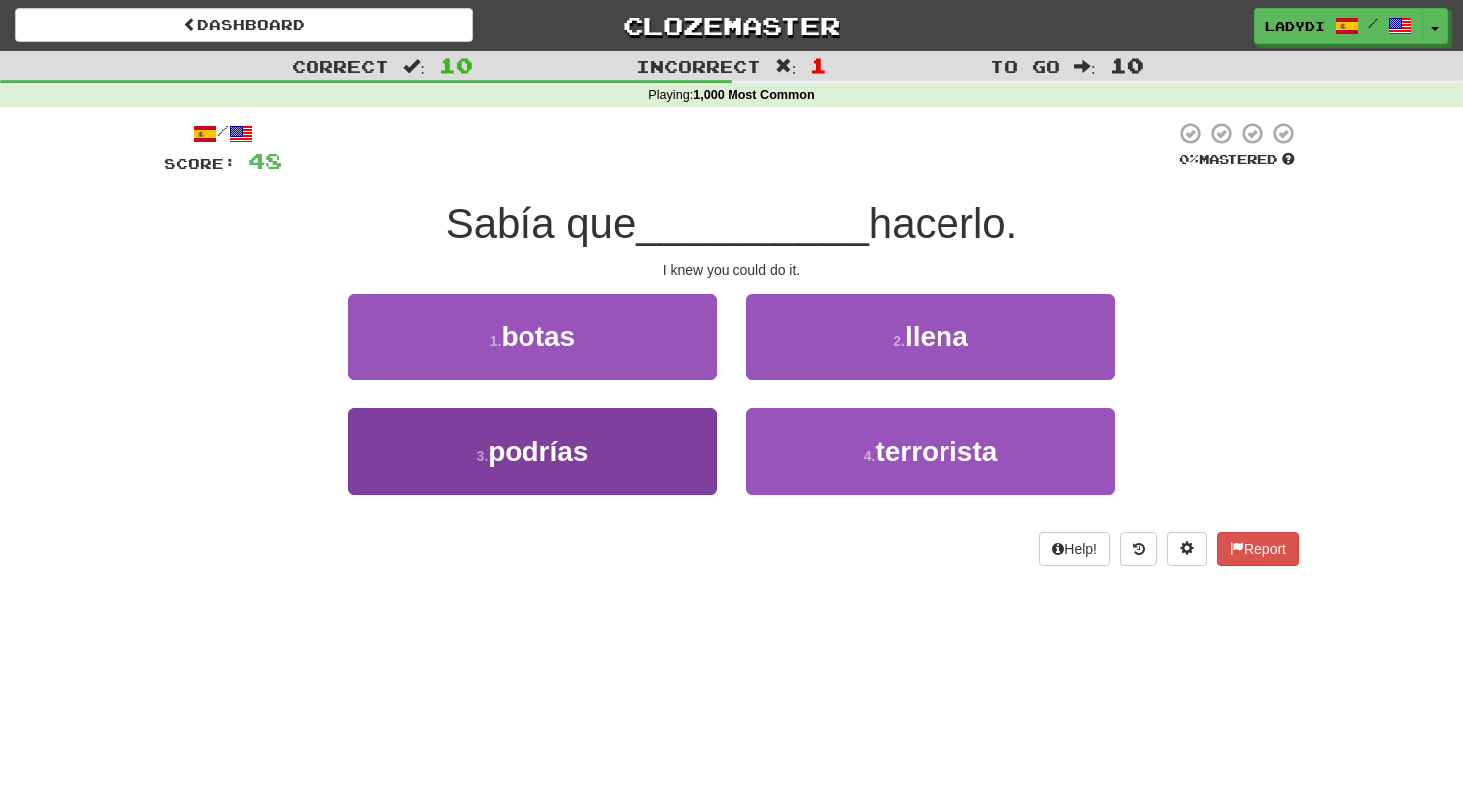click on "[NUMBER] .  podrías" at bounding box center [532, 451] 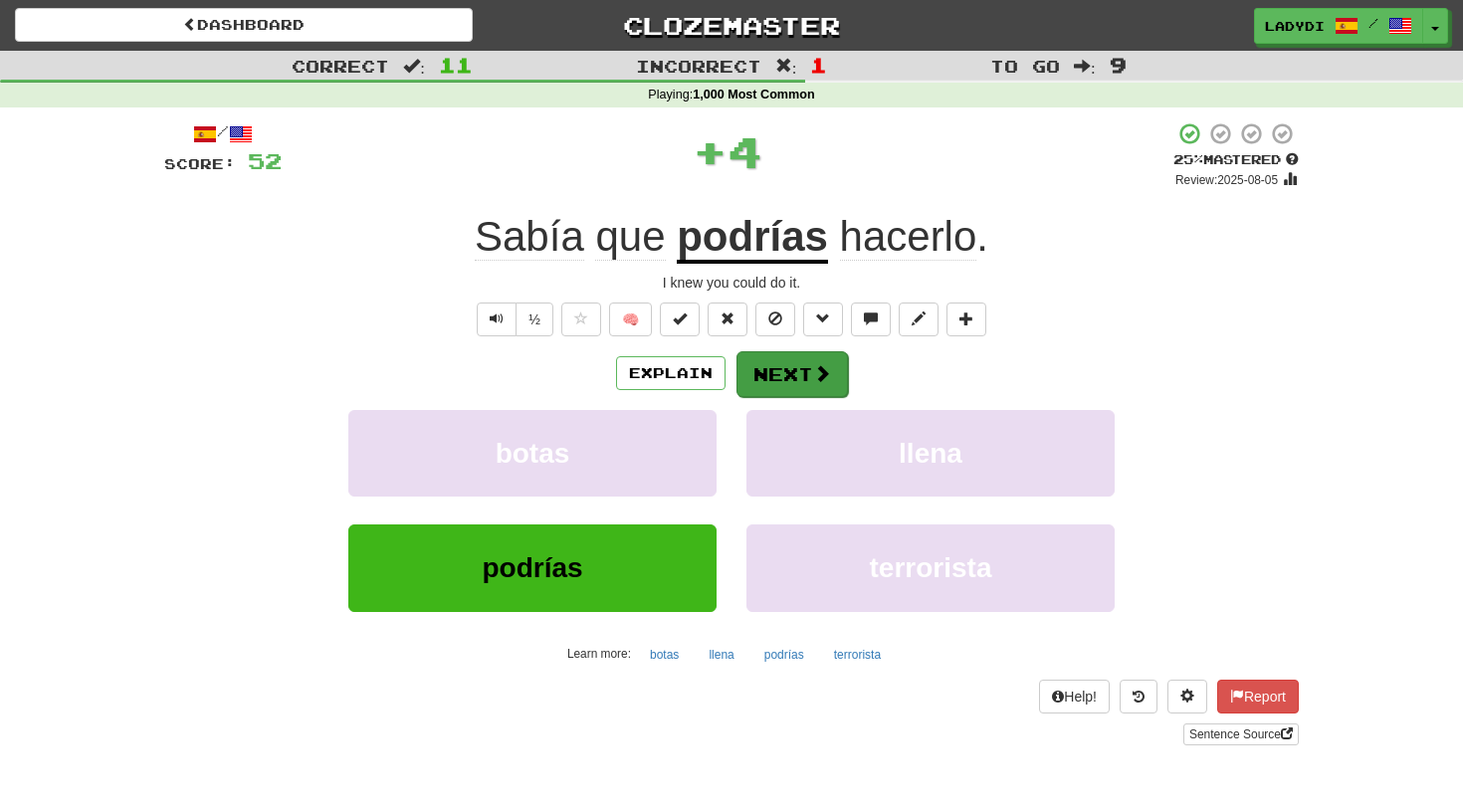 click on "Next" at bounding box center (792, 374) 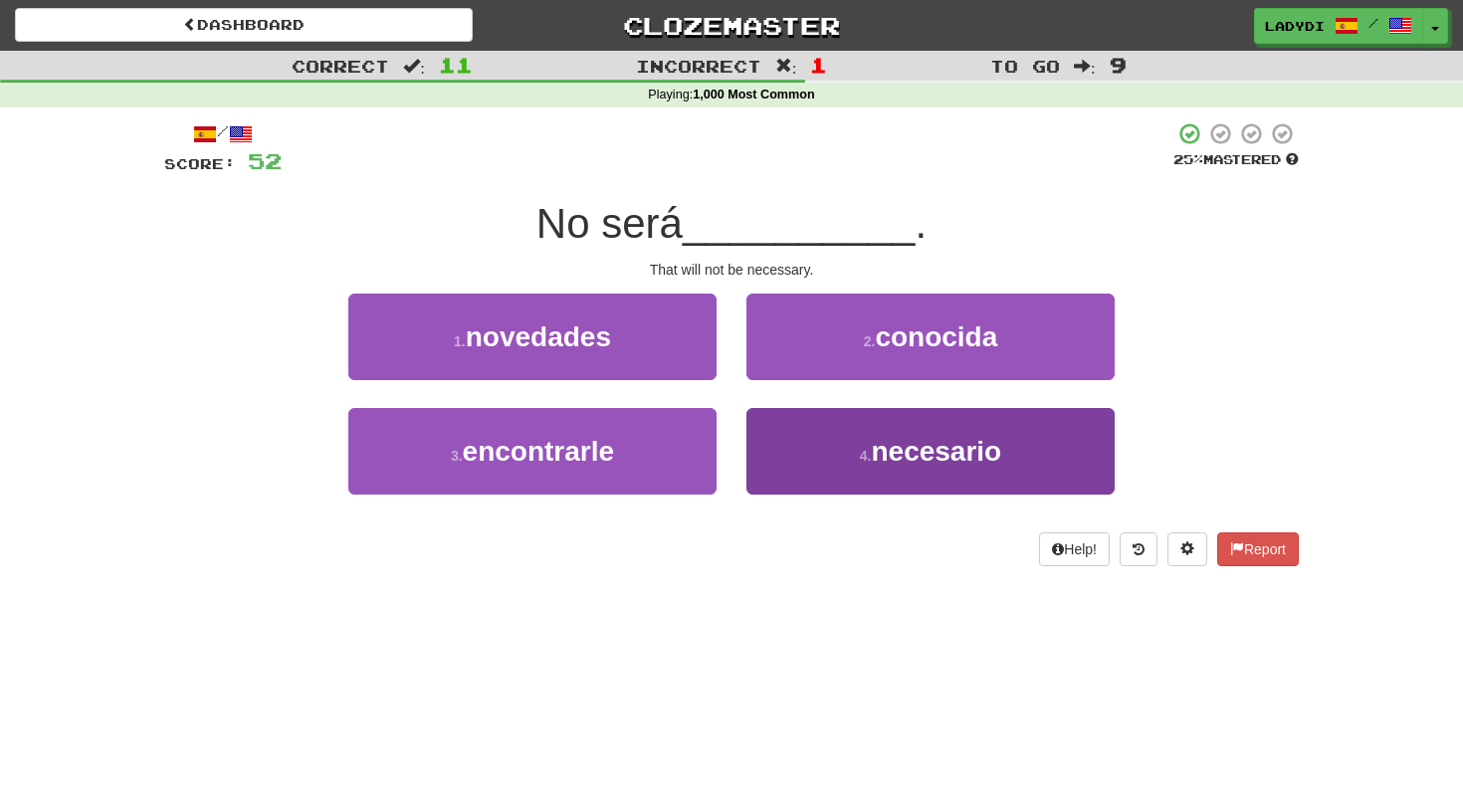 click on "4 .  necesario" at bounding box center [931, 451] 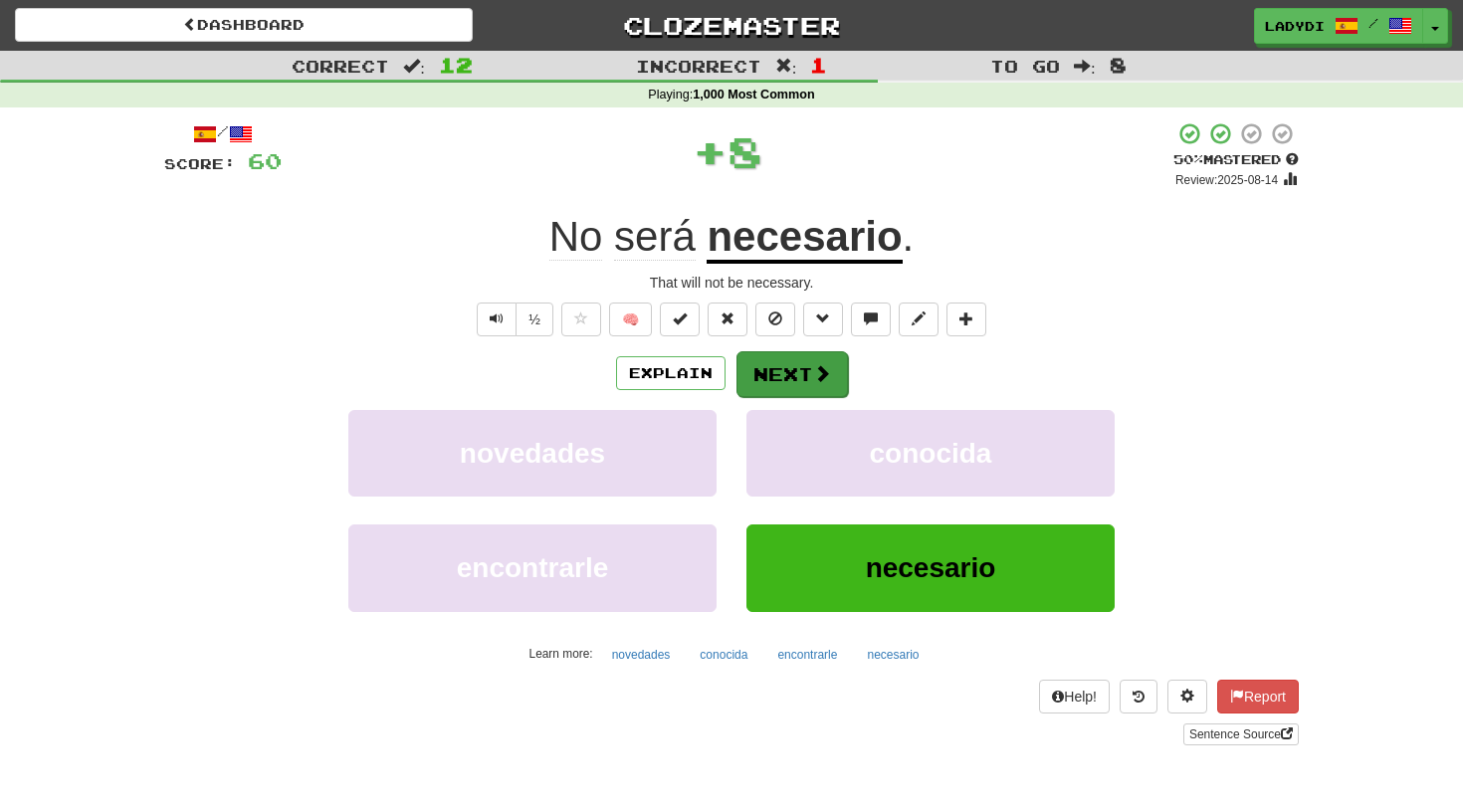 click on "Next" at bounding box center [792, 374] 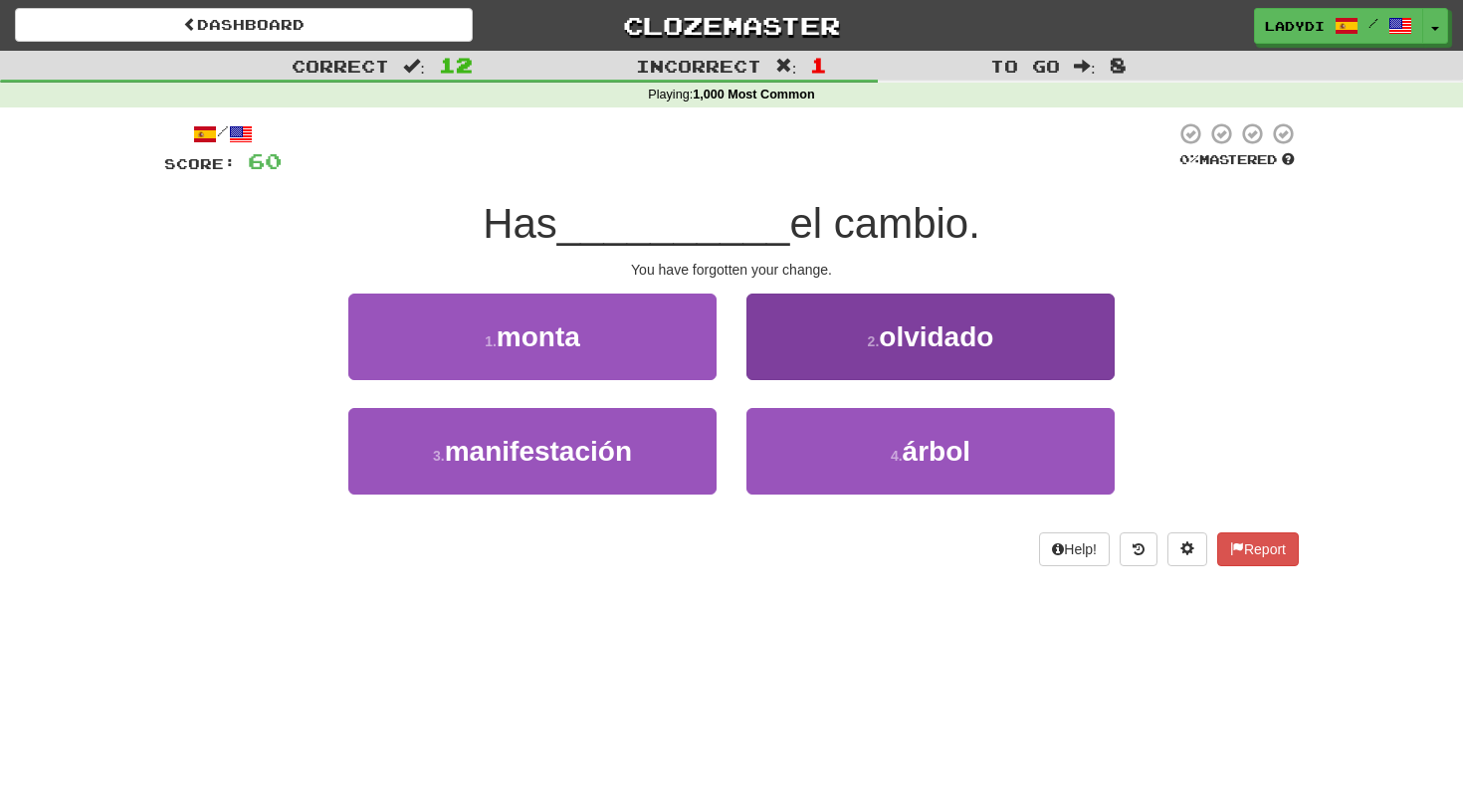 click on "2 .  olvidado" at bounding box center [931, 336] 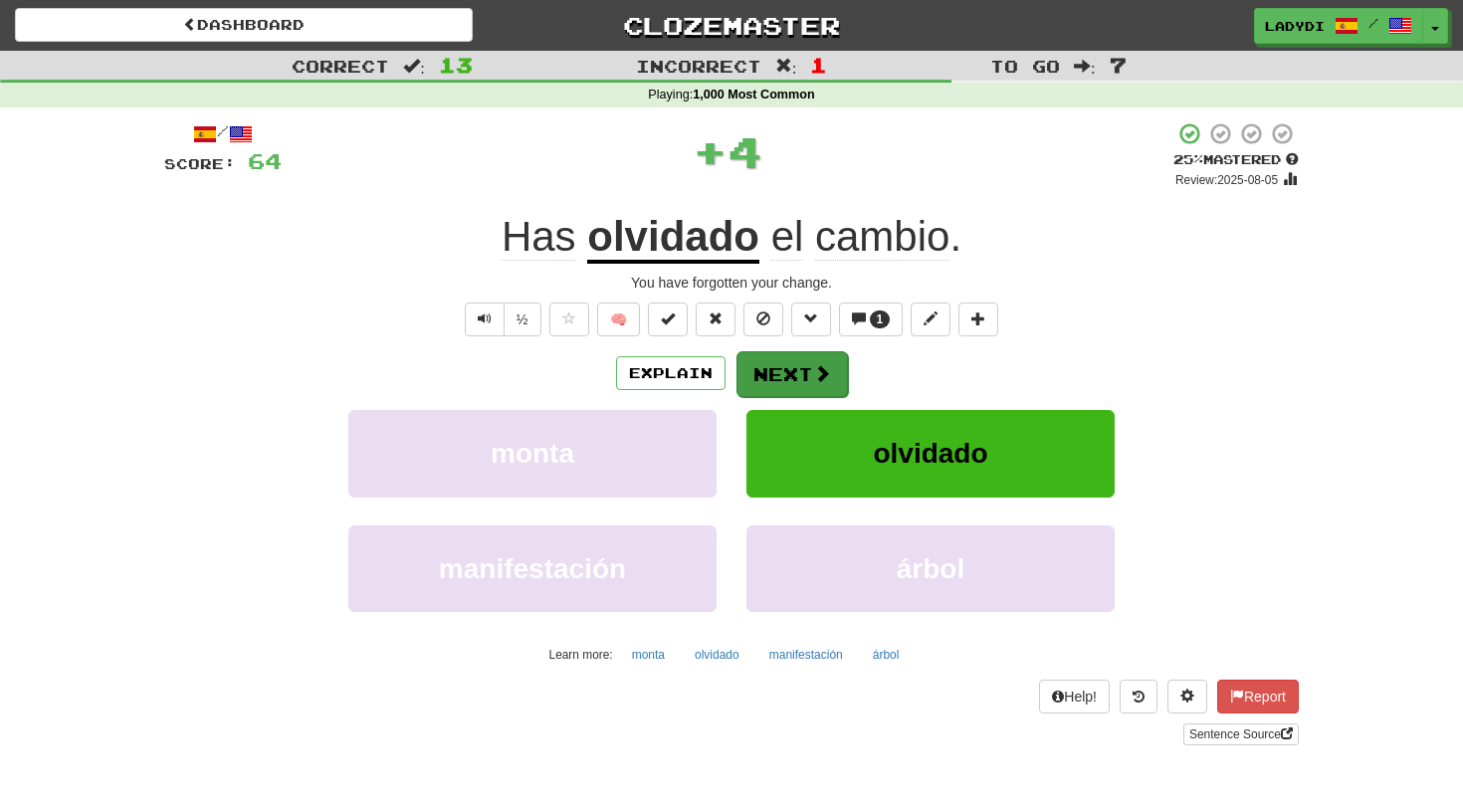 click on "Next" at bounding box center [792, 374] 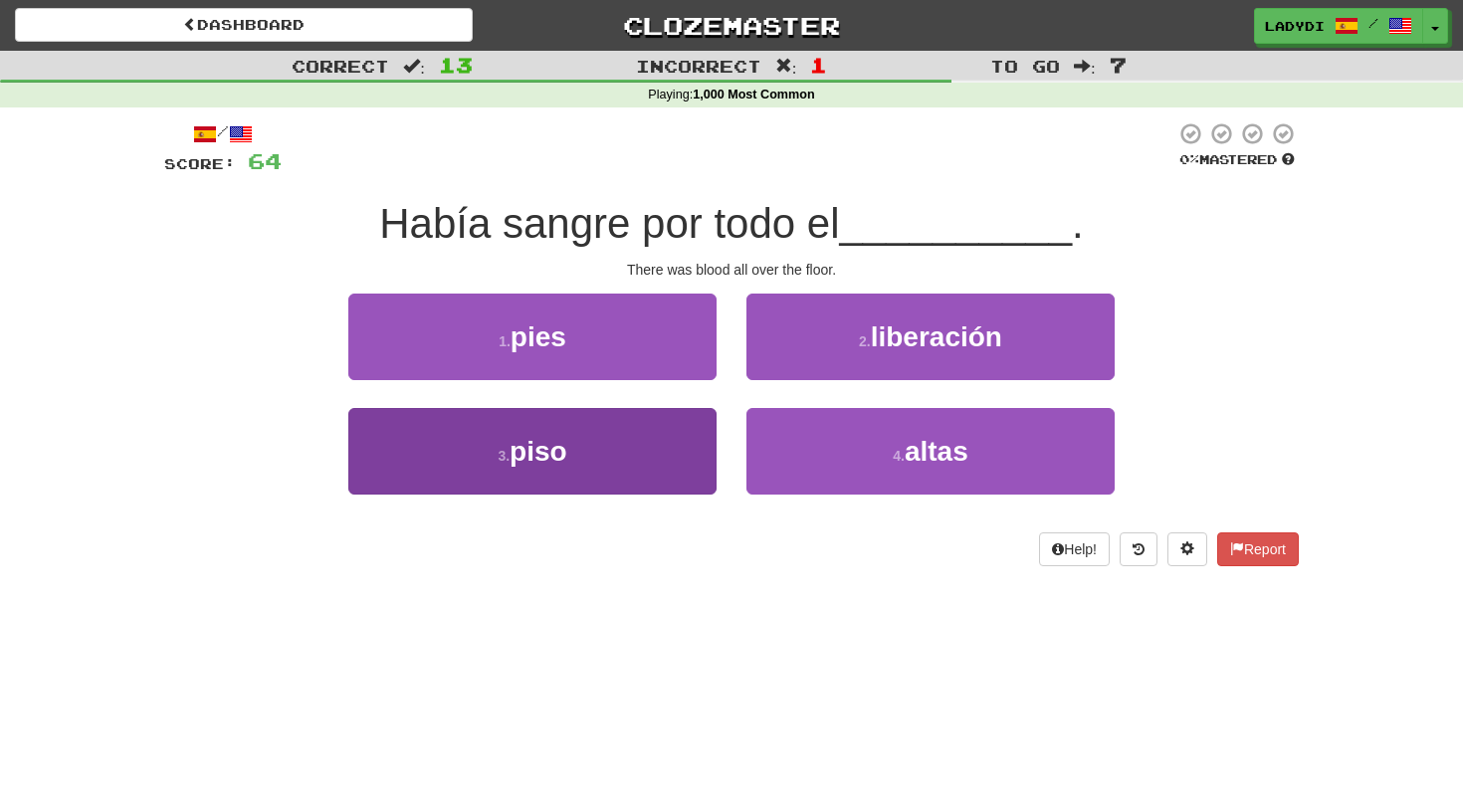 click on "3 .  piso" at bounding box center (532, 451) 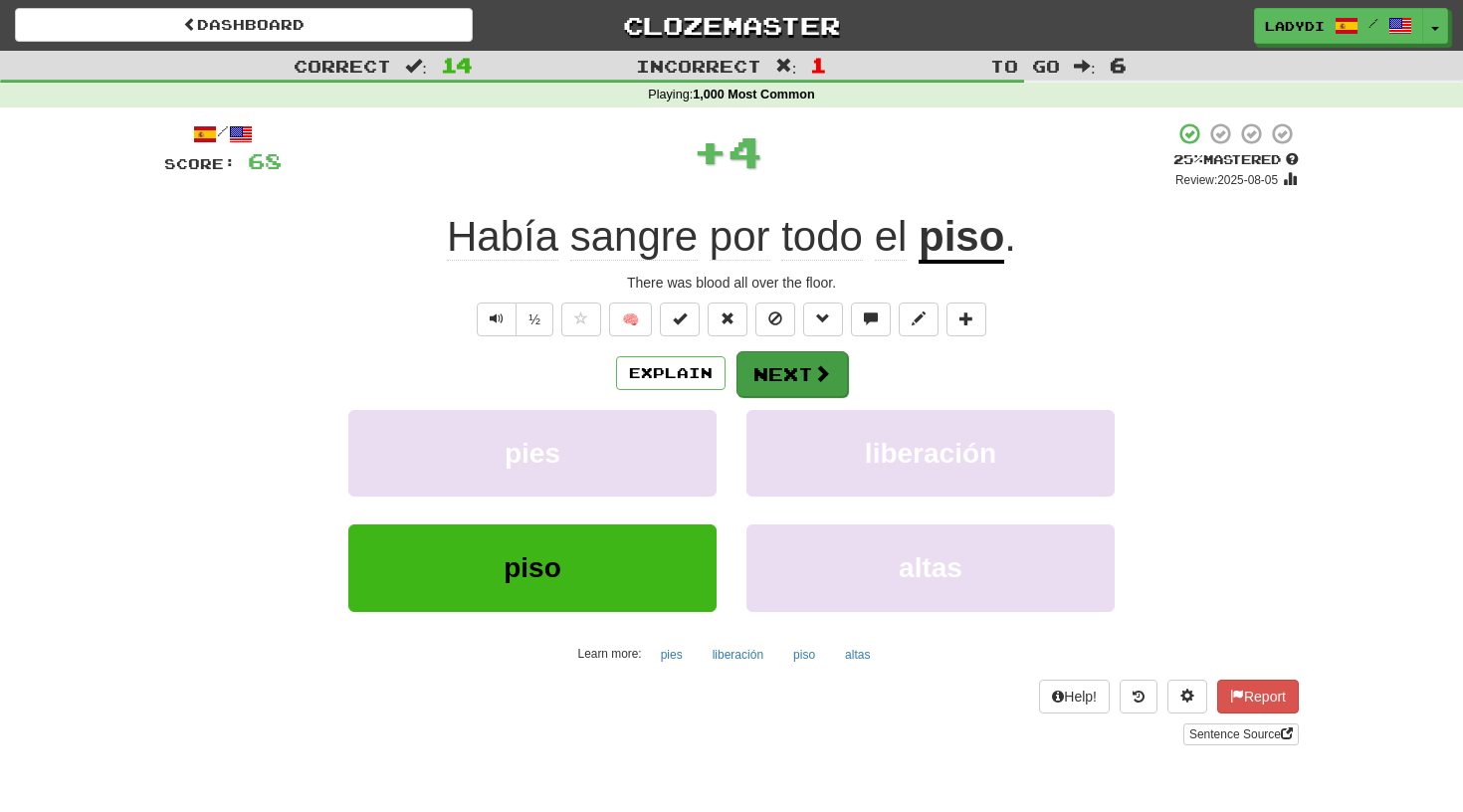 click on "Next" at bounding box center [792, 374] 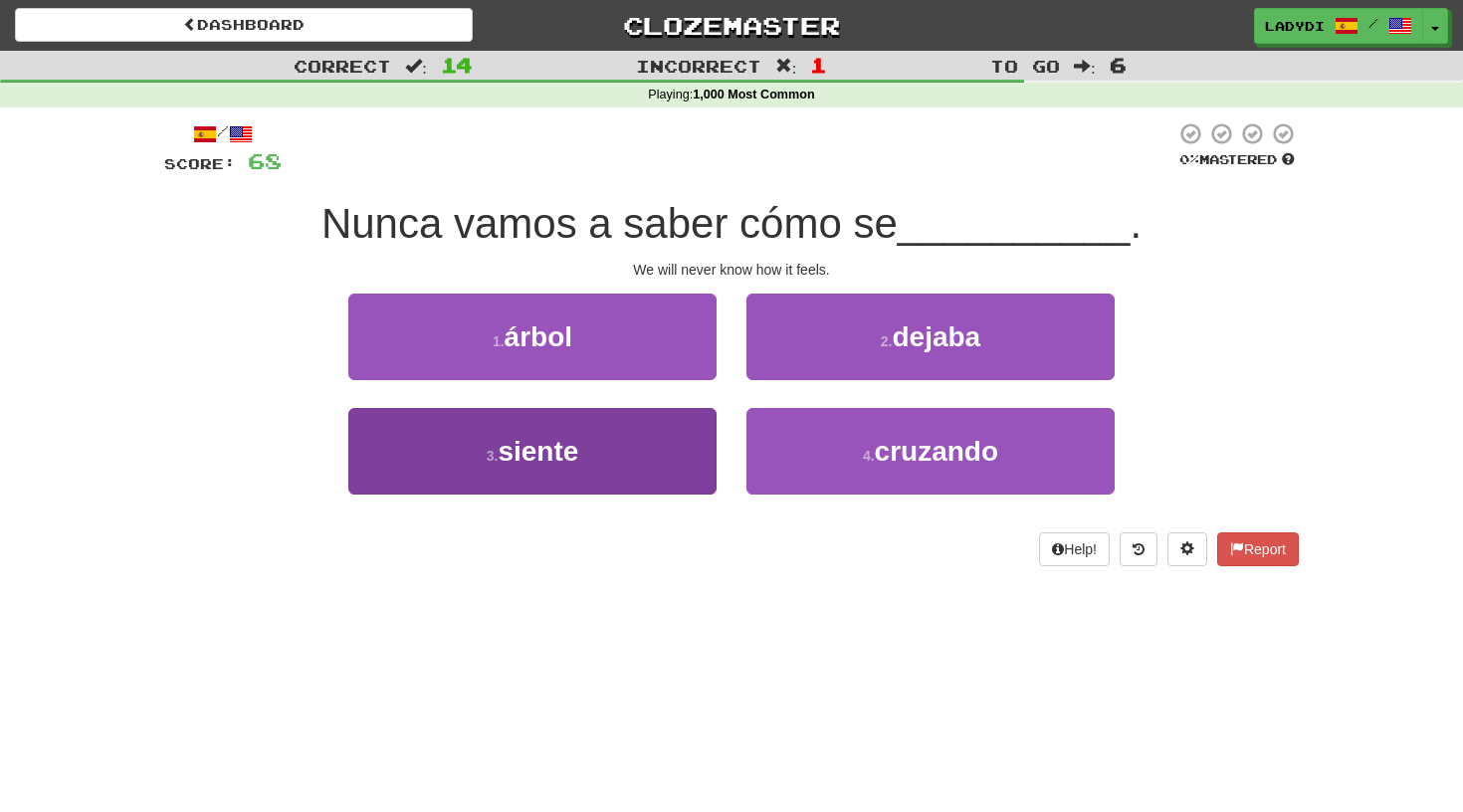 click on "[NUMBER] .  siente" at bounding box center [532, 451] 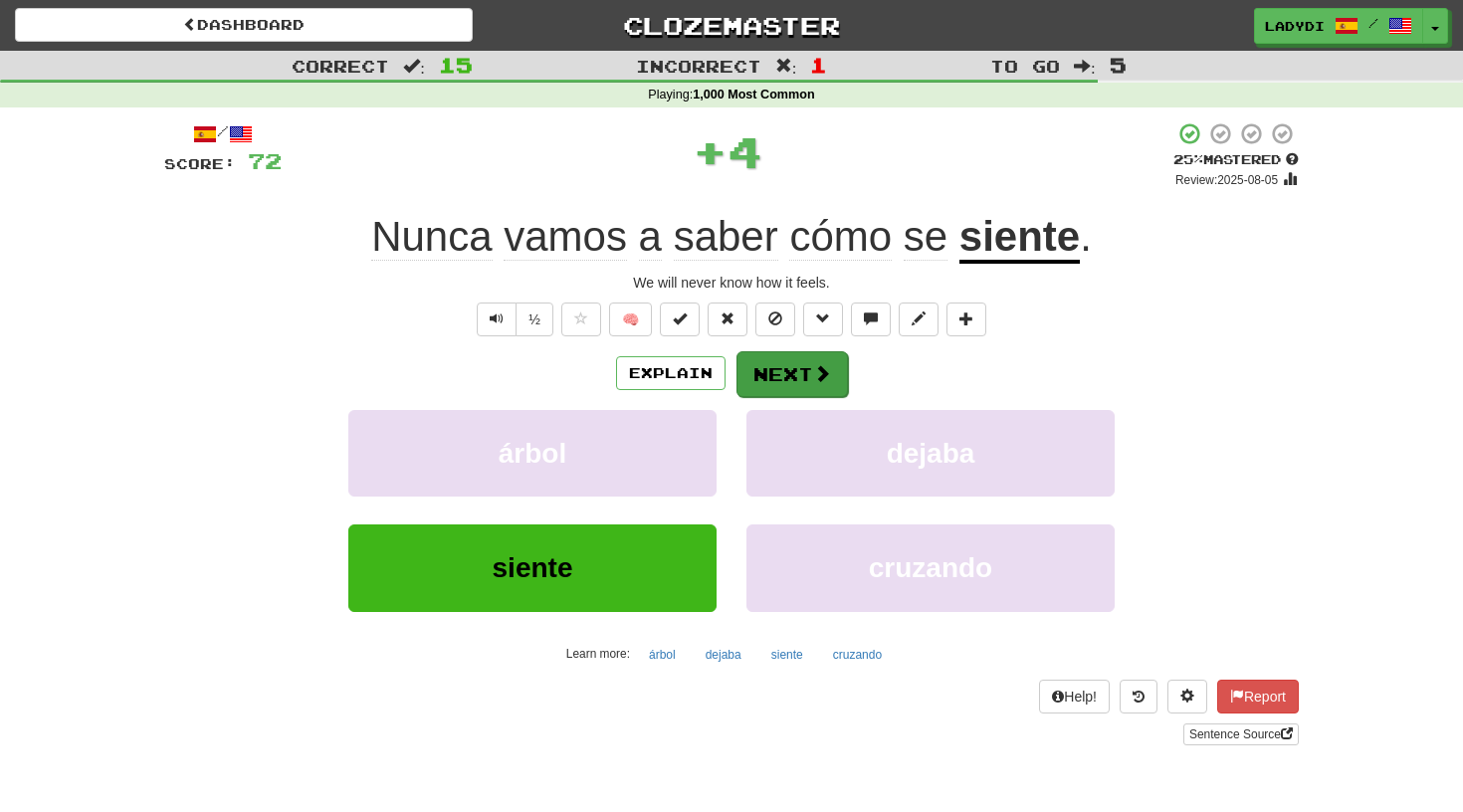 click on "Next" at bounding box center [792, 374] 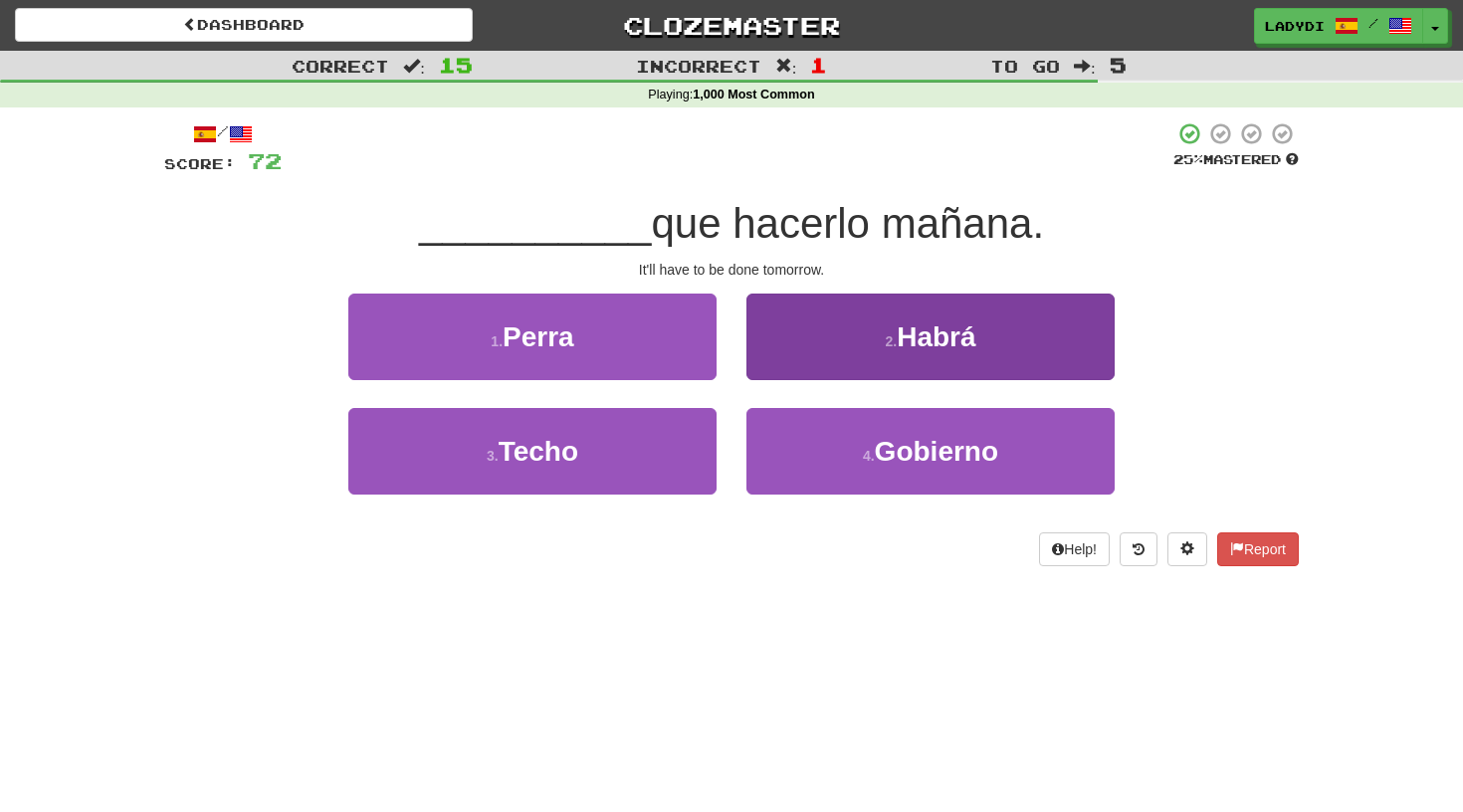 click on "2 .  Habrá" at bounding box center (931, 336) 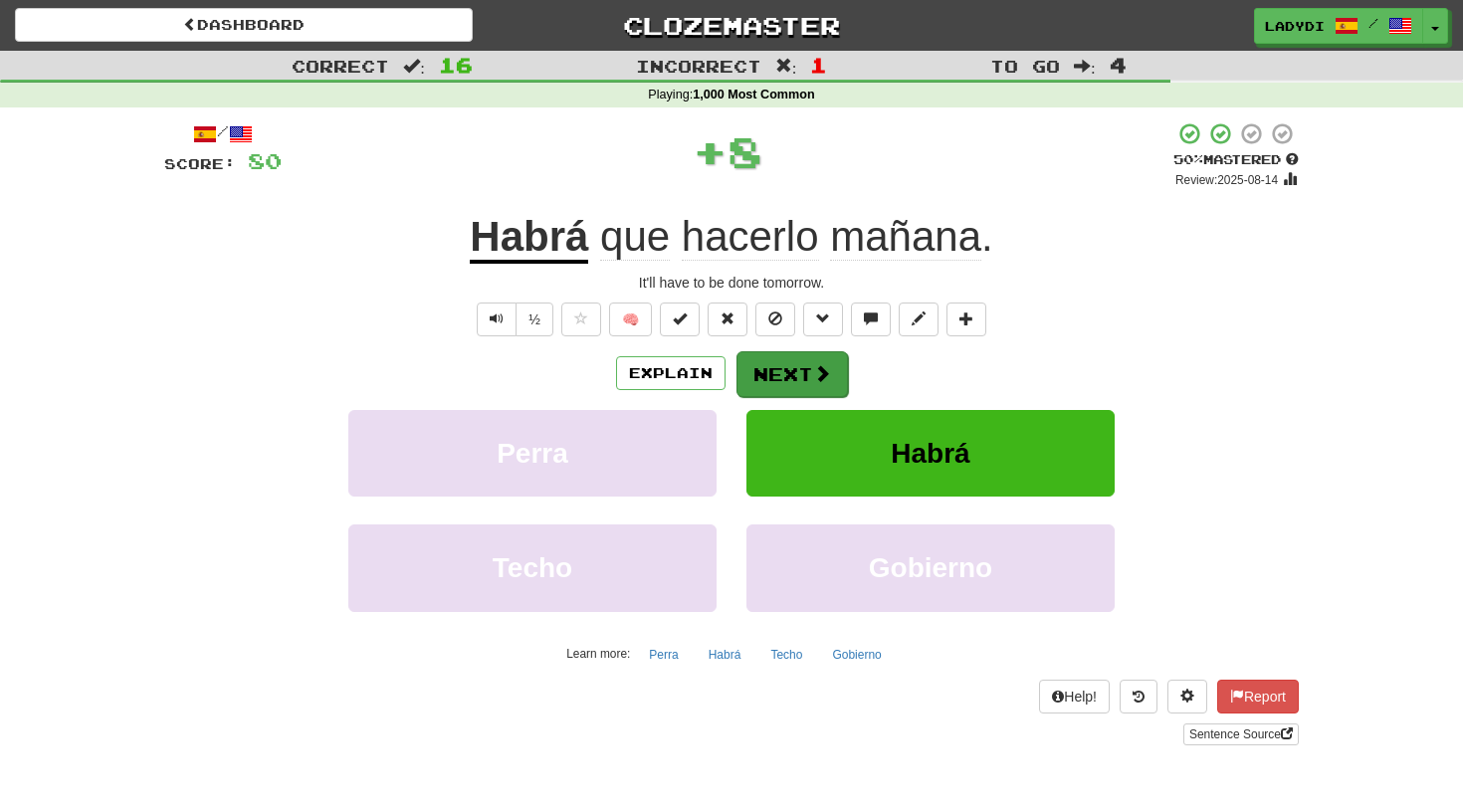 click on "Next" at bounding box center [792, 374] 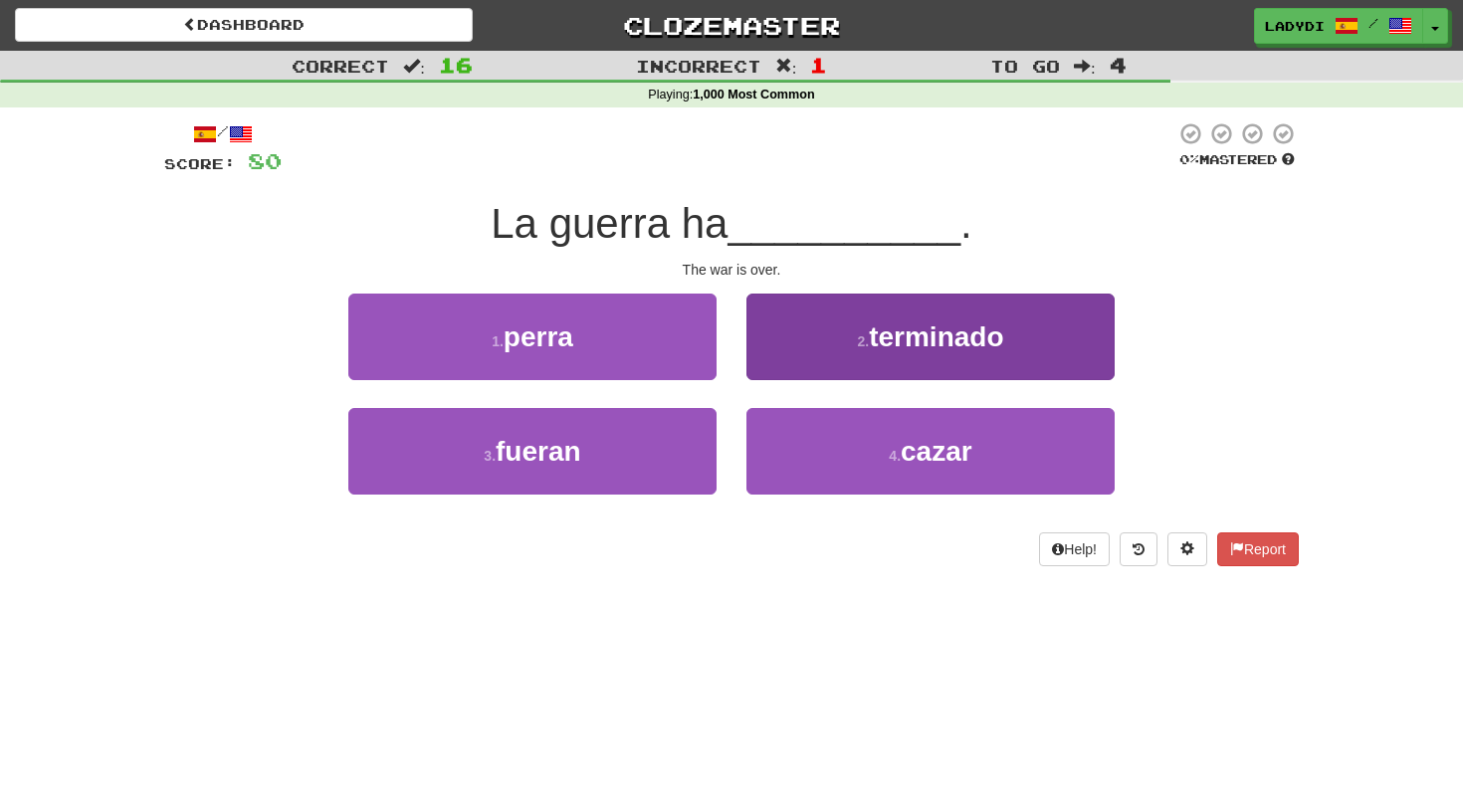 click on "terminado" at bounding box center [936, 336] 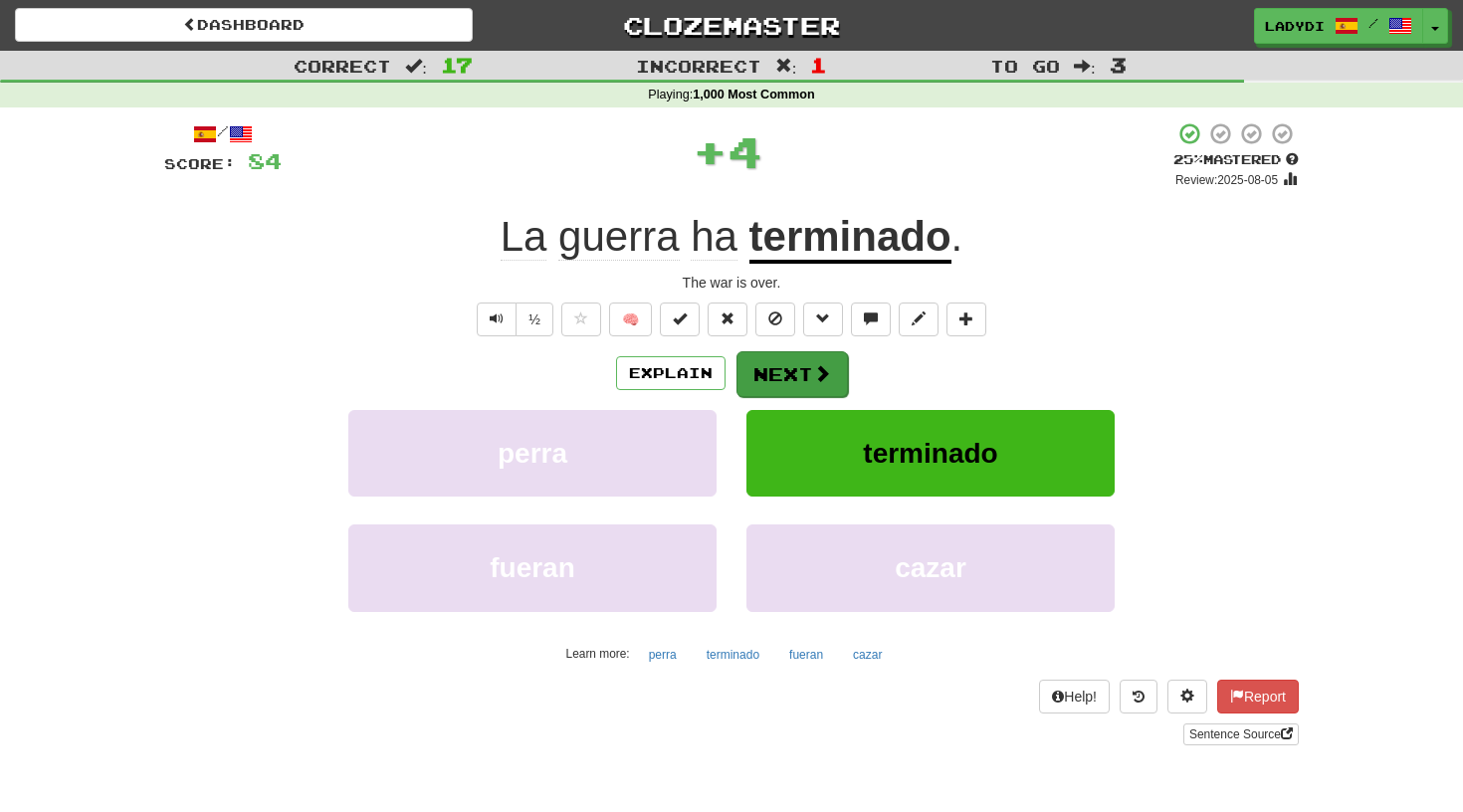 click on "Next" at bounding box center (792, 374) 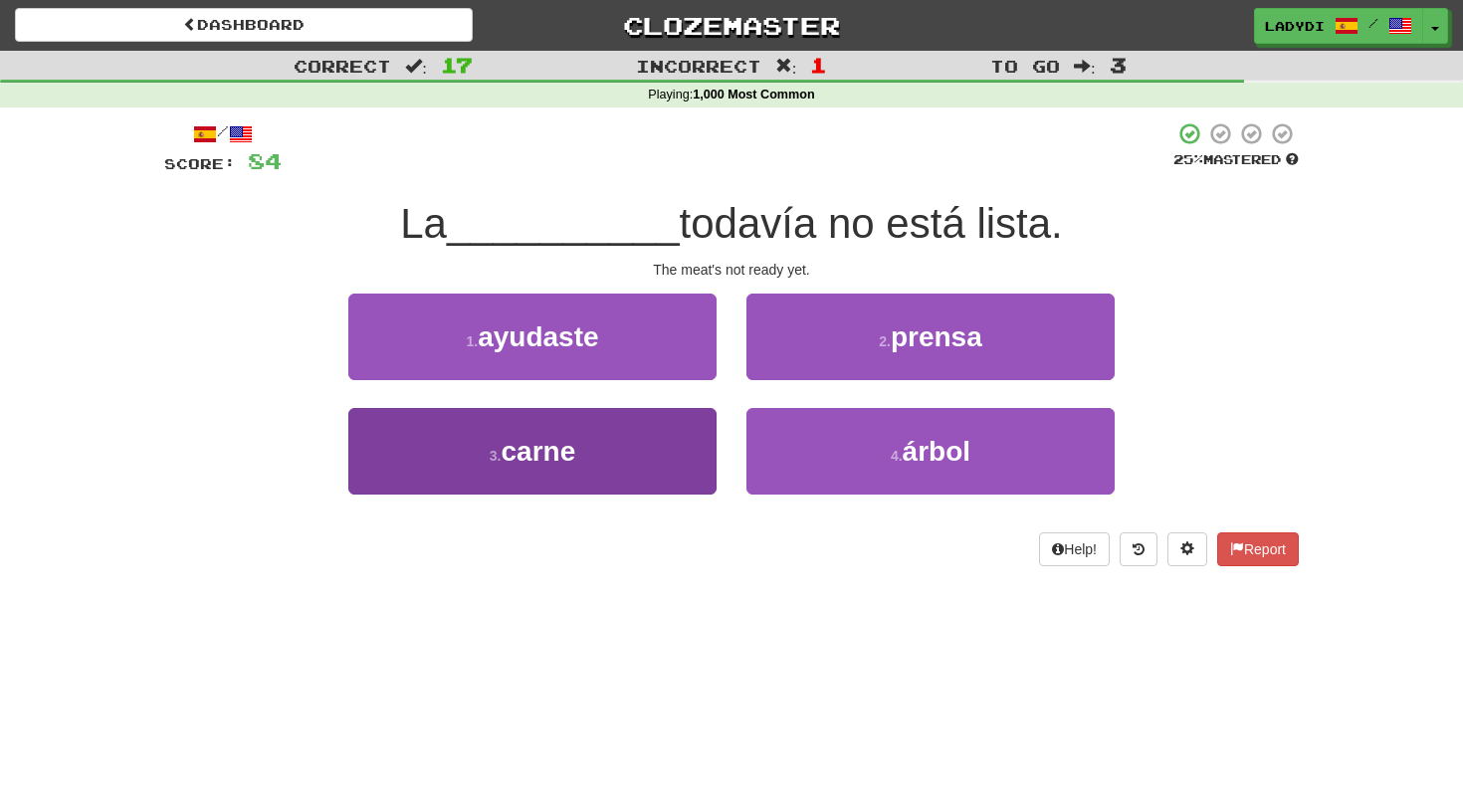 click on "3 .  carne" at bounding box center [532, 451] 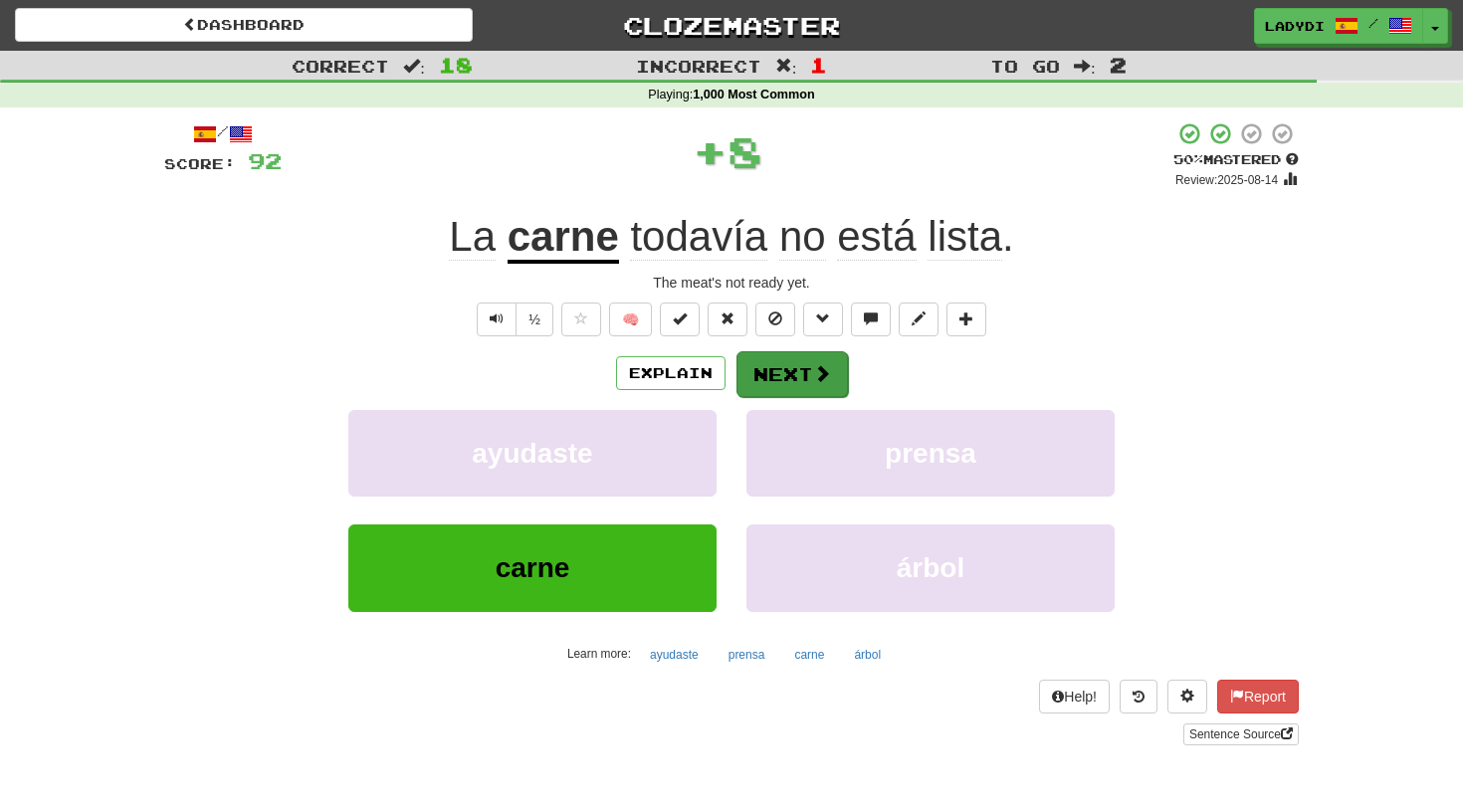 click on "Next" at bounding box center [792, 374] 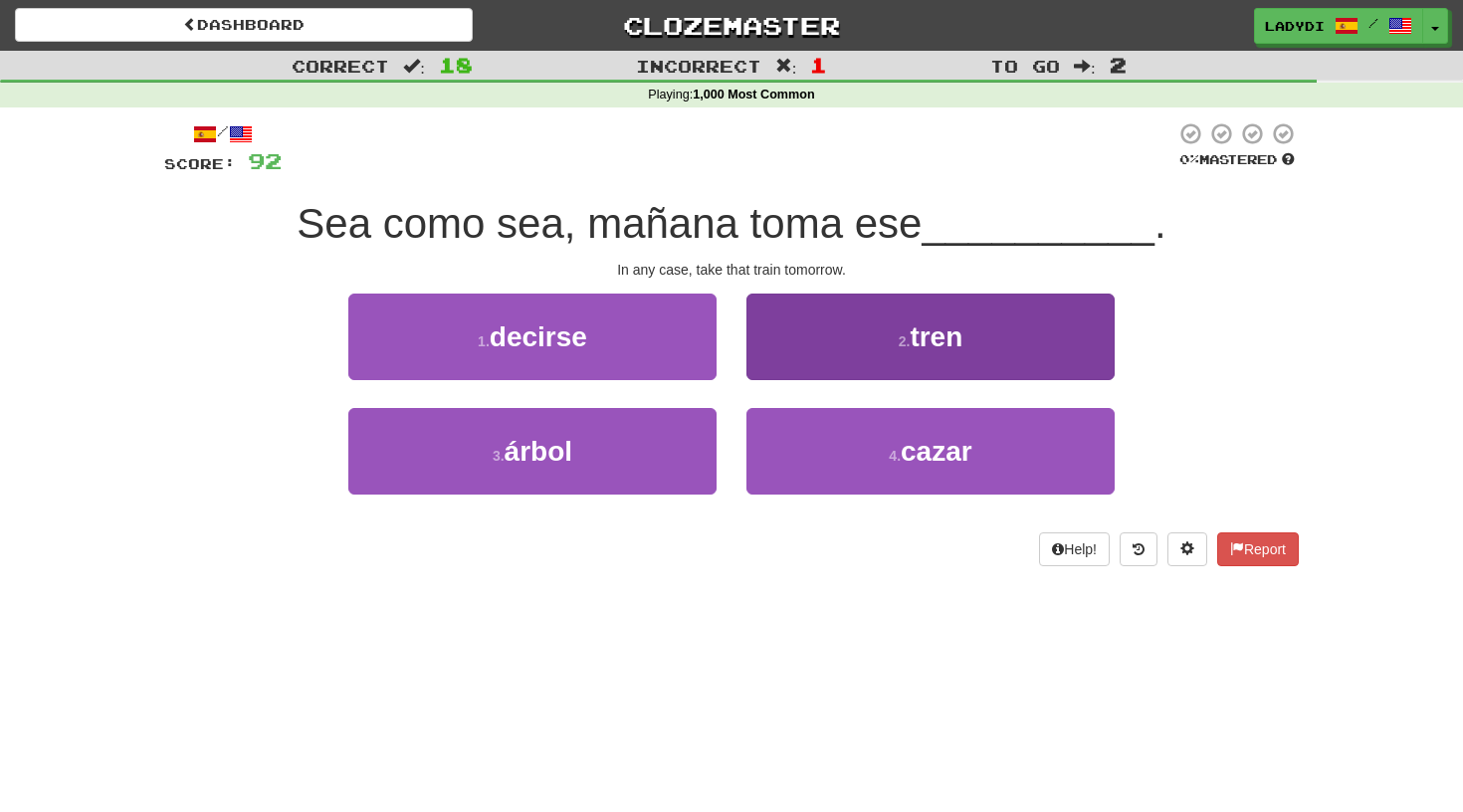 click on "2 .  tren" at bounding box center (931, 336) 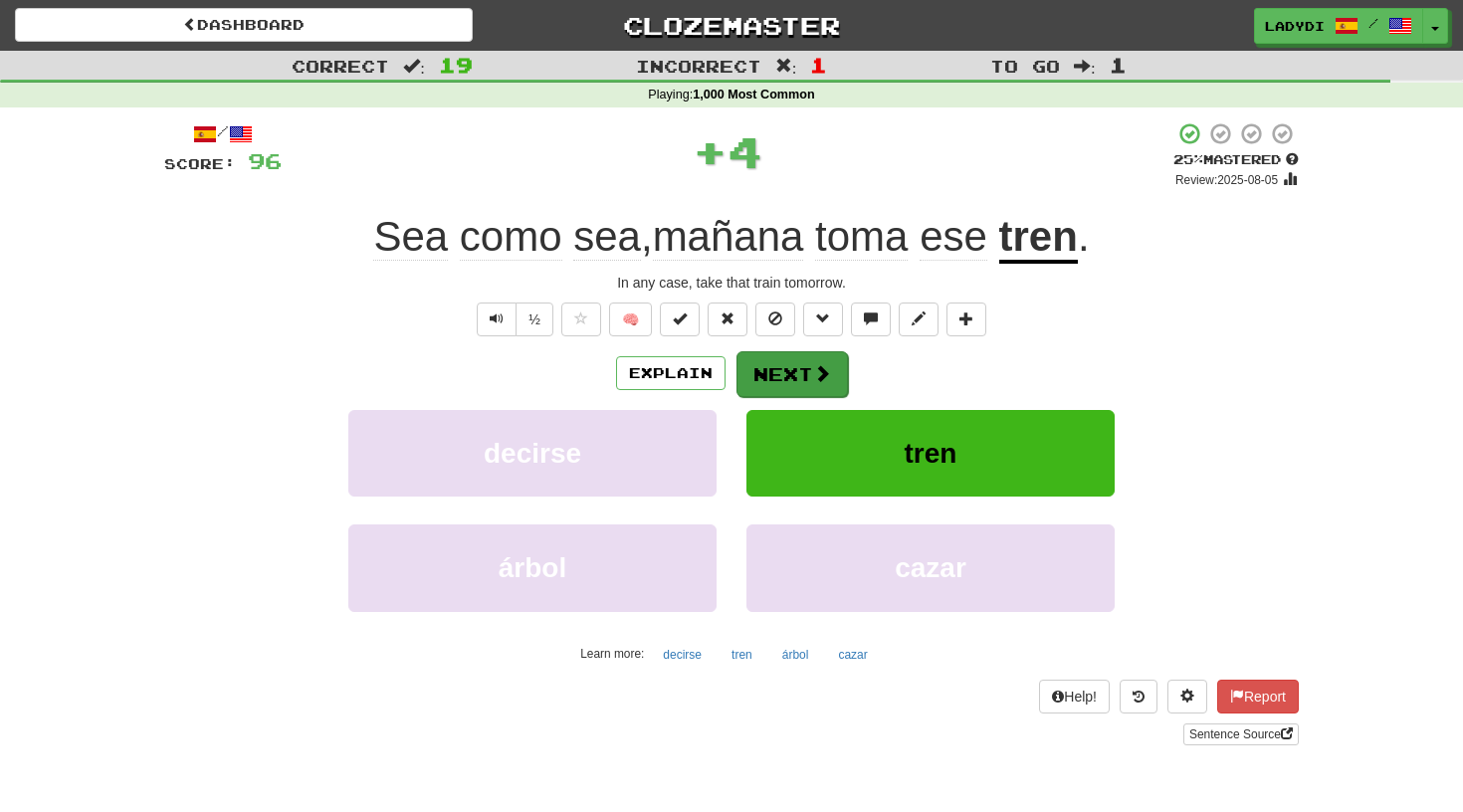 click on "Next" at bounding box center [792, 374] 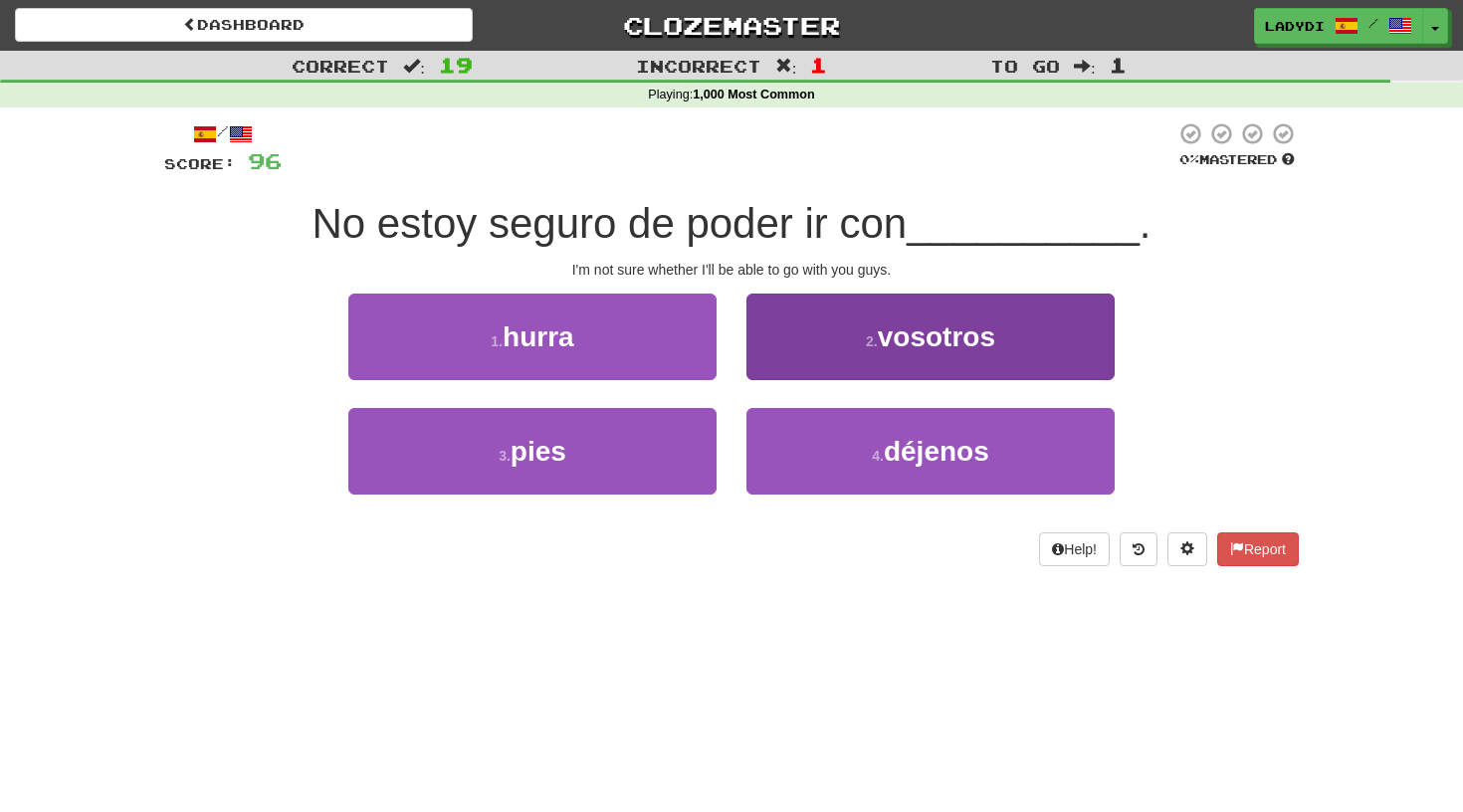 click on "[NUMBER] .  vosotros" at bounding box center [931, 336] 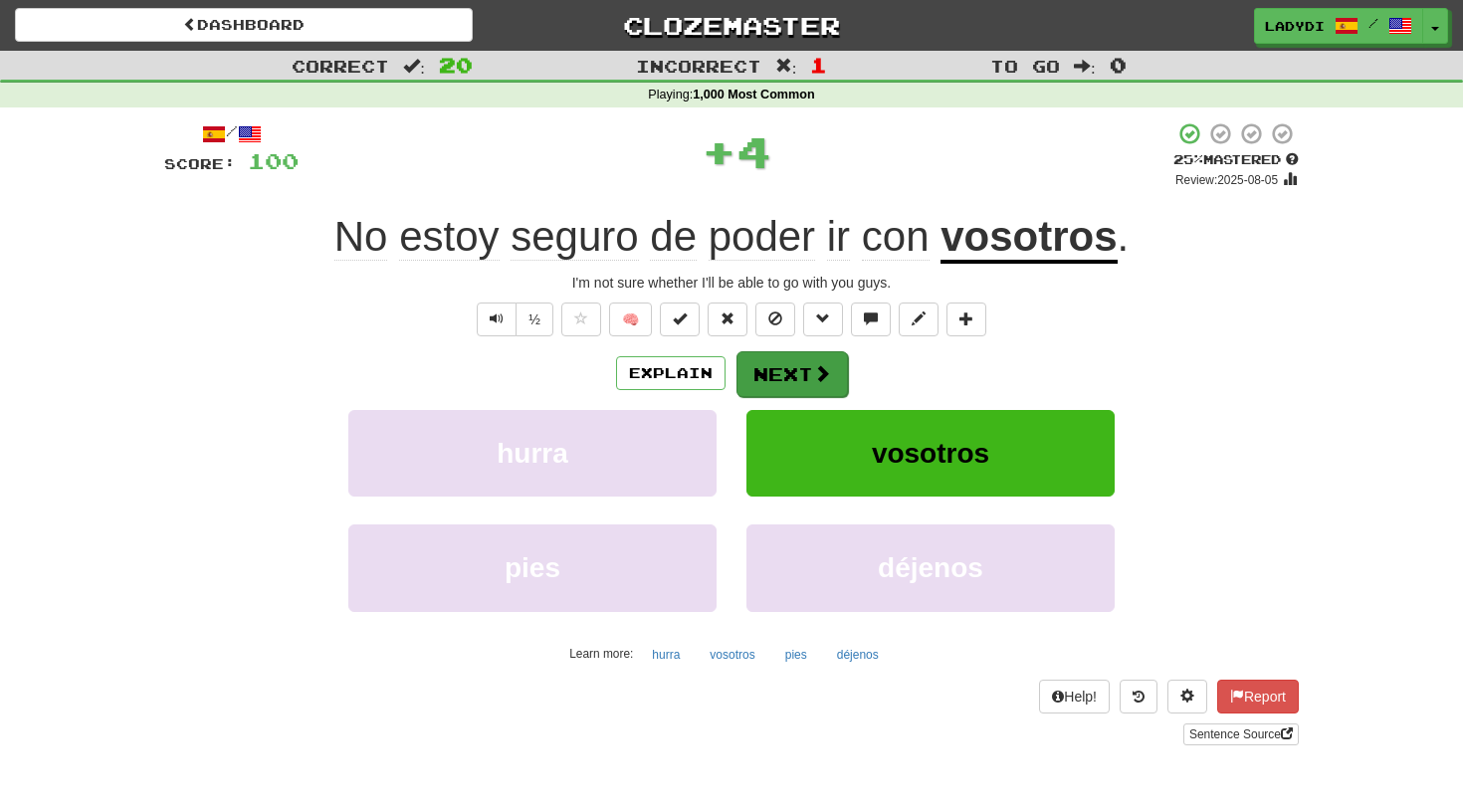 click on "Next" at bounding box center (792, 374) 